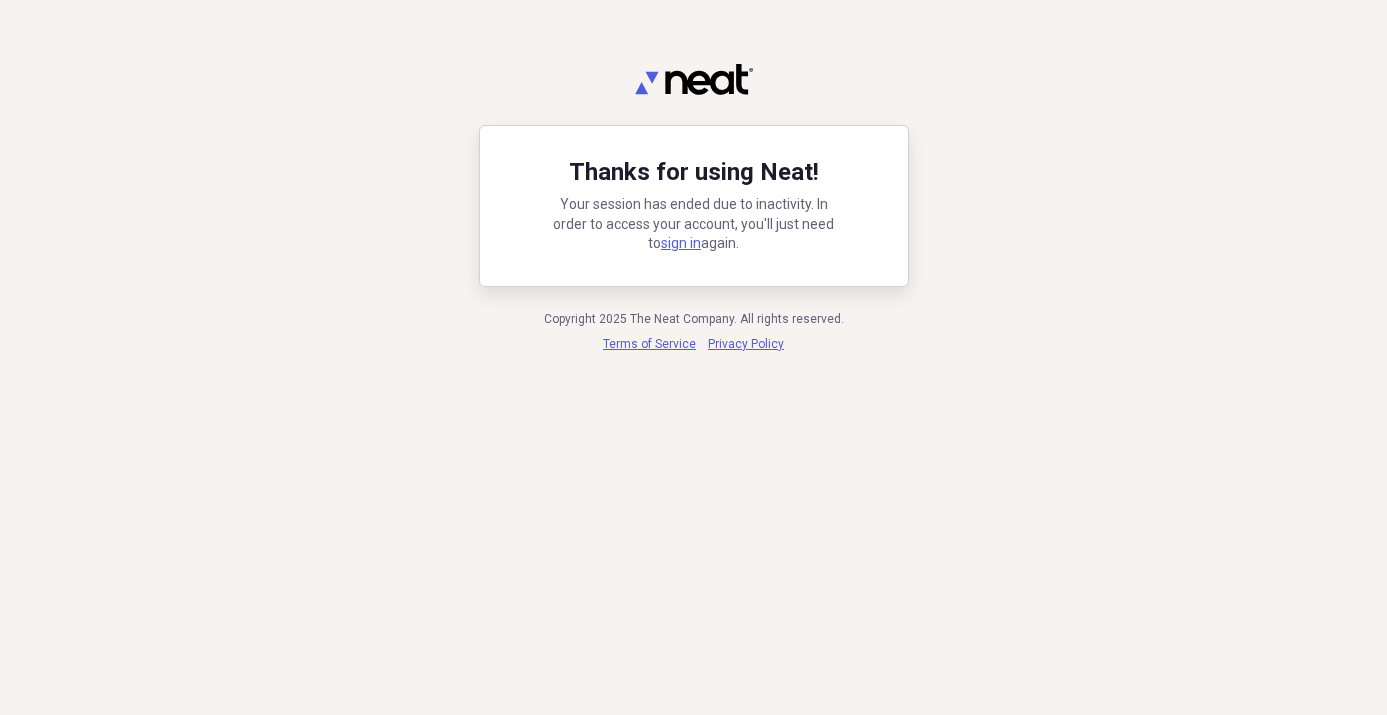 scroll, scrollTop: 0, scrollLeft: 0, axis: both 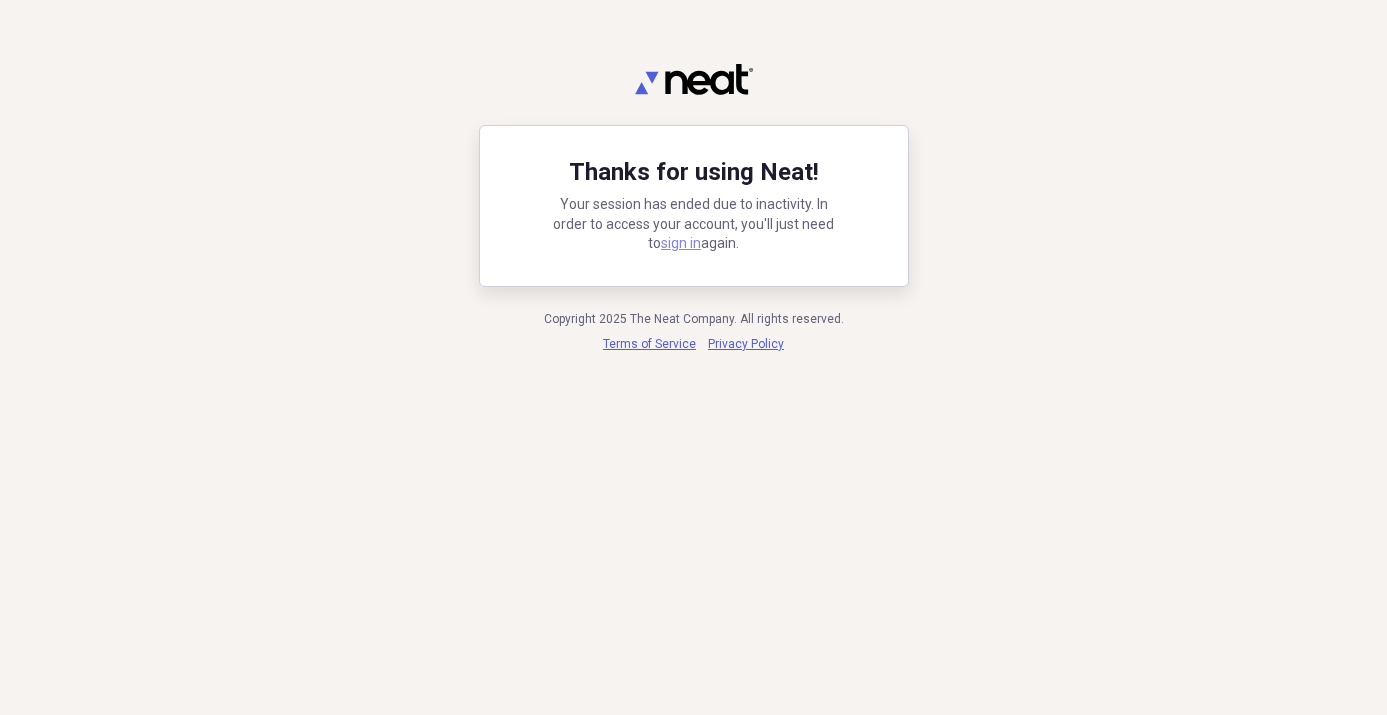 click on "sign in" at bounding box center (681, 243) 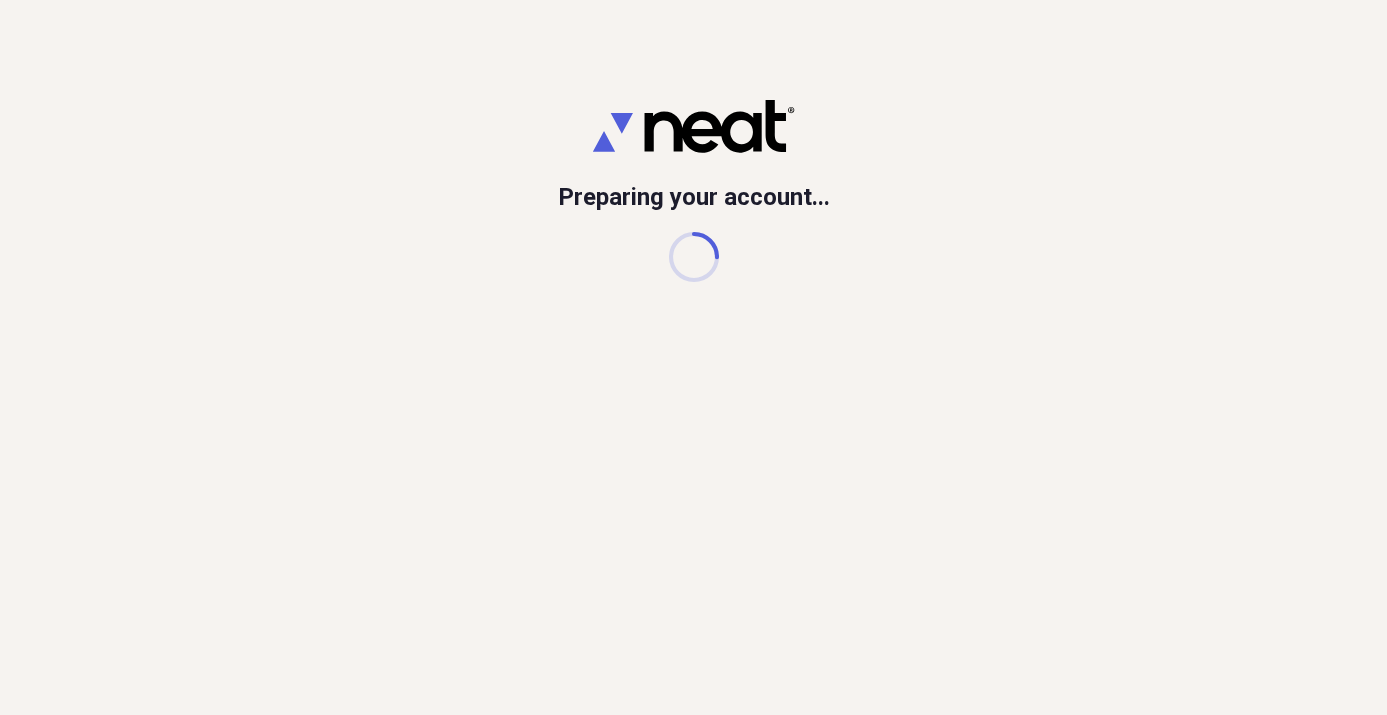 scroll, scrollTop: 0, scrollLeft: 0, axis: both 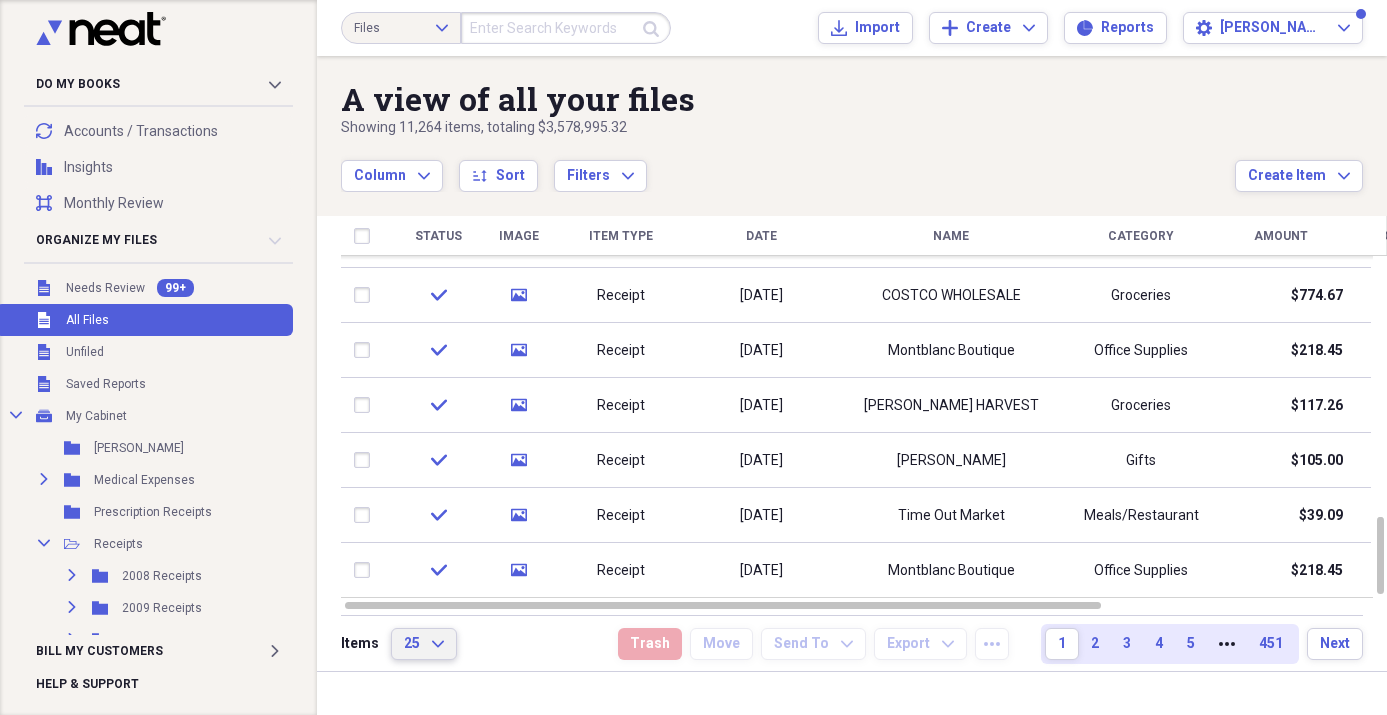 click on "Expand" 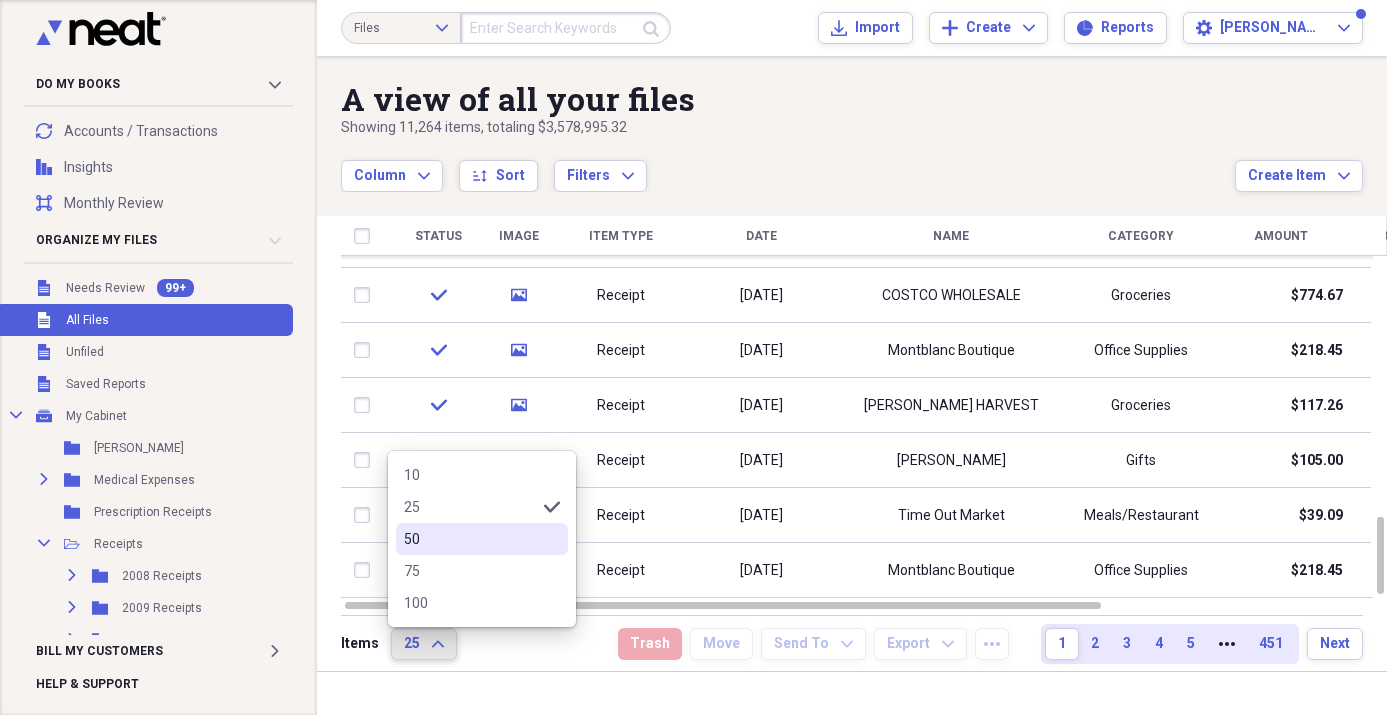 click on "50" at bounding box center (470, 539) 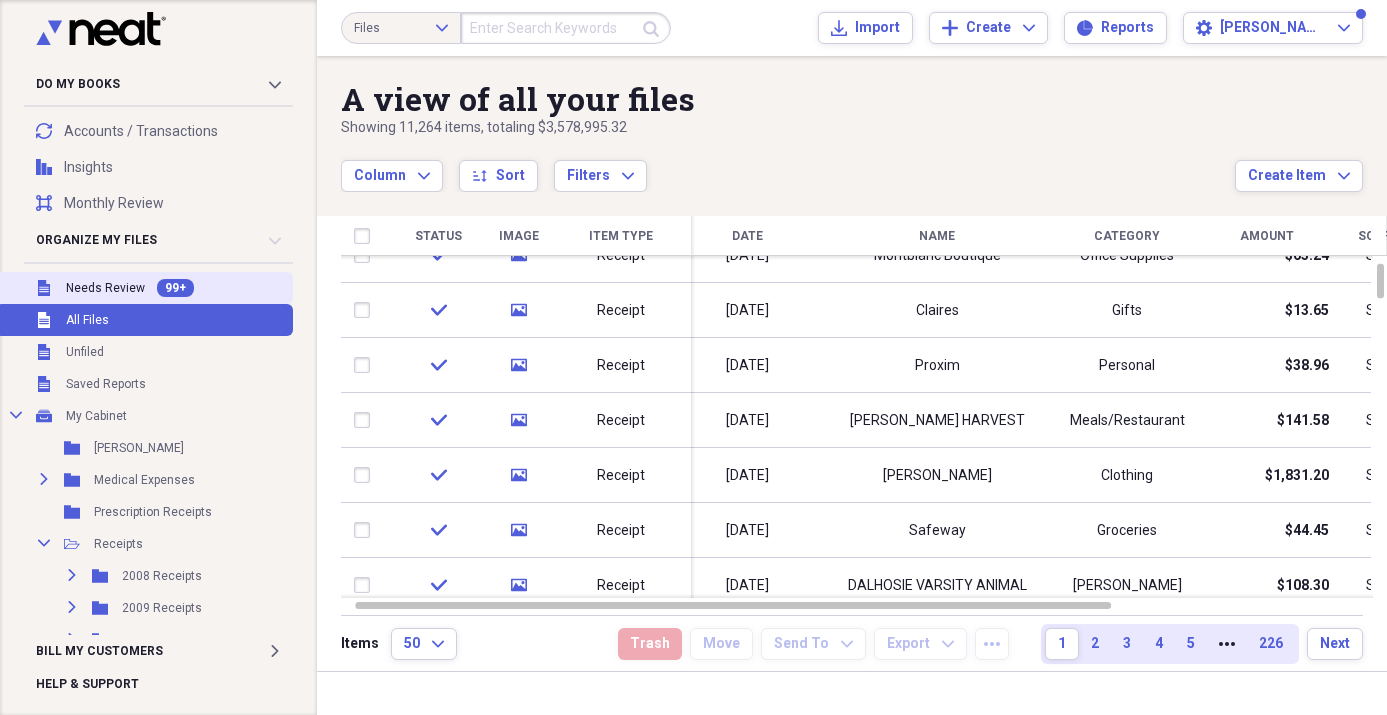 click on "Unfiled Needs Review 99+" at bounding box center [144, 288] 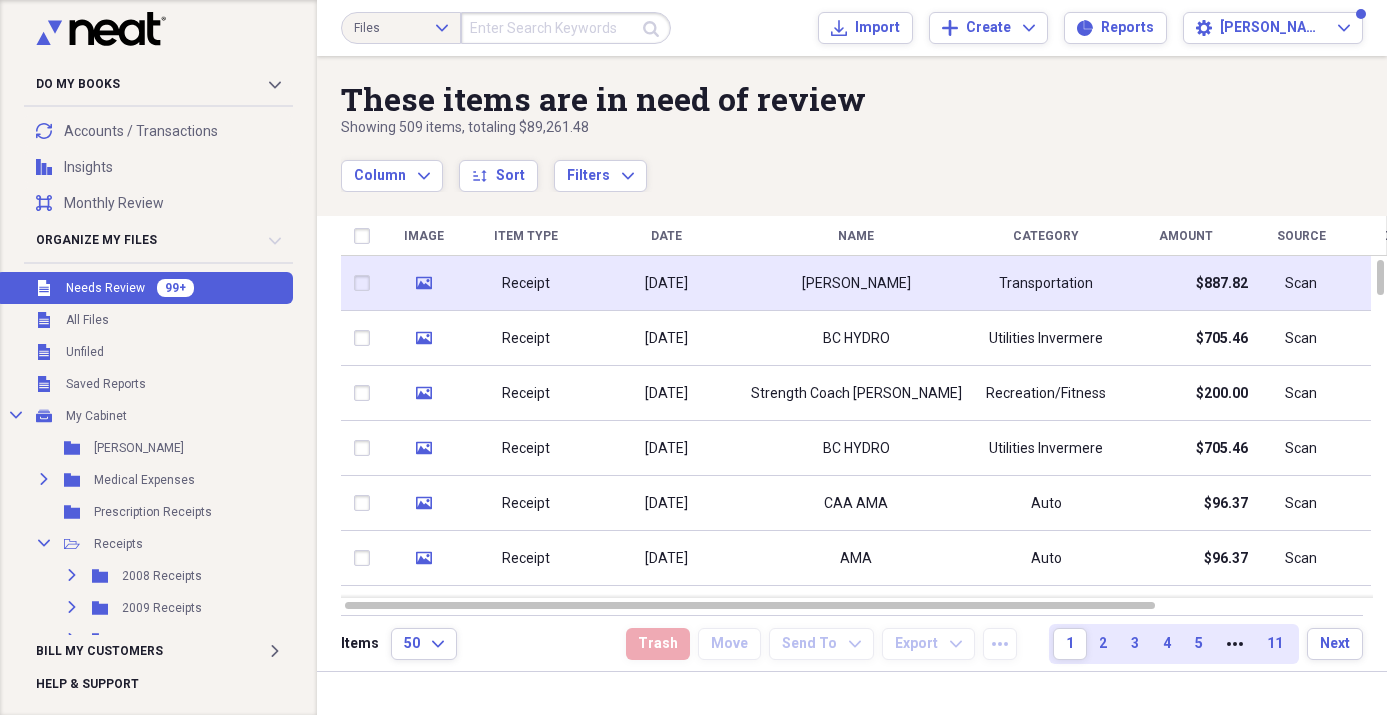 click on "Receipt" at bounding box center (526, 284) 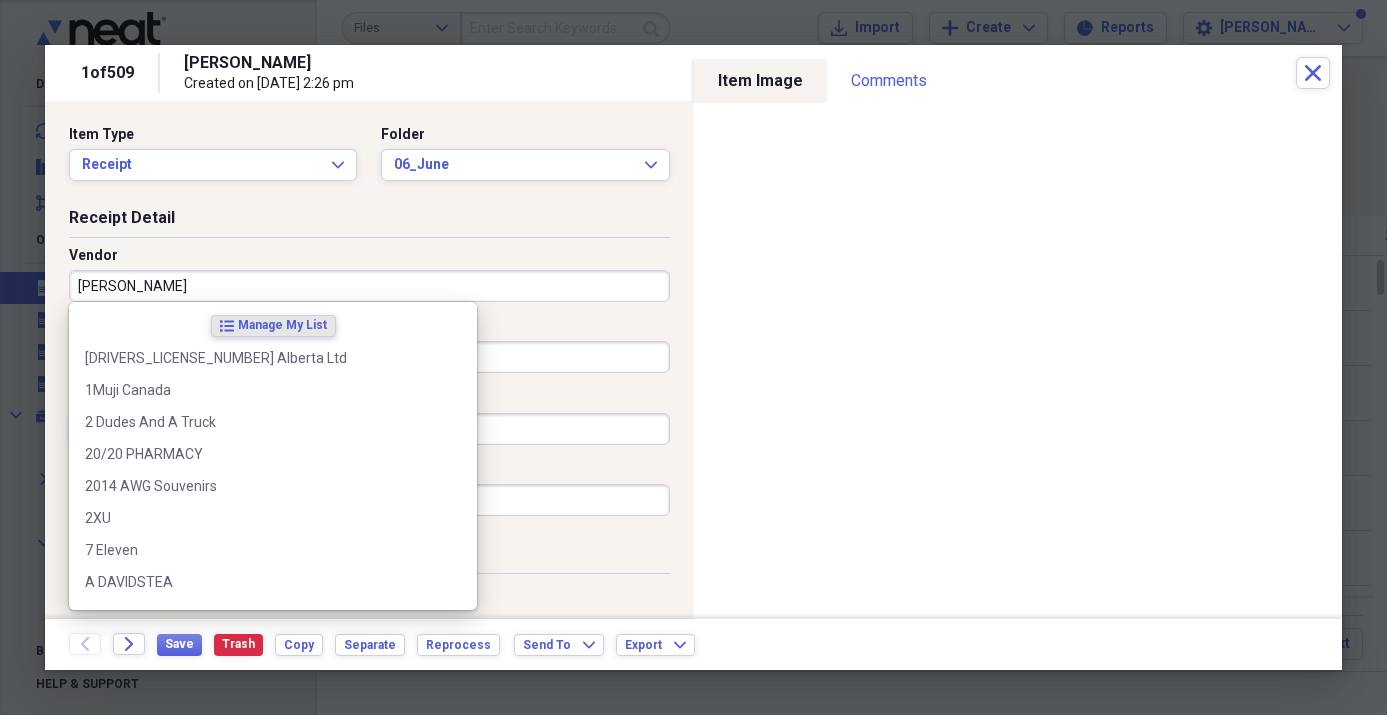 click on "[PERSON_NAME]" at bounding box center [369, 286] 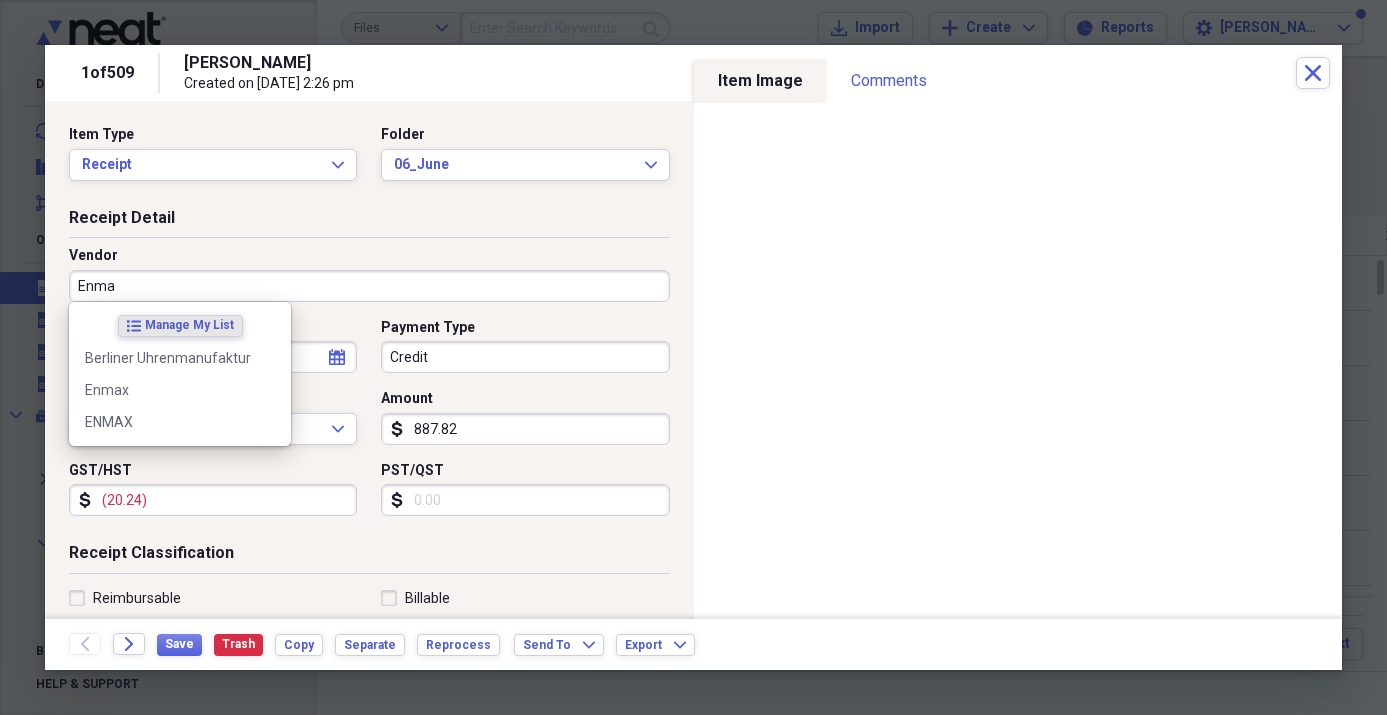 type on "Enmax" 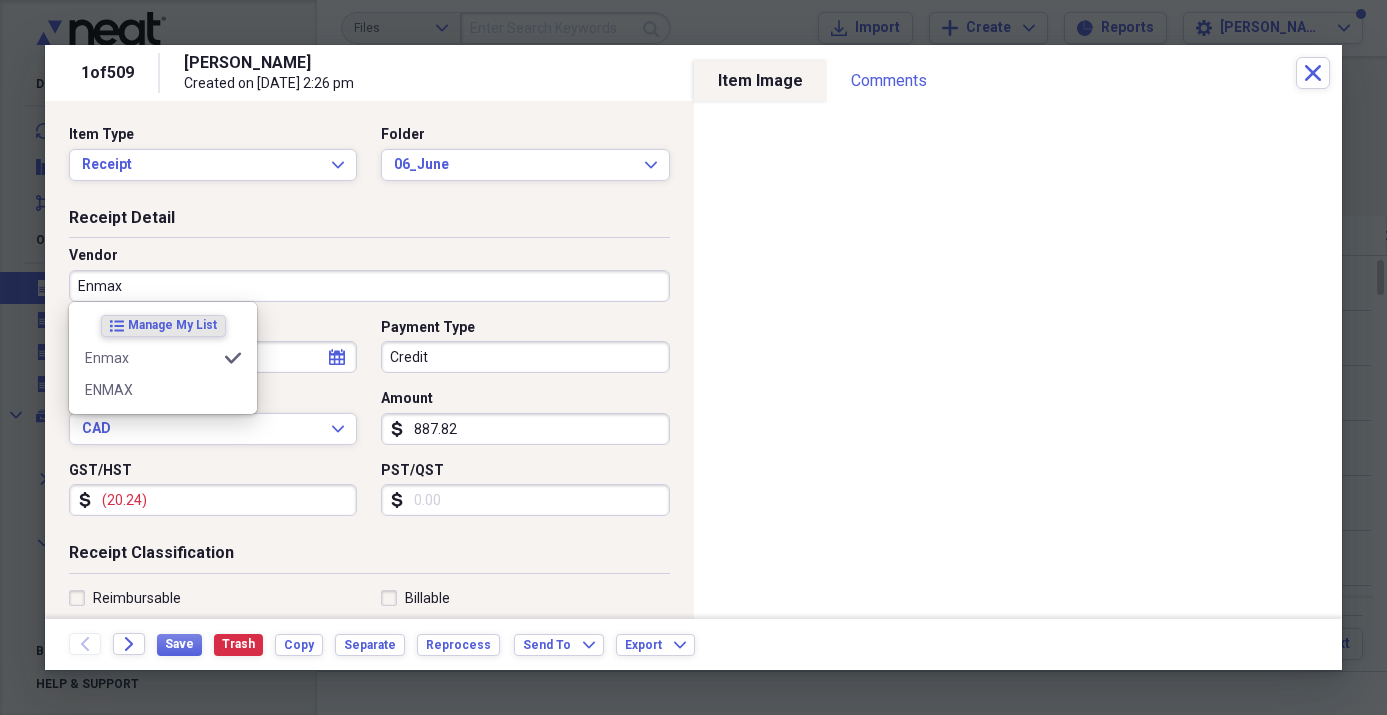 type on "Utilities - [GEOGRAPHIC_DATA]" 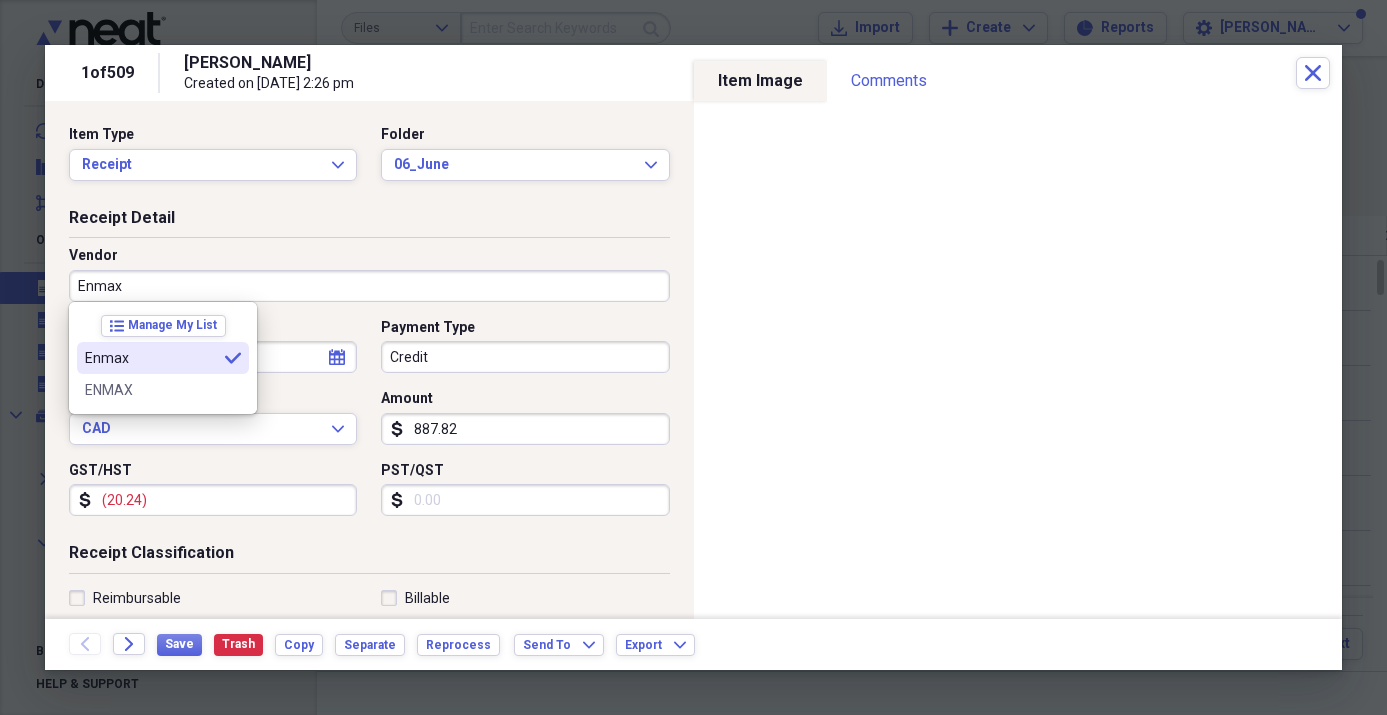 type on "Enmax" 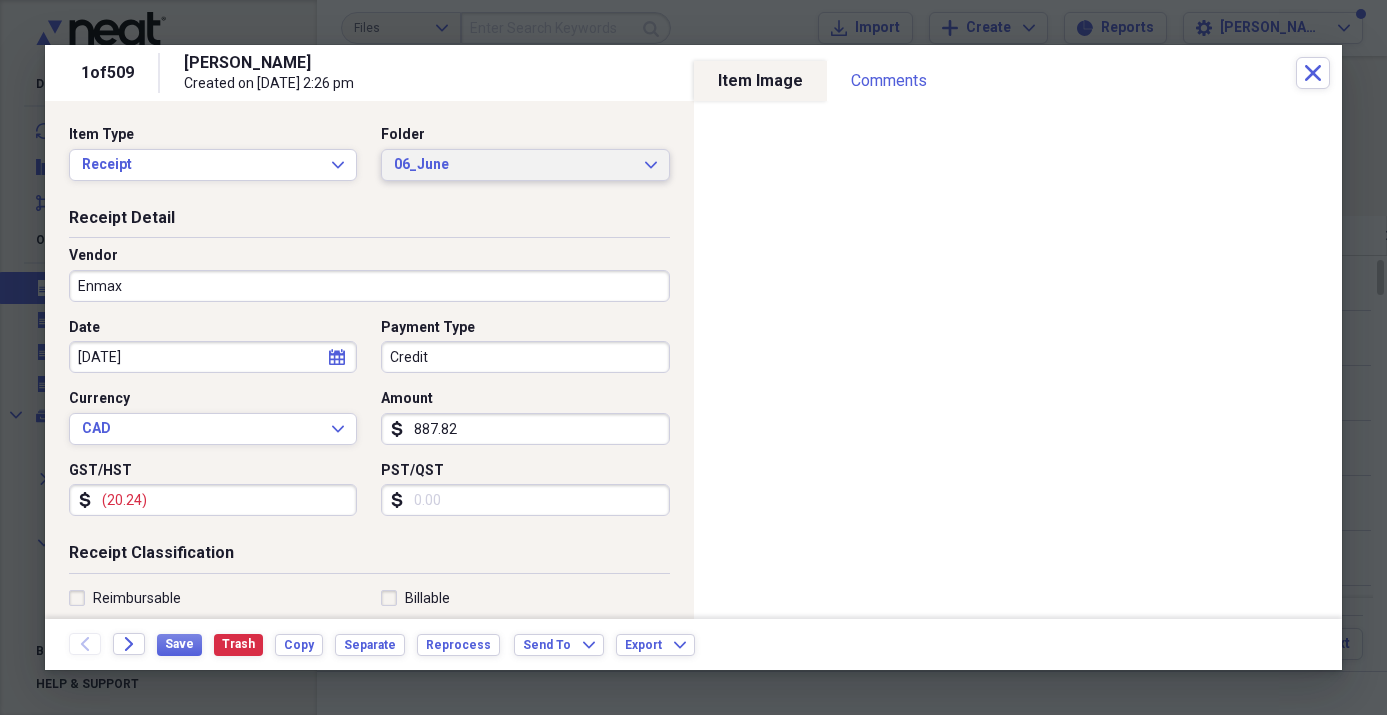 click on "06_June" at bounding box center [513, 165] 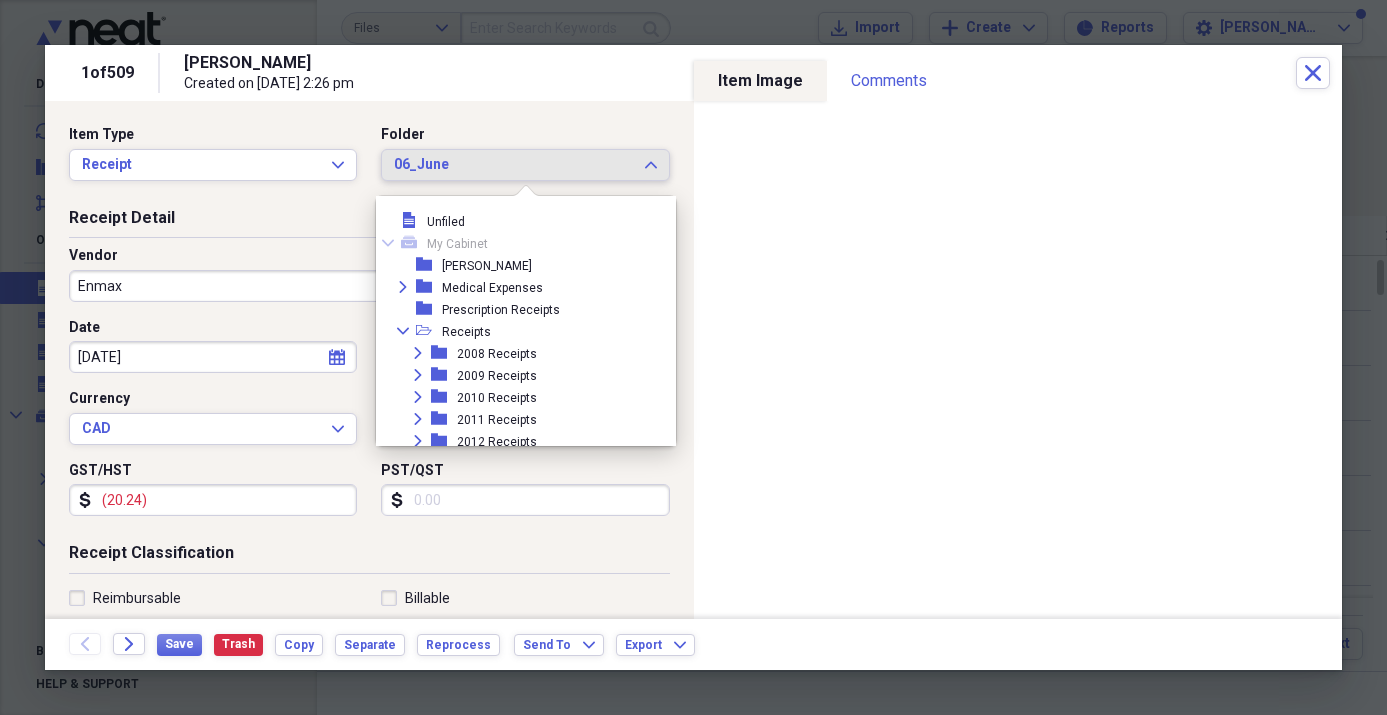 scroll, scrollTop: 693, scrollLeft: 0, axis: vertical 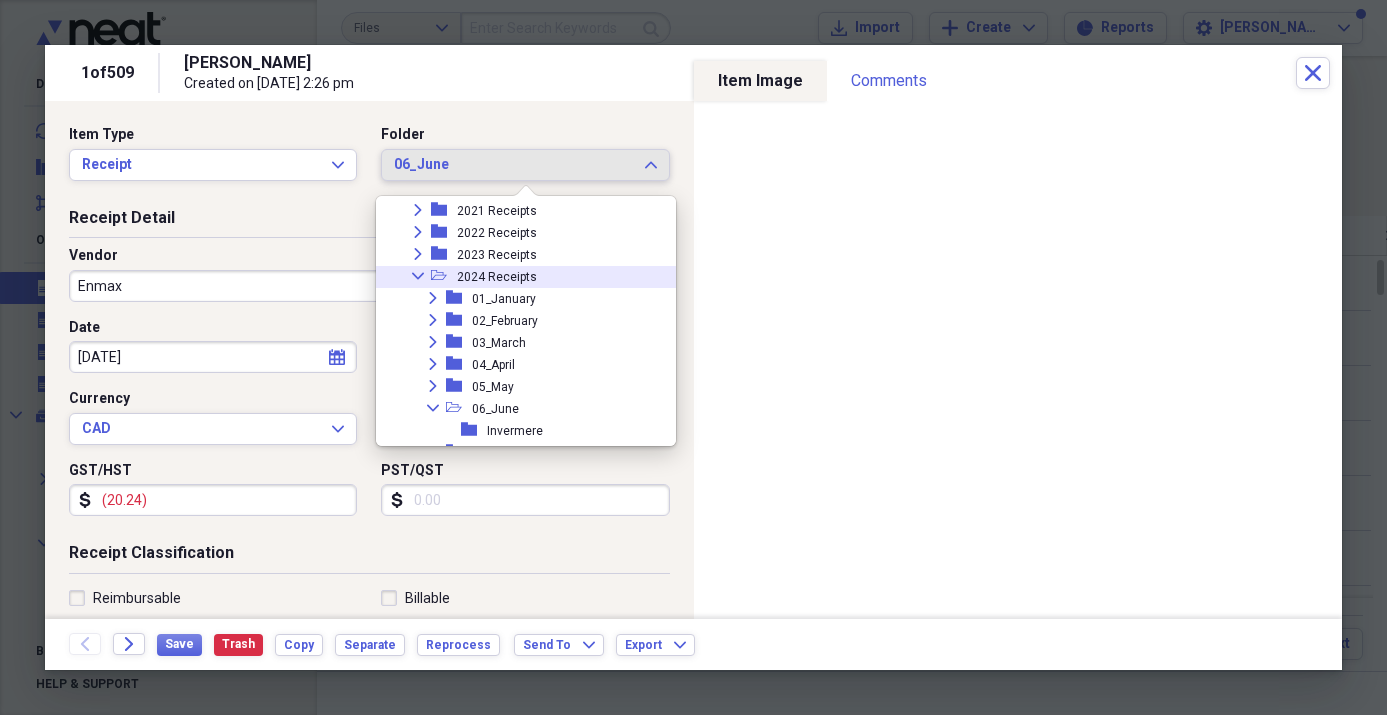 click 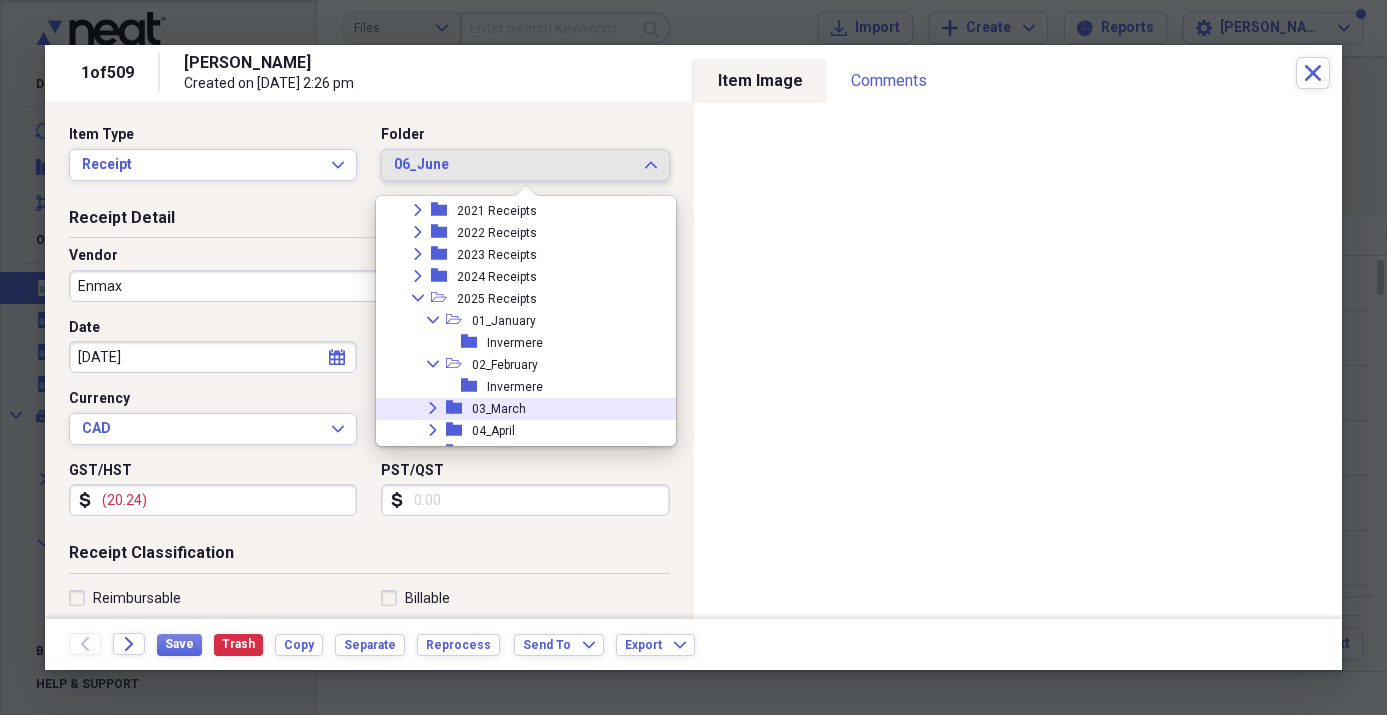 click on "03_March" at bounding box center (499, 409) 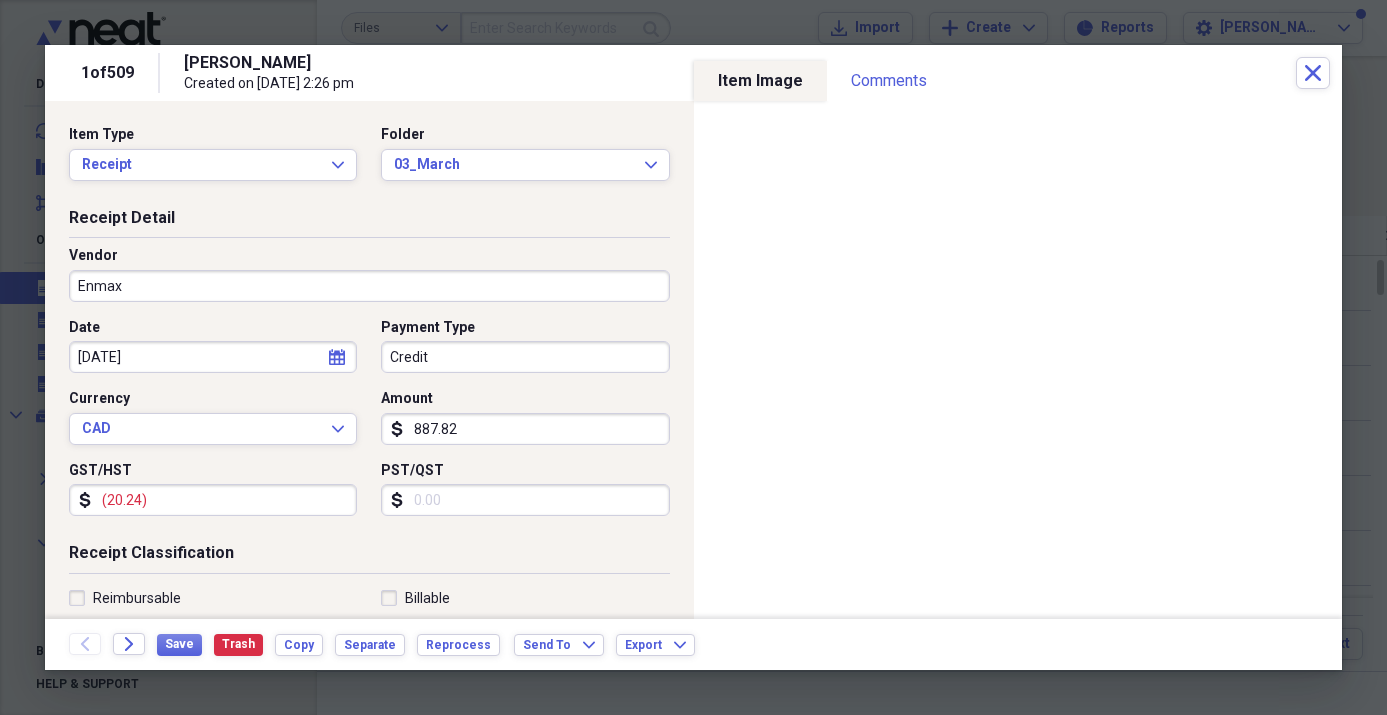select on "3" 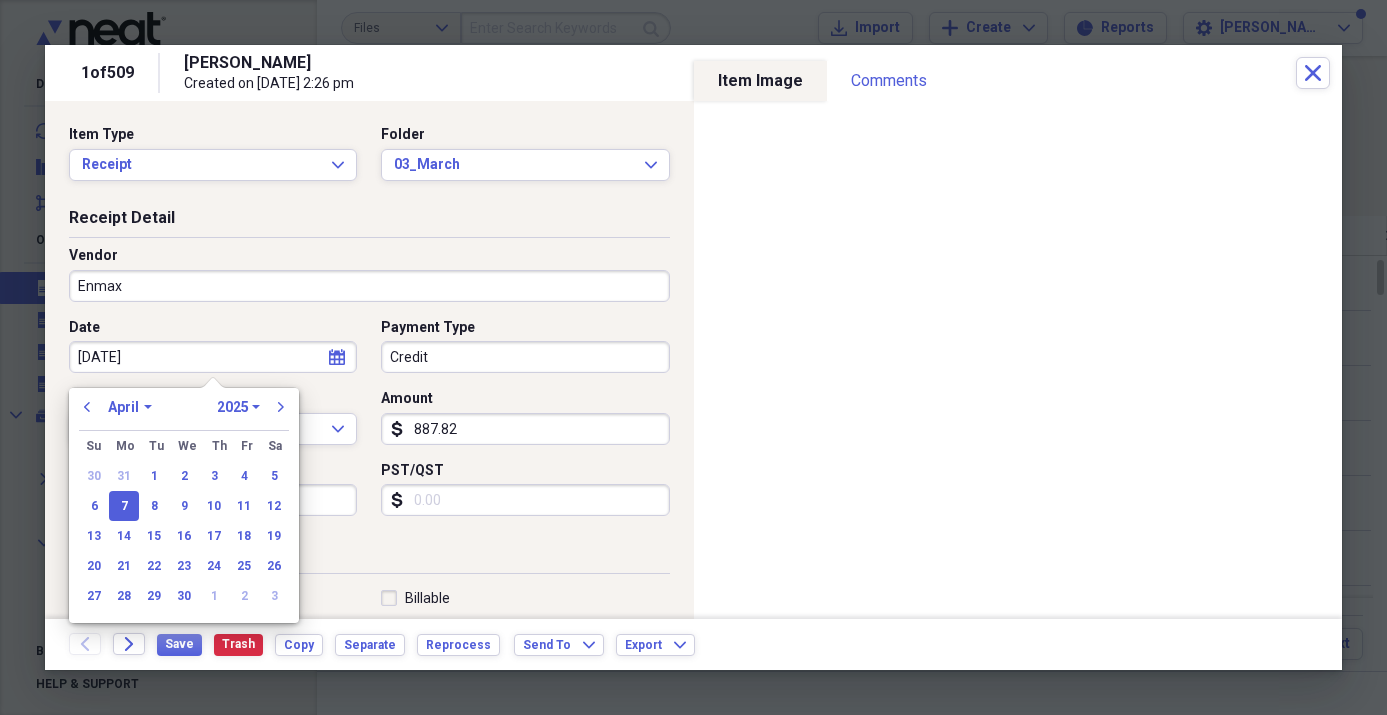 click on "[DATE]" at bounding box center [213, 357] 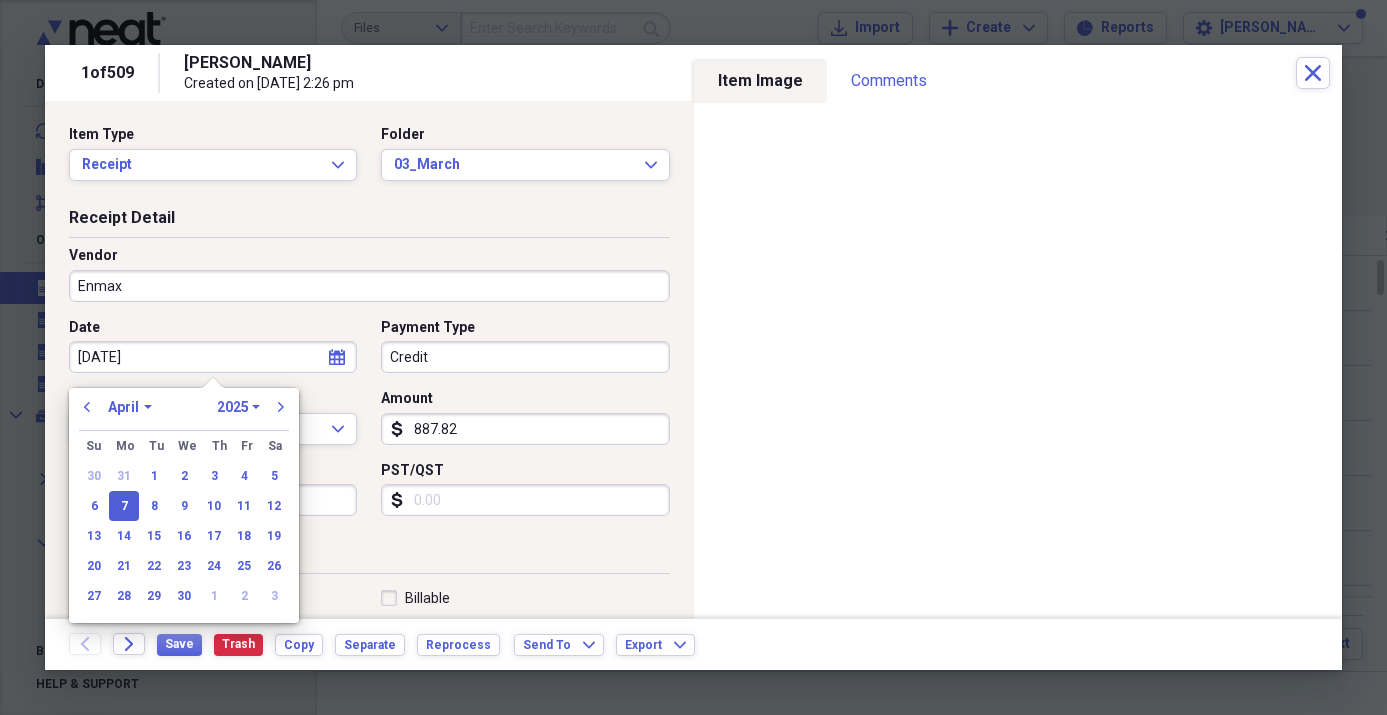 drag, startPoint x: 86, startPoint y: 406, endPoint x: 101, endPoint y: 413, distance: 16.552946 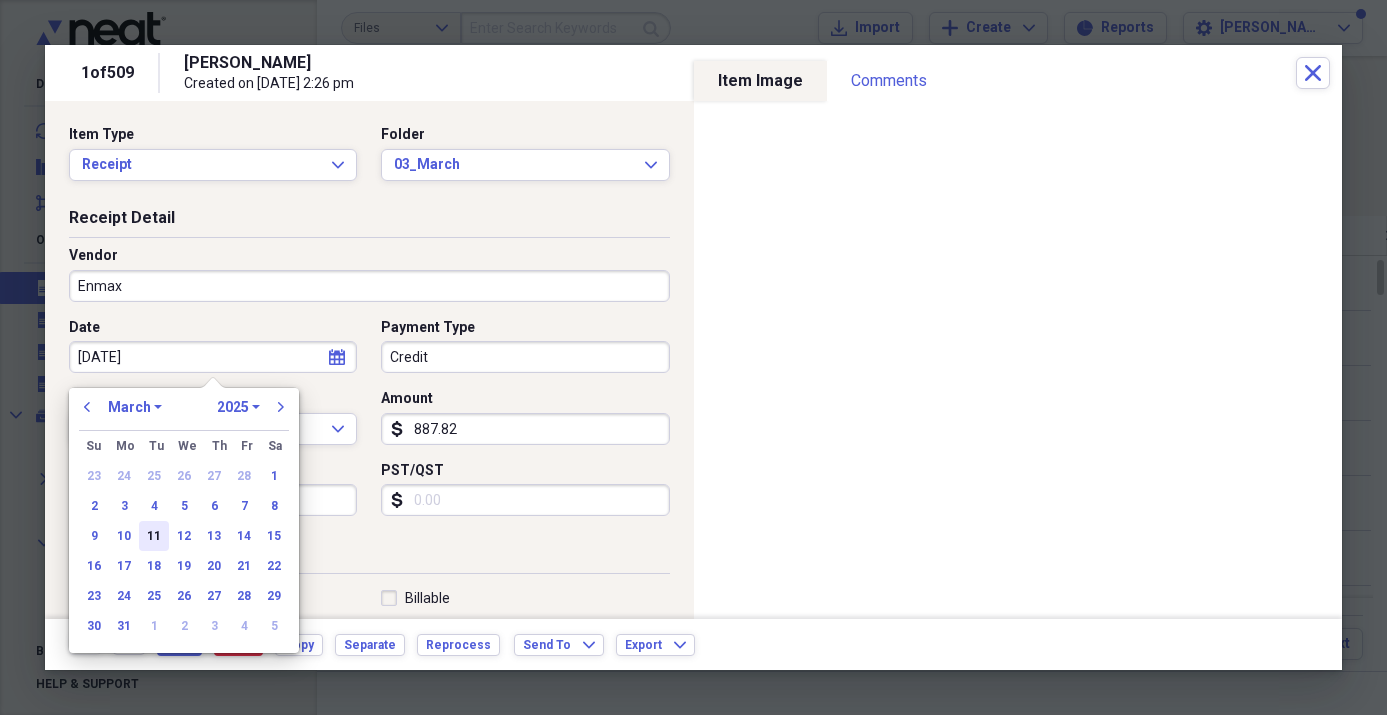 click on "11" at bounding box center [154, 536] 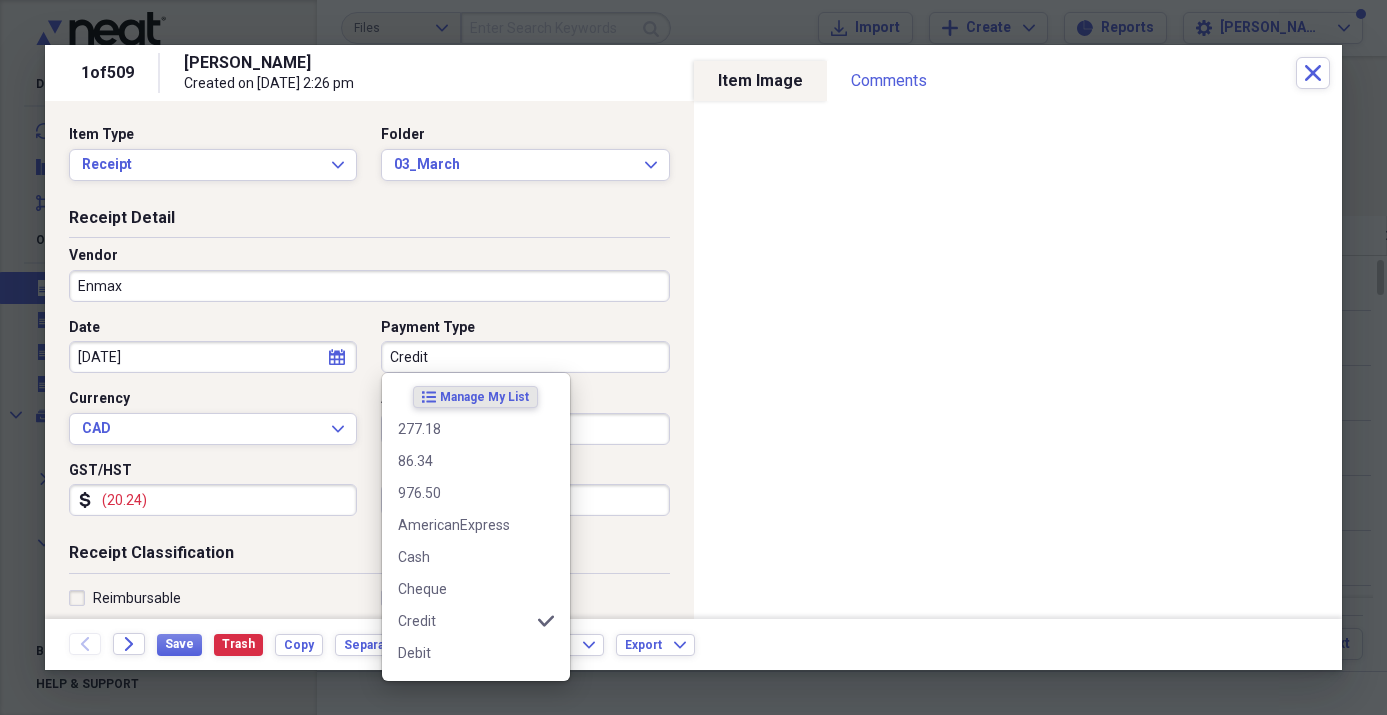 click on "Credit" at bounding box center [525, 357] 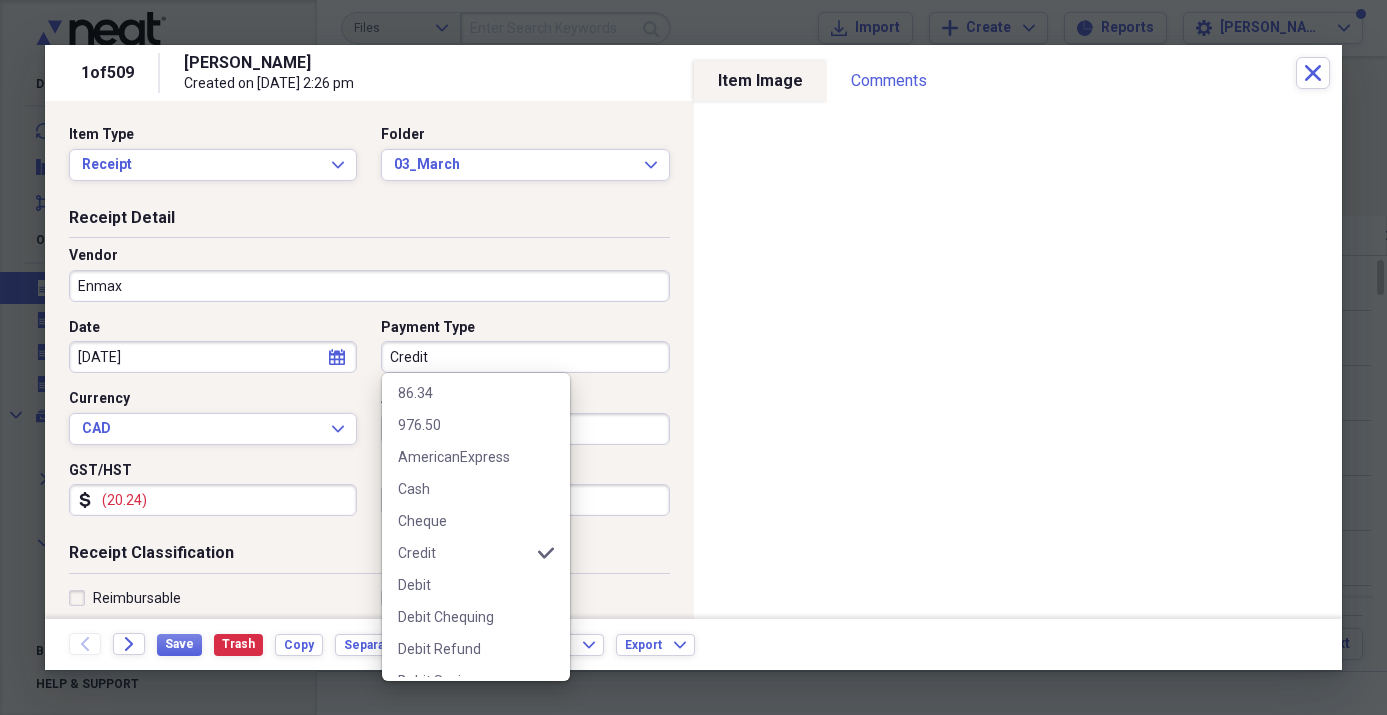 scroll, scrollTop: 144, scrollLeft: 0, axis: vertical 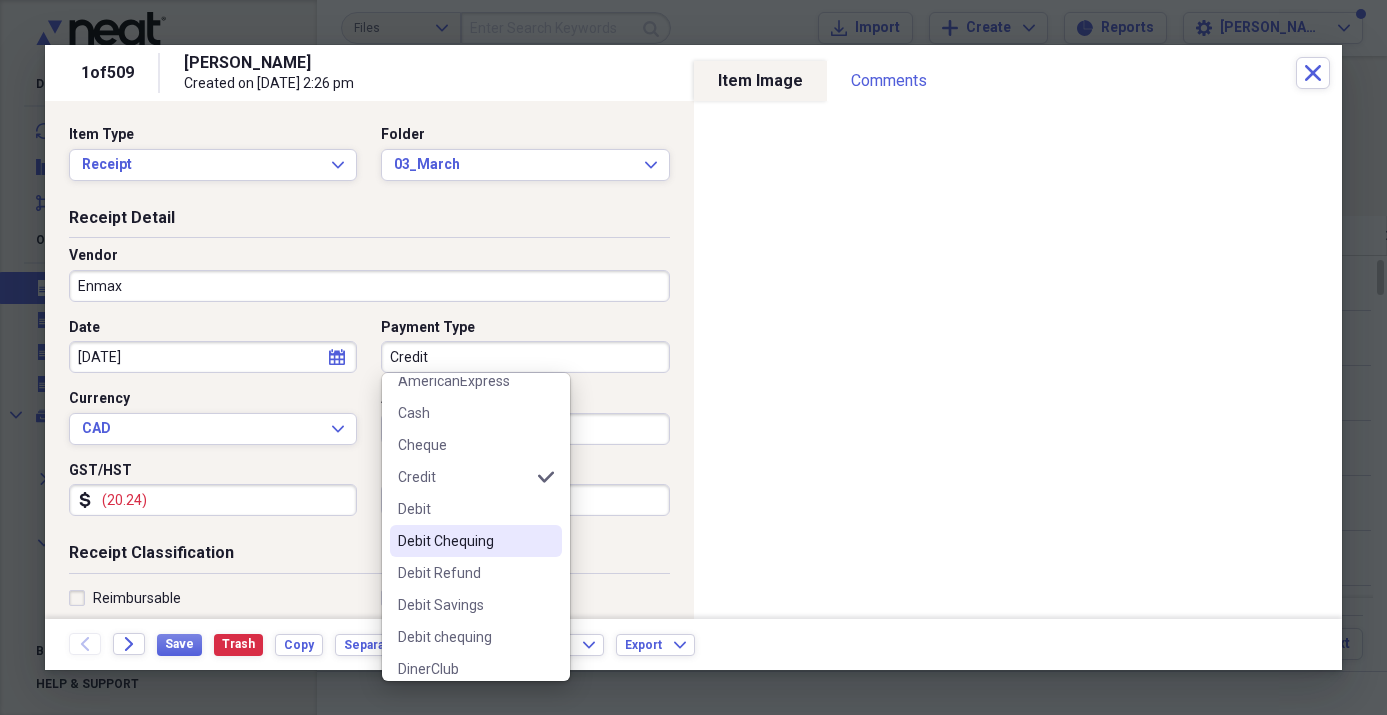 click on "Debit Chequing" at bounding box center (464, 541) 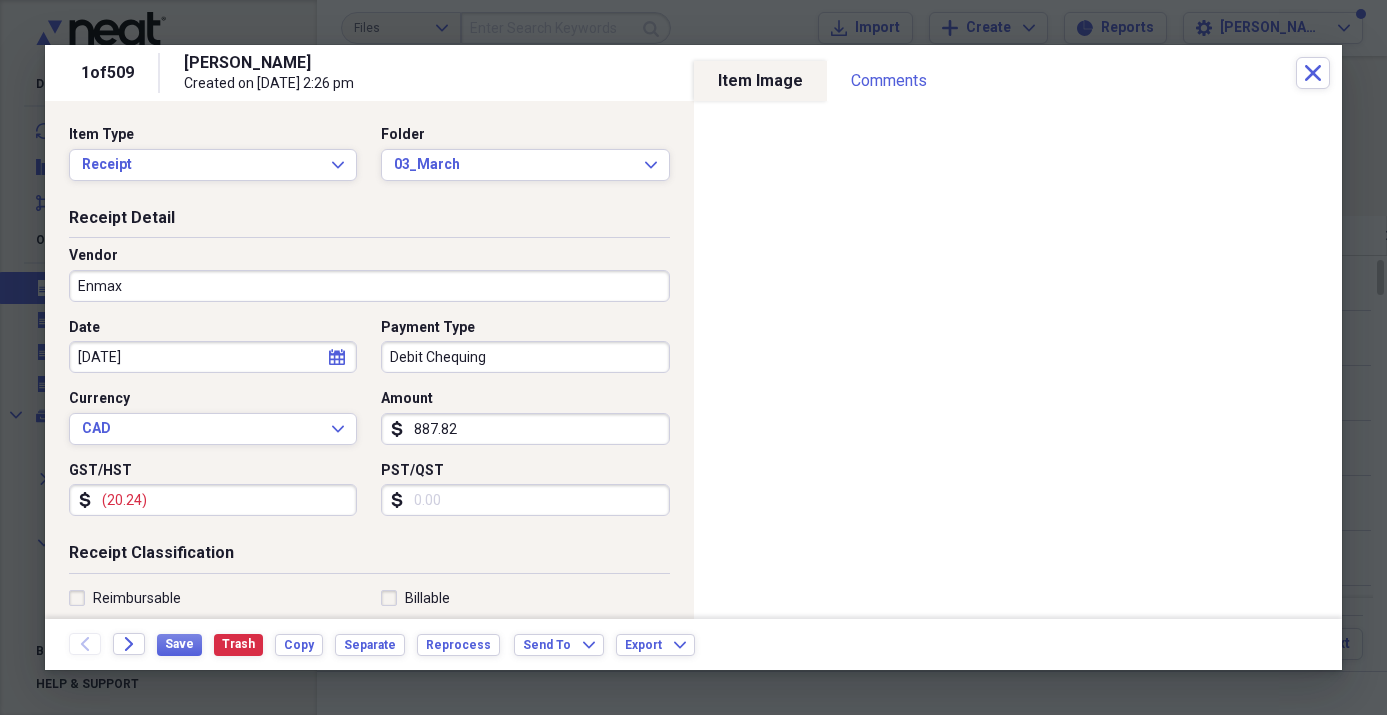 click on "(20.24)" at bounding box center (213, 500) 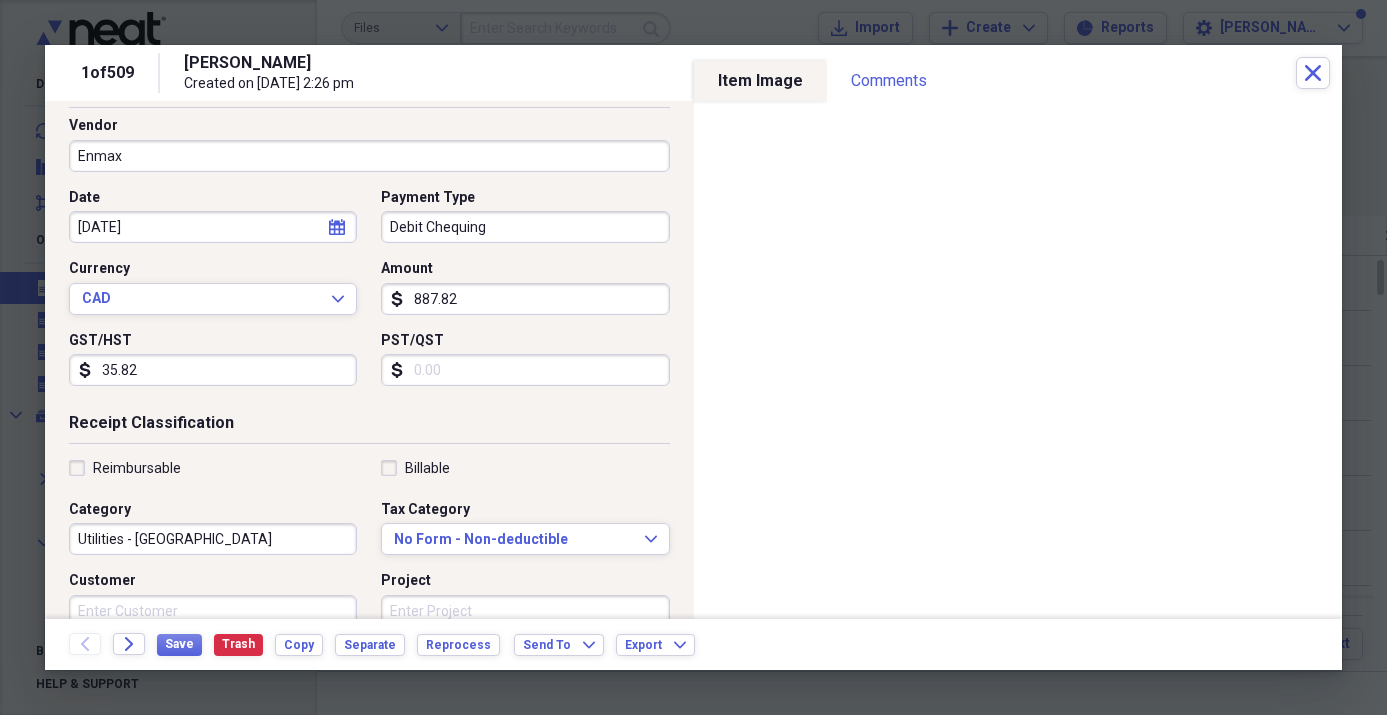 scroll, scrollTop: 153, scrollLeft: 0, axis: vertical 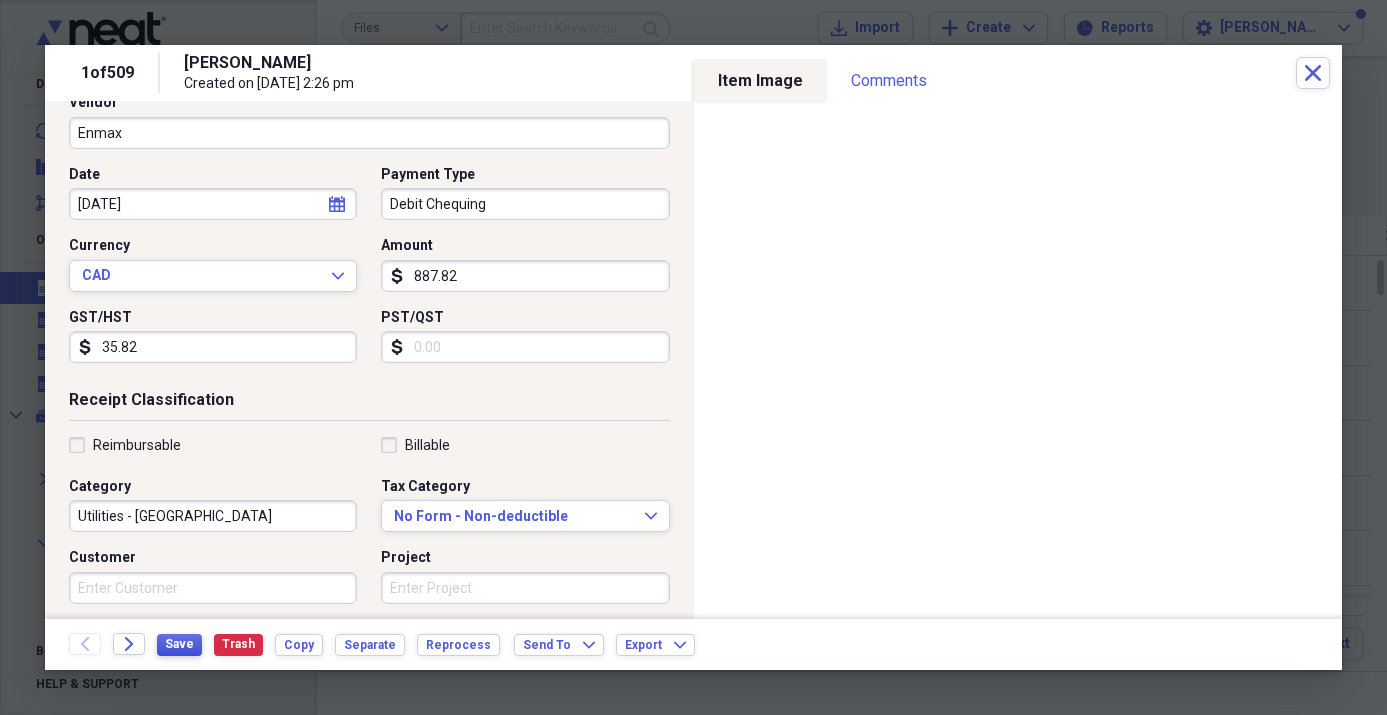 type on "35.82" 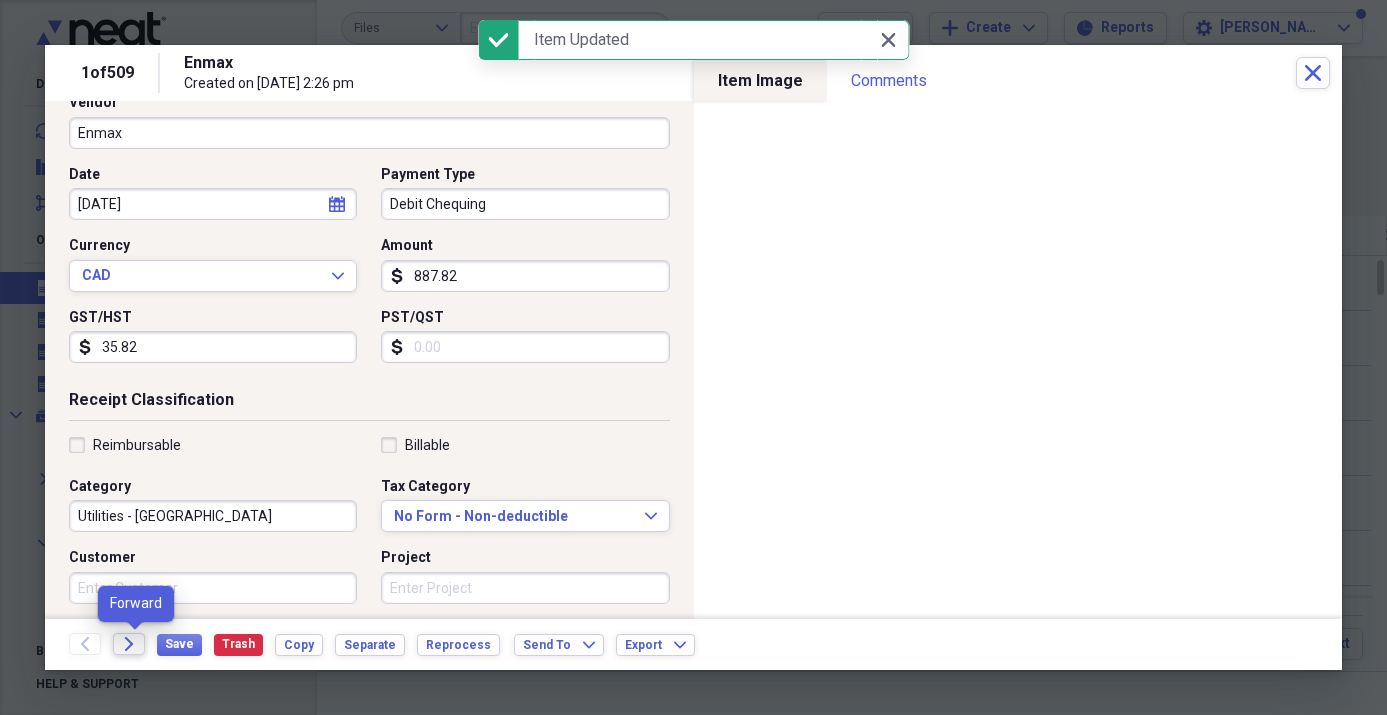 click on "Forward" 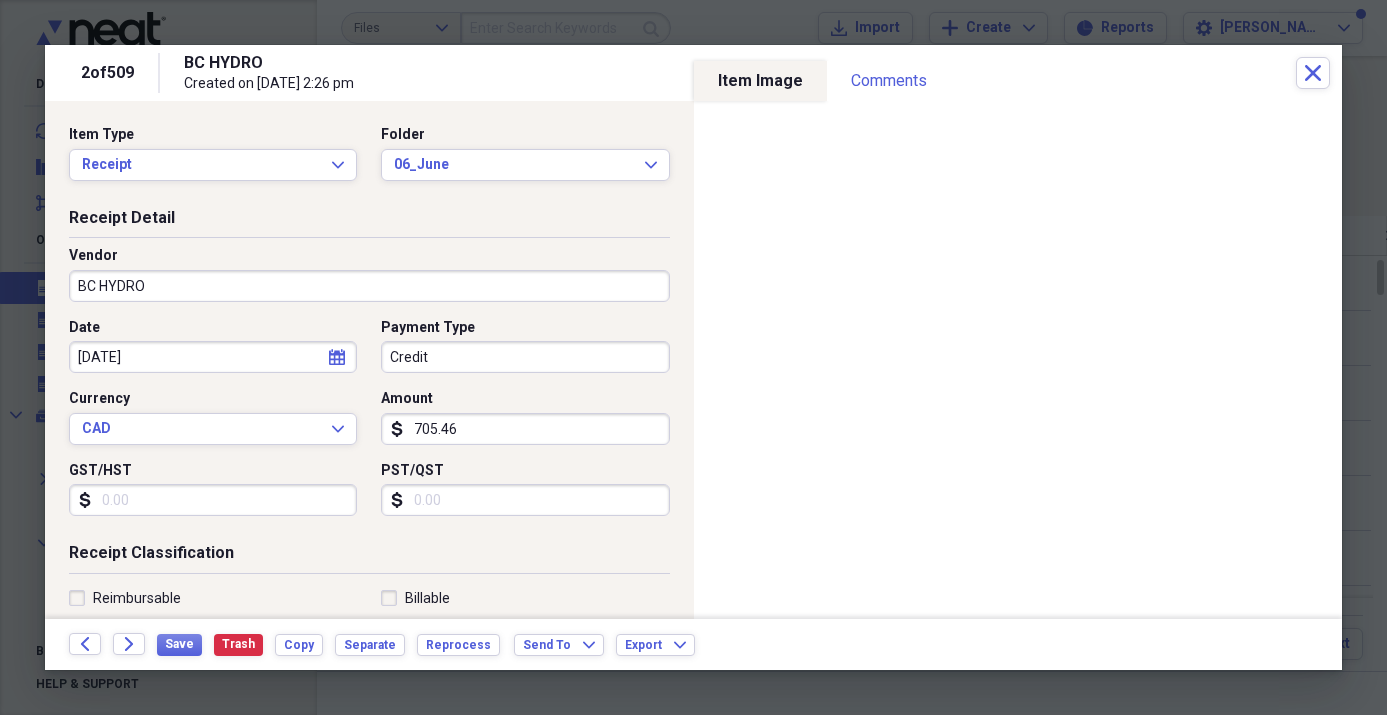 click 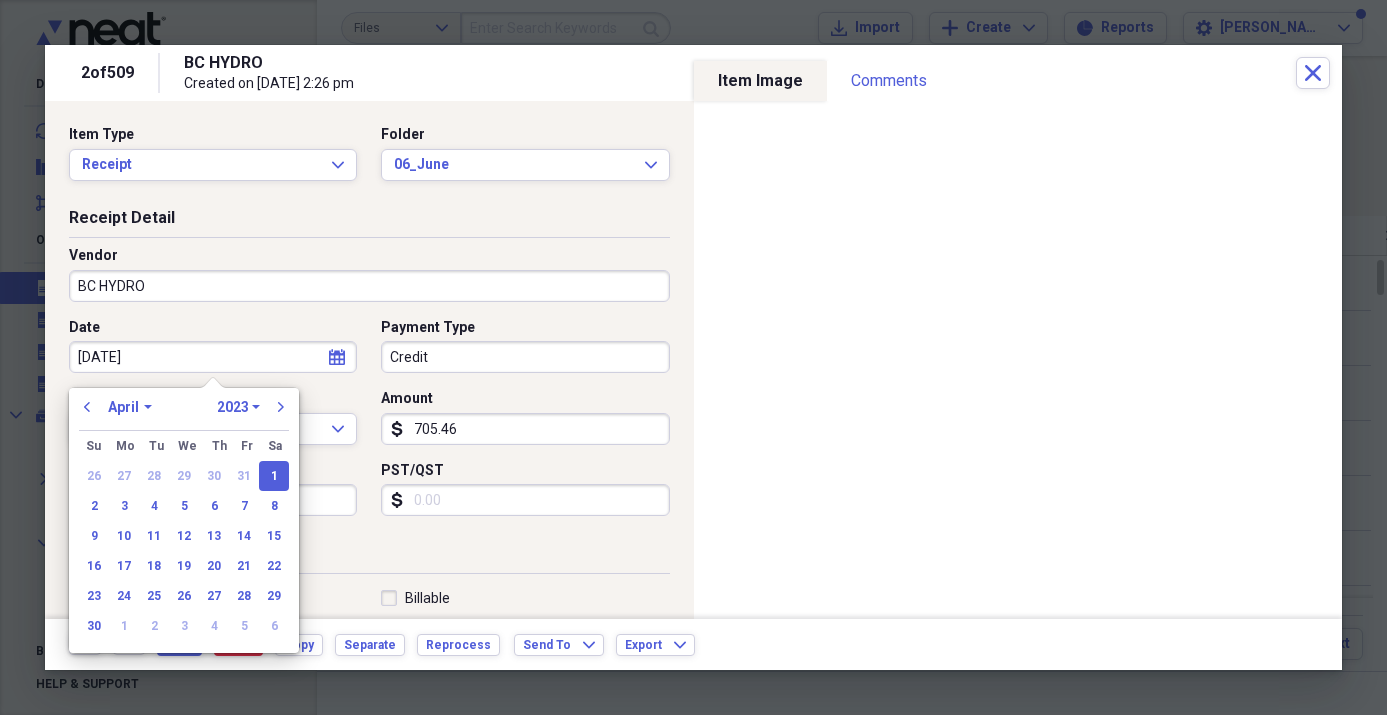click on "1970 1971 1972 1973 1974 1975 1976 1977 1978 1979 1980 1981 1982 1983 1984 1985 1986 1987 1988 1989 1990 1991 1992 1993 1994 1995 1996 1997 1998 1999 2000 2001 2002 2003 2004 2005 2006 2007 2008 2009 2010 2011 2012 2013 2014 2015 2016 2017 2018 2019 2020 2021 2022 2023 2024 2025 2026 2027 2028 2029 2030 2031 2032 2033 2034 2035" at bounding box center [238, 407] 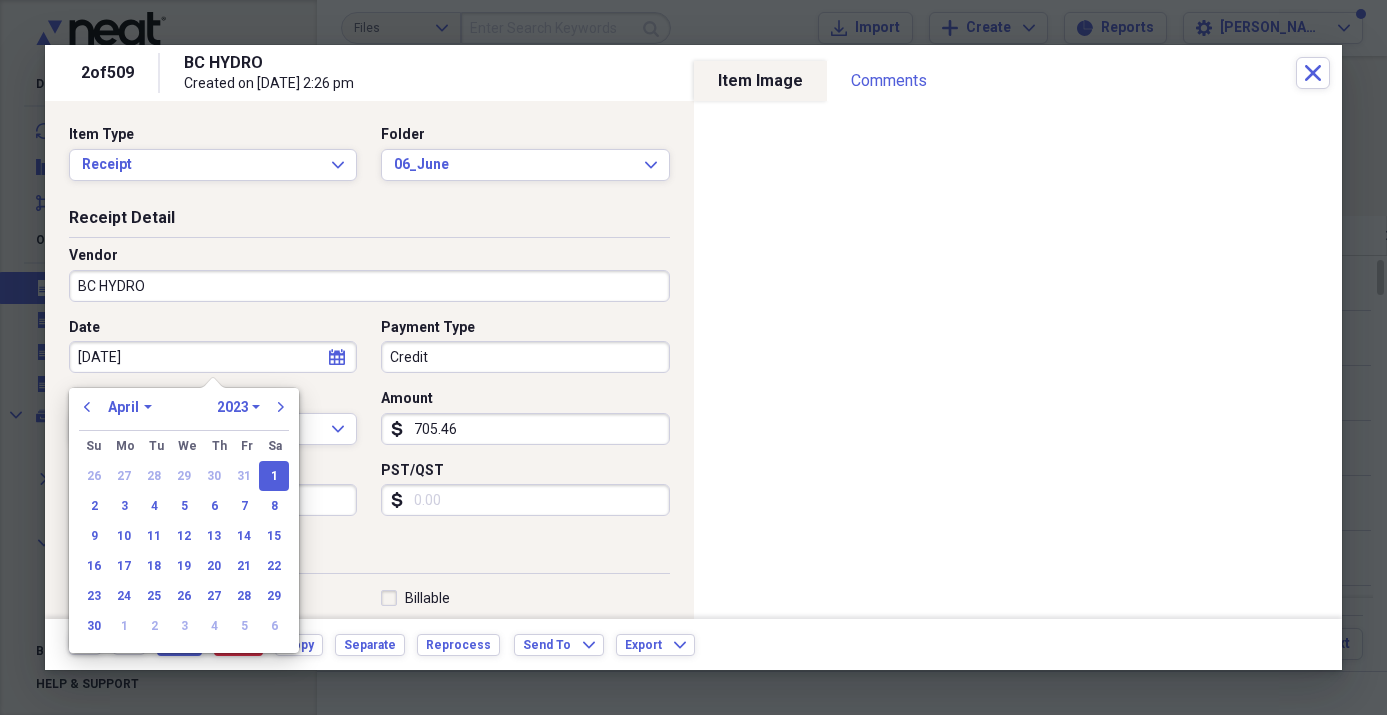select on "2025" 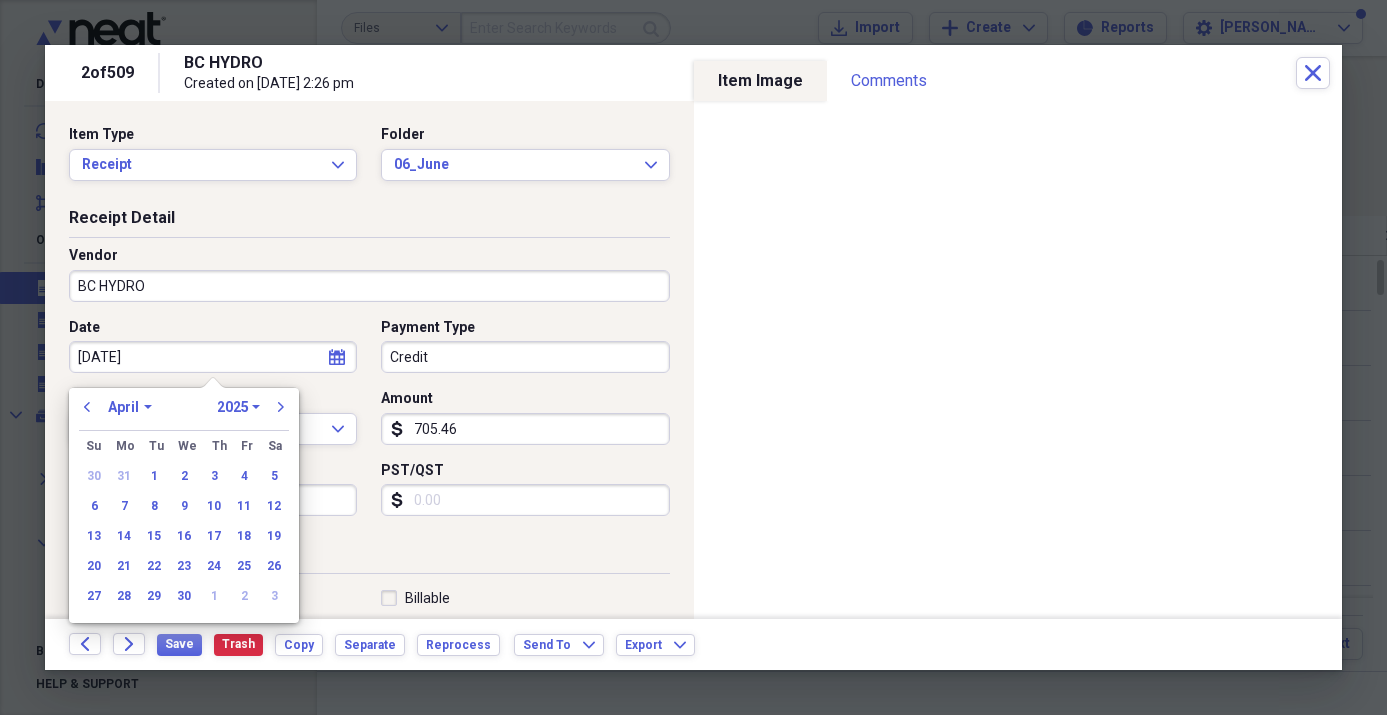 click on "January February March April May June July August September October November December" at bounding box center (130, 407) 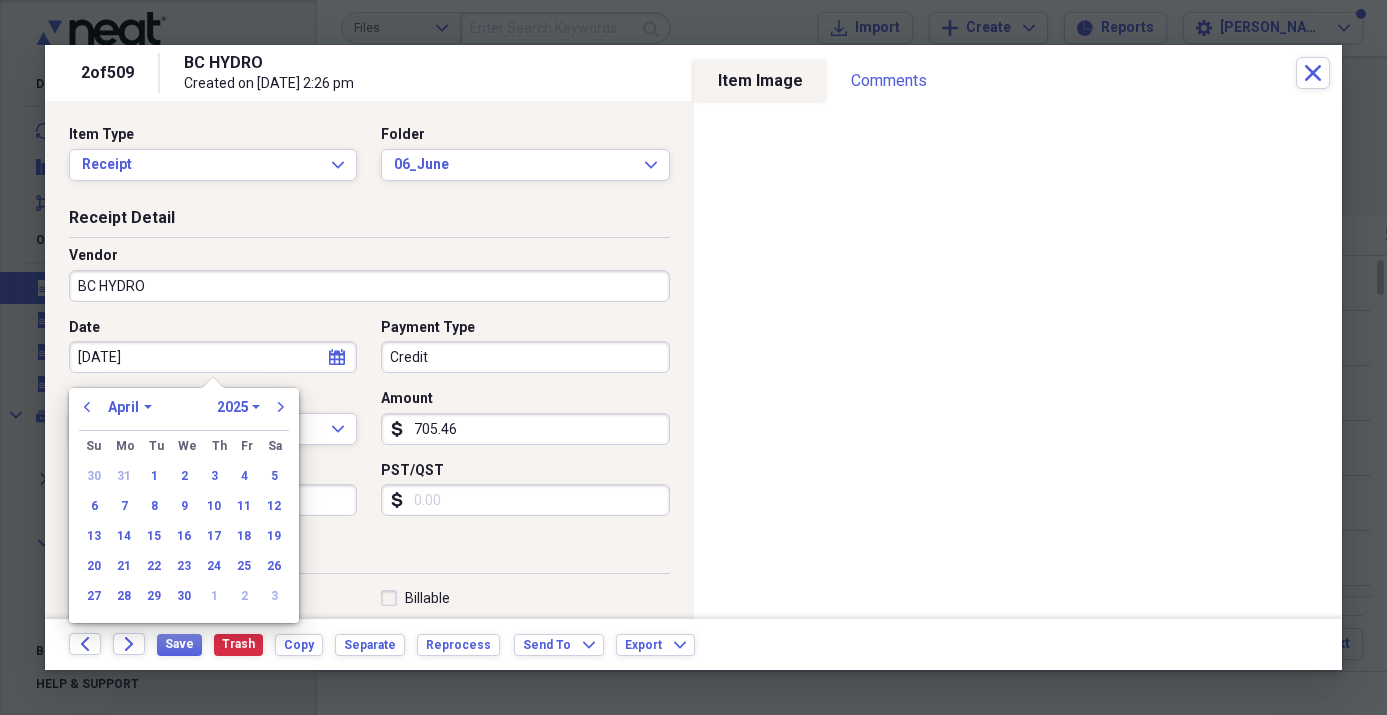 select on "2" 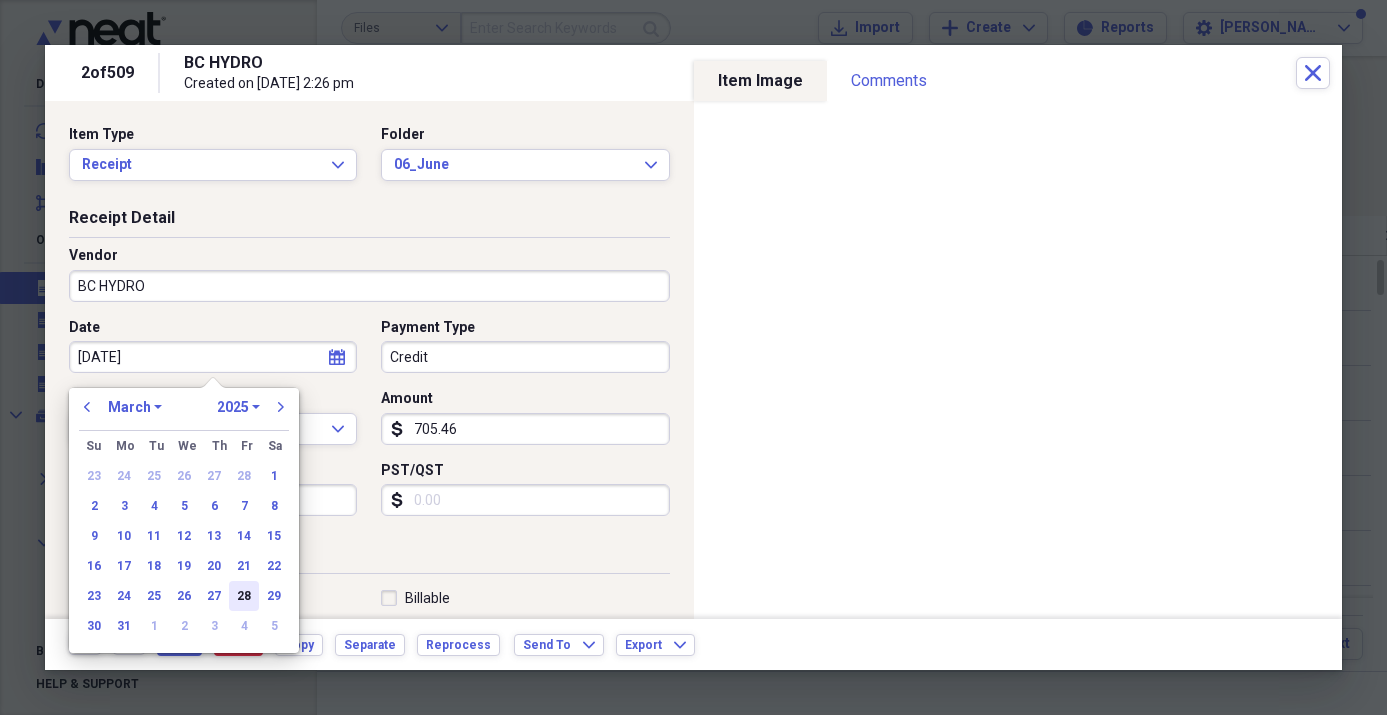 click on "28" at bounding box center [244, 596] 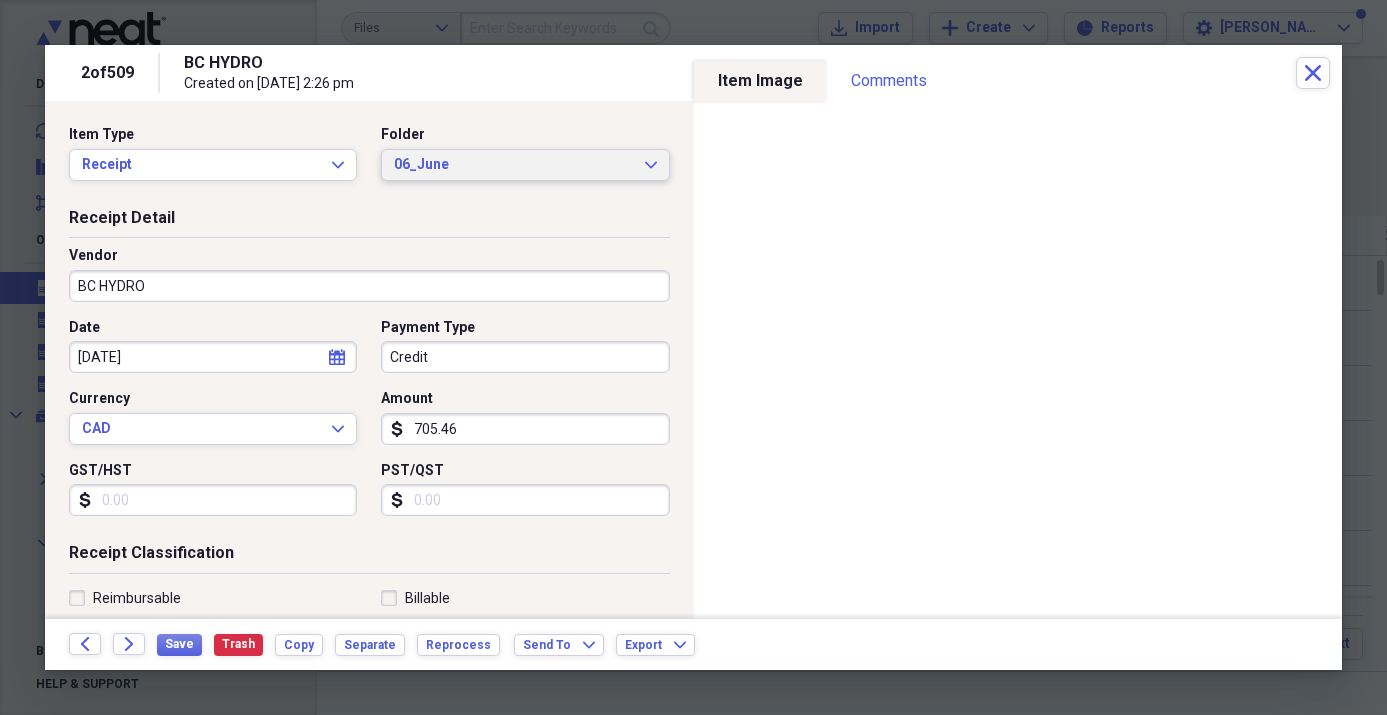 click on "06_June" at bounding box center [513, 165] 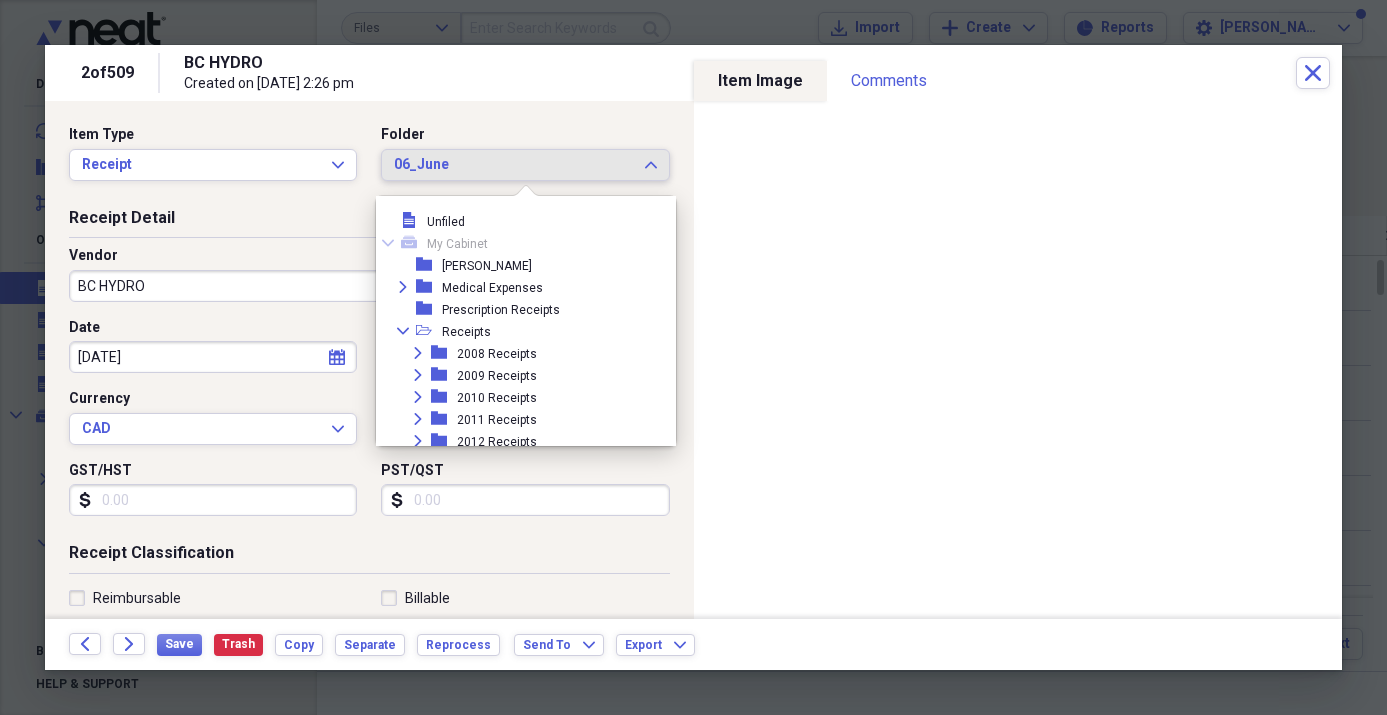 scroll, scrollTop: 847, scrollLeft: 0, axis: vertical 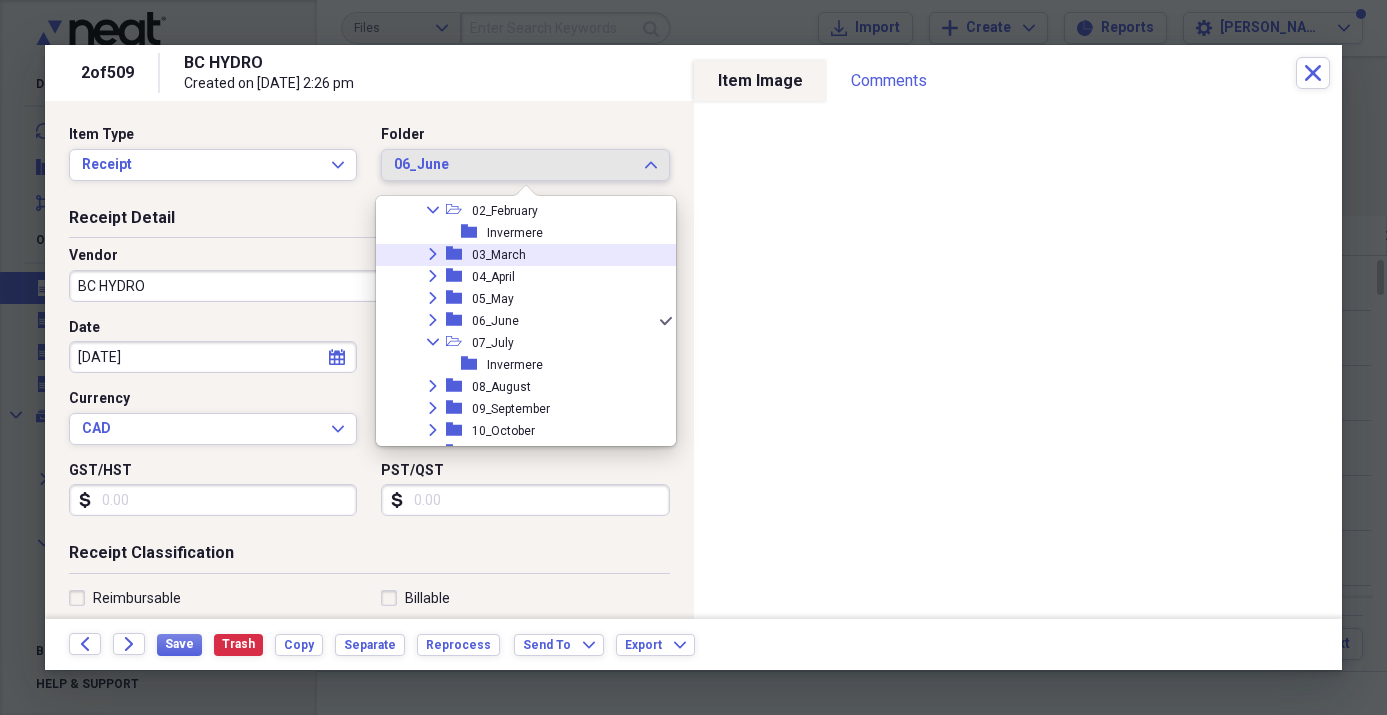 click on "Expand" 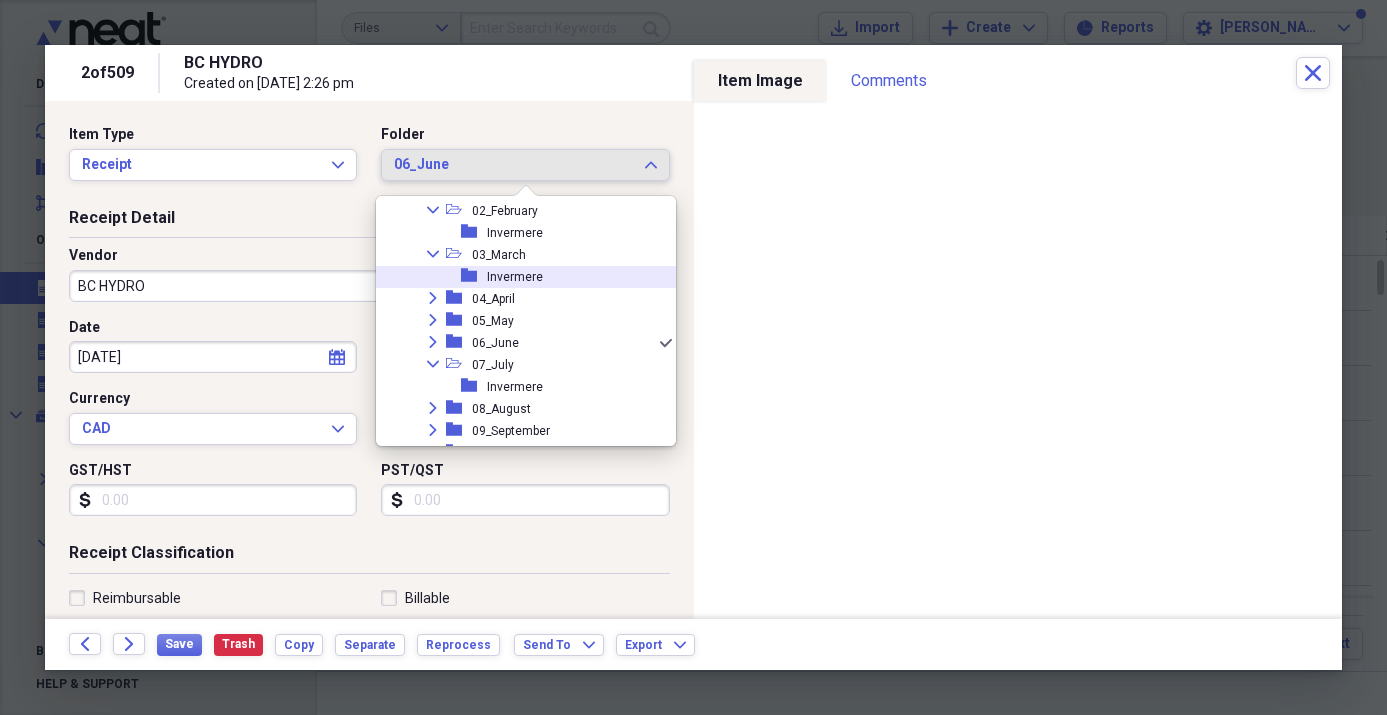 click on "folder" at bounding box center (474, 276) 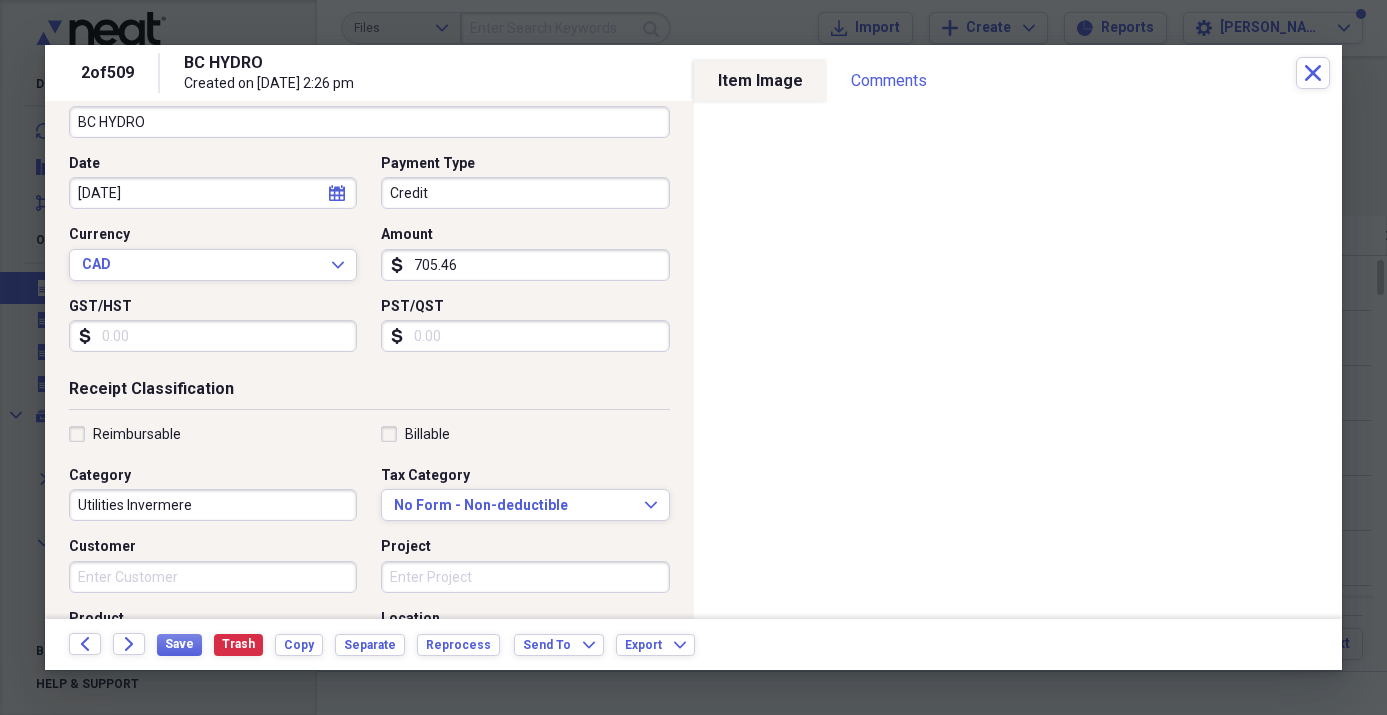 scroll, scrollTop: 172, scrollLeft: 0, axis: vertical 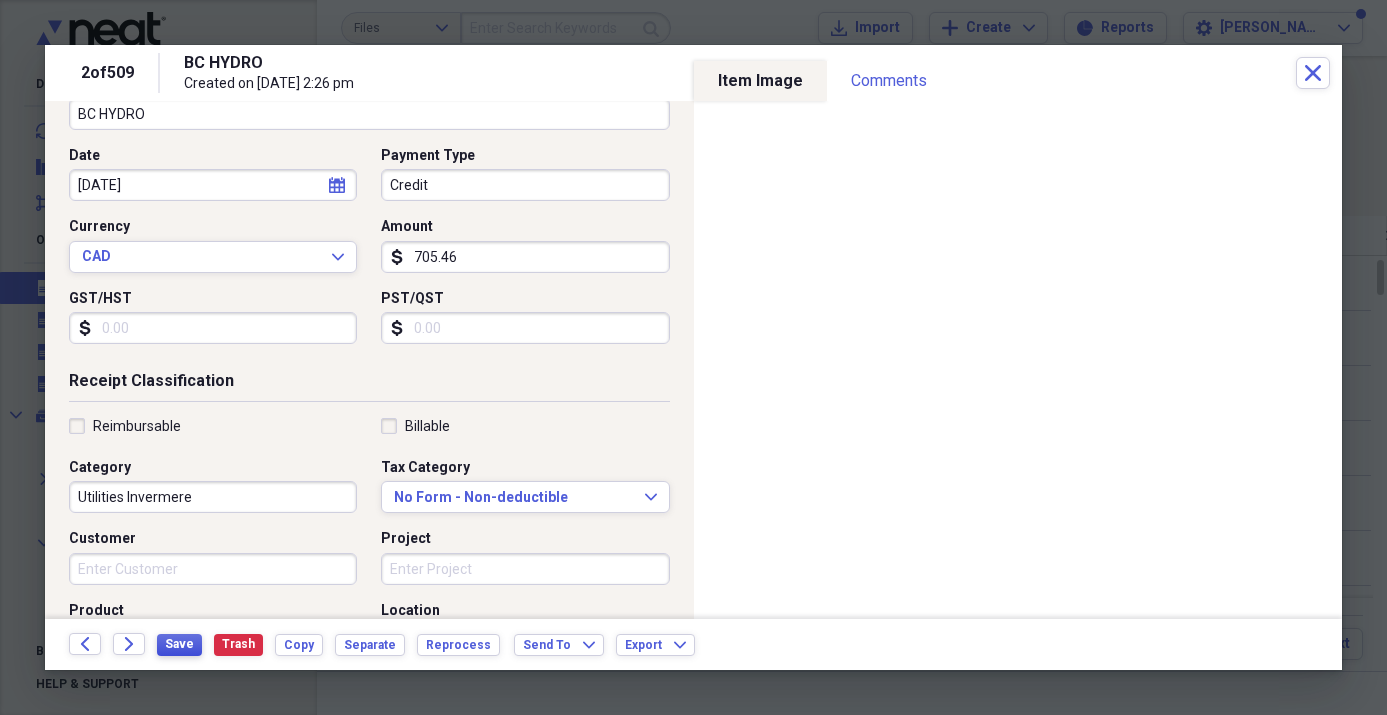 click on "Save" at bounding box center [179, 644] 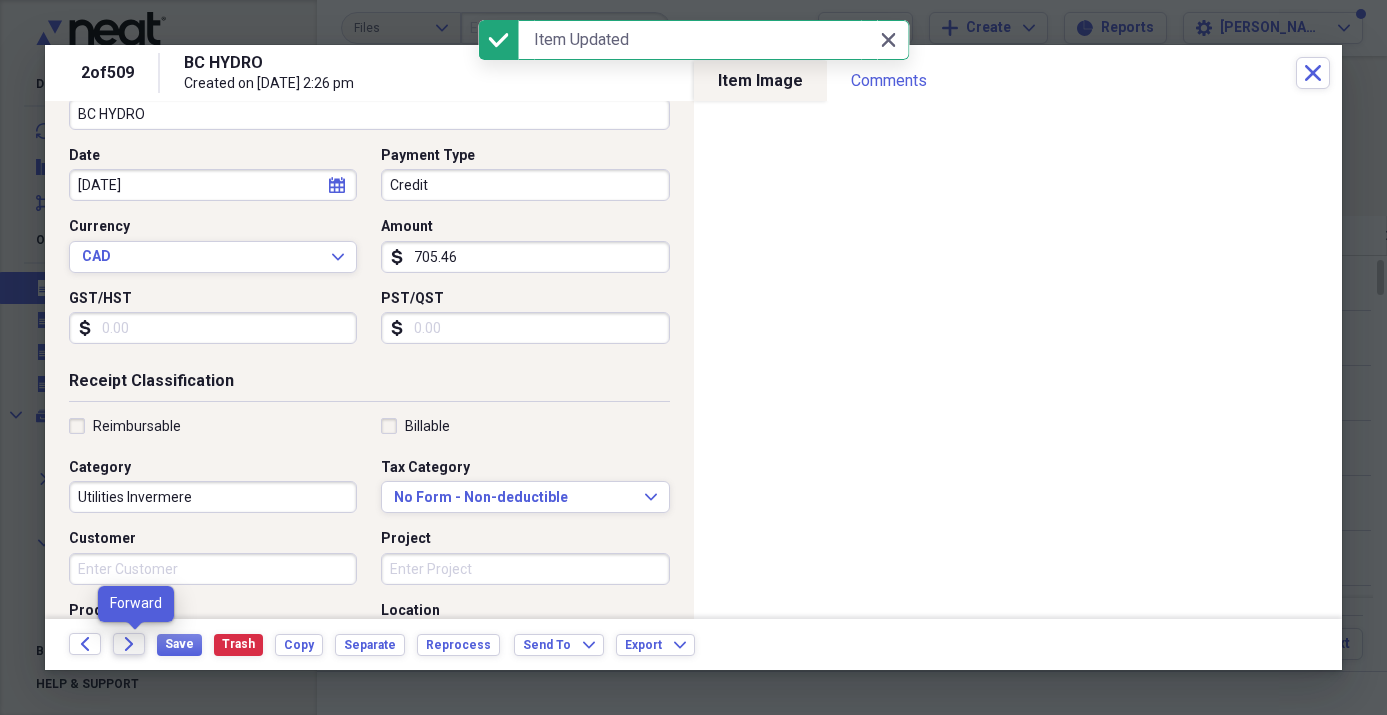 click on "Forward" 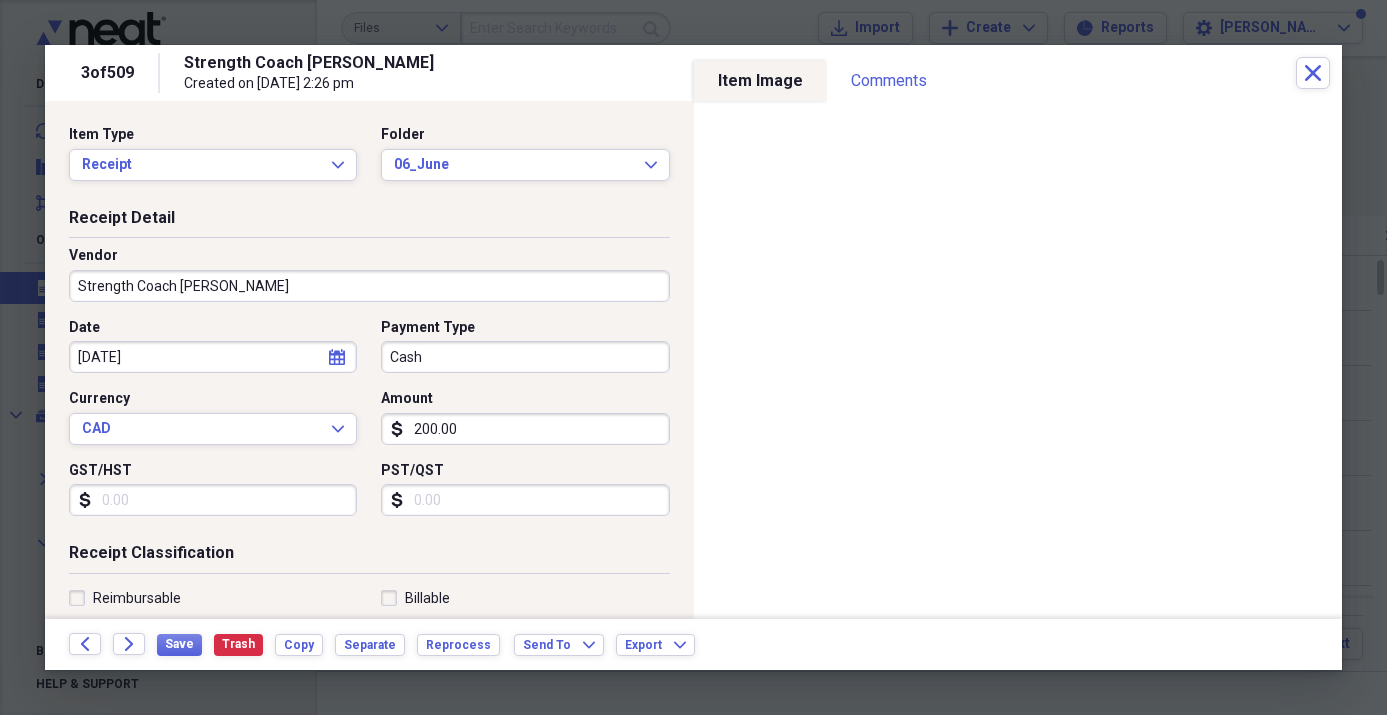 click 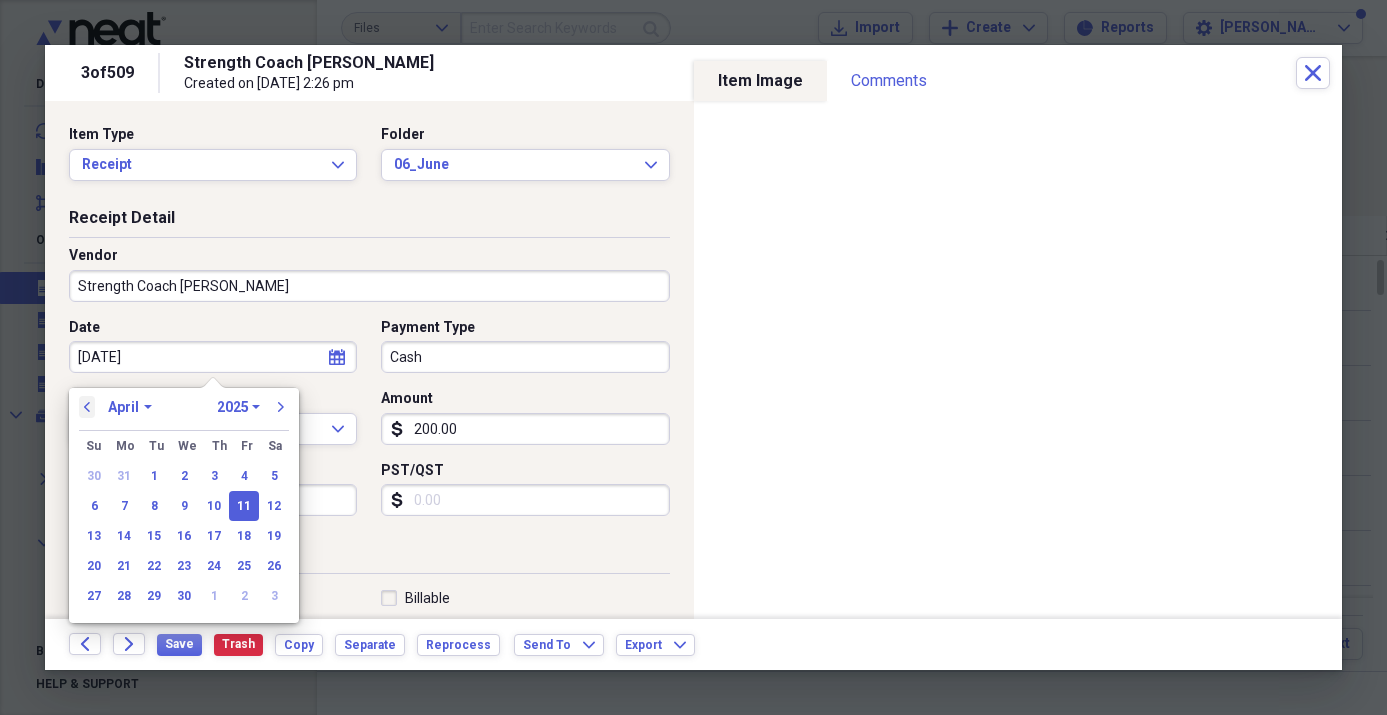 click on "previous" at bounding box center [87, 407] 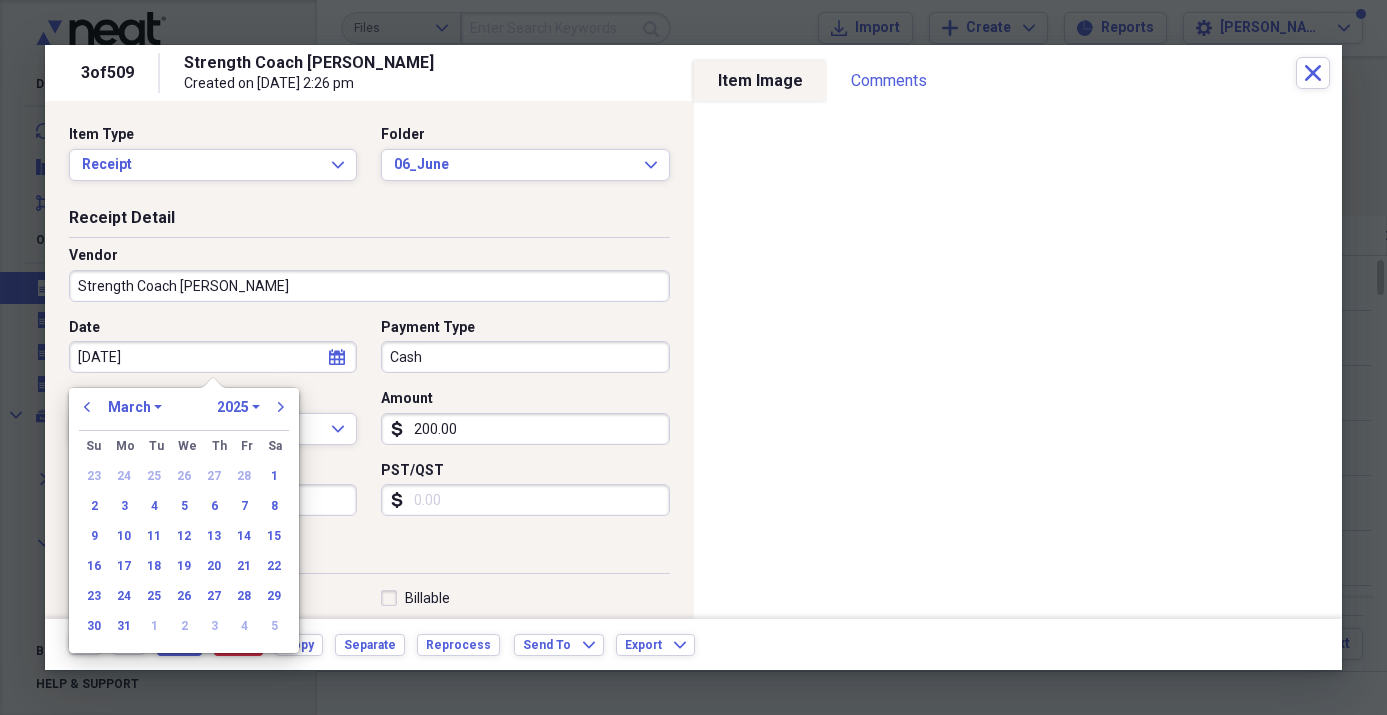 click on "27" at bounding box center (214, 596) 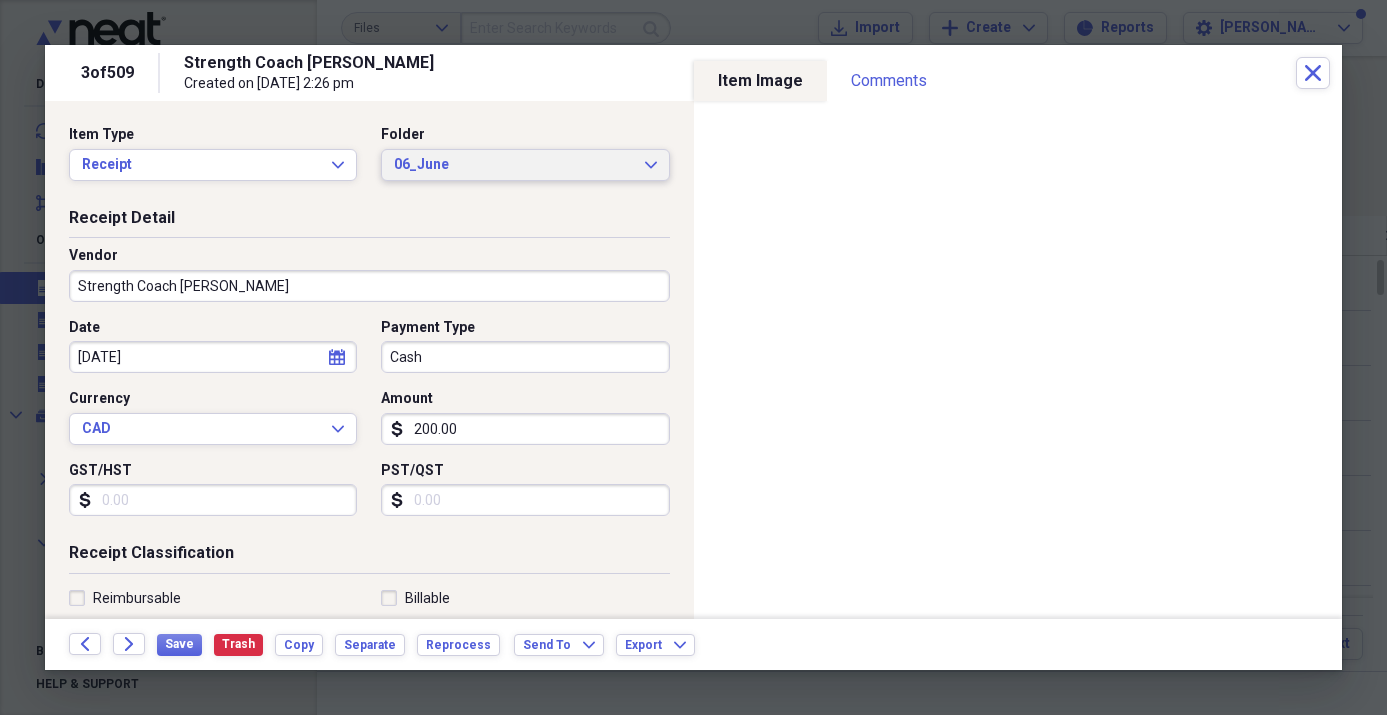 click on "06_June" at bounding box center (513, 165) 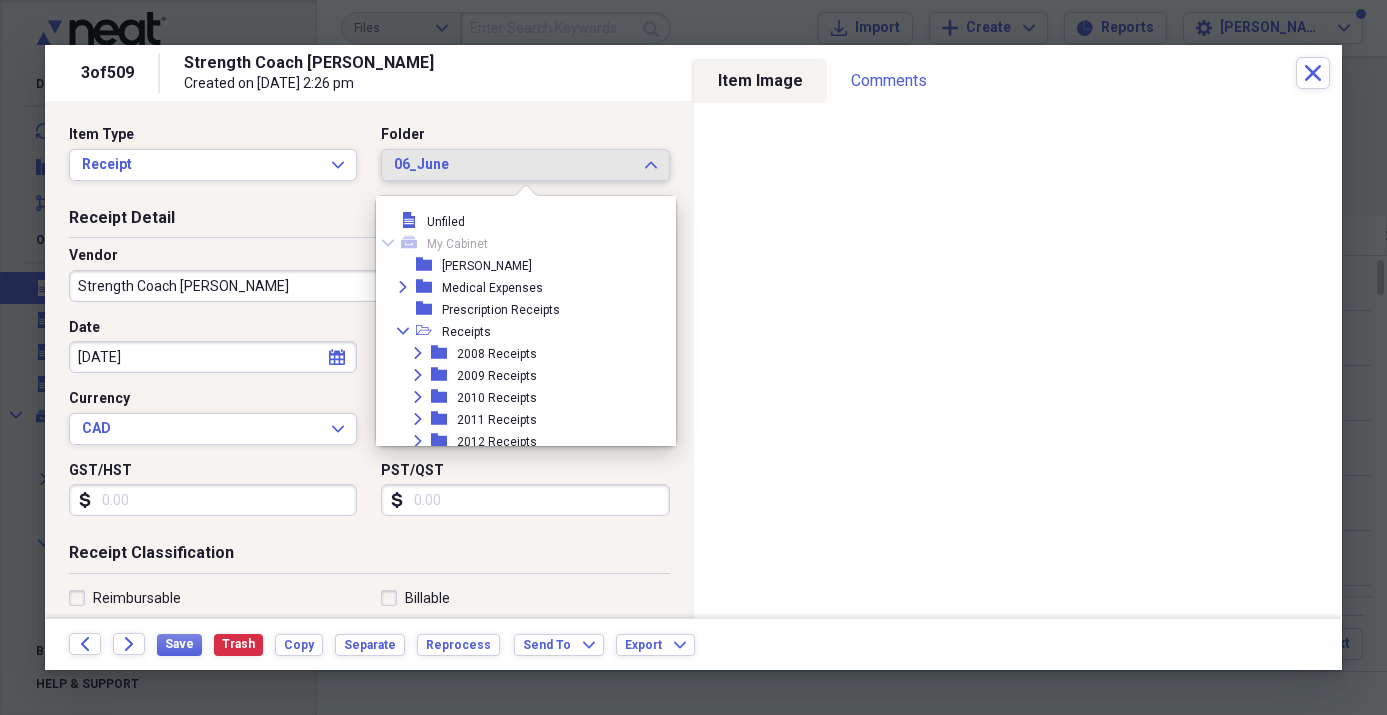 scroll, scrollTop: 869, scrollLeft: 0, axis: vertical 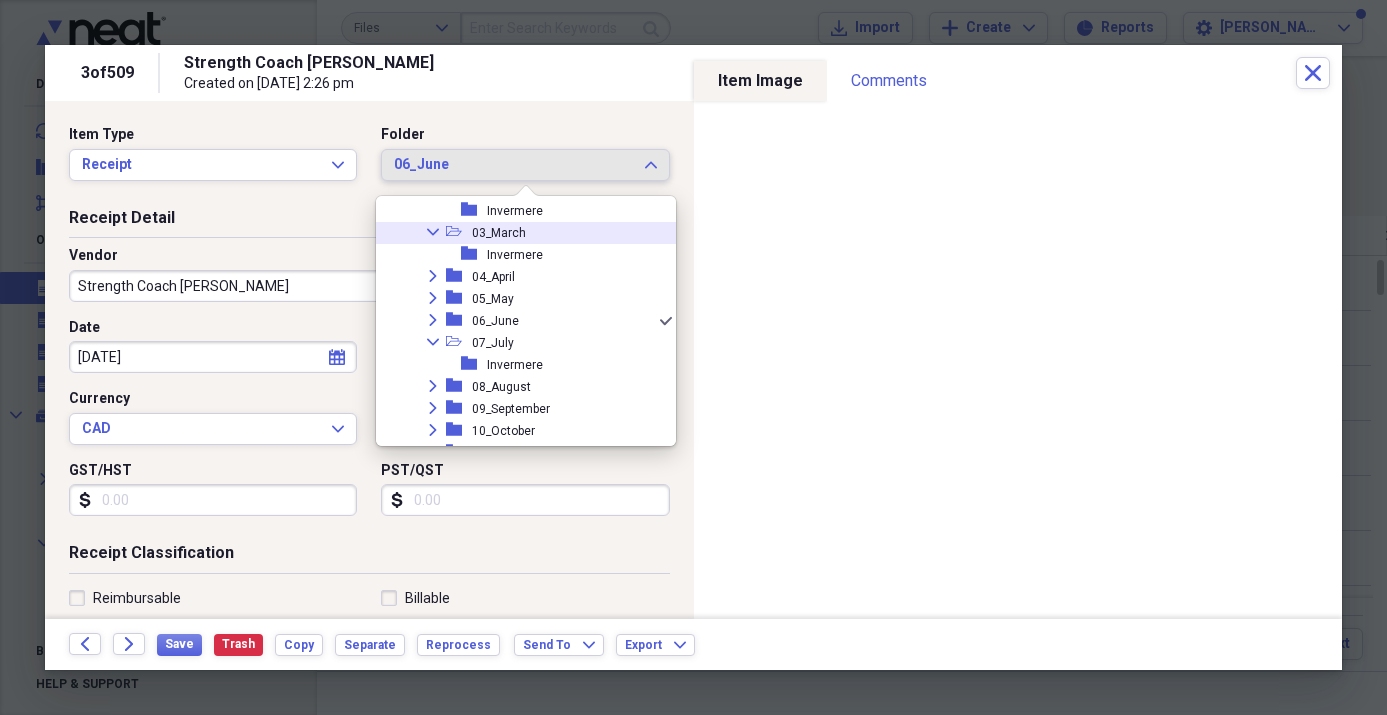click on "open-folder" at bounding box center (459, 232) 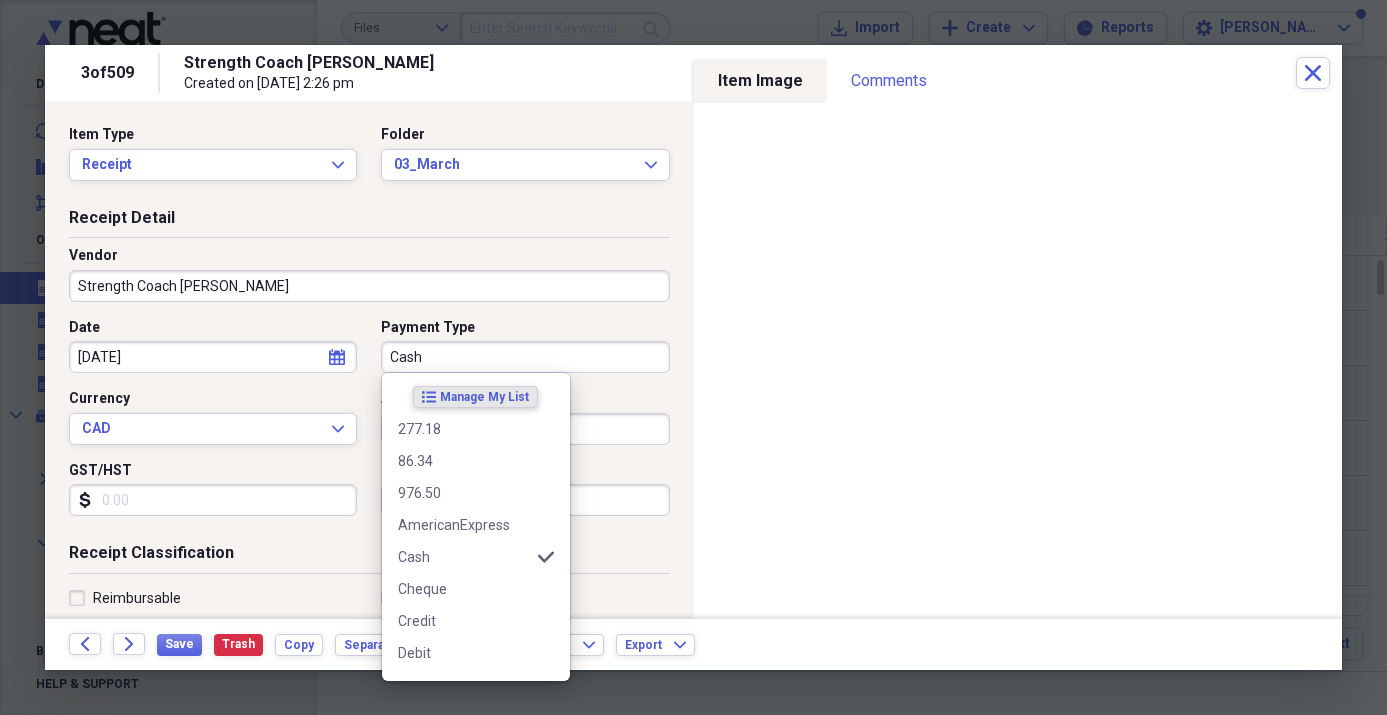 click on "Cash" at bounding box center [525, 357] 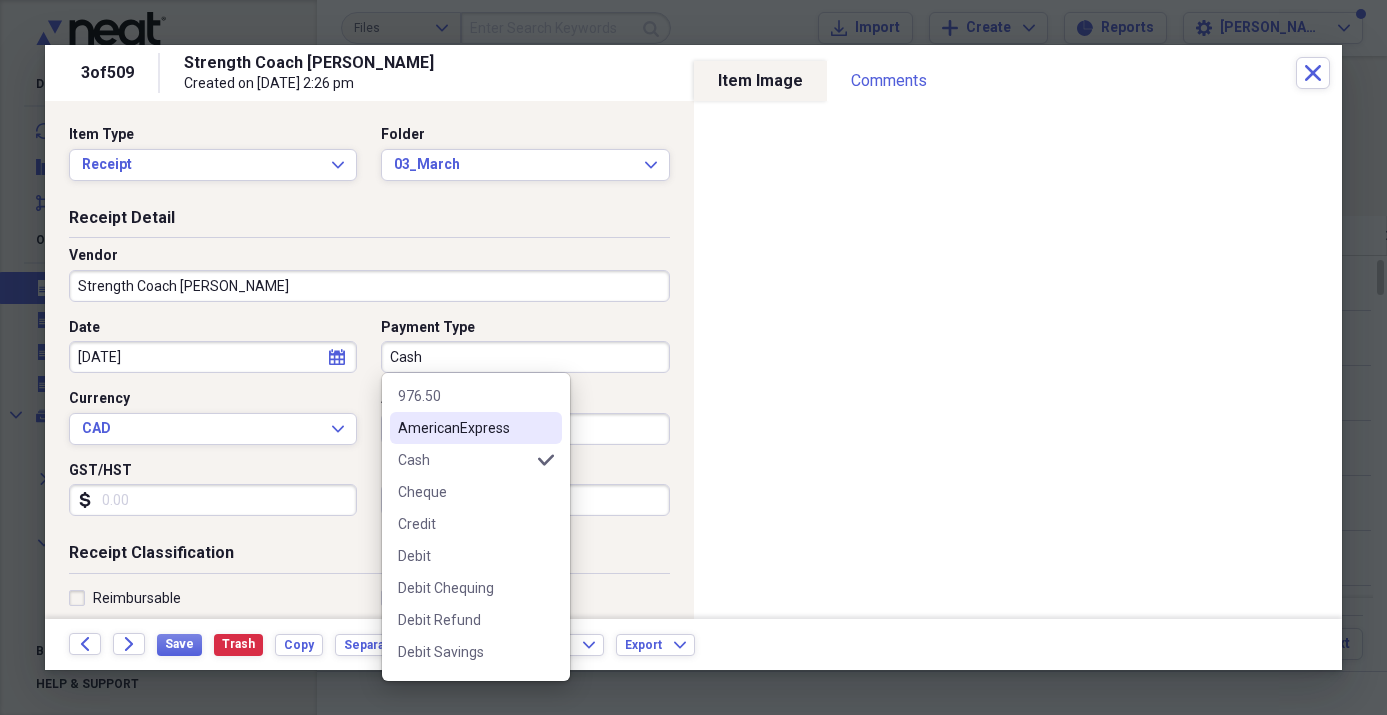 scroll, scrollTop: 124, scrollLeft: 0, axis: vertical 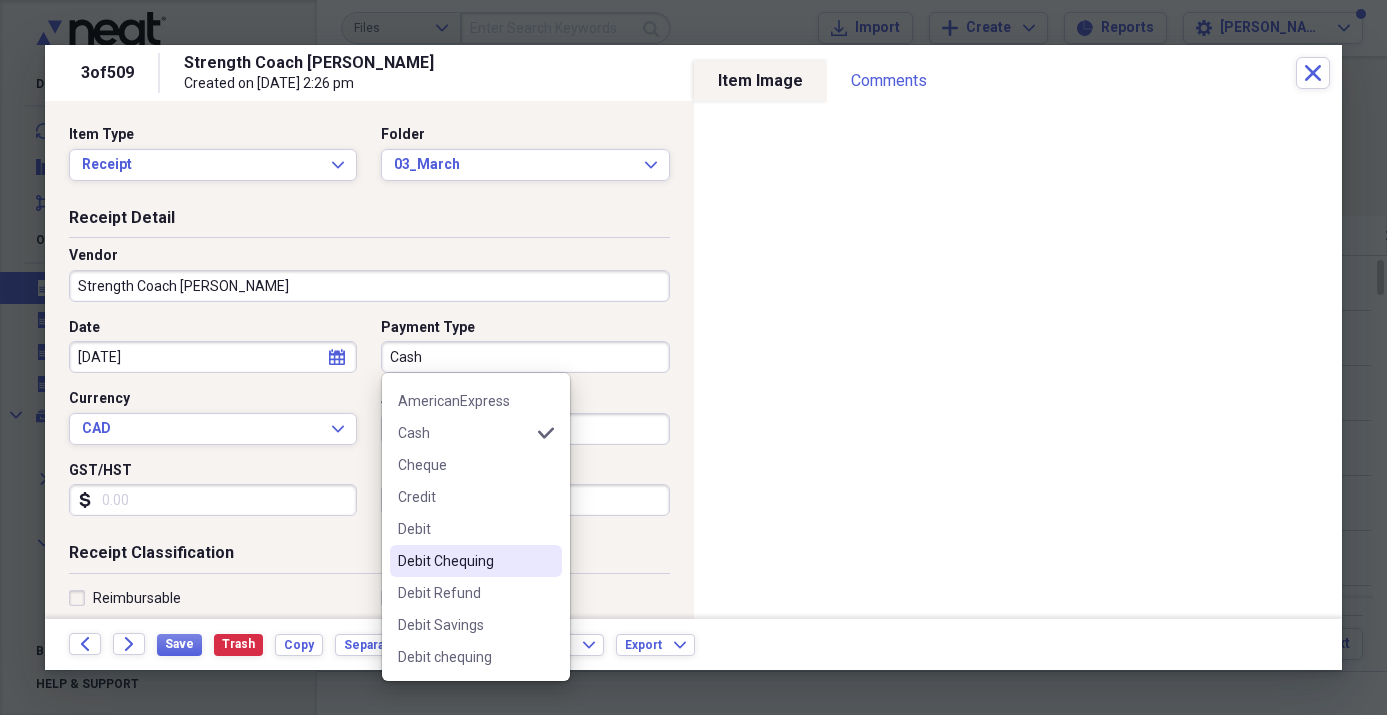 click on "Debit Chequing" at bounding box center (476, 561) 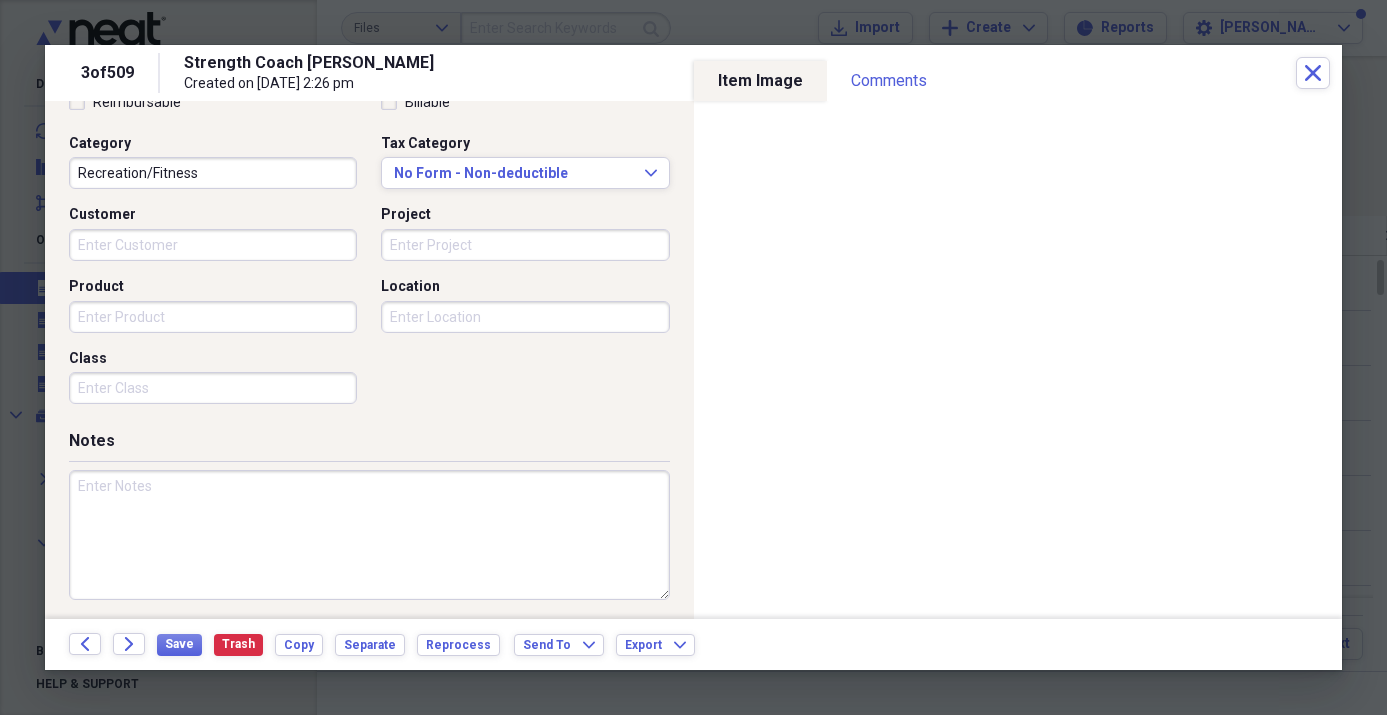 scroll, scrollTop: 500, scrollLeft: 0, axis: vertical 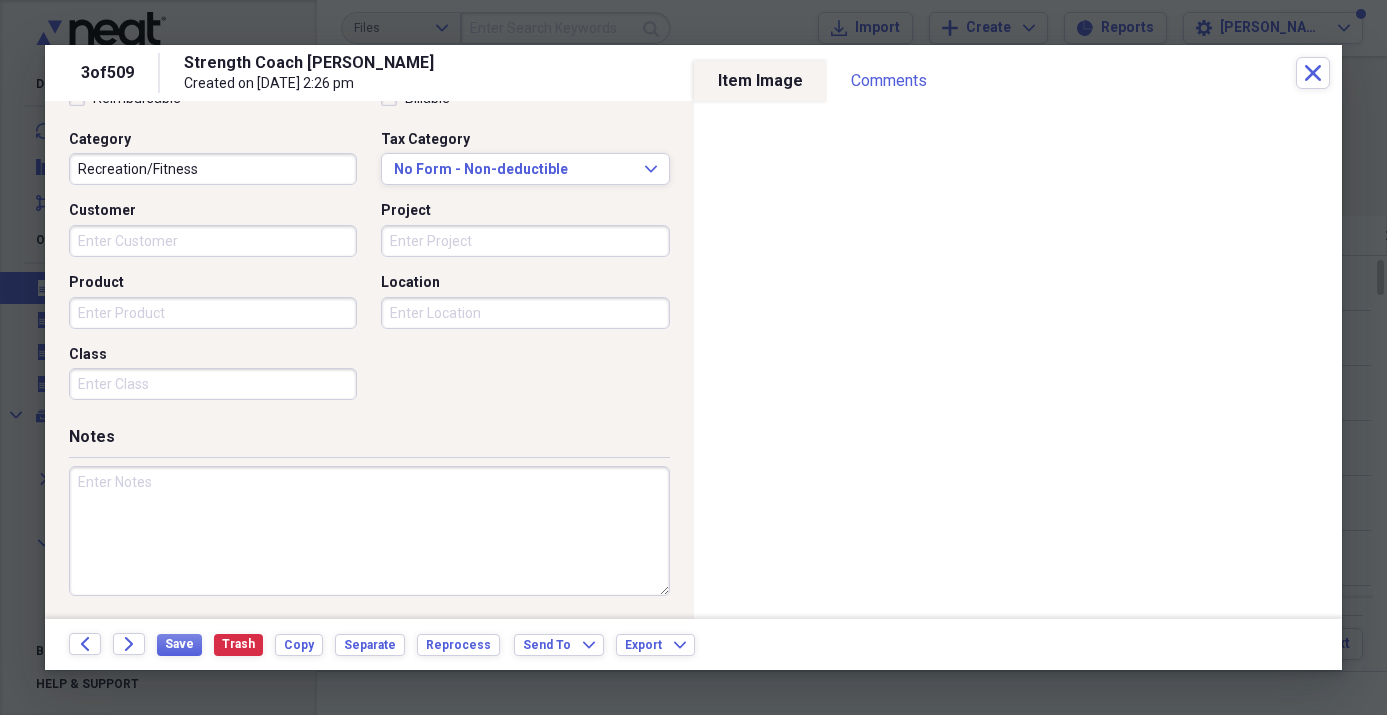 click at bounding box center (369, 531) 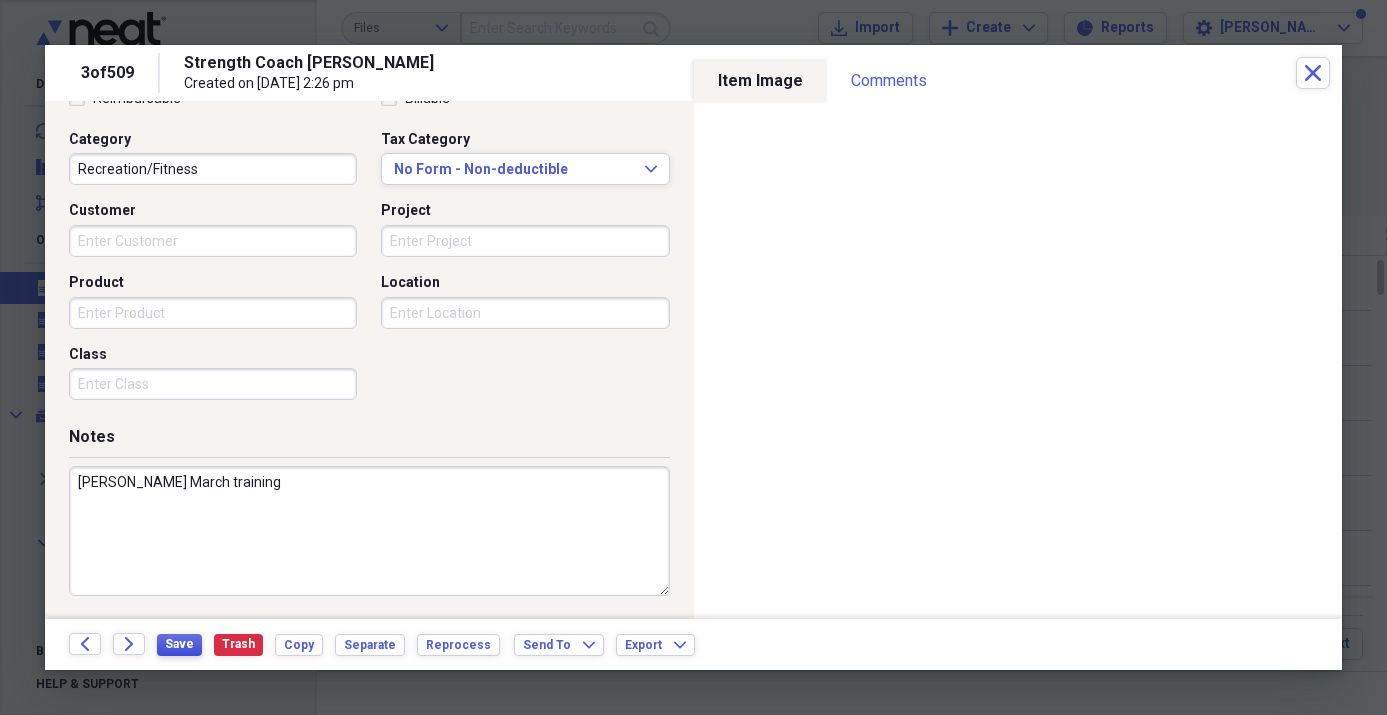type on "[PERSON_NAME] March training" 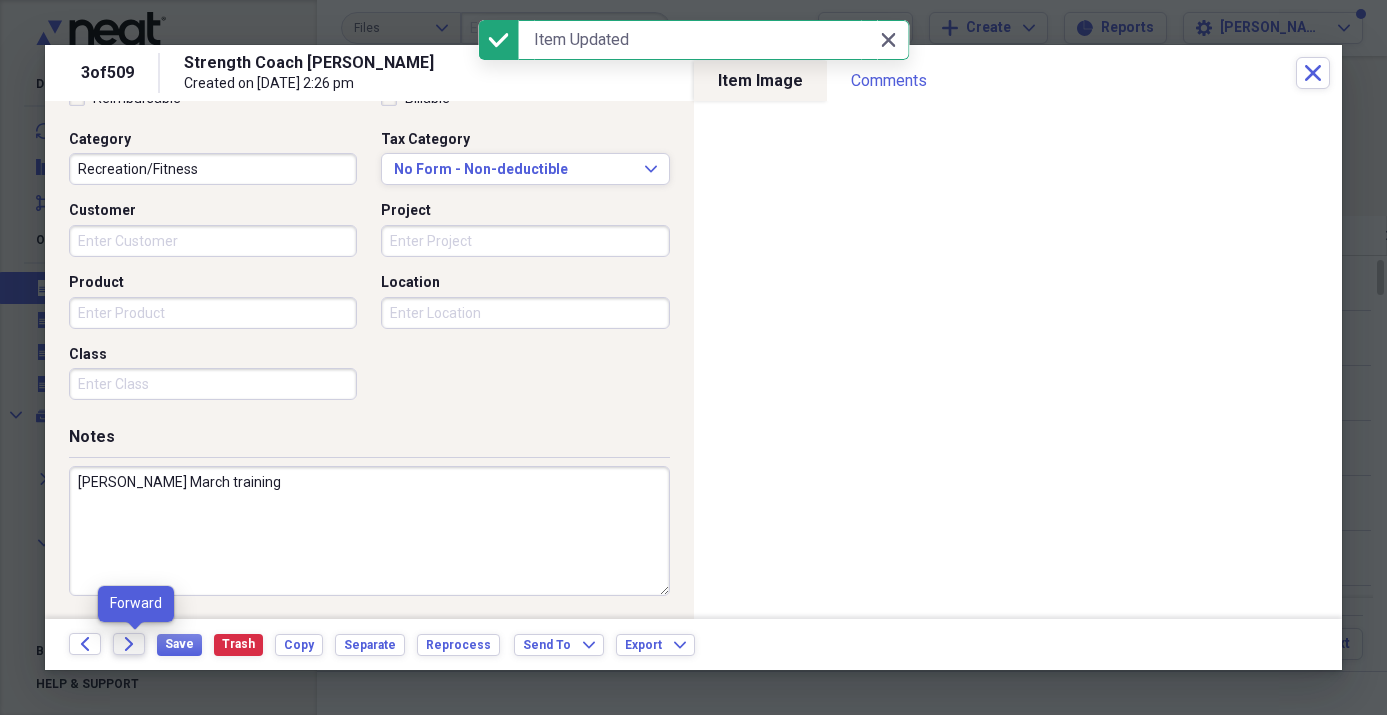 click on "Forward" 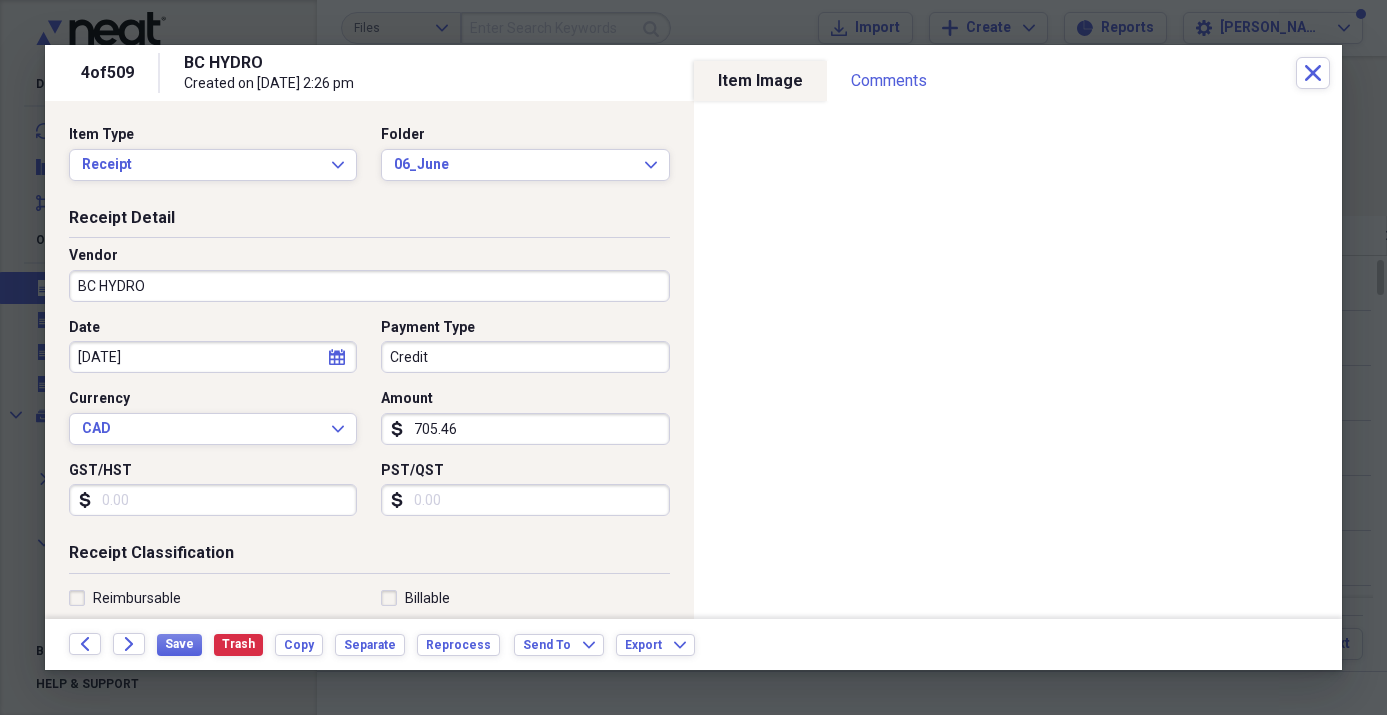 click on "calendar" 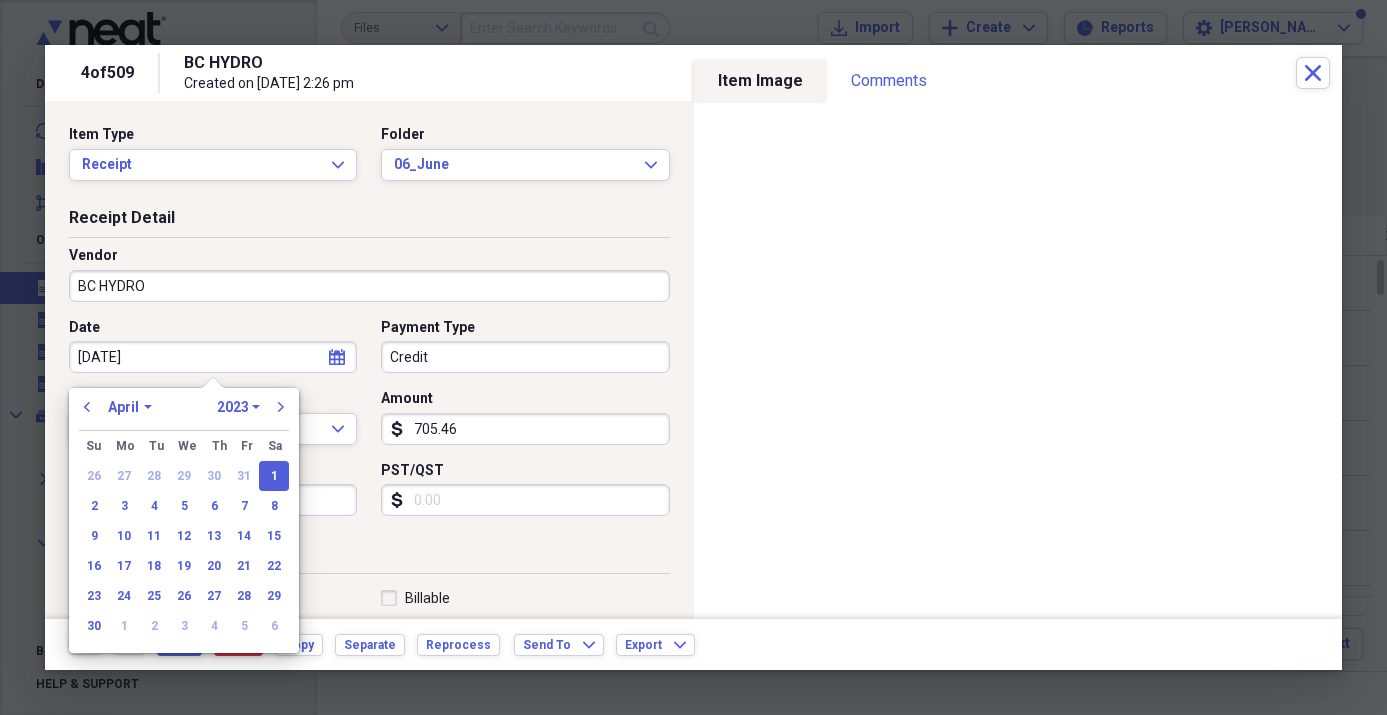 click on "1970 1971 1972 1973 1974 1975 1976 1977 1978 1979 1980 1981 1982 1983 1984 1985 1986 1987 1988 1989 1990 1991 1992 1993 1994 1995 1996 1997 1998 1999 2000 2001 2002 2003 2004 2005 2006 2007 2008 2009 2010 2011 2012 2013 2014 2015 2016 2017 2018 2019 2020 2021 2022 2023 2024 2025 2026 2027 2028 2029 2030 2031 2032 2033 2034 2035" at bounding box center [238, 407] 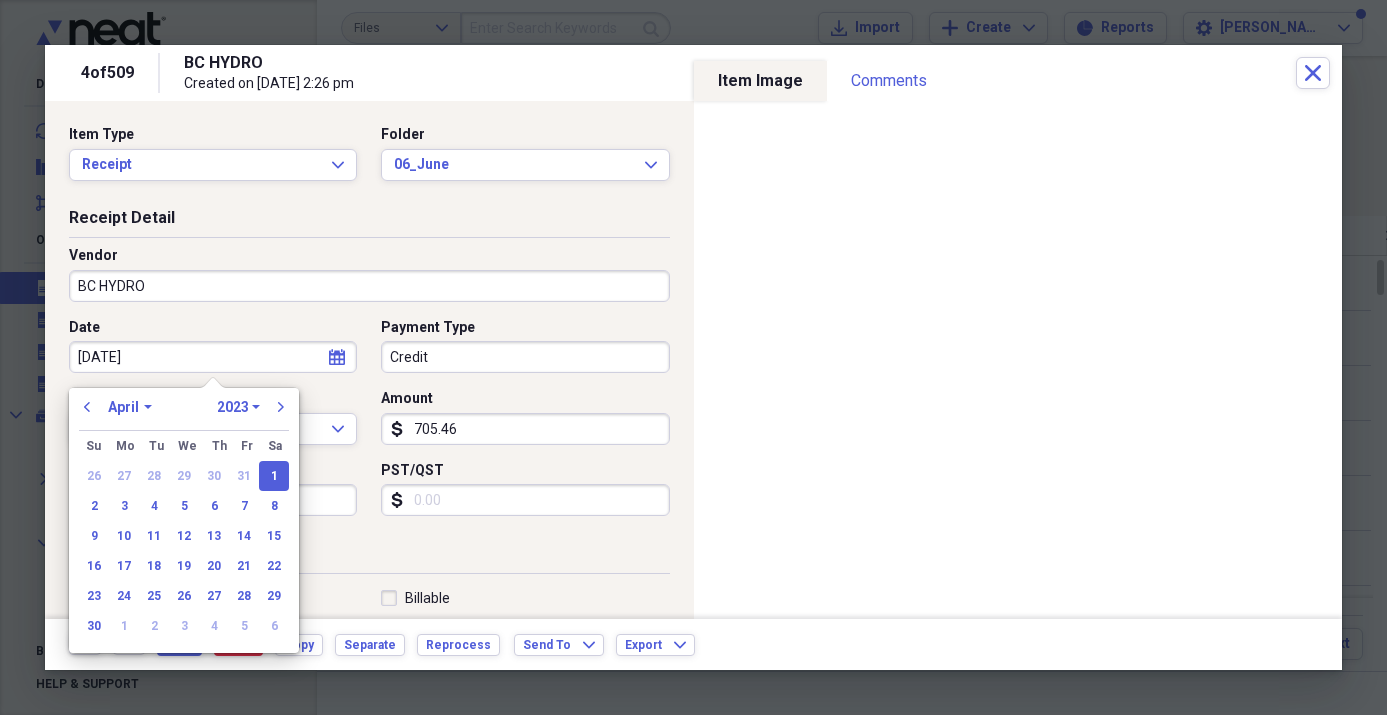 select on "2025" 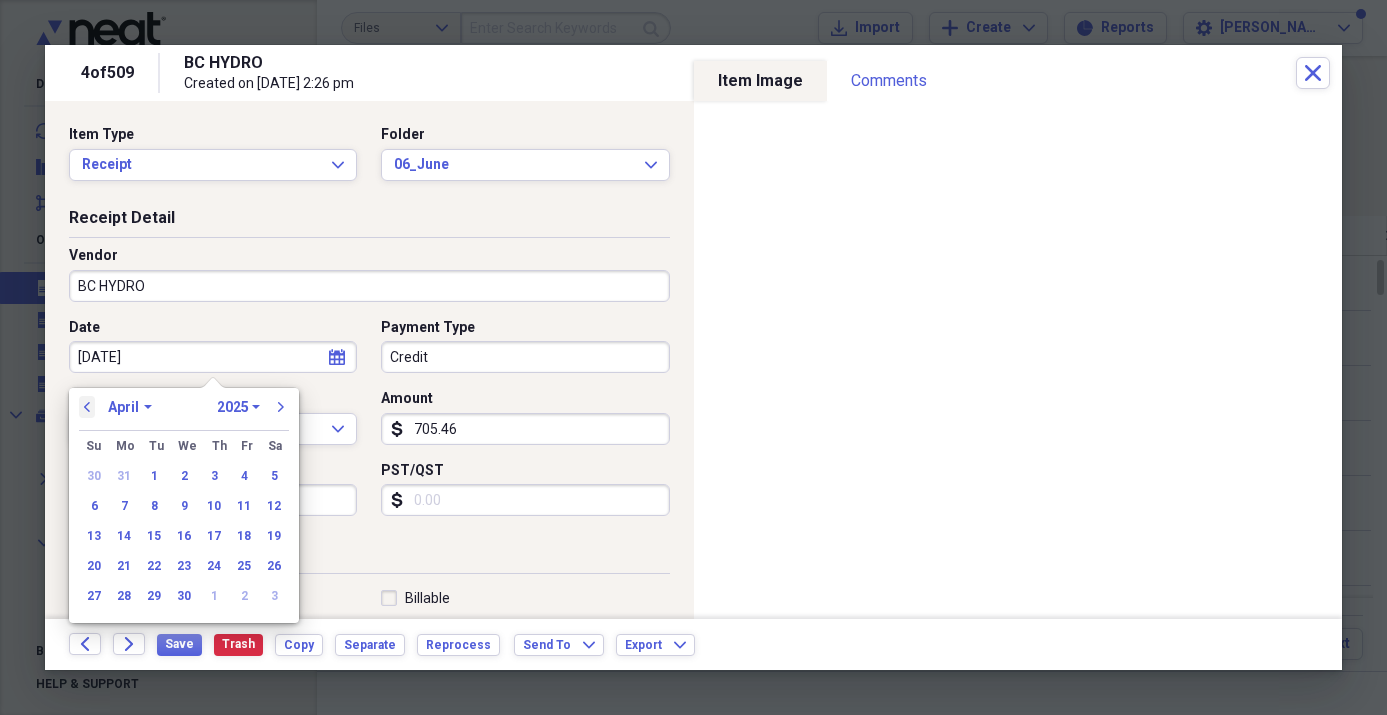 click on "previous" at bounding box center (87, 407) 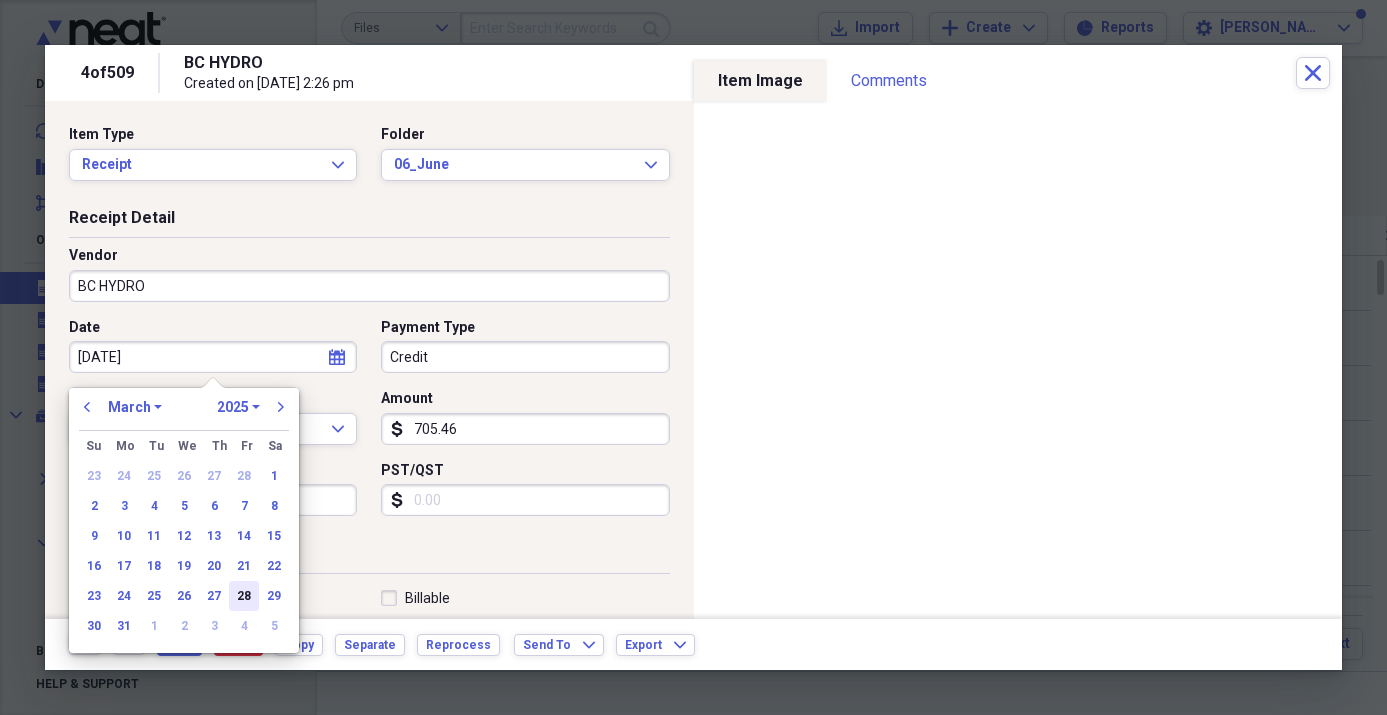 click on "28" at bounding box center [244, 596] 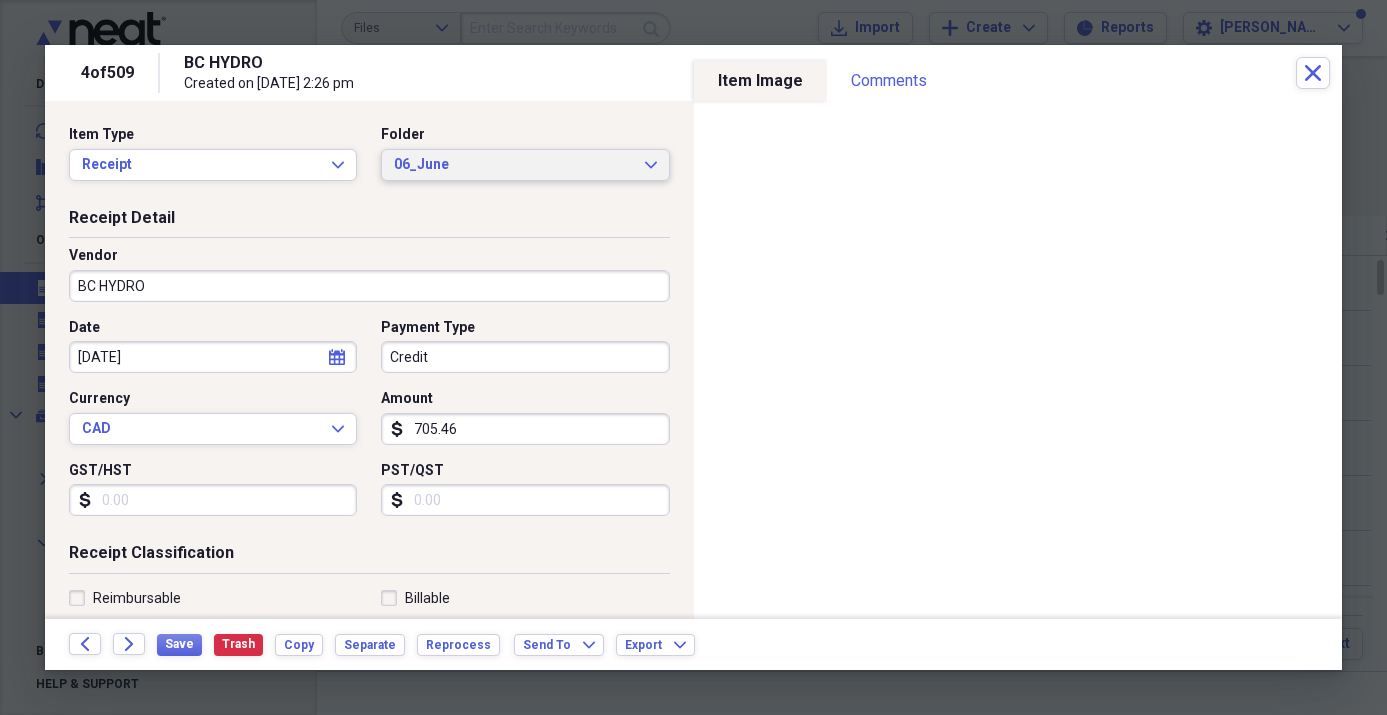 click on "06_June" at bounding box center (513, 165) 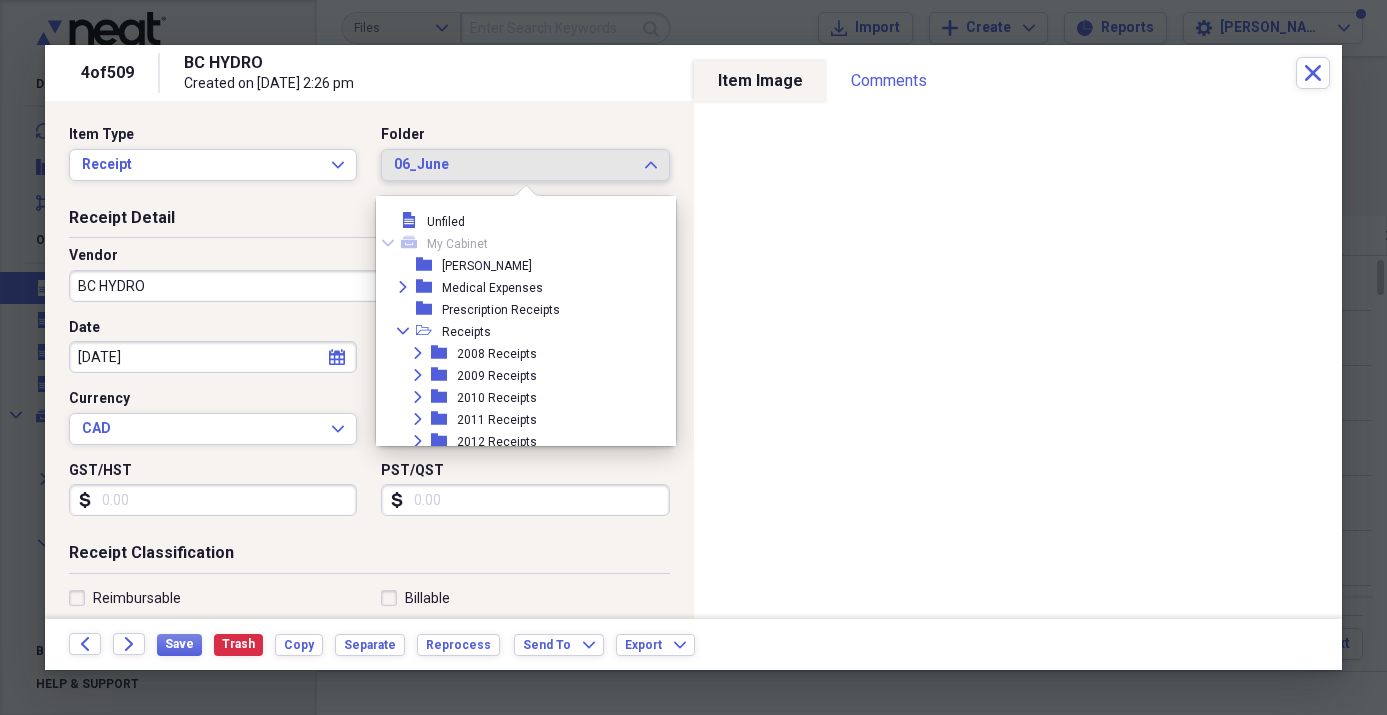 scroll, scrollTop: 869, scrollLeft: 0, axis: vertical 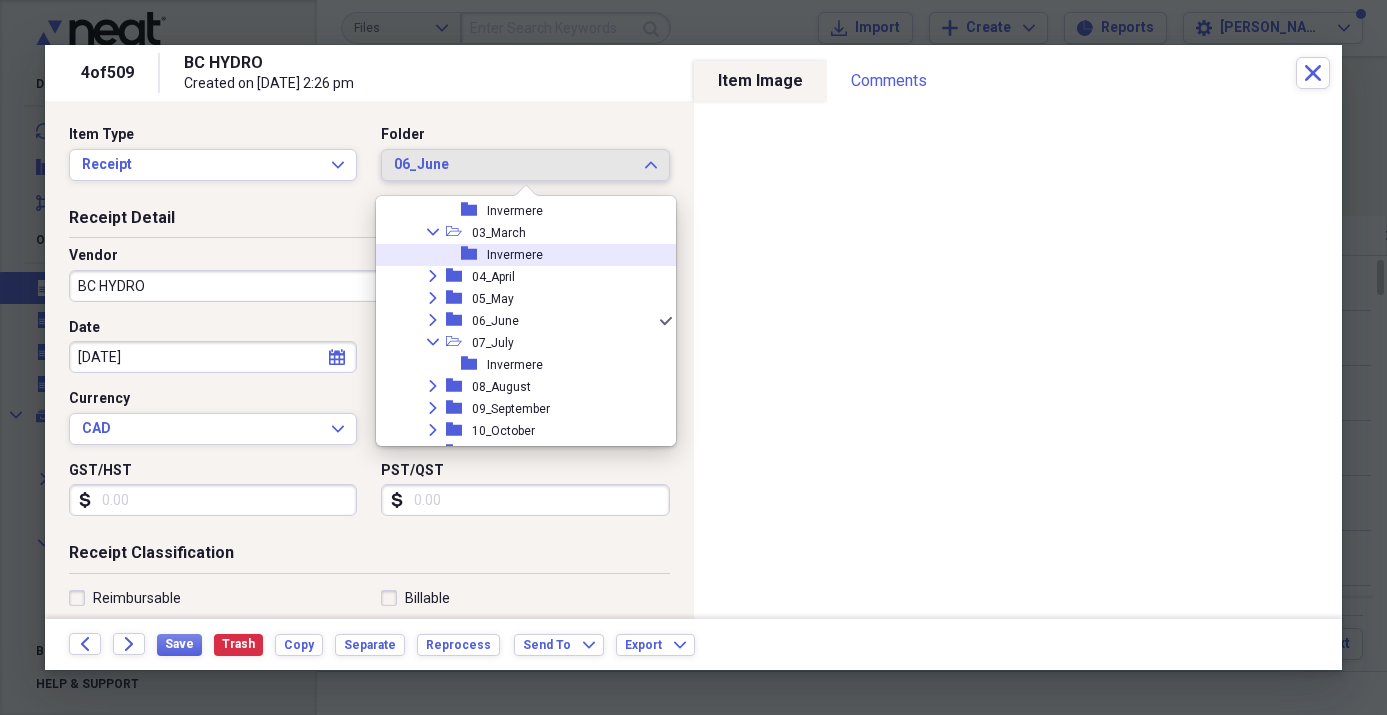 click on "folder Invermere" at bounding box center [518, 255] 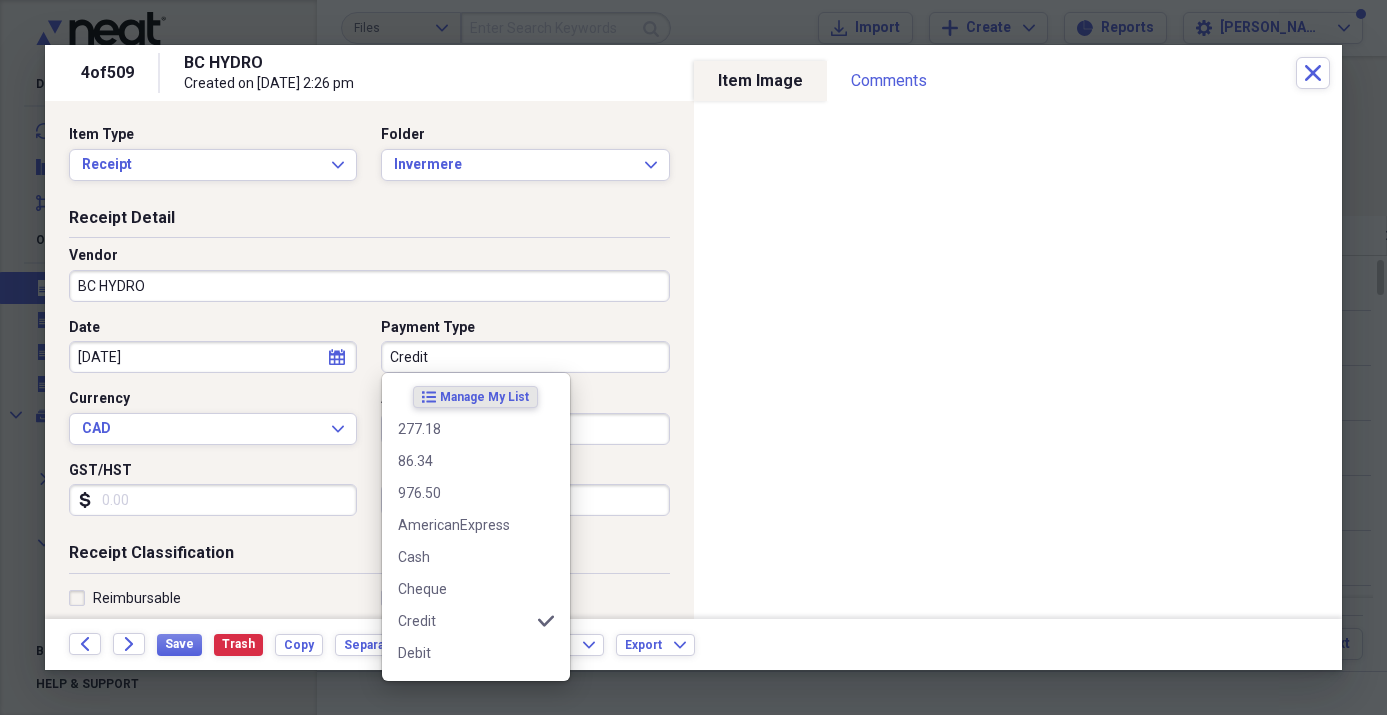 click on "Credit" at bounding box center [525, 357] 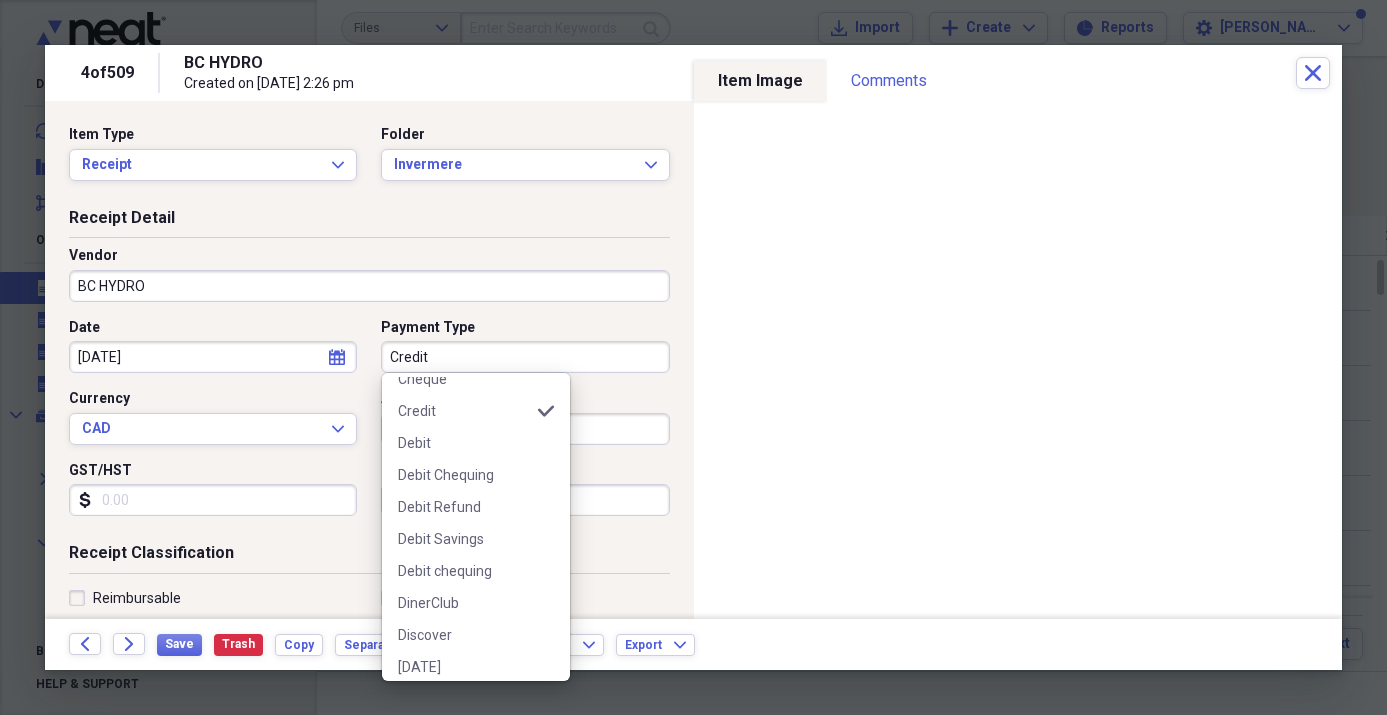 scroll, scrollTop: 218, scrollLeft: 0, axis: vertical 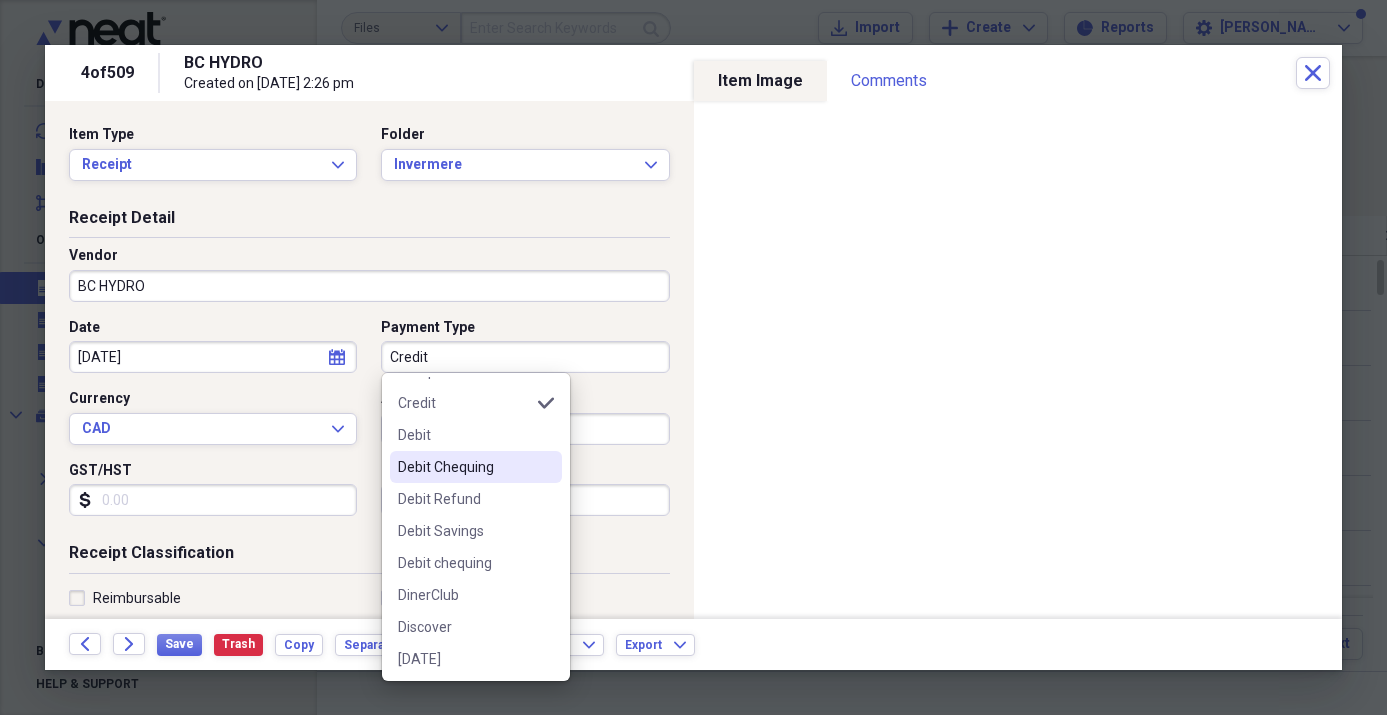 click on "Debit Chequing" at bounding box center (464, 467) 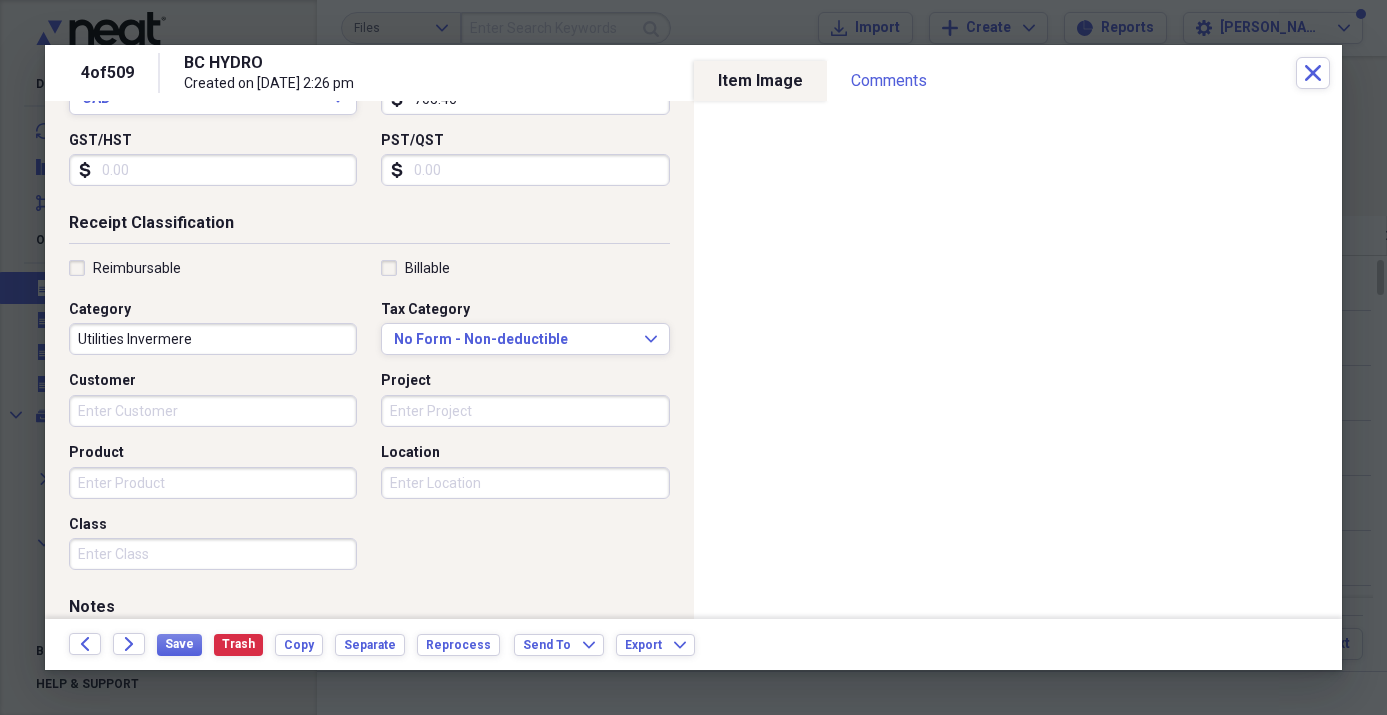 scroll, scrollTop: 346, scrollLeft: 0, axis: vertical 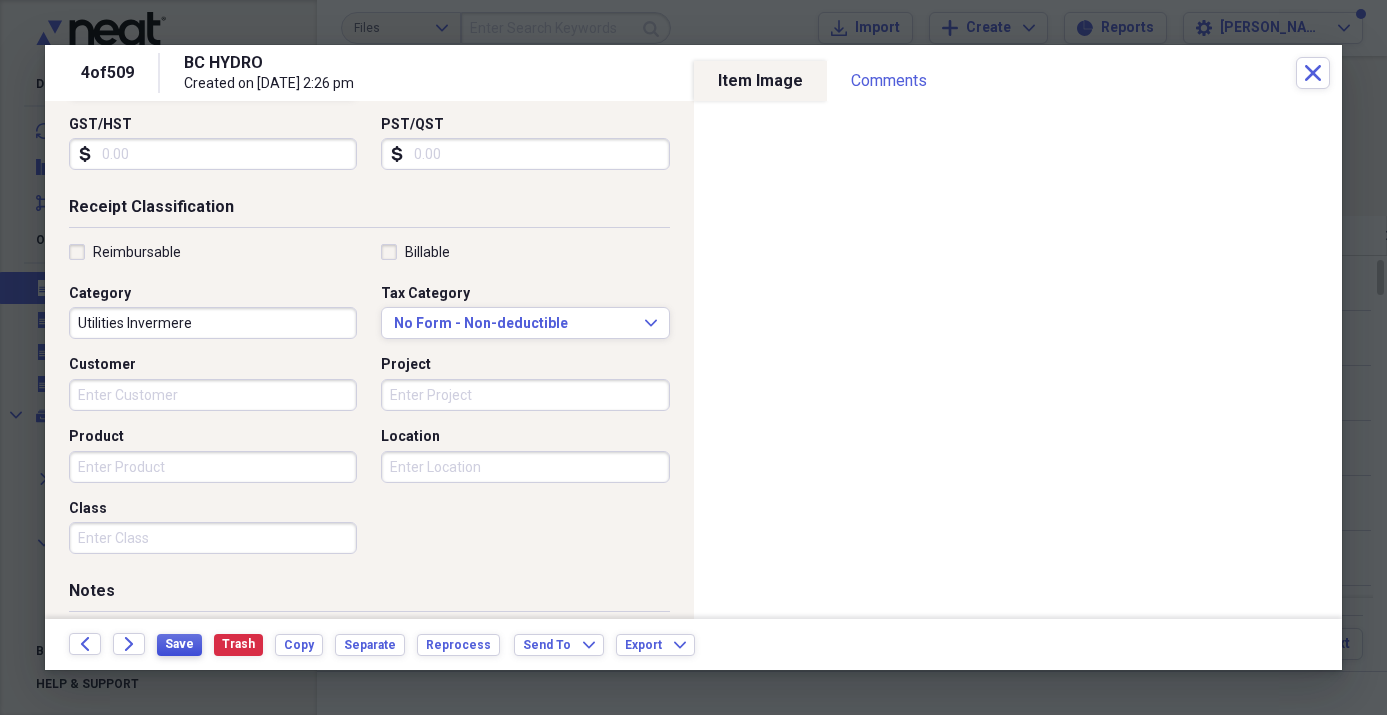click on "Save" at bounding box center [179, 644] 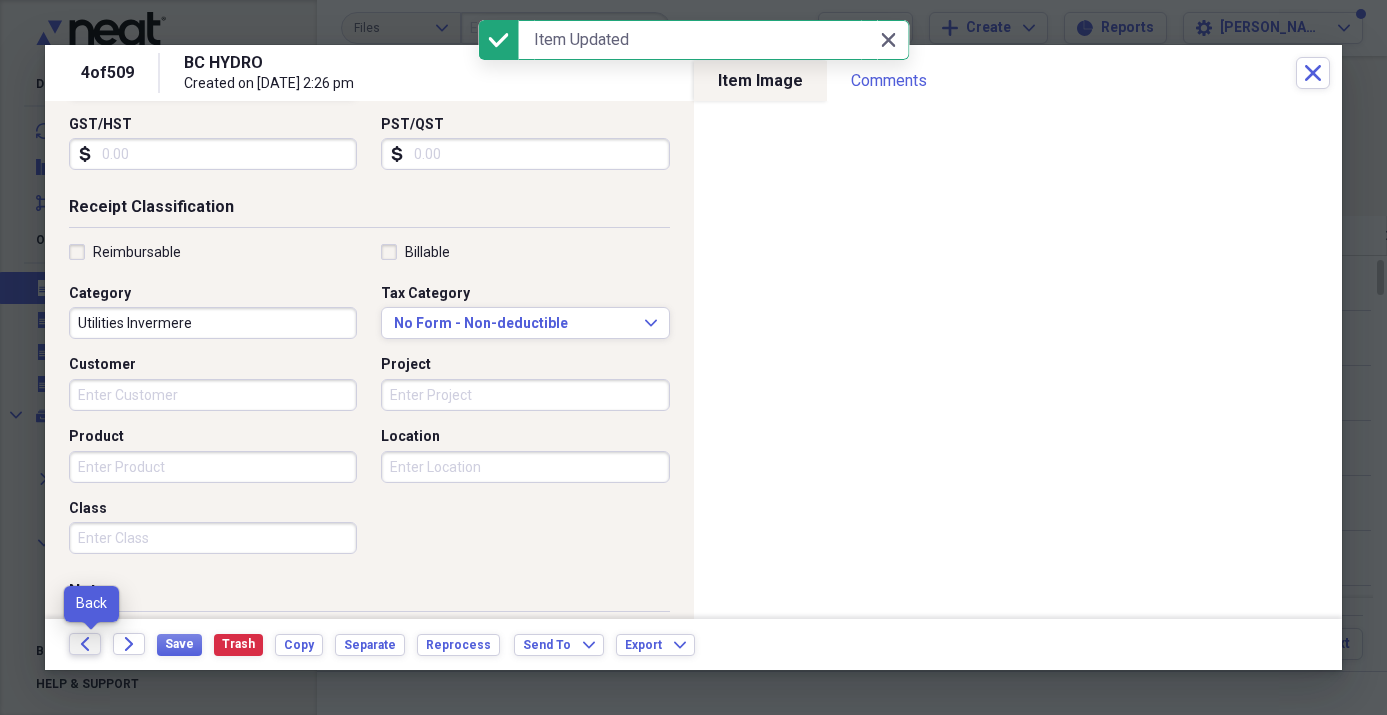 click on "Back" 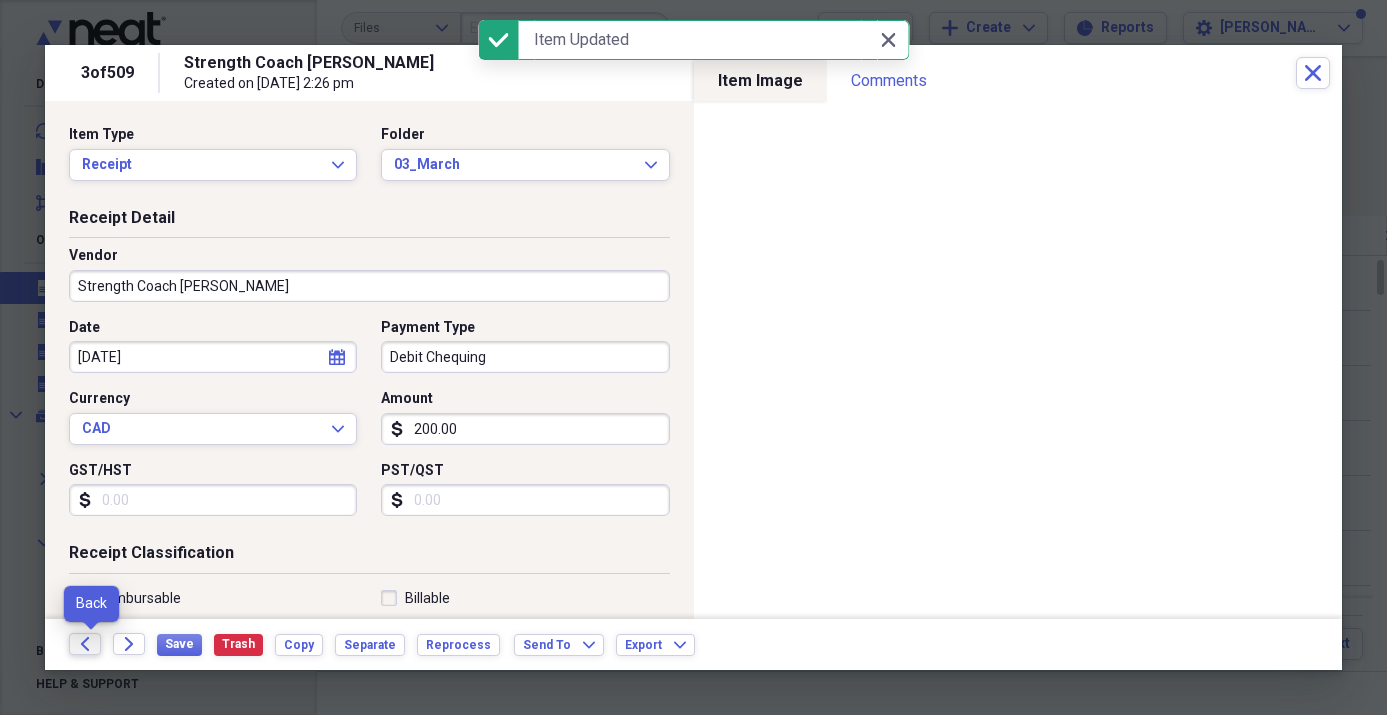 click on "Back" 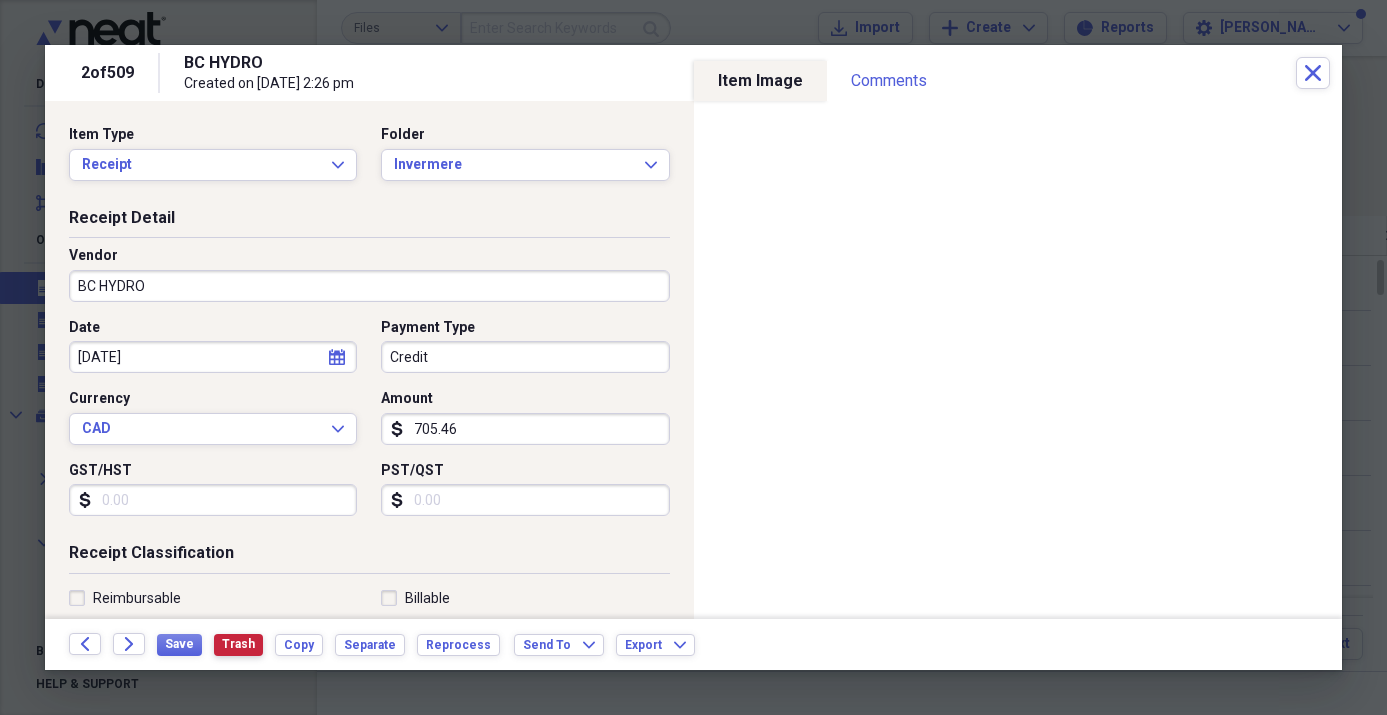 click on "Trash" at bounding box center (238, 644) 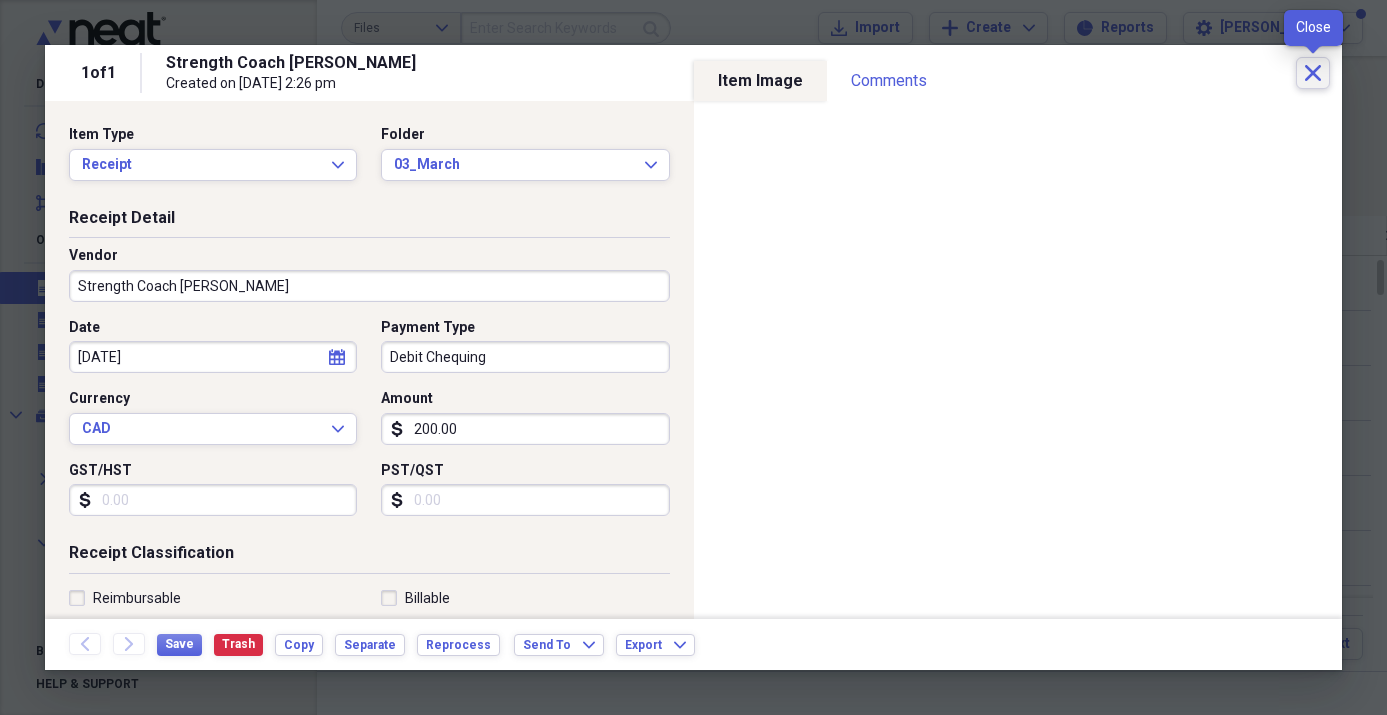 click on "Close" 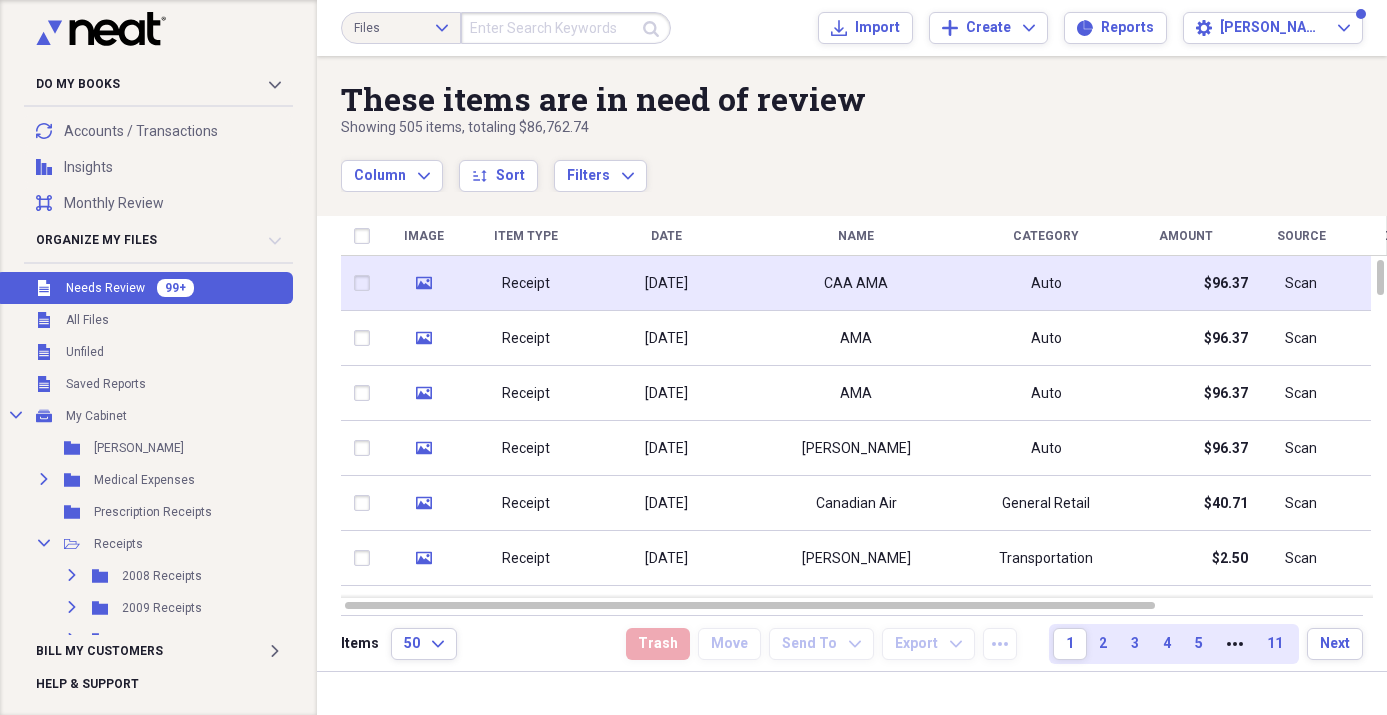 click on "[DATE]" at bounding box center (666, 284) 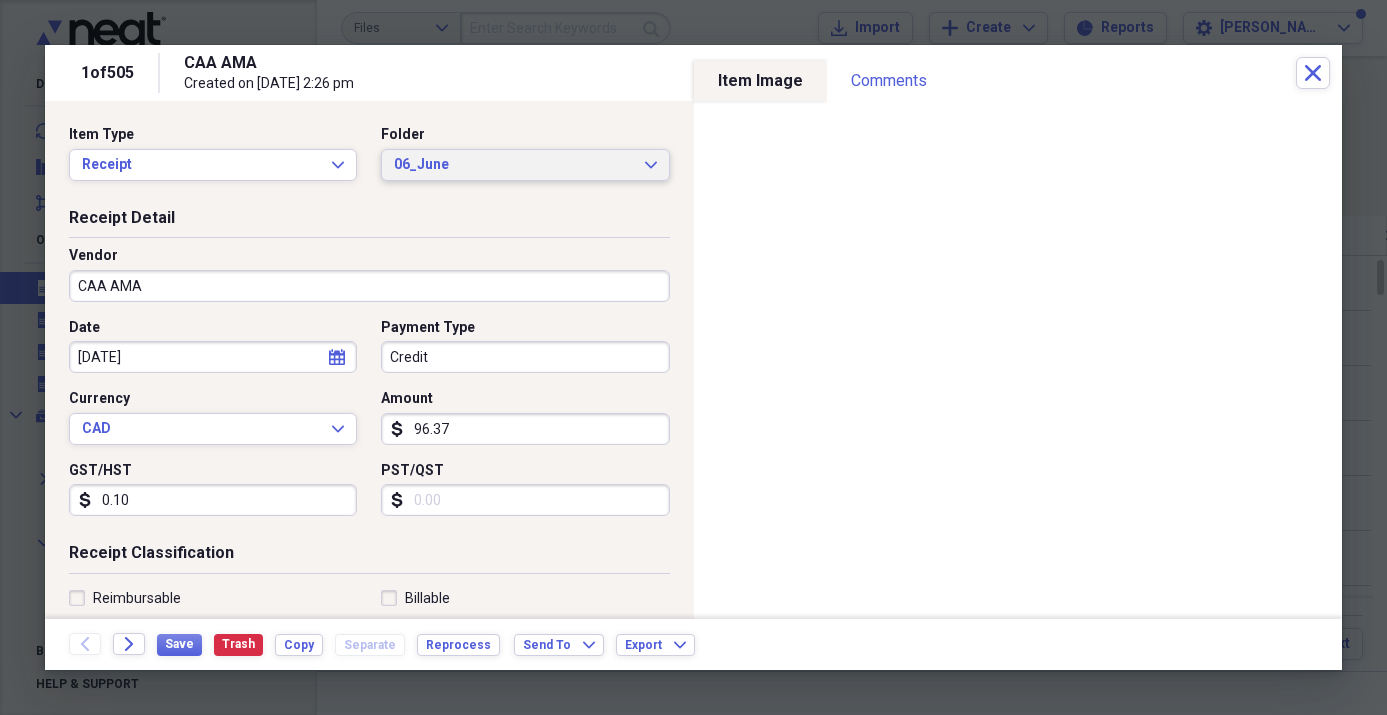 click on "06_June" at bounding box center (513, 165) 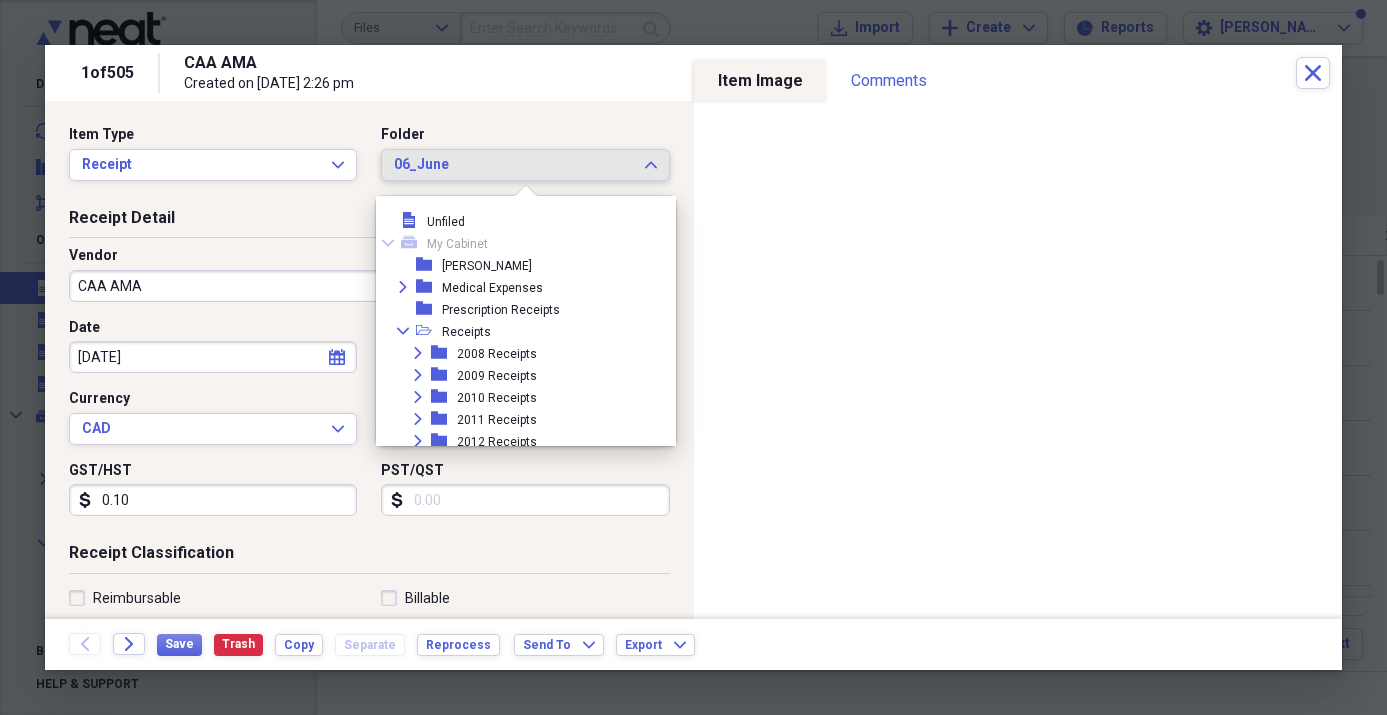 scroll, scrollTop: 869, scrollLeft: 0, axis: vertical 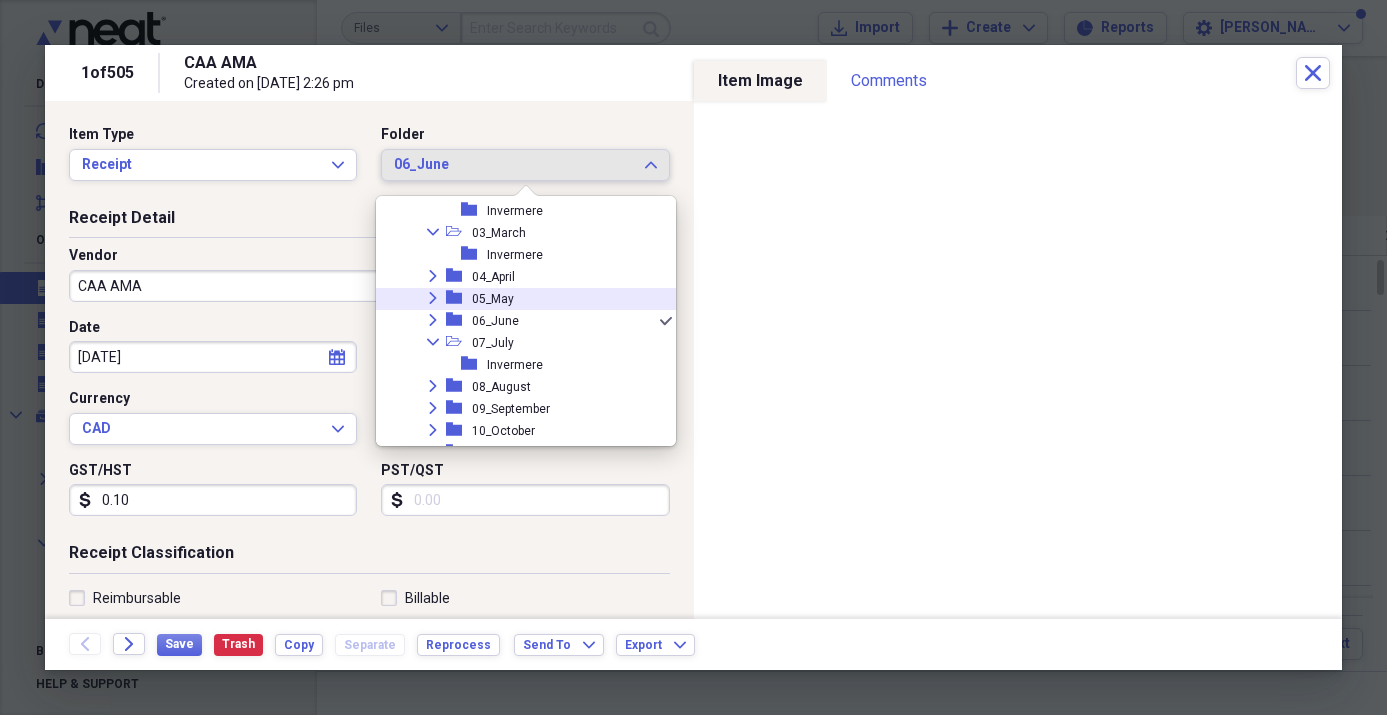 click on "05_May" at bounding box center (493, 299) 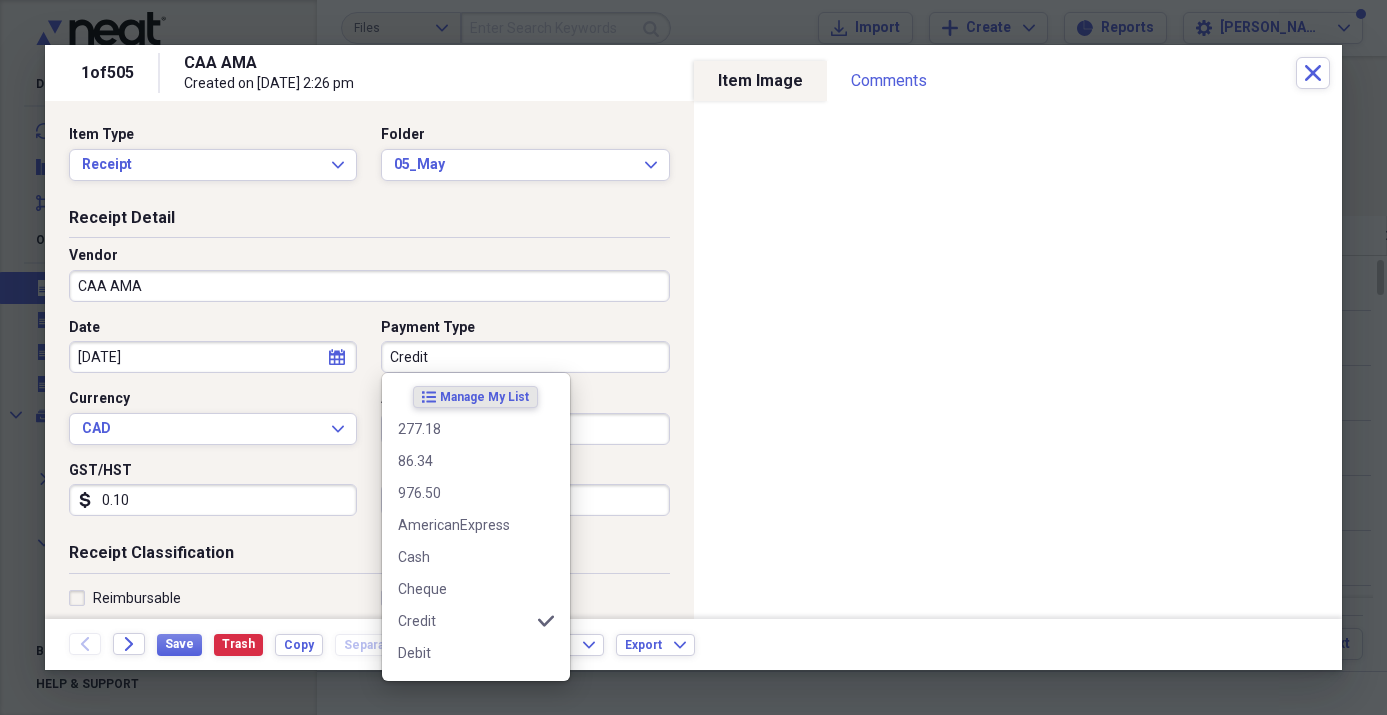 click on "Credit" at bounding box center (525, 357) 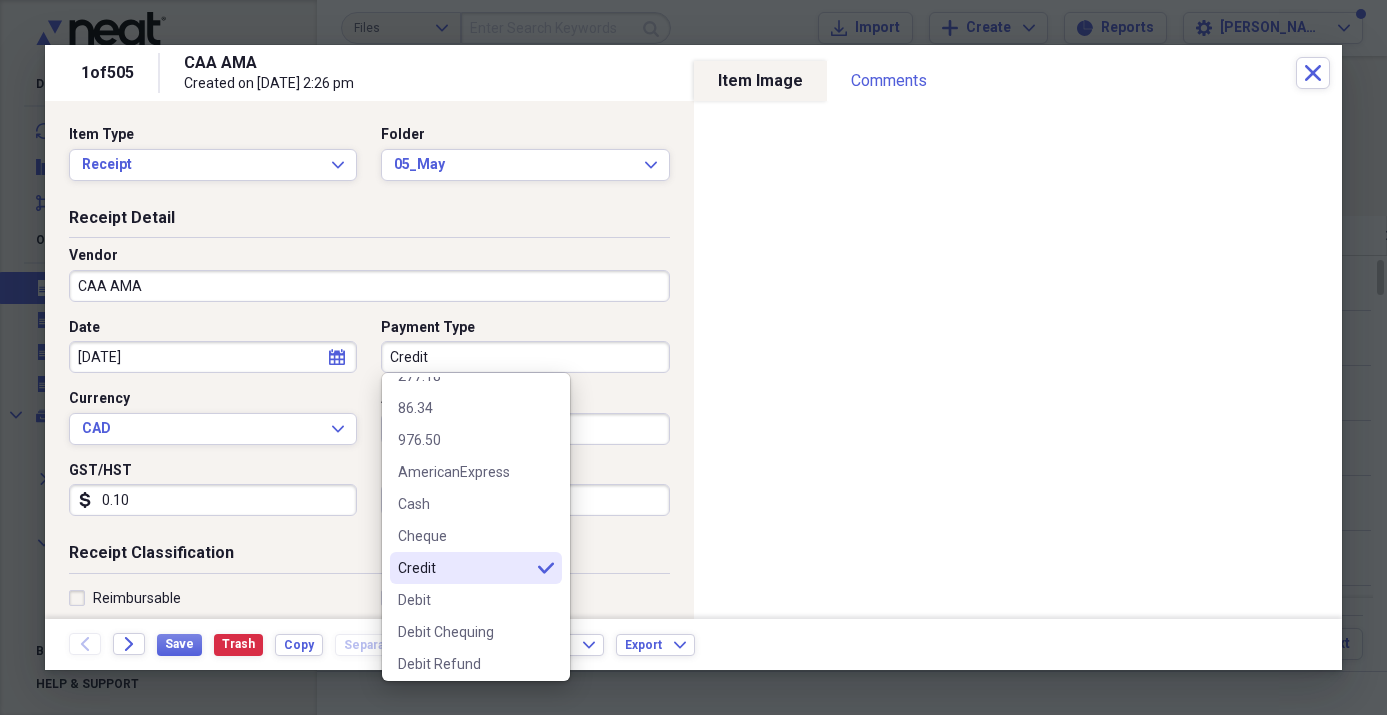 scroll, scrollTop: 76, scrollLeft: 0, axis: vertical 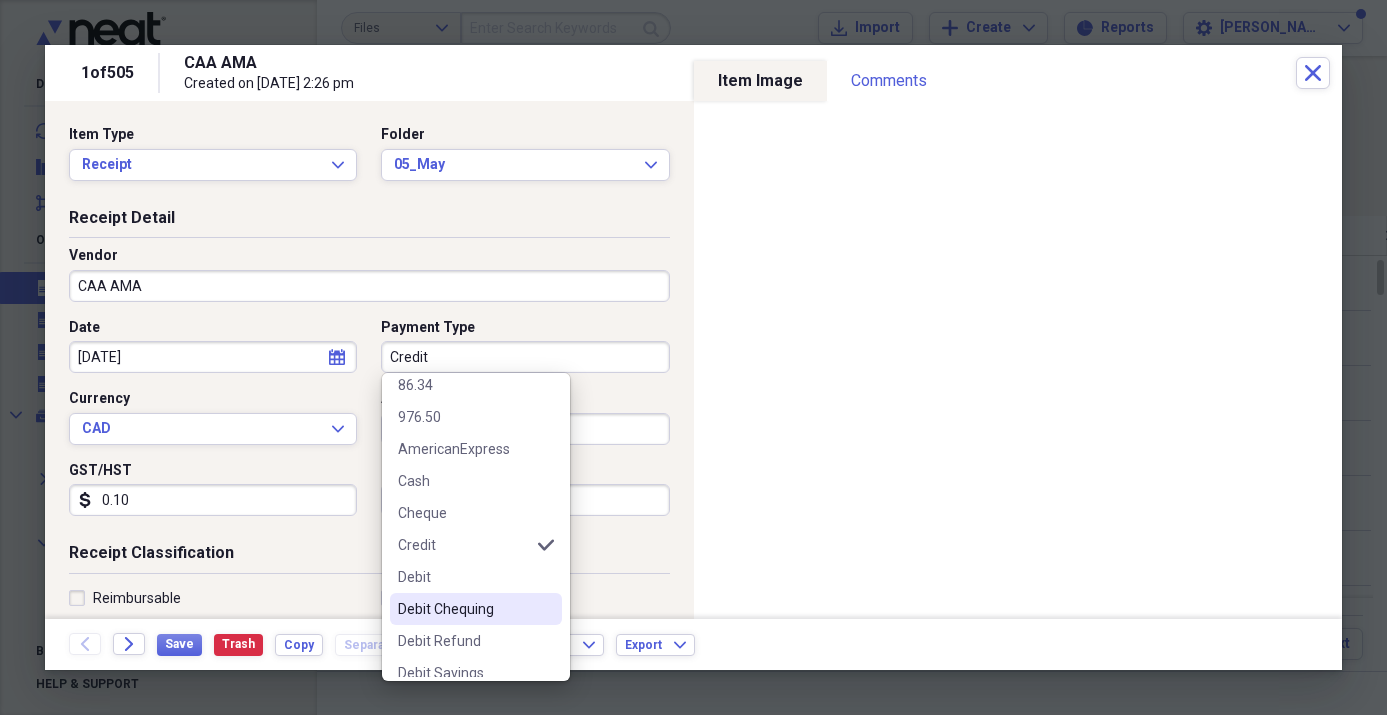 click on "Debit Chequing" at bounding box center [464, 609] 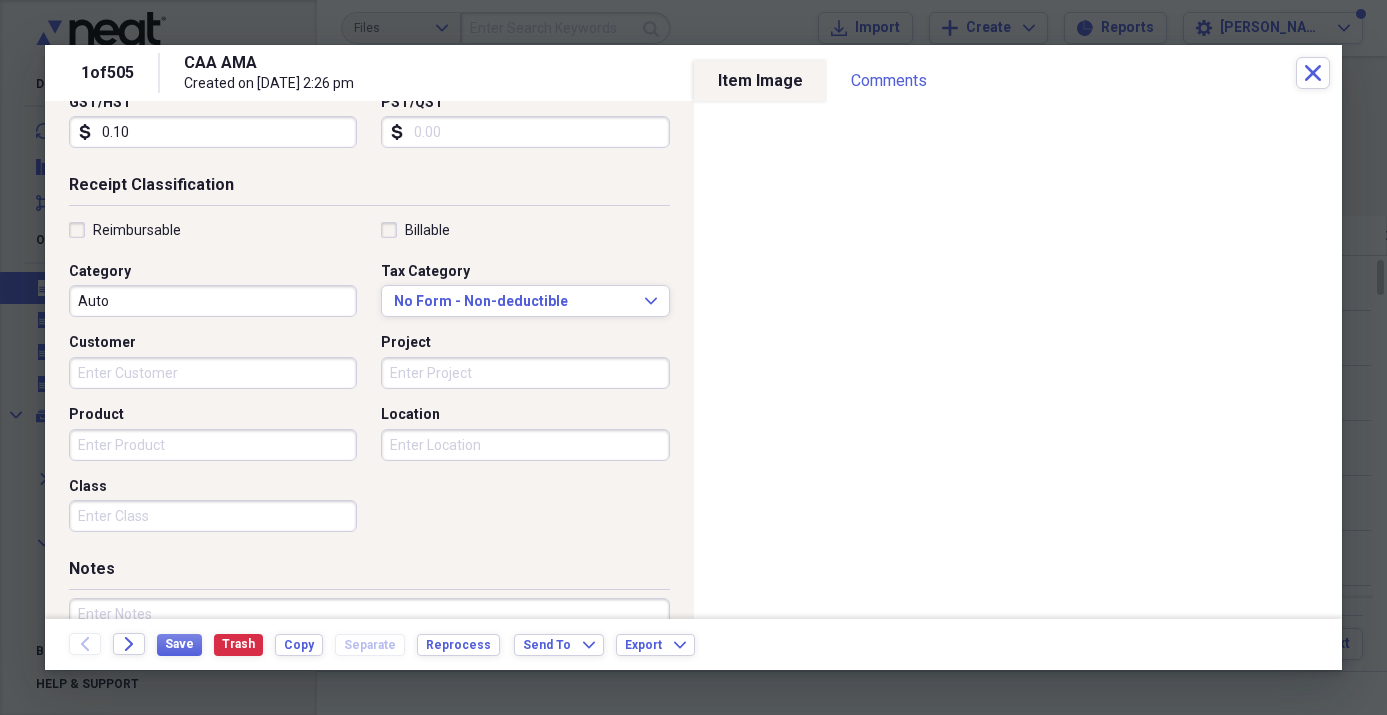 scroll, scrollTop: 502, scrollLeft: 0, axis: vertical 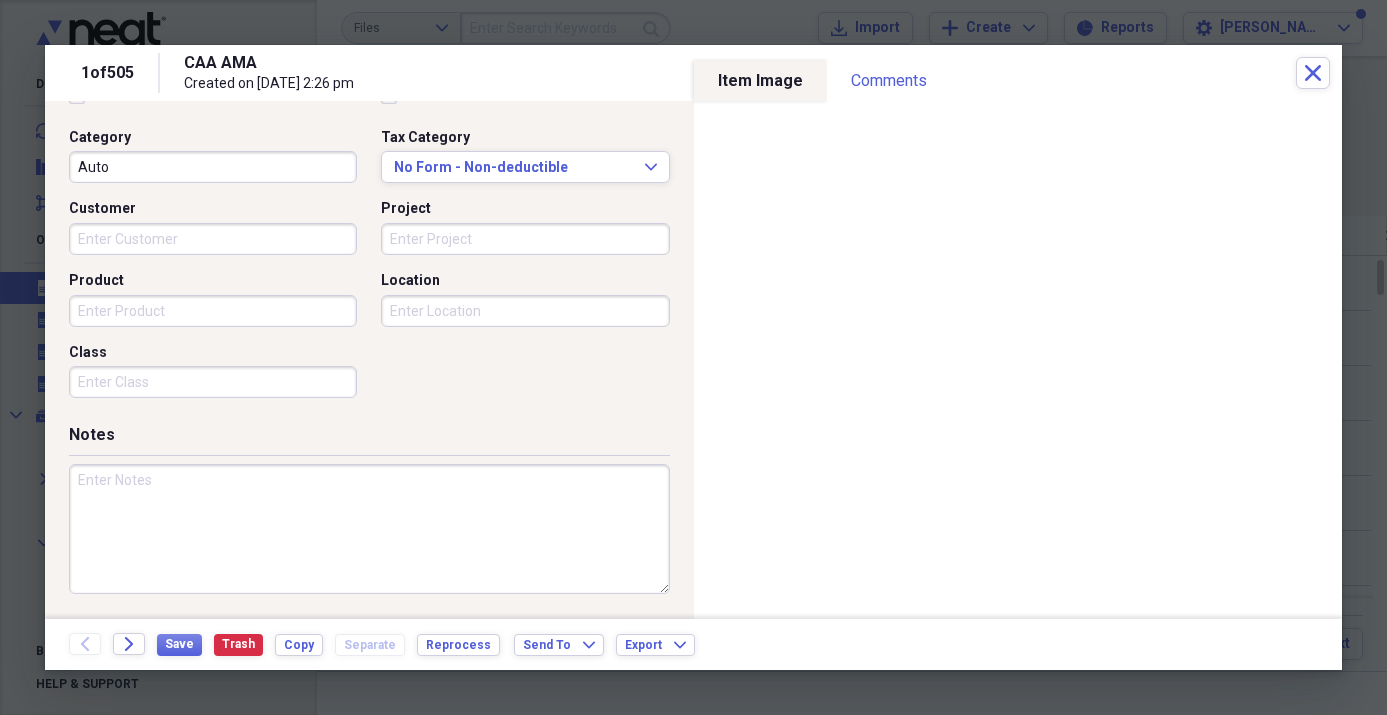 click at bounding box center [369, 529] 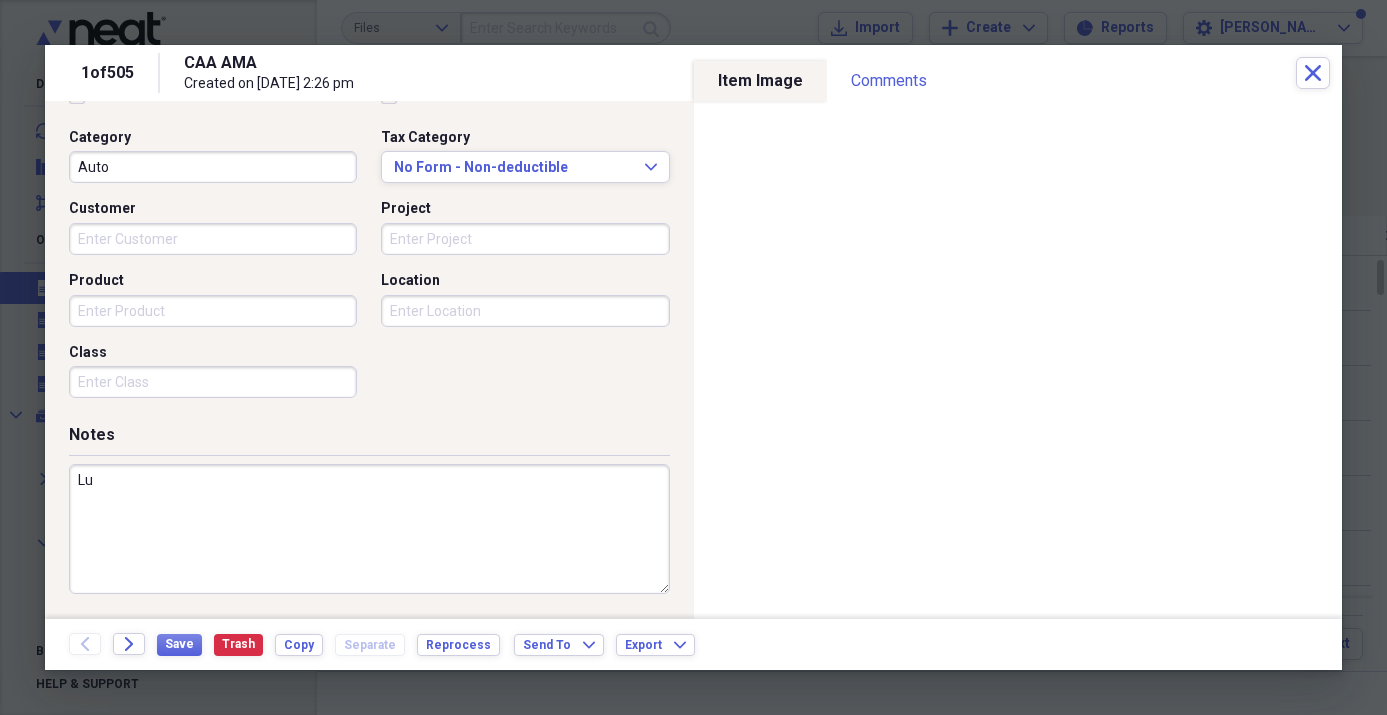 type on "L" 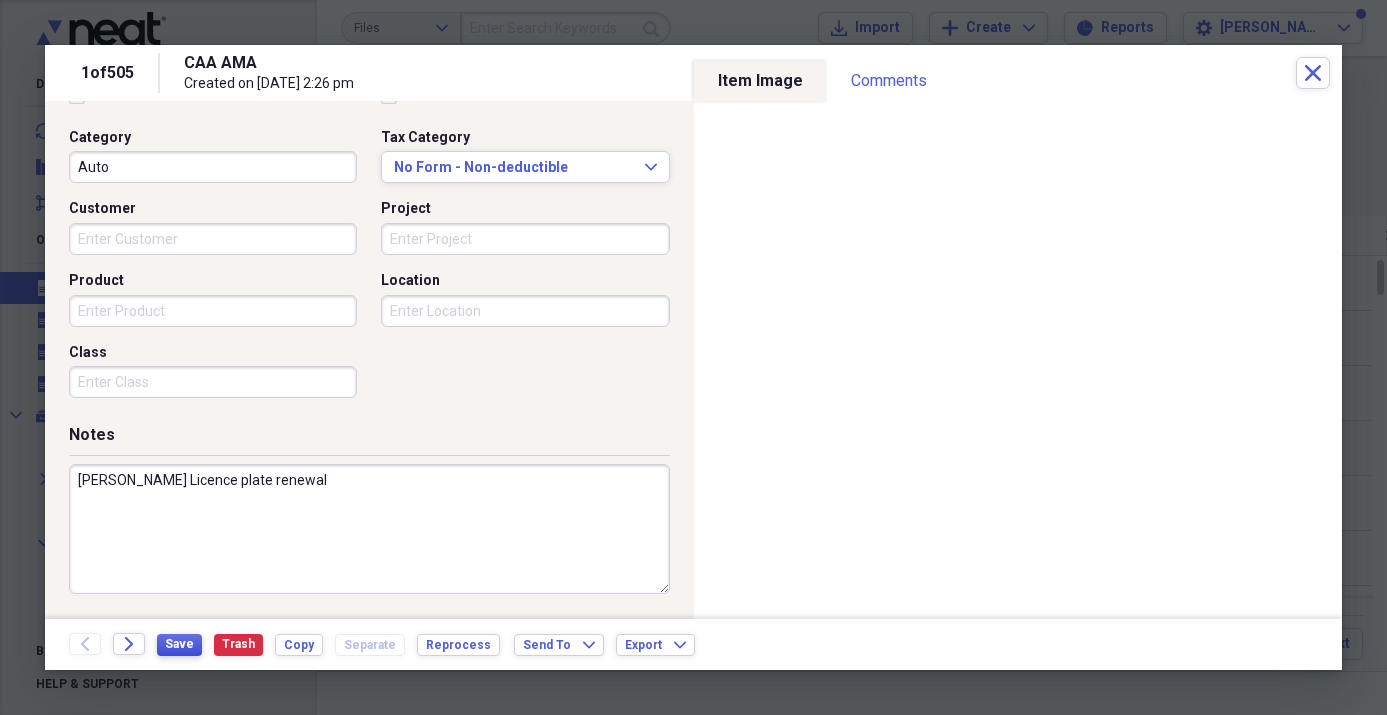 type on "[PERSON_NAME] Licence plate renewal" 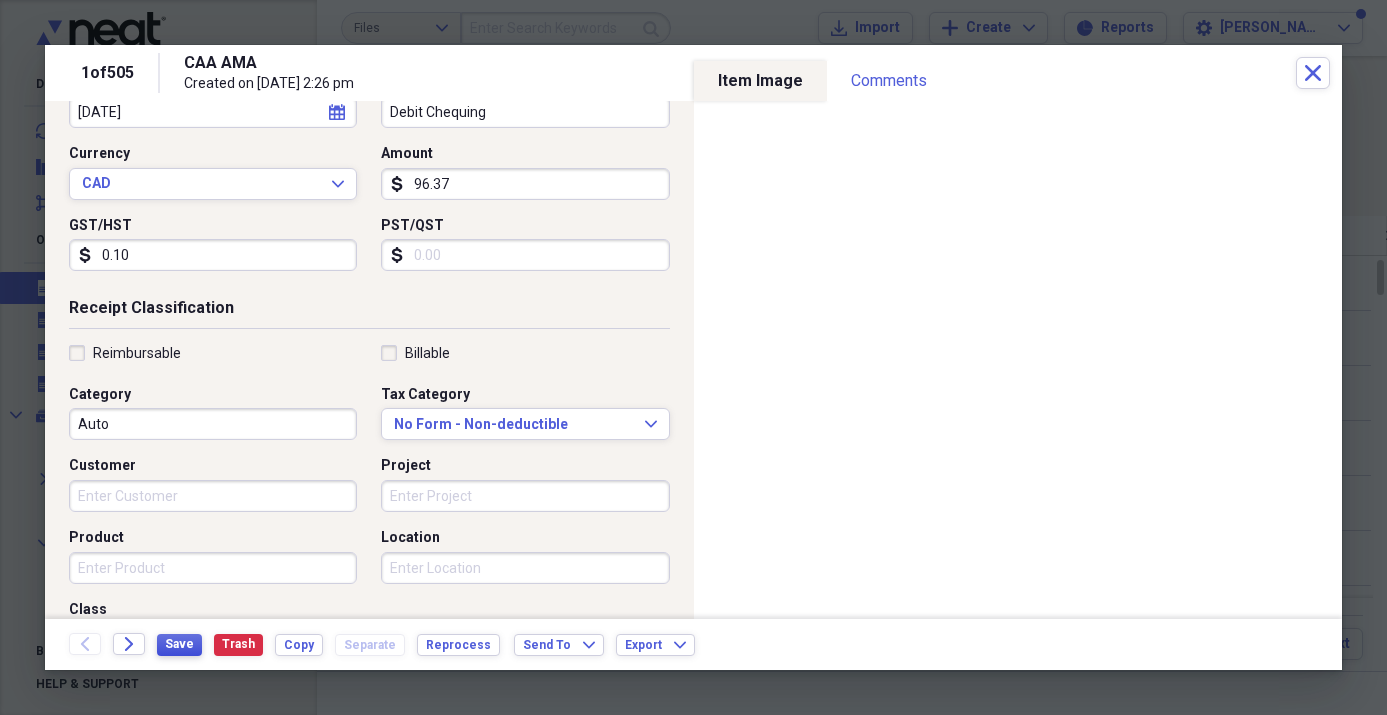 scroll, scrollTop: 306, scrollLeft: 0, axis: vertical 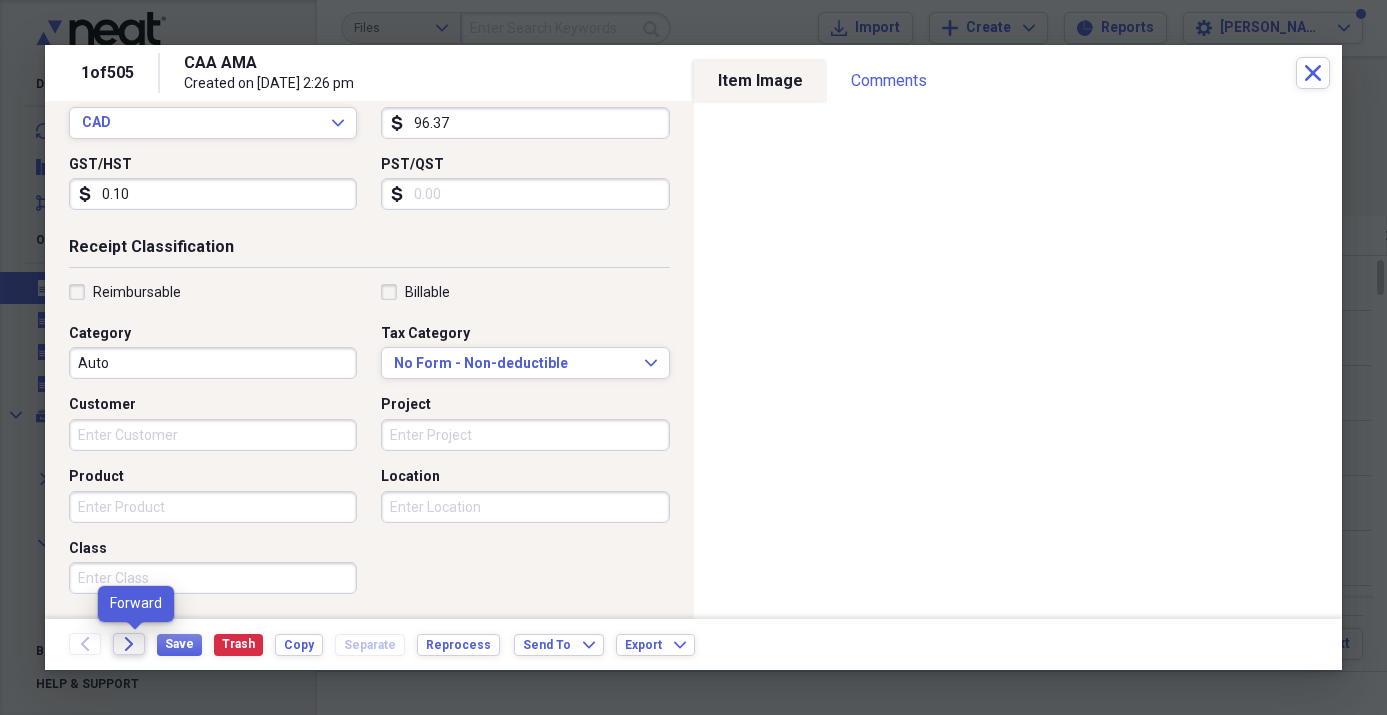 click on "Forward" 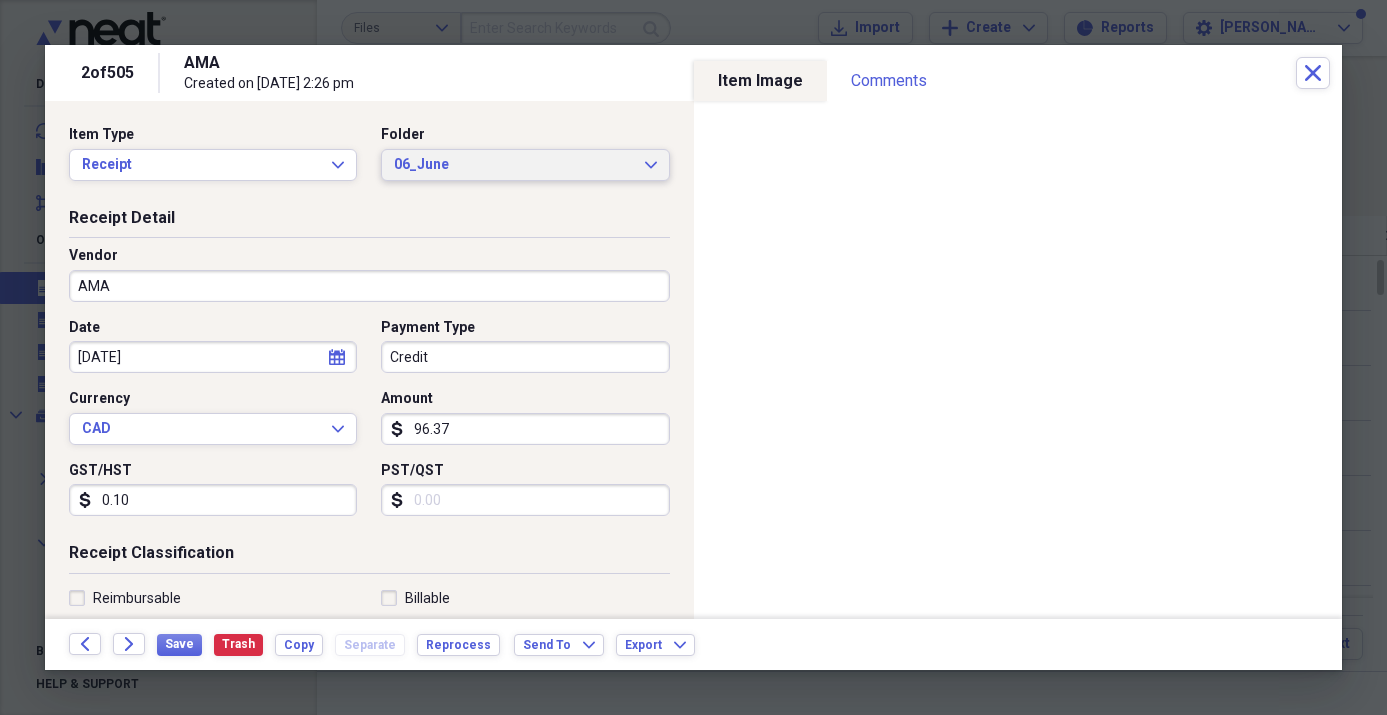 click on "06_June" at bounding box center (513, 165) 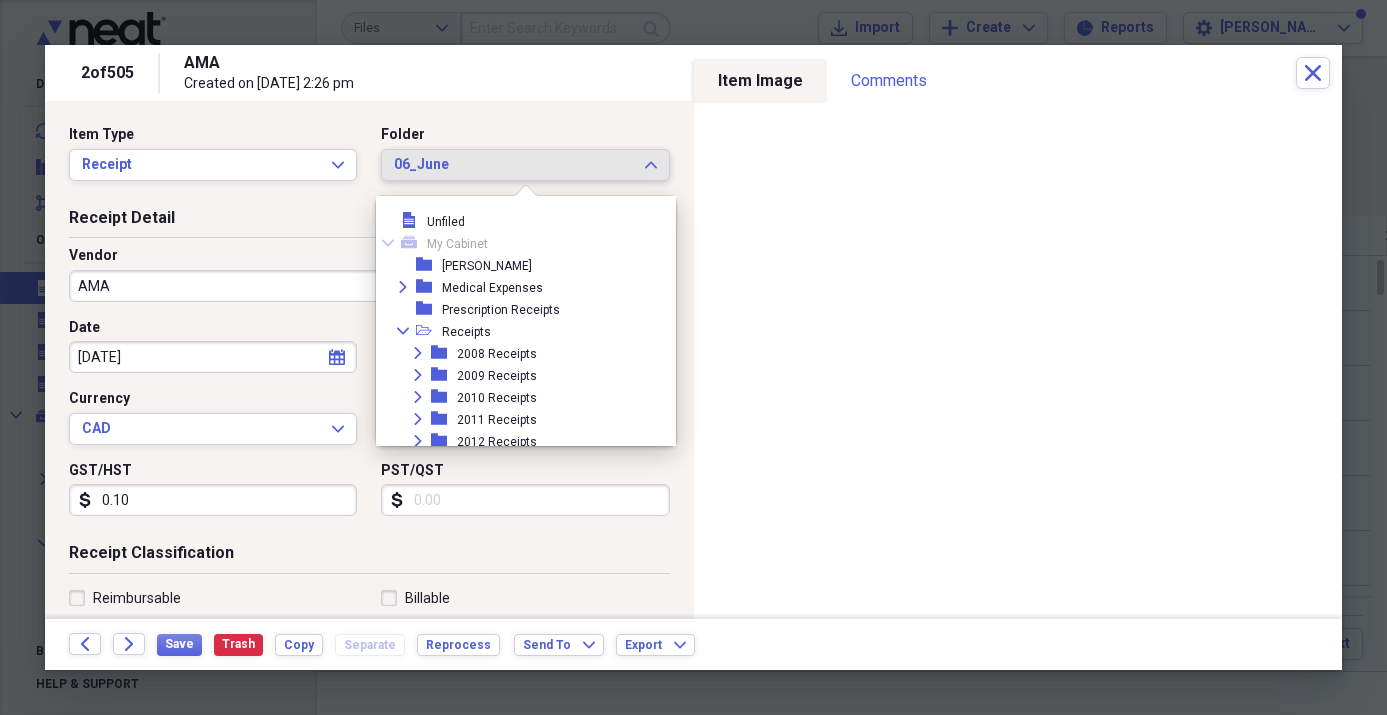 scroll, scrollTop: 869, scrollLeft: 0, axis: vertical 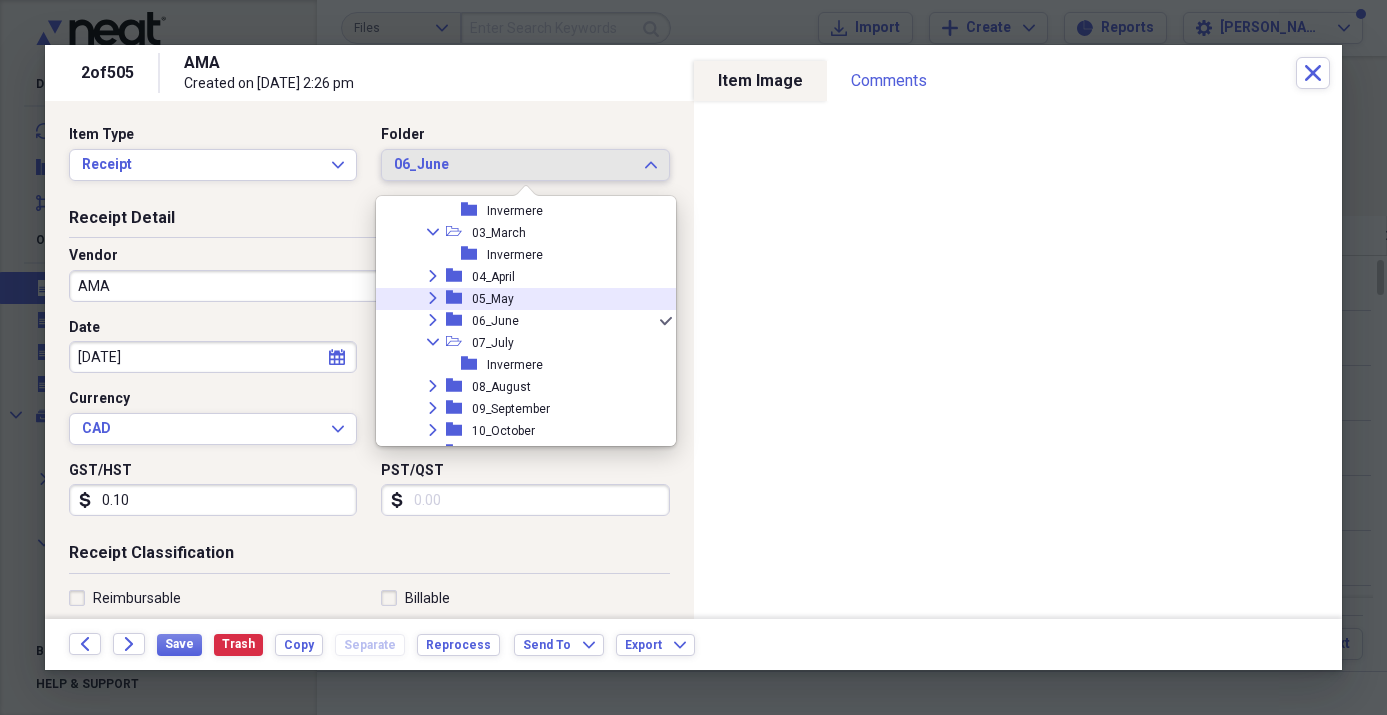 click on "05_May" at bounding box center [493, 299] 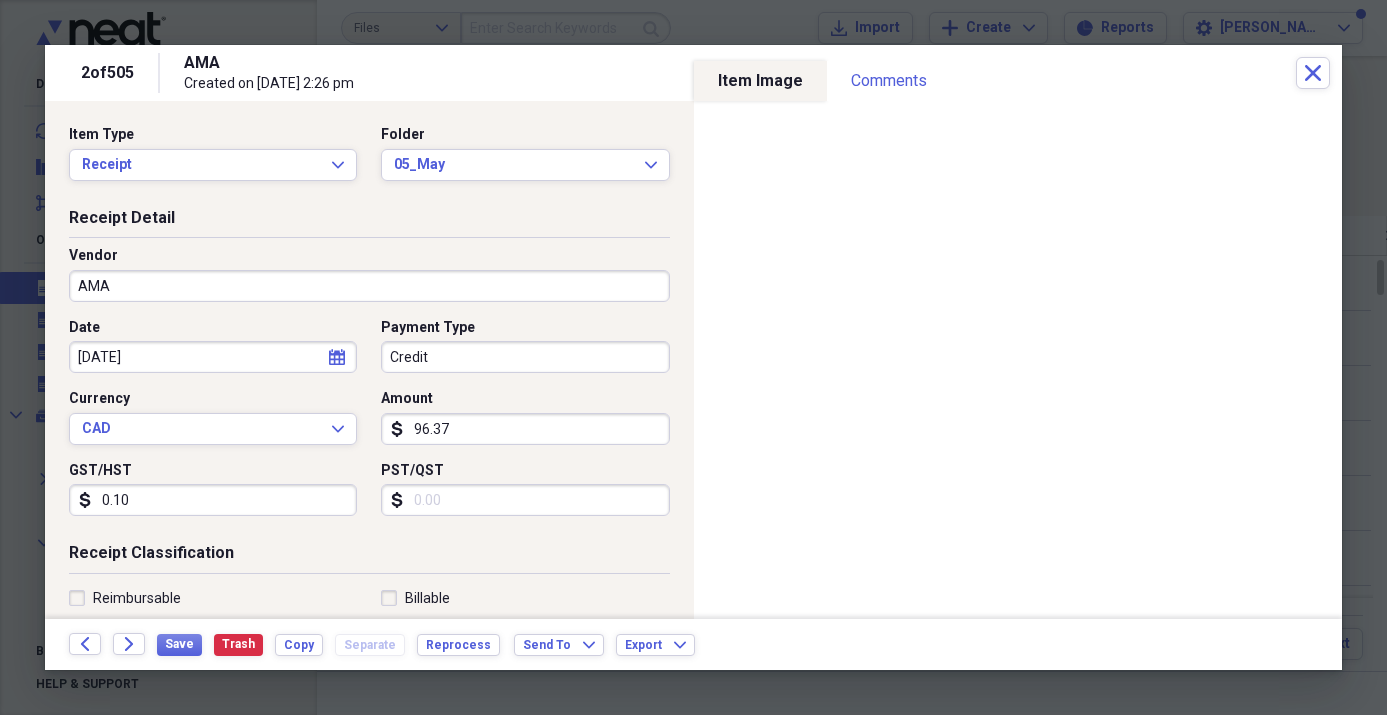 click on "Credit" at bounding box center [525, 357] 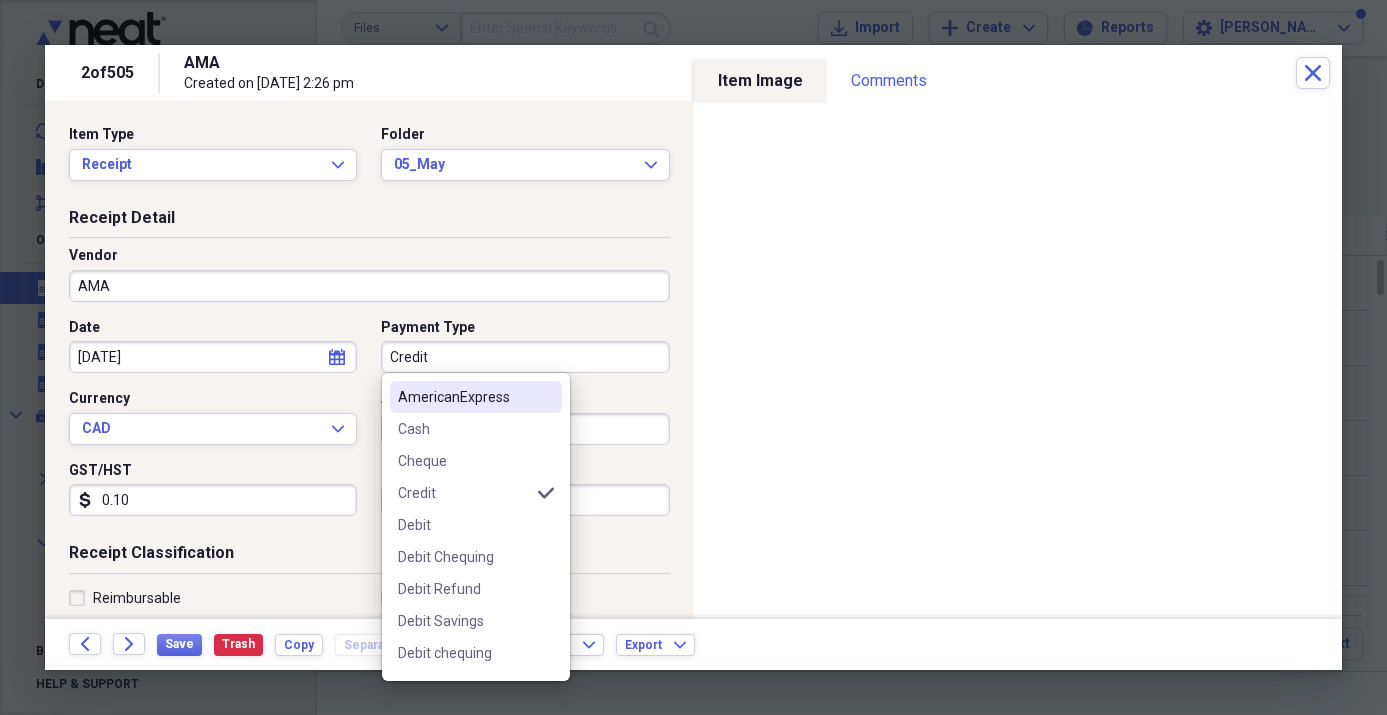 scroll, scrollTop: 137, scrollLeft: 0, axis: vertical 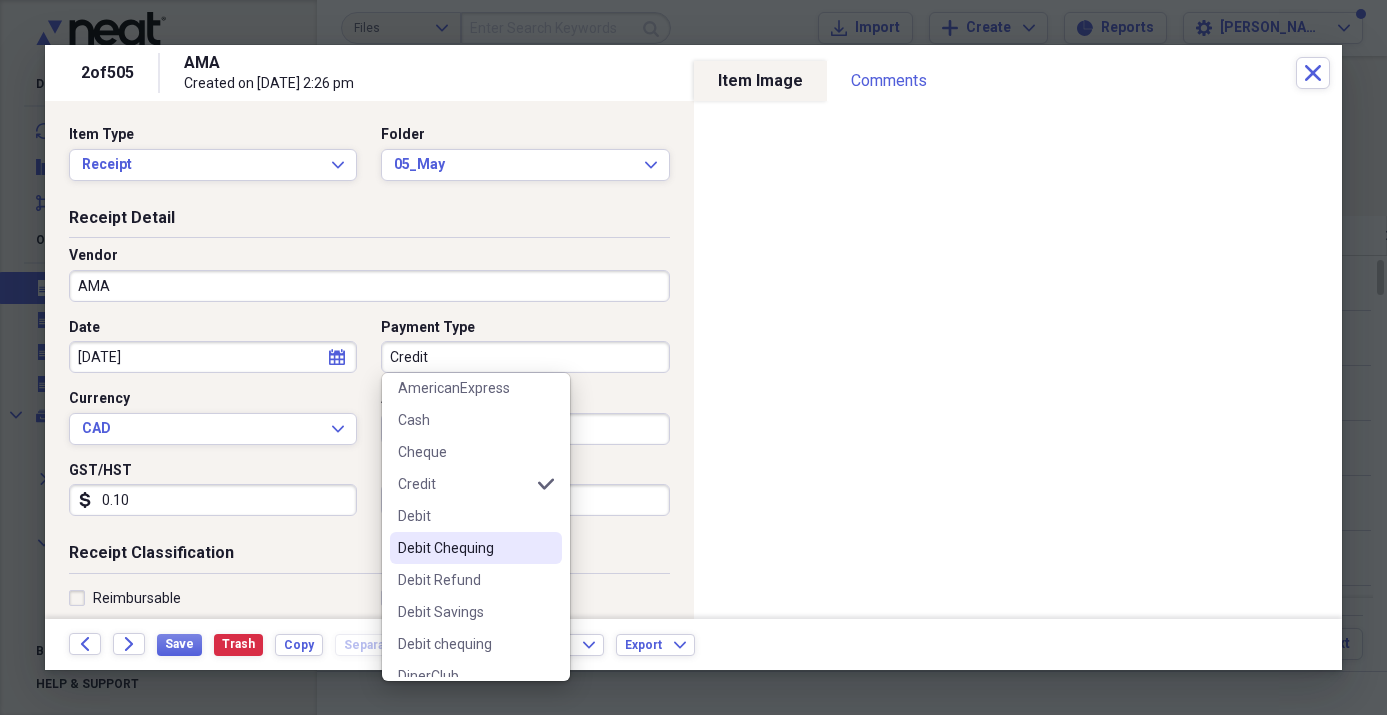 click on "Debit Chequing" at bounding box center [464, 548] 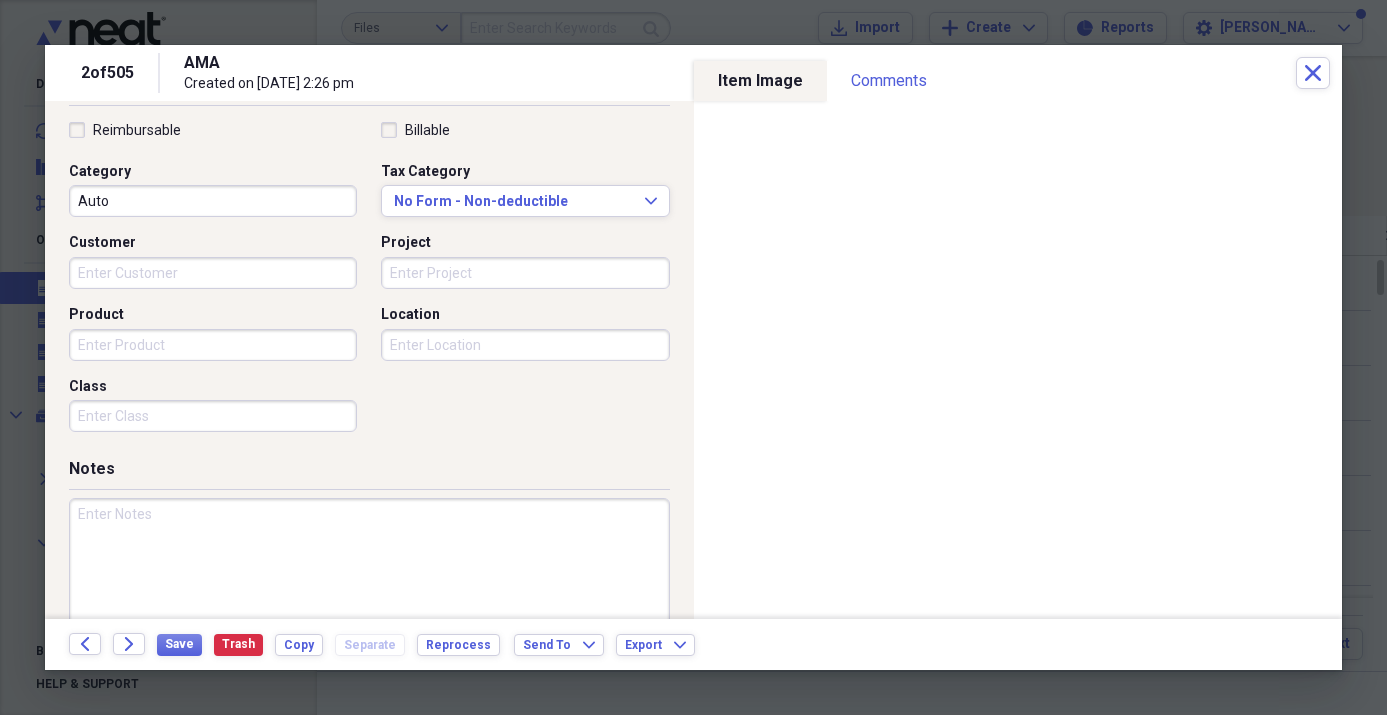 scroll, scrollTop: 473, scrollLeft: 0, axis: vertical 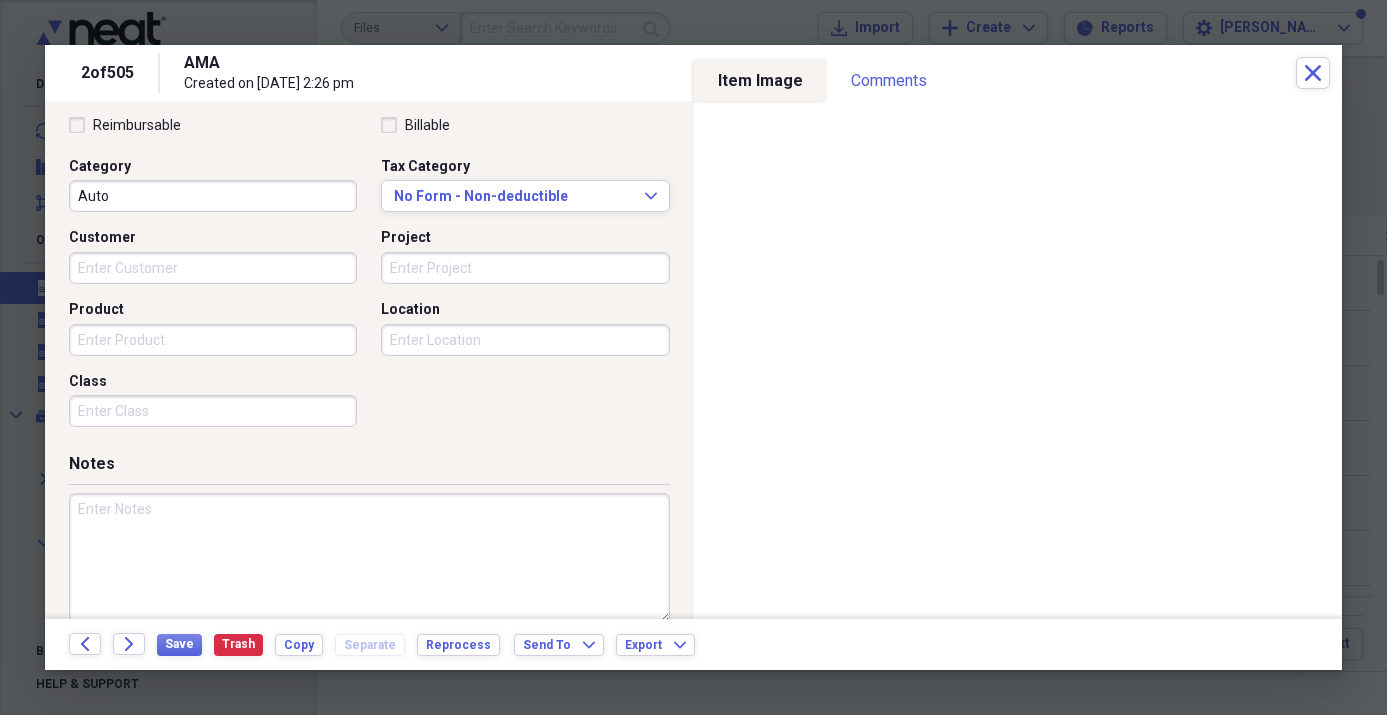 click at bounding box center [369, 558] 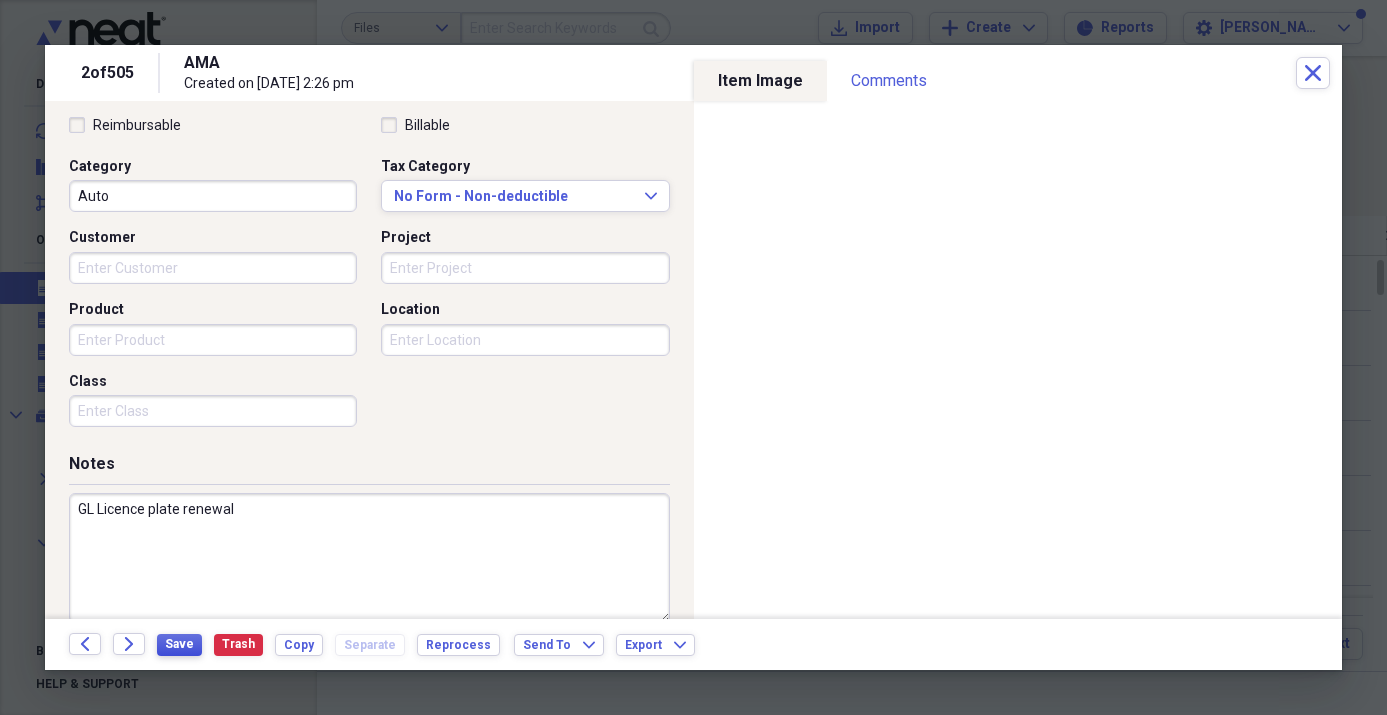 type on "GL Licence plate renewal" 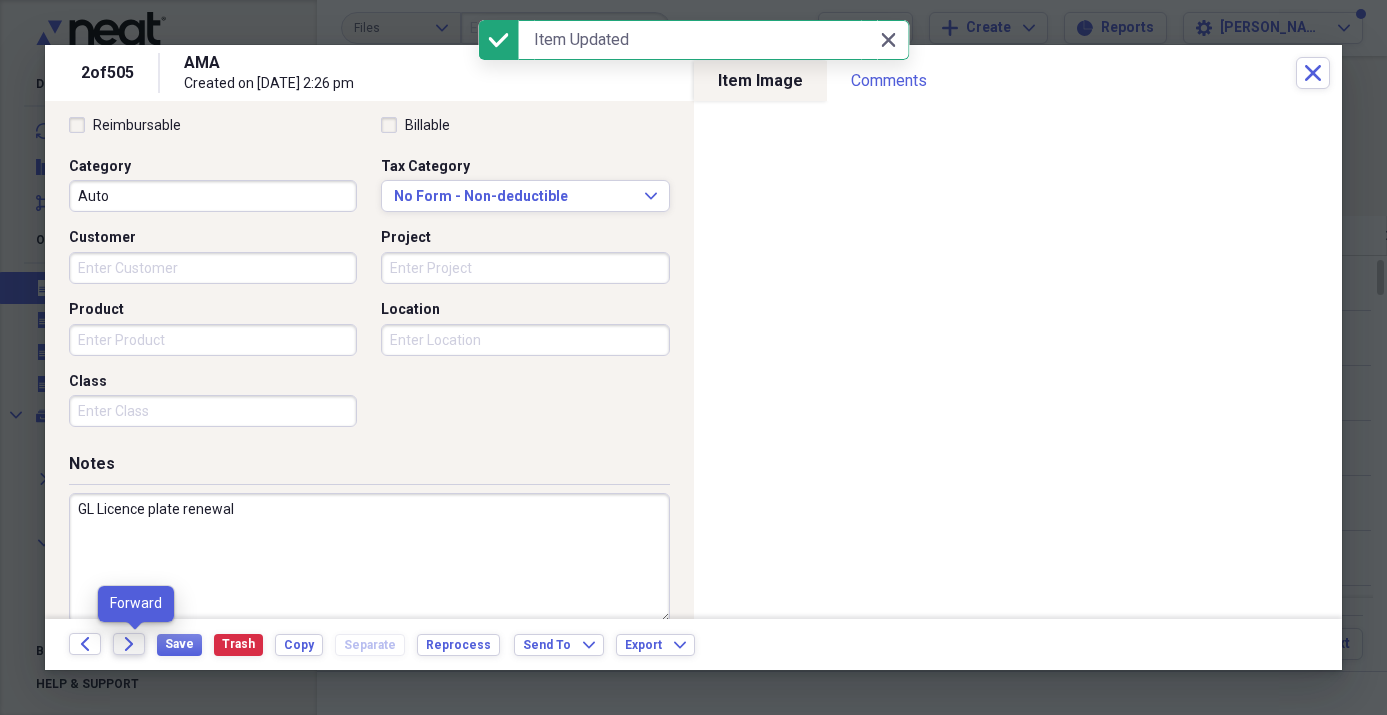 click on "Forward" 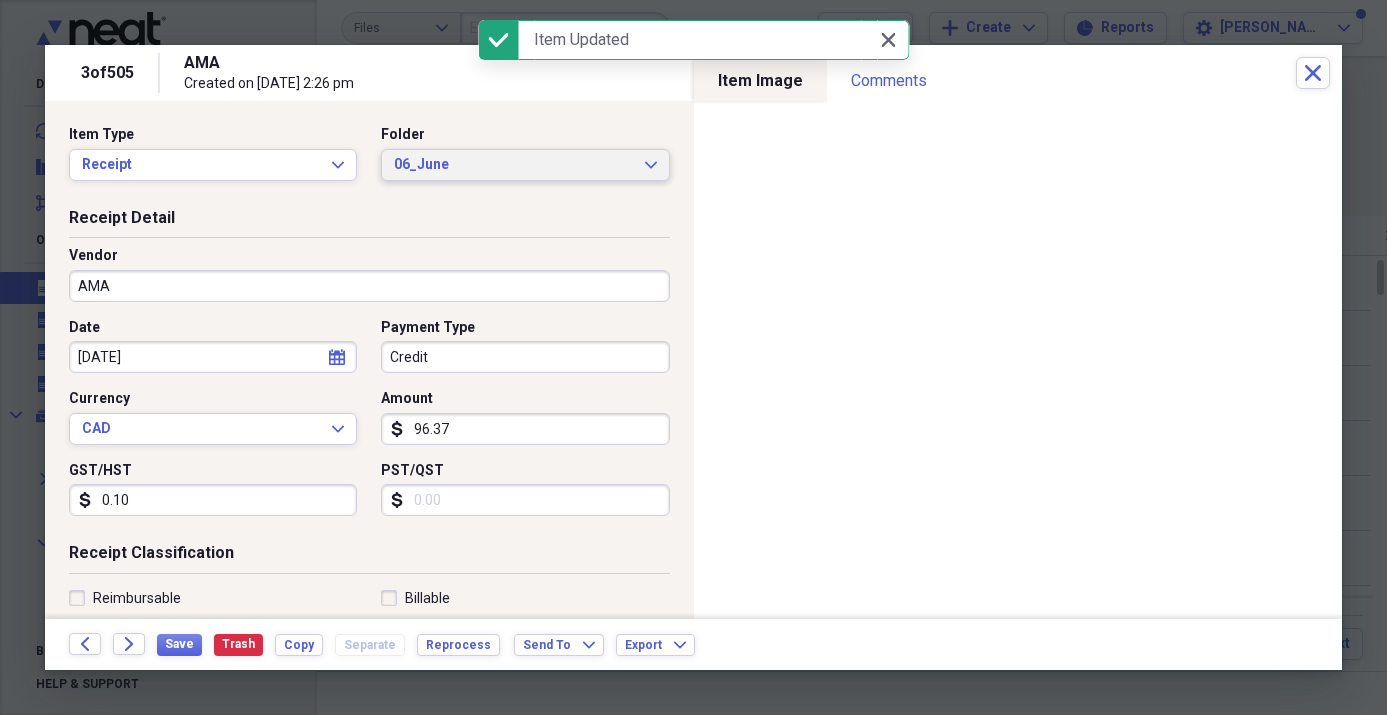 drag, startPoint x: 453, startPoint y: 160, endPoint x: 452, endPoint y: 173, distance: 13.038404 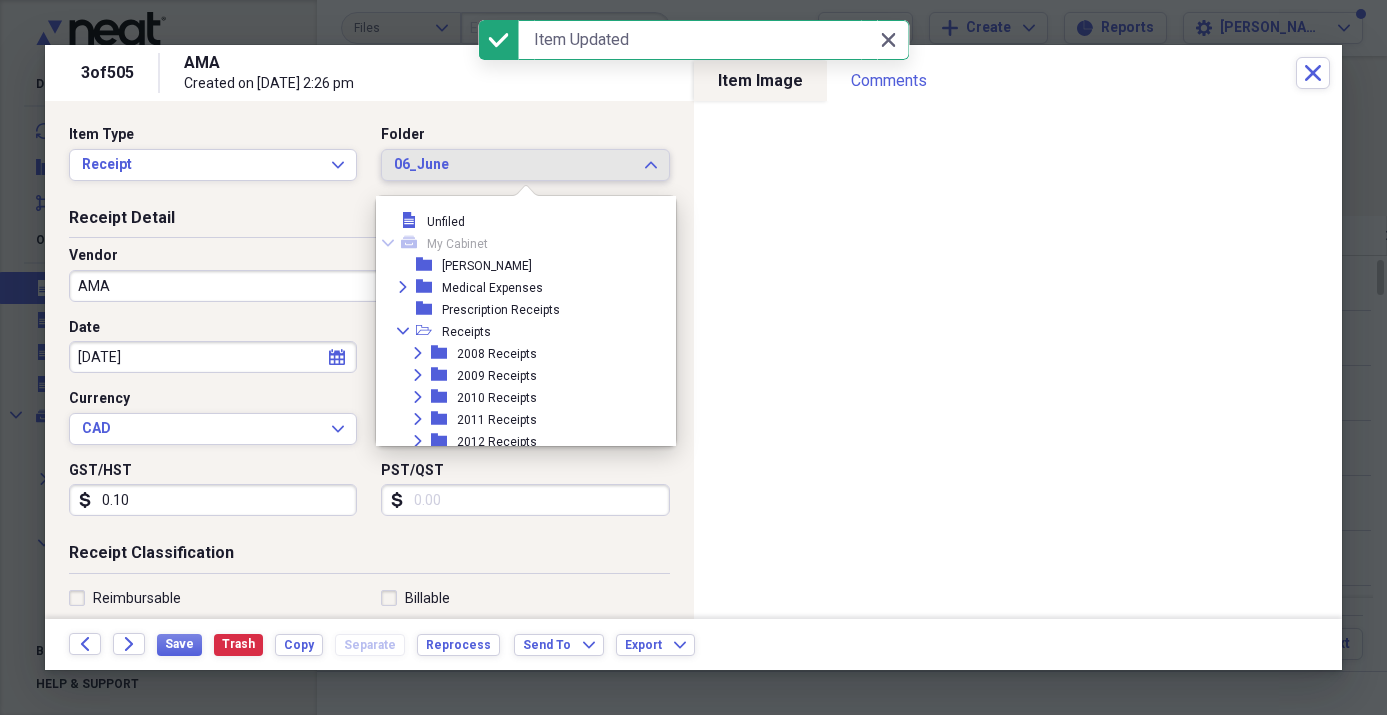 scroll, scrollTop: 869, scrollLeft: 0, axis: vertical 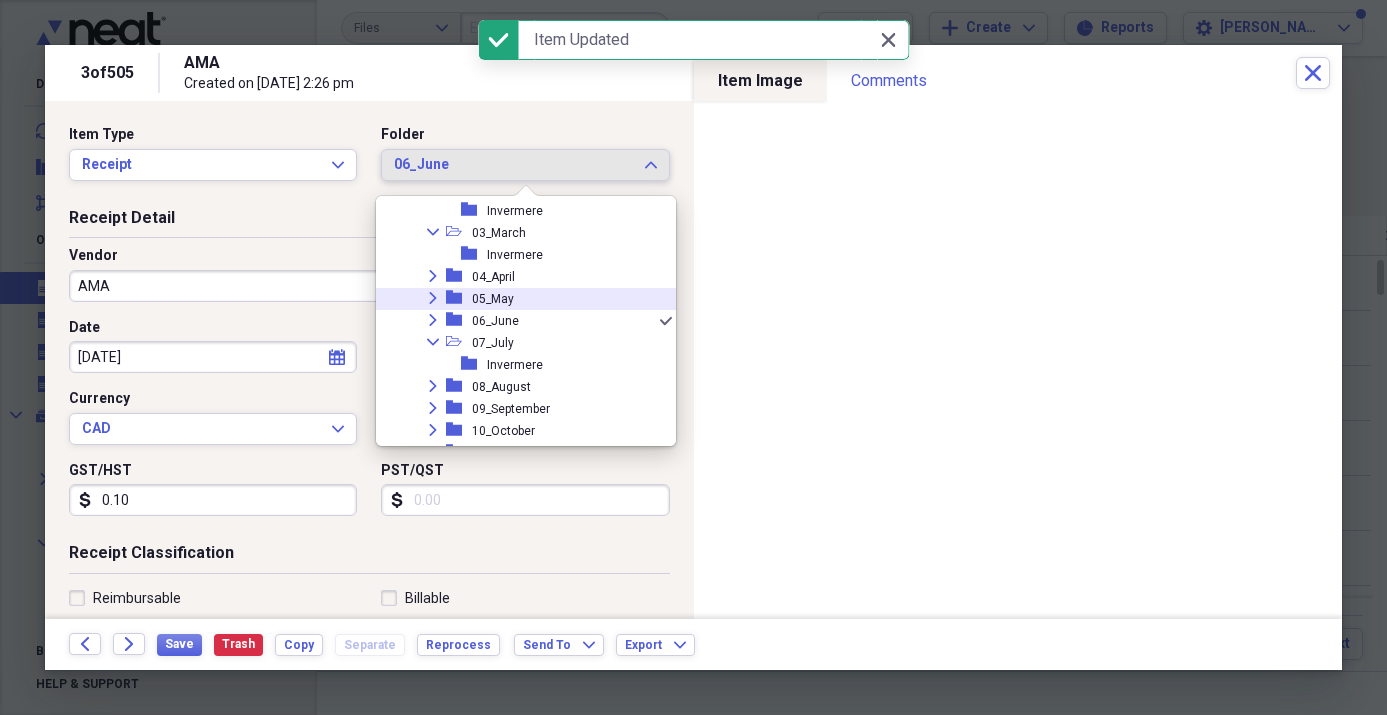 click on "05_May" at bounding box center (493, 299) 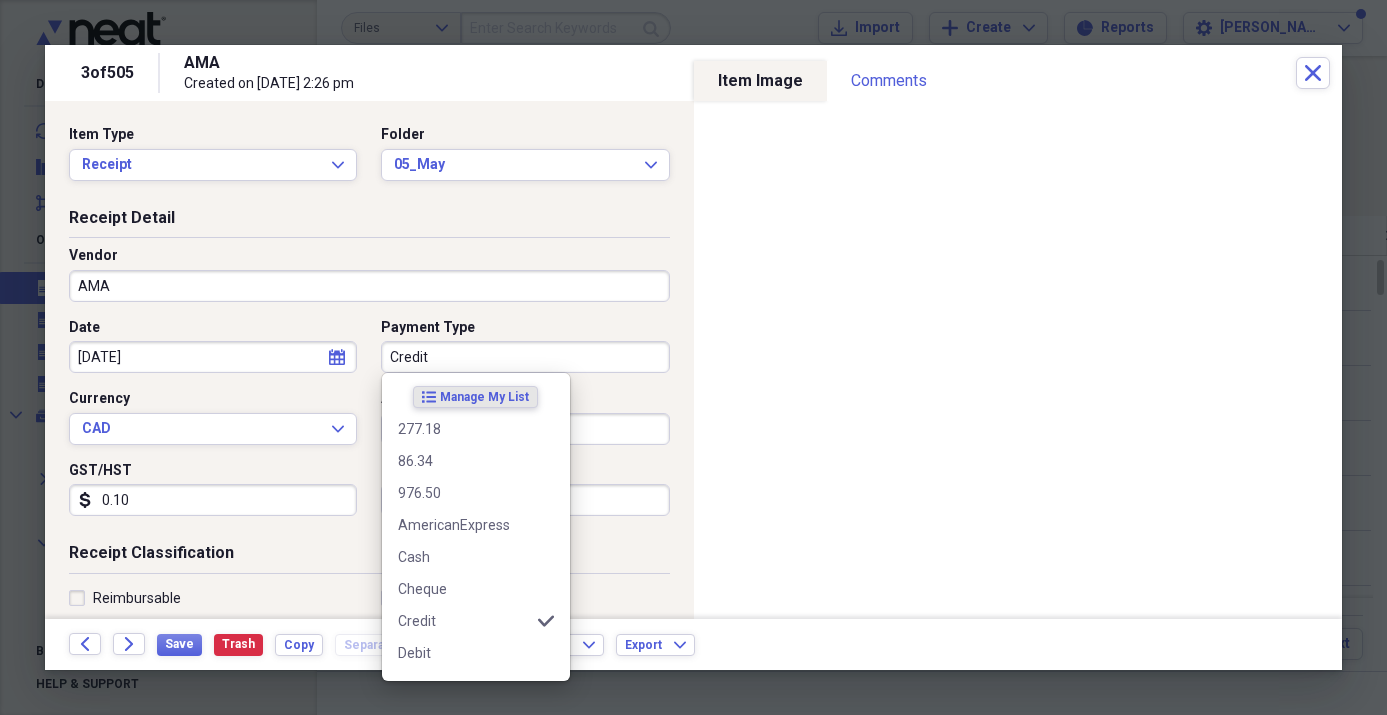 click on "Credit" at bounding box center (525, 357) 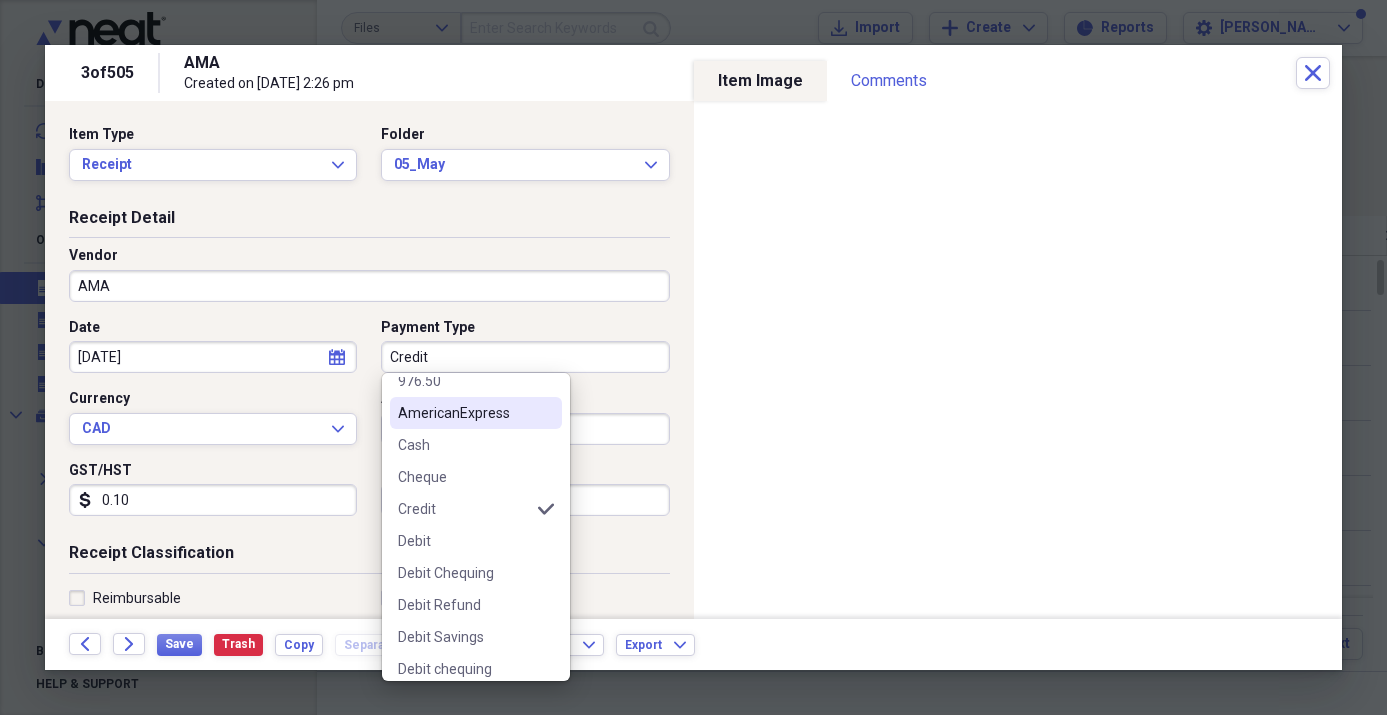 scroll, scrollTop: 123, scrollLeft: 0, axis: vertical 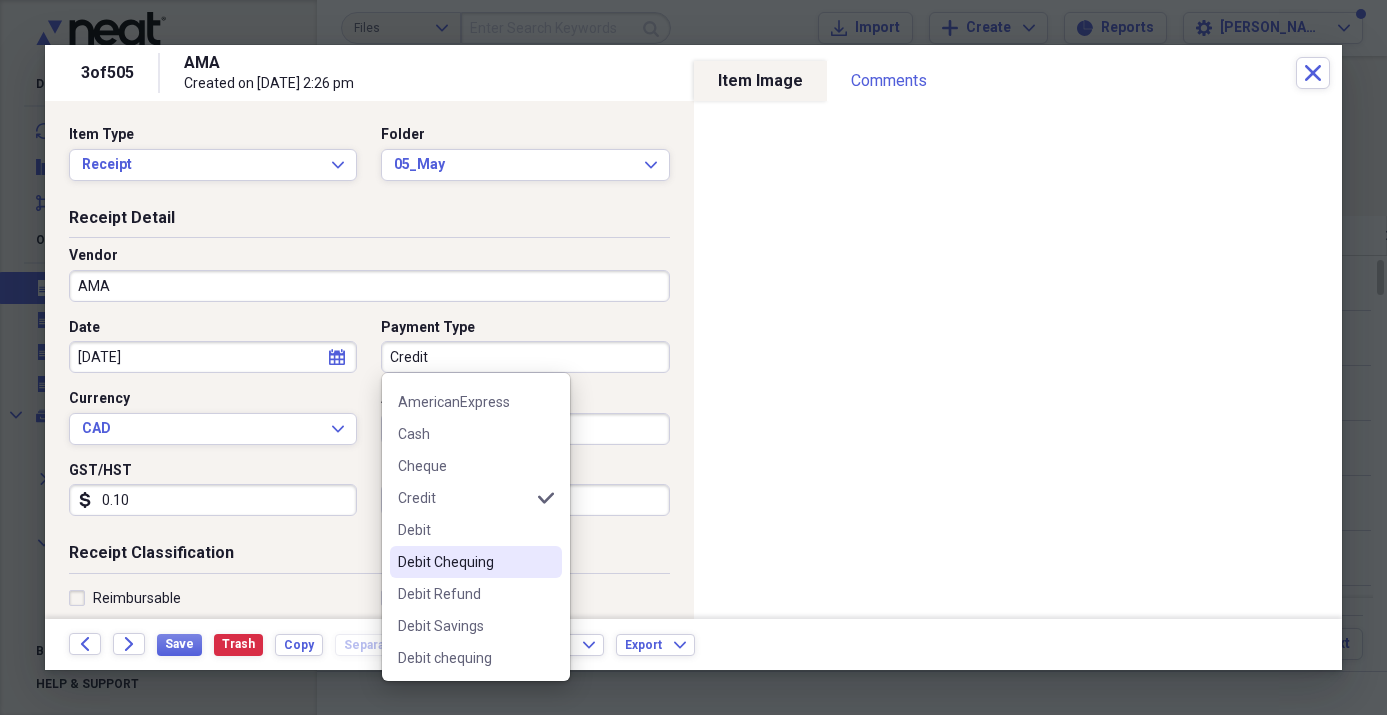 click on "Debit Chequing" at bounding box center (464, 562) 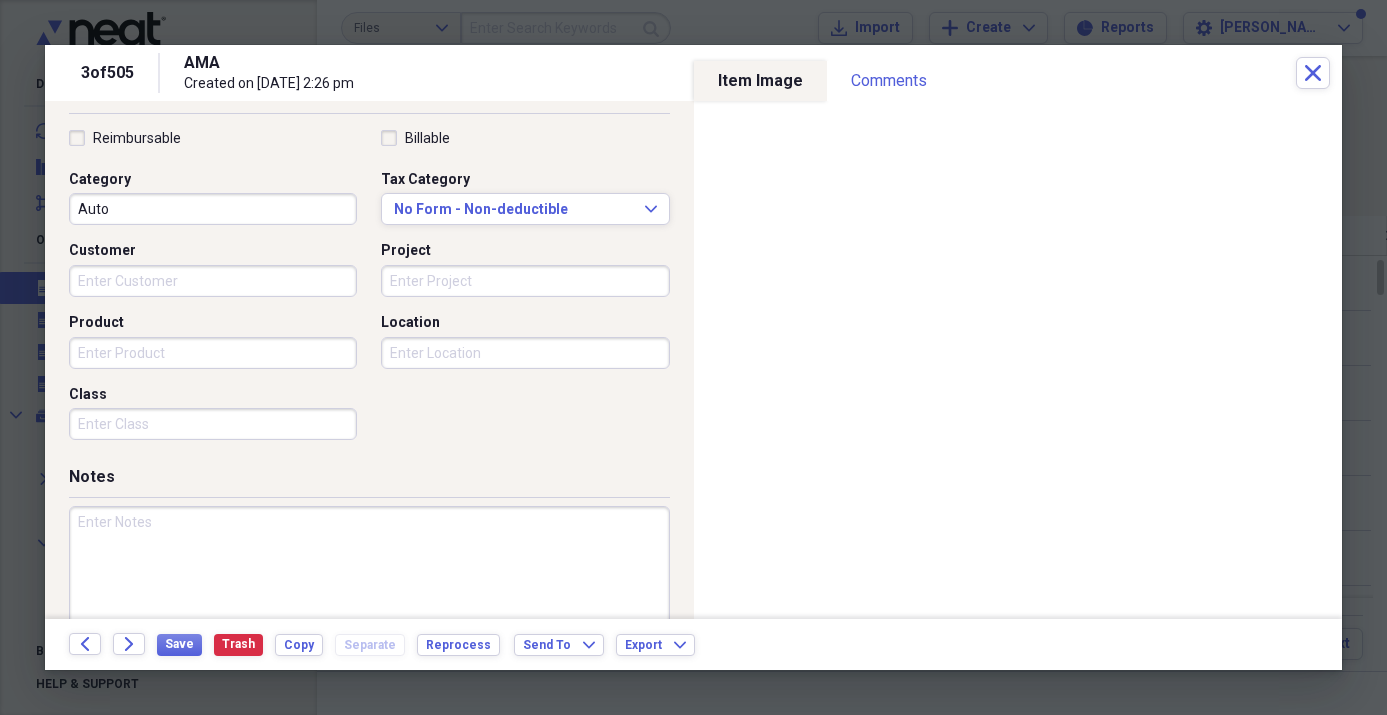 scroll, scrollTop: 492, scrollLeft: 0, axis: vertical 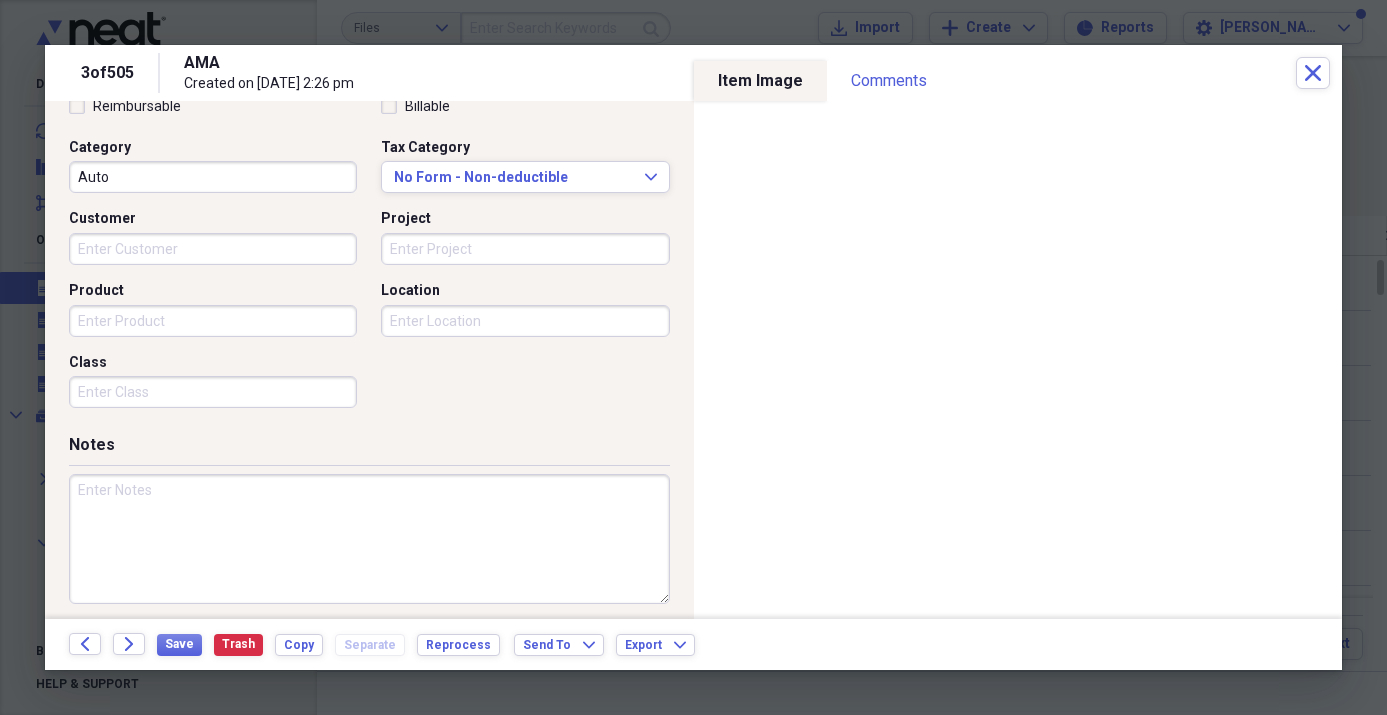 click at bounding box center [369, 539] 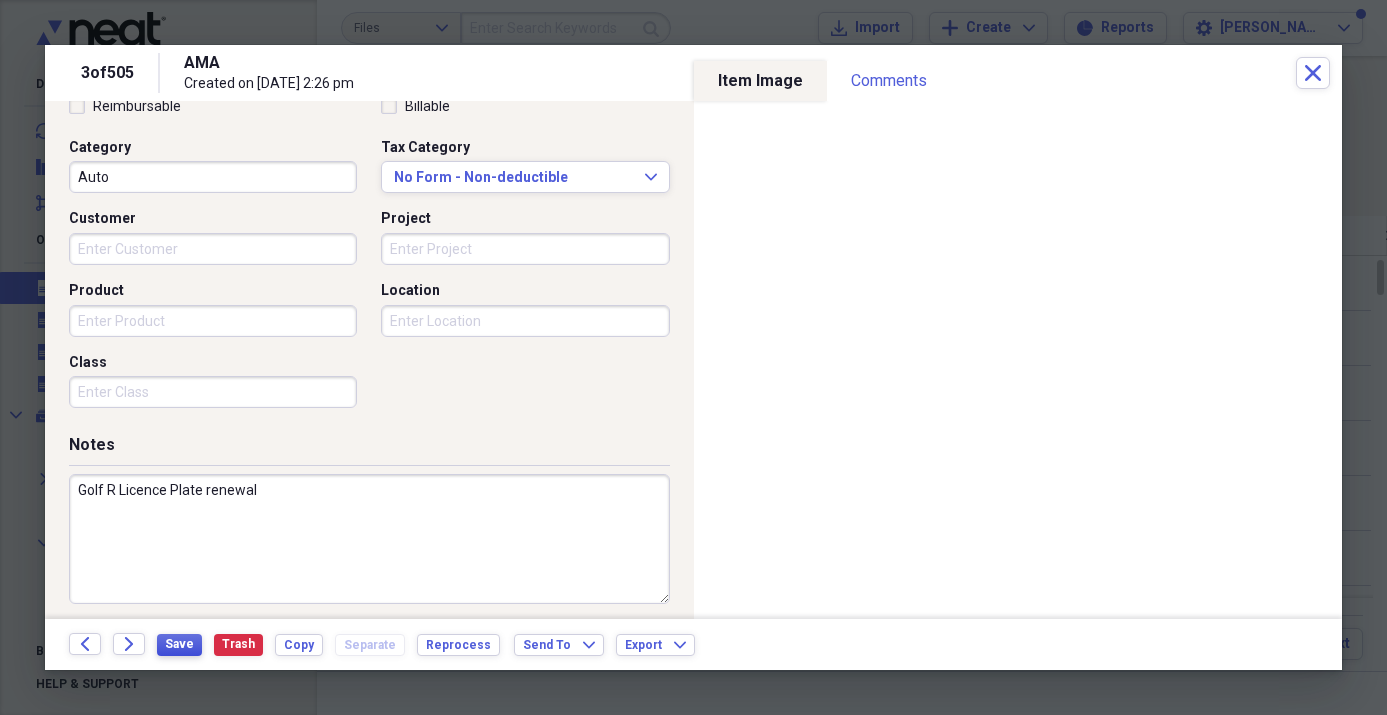 type on "Golf R Licence Plate renewal" 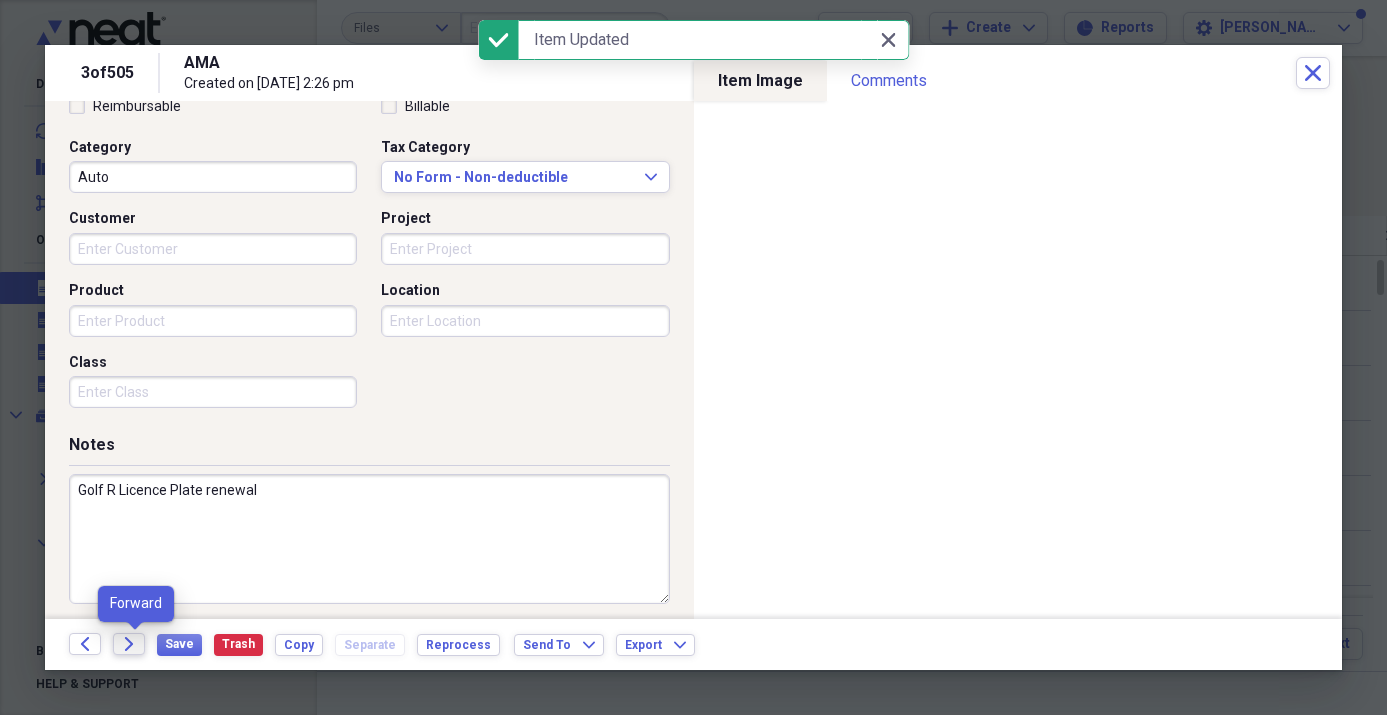 click on "Forward" 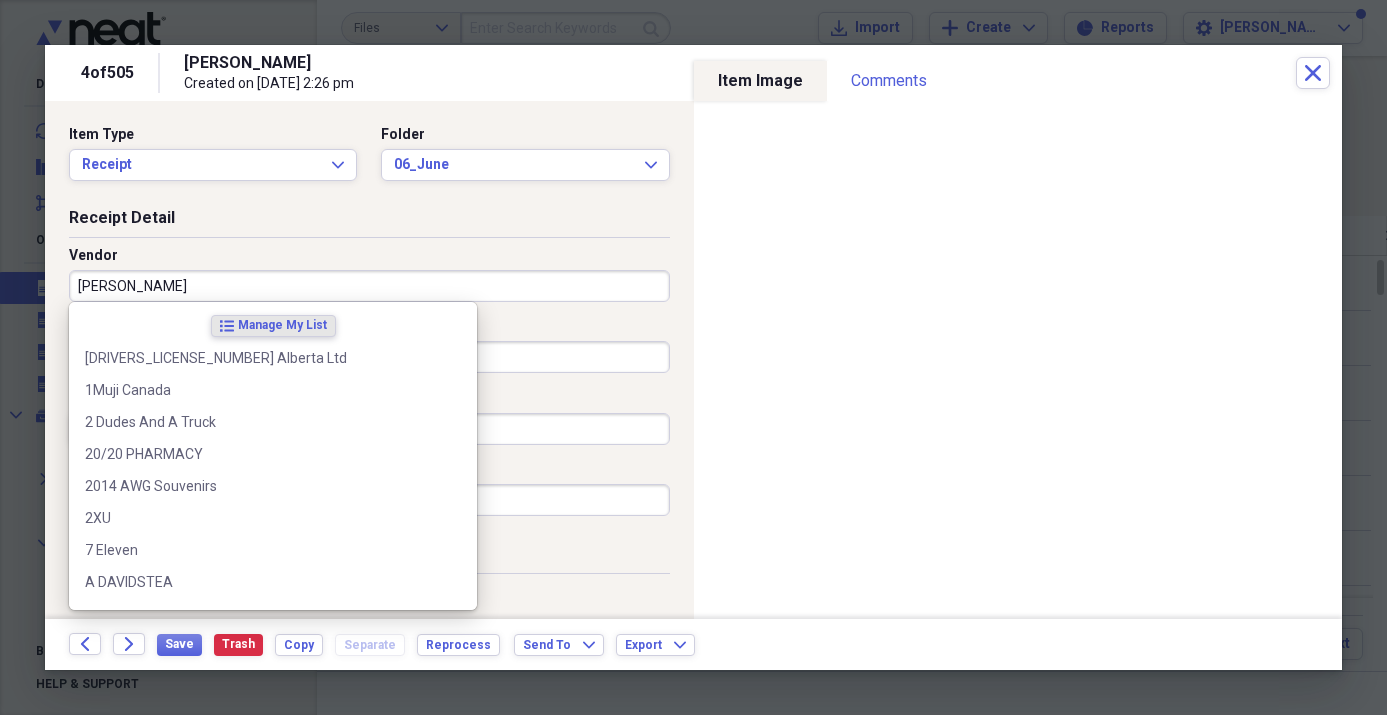 click on "[PERSON_NAME]" at bounding box center [369, 286] 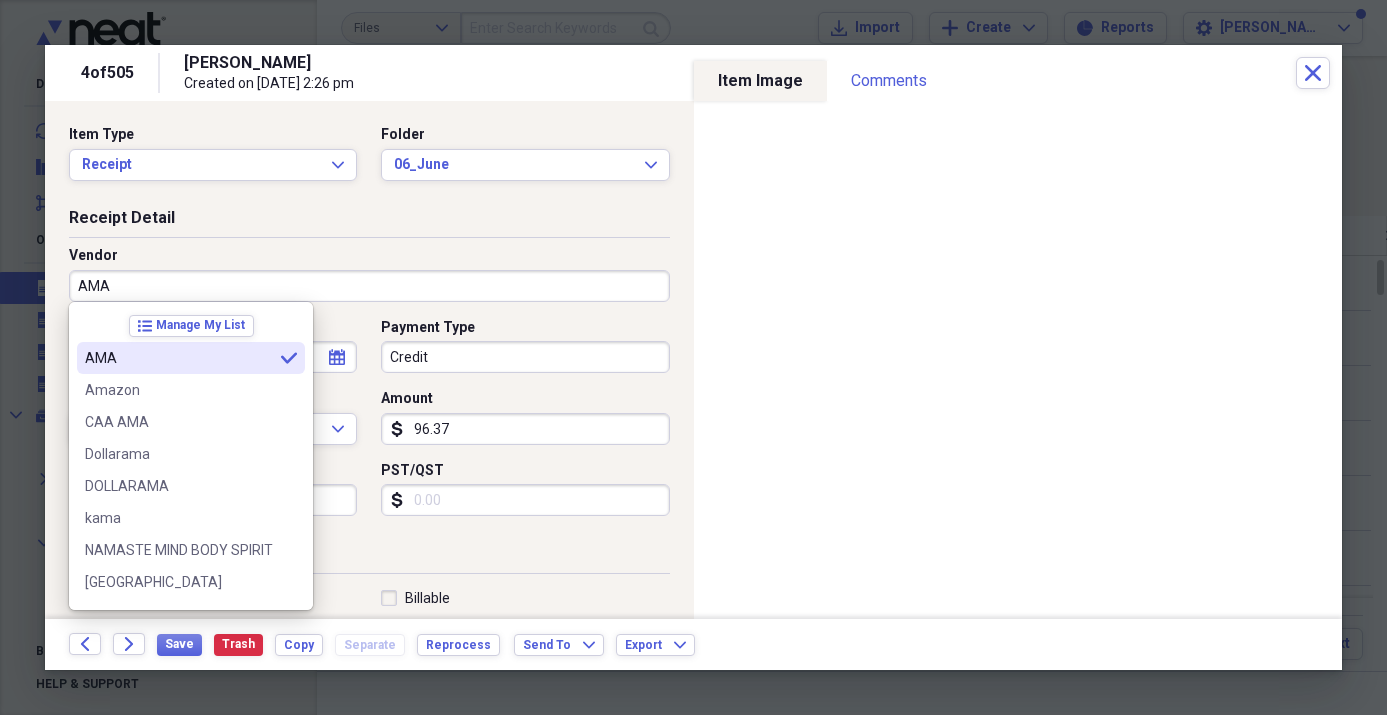 type on "AMA" 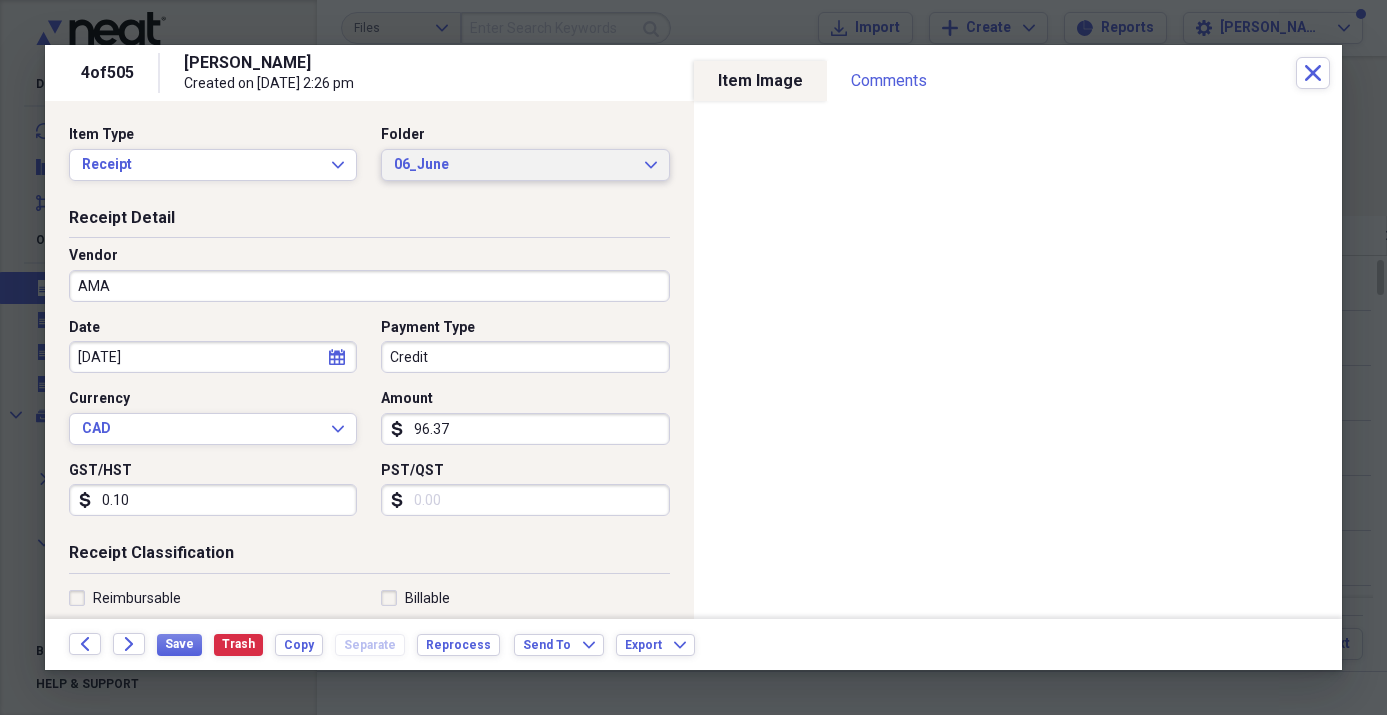 drag, startPoint x: 534, startPoint y: 167, endPoint x: 532, endPoint y: 181, distance: 14.142136 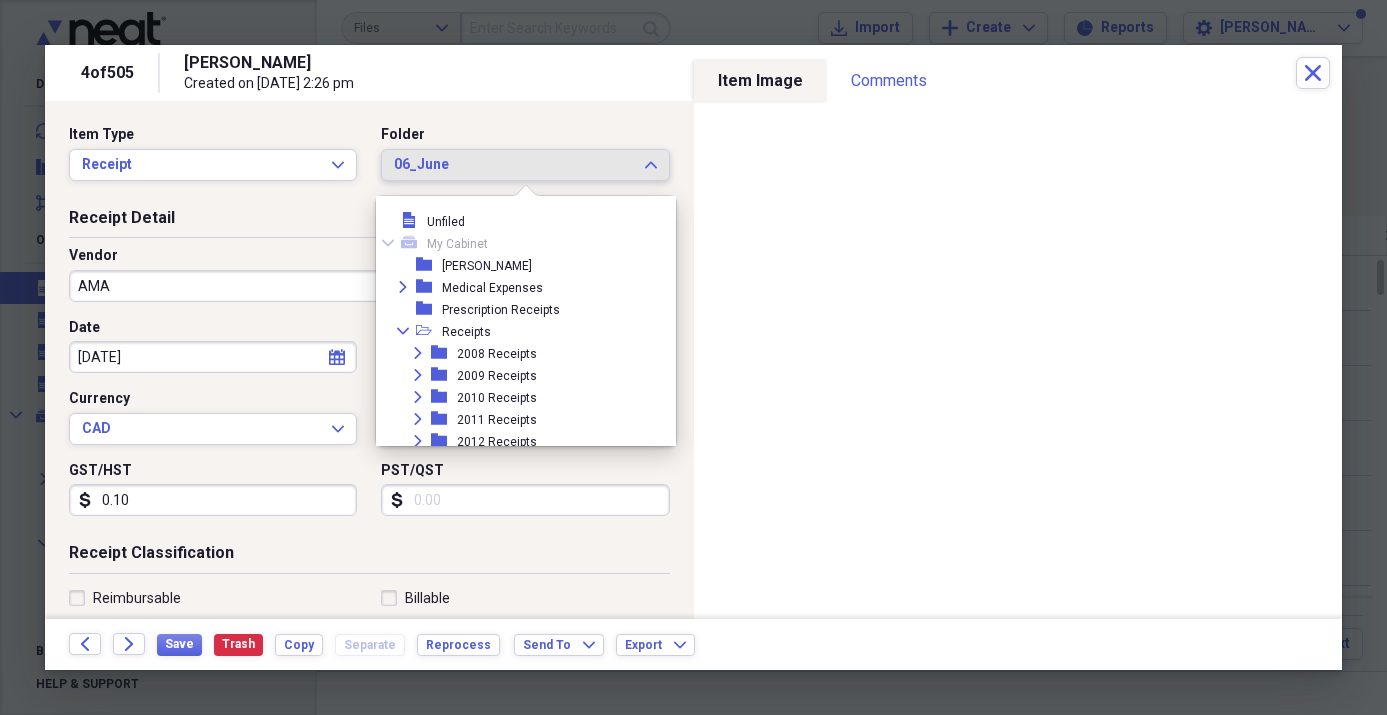 scroll, scrollTop: 869, scrollLeft: 0, axis: vertical 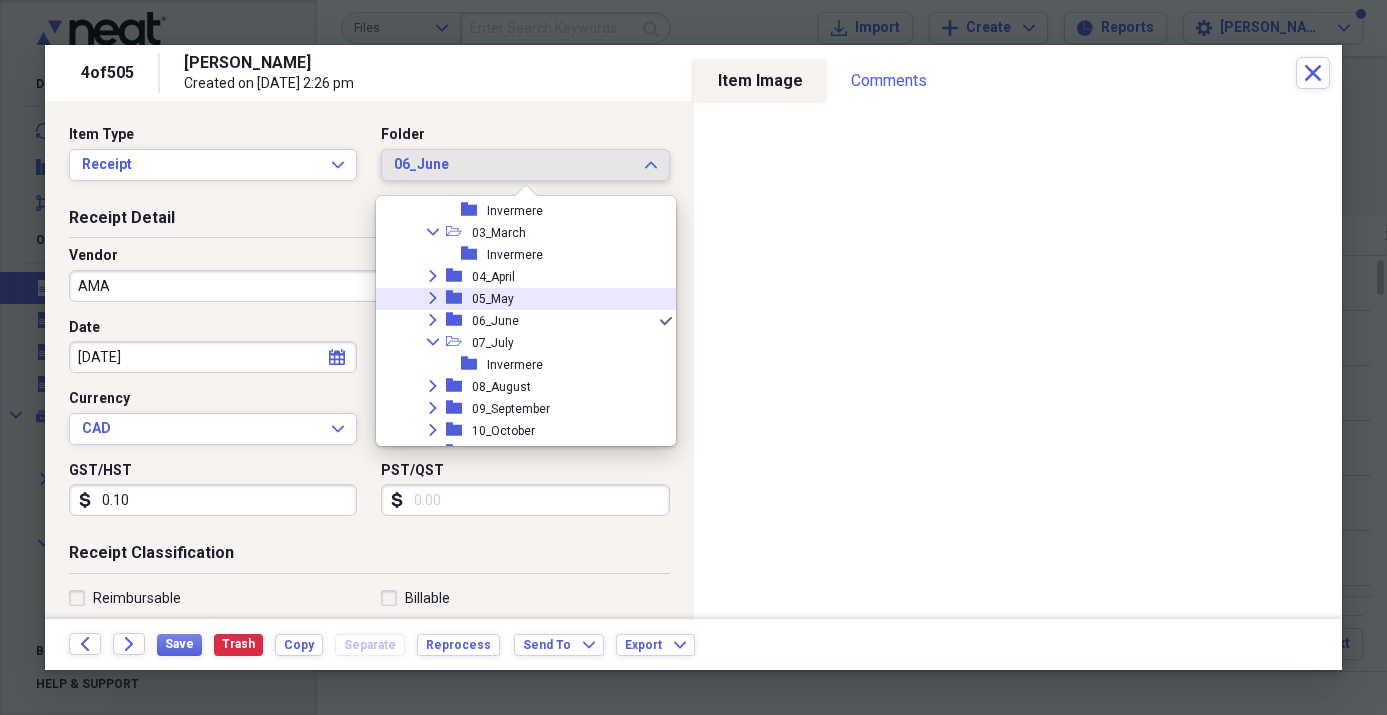 click on "05_May" at bounding box center [493, 299] 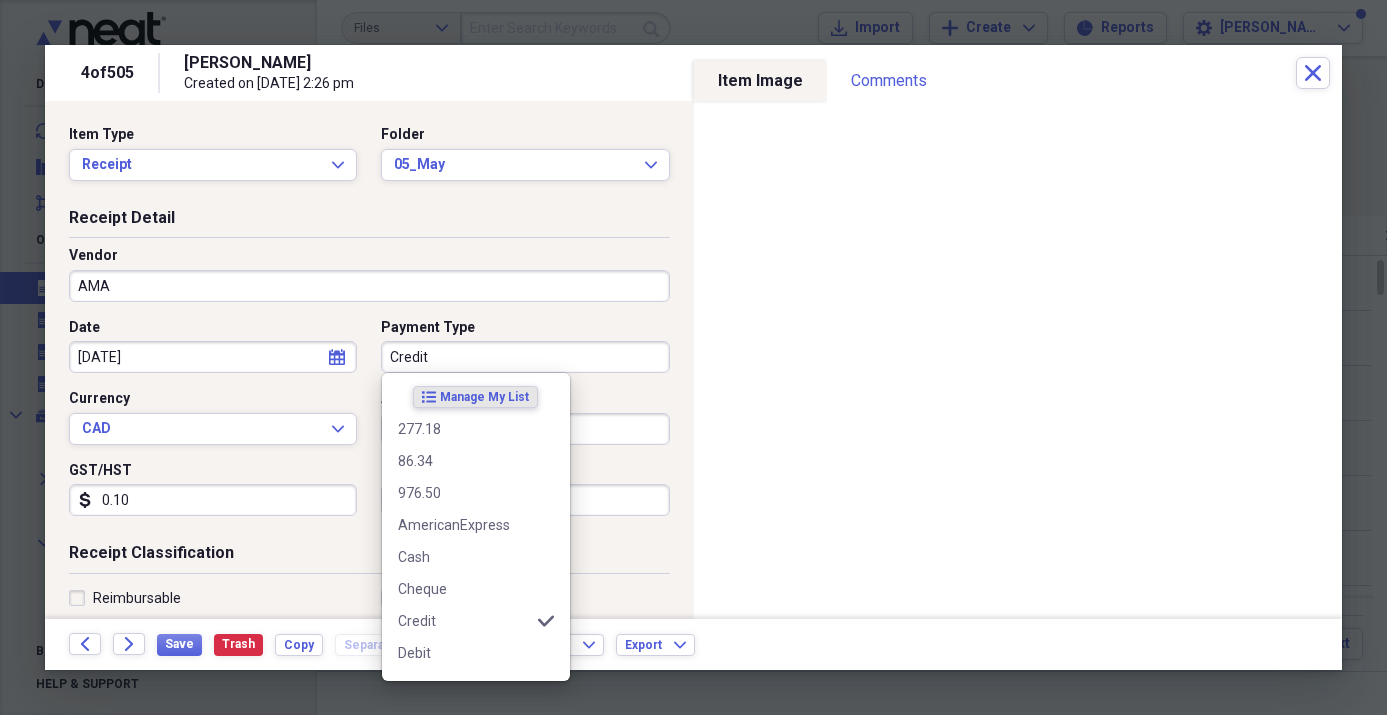drag, startPoint x: 473, startPoint y: 353, endPoint x: 473, endPoint y: 366, distance: 13 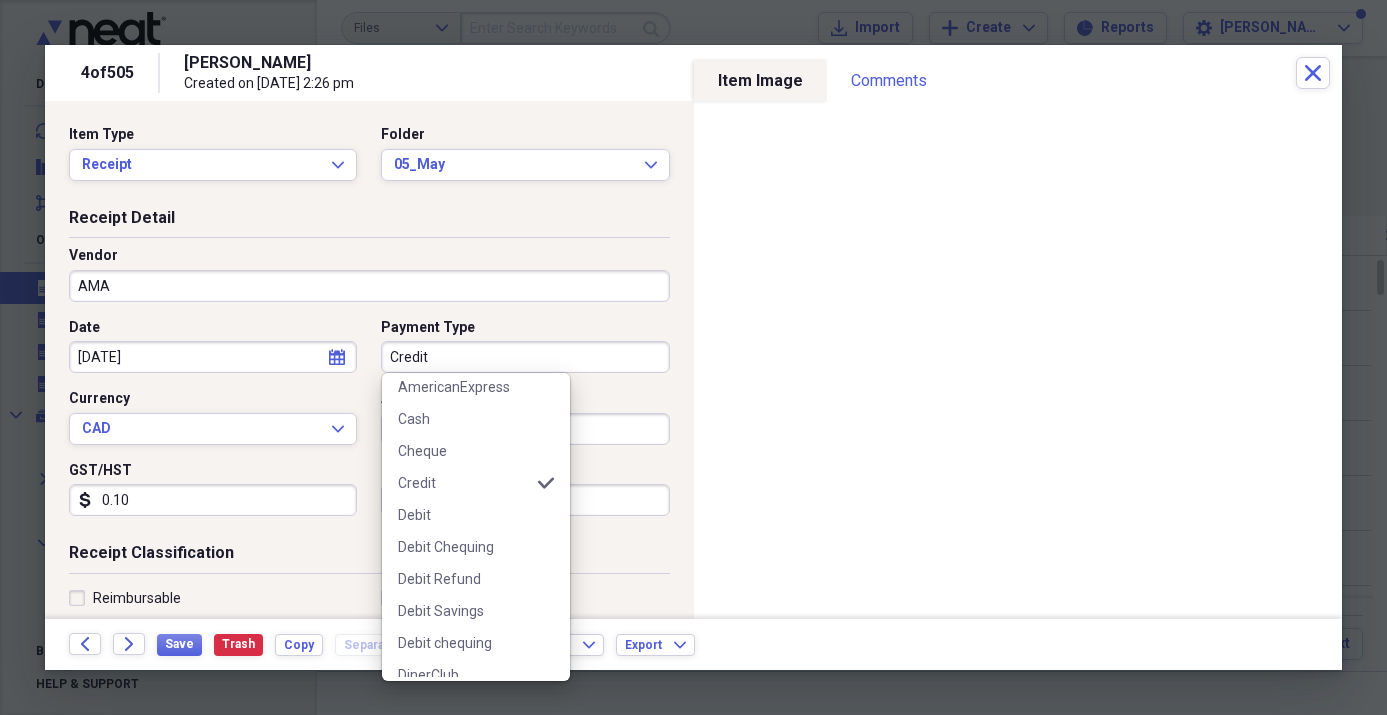 scroll, scrollTop: 167, scrollLeft: 0, axis: vertical 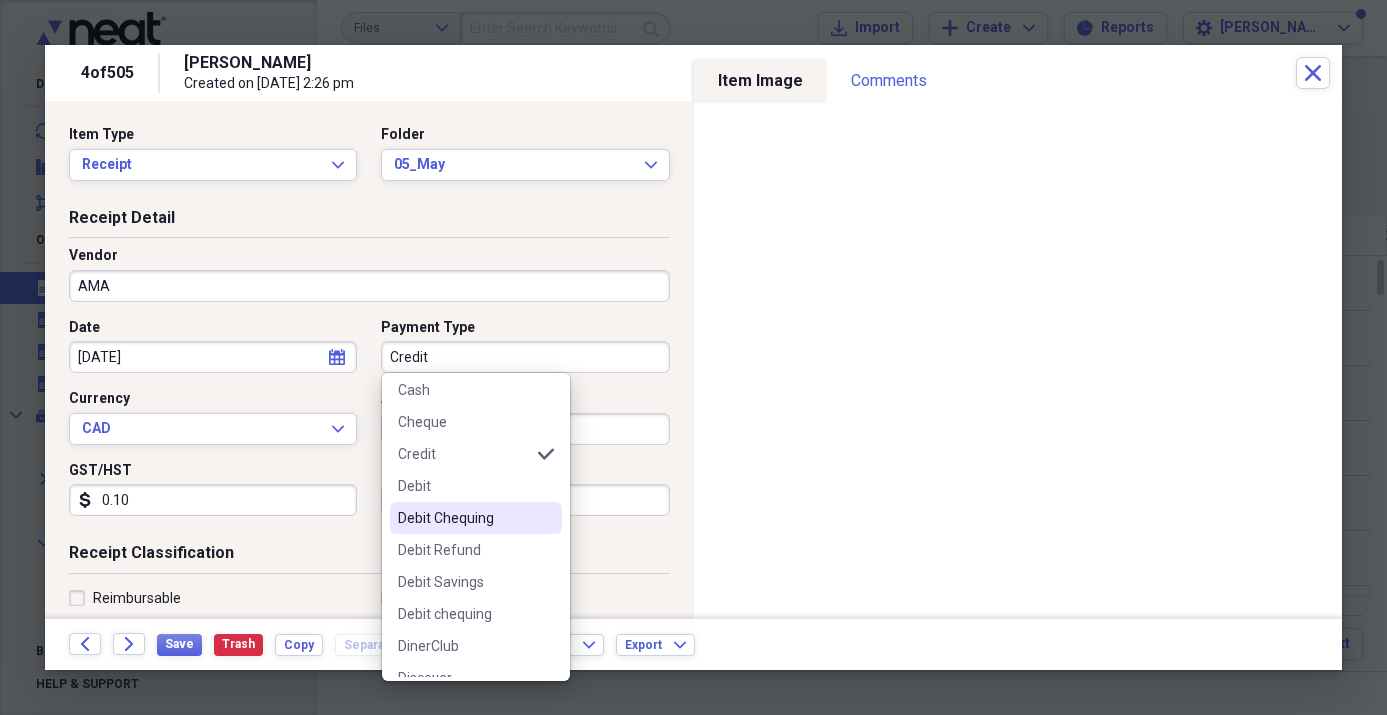 click on "Debit Chequing" at bounding box center (464, 518) 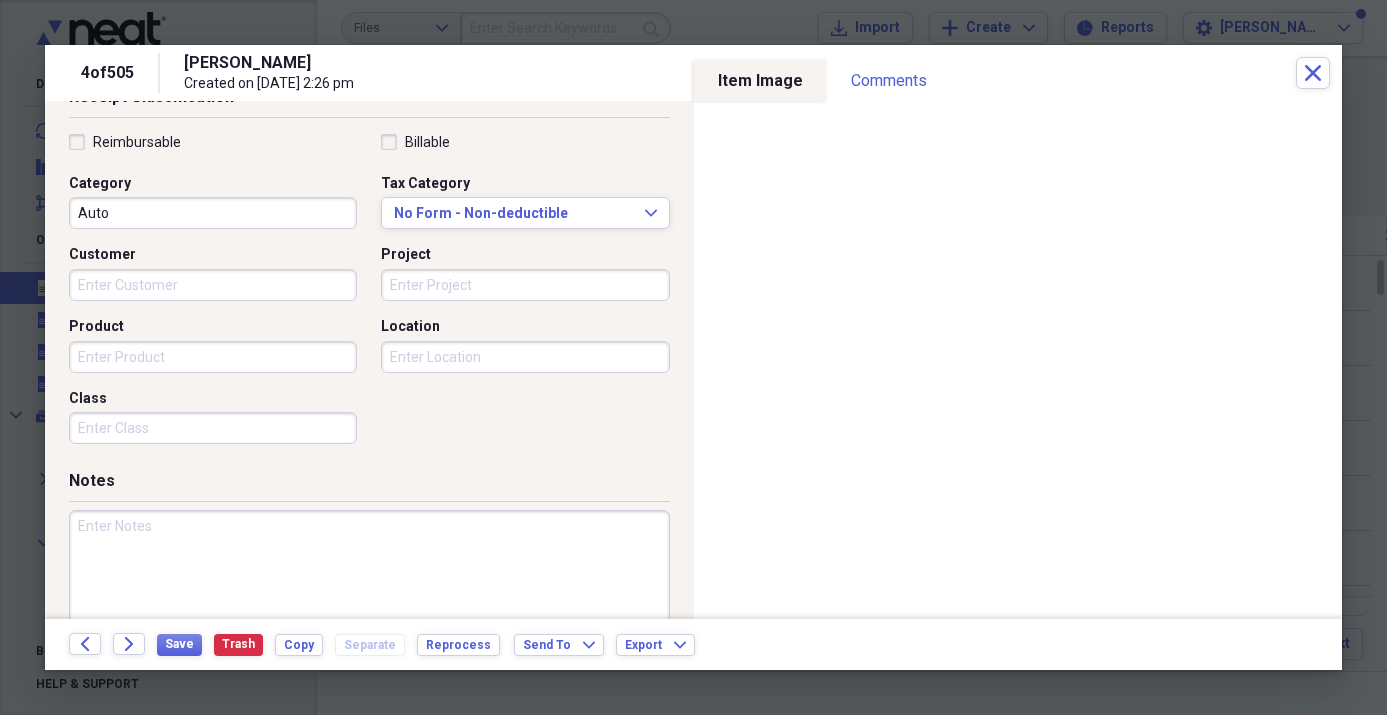 scroll, scrollTop: 502, scrollLeft: 0, axis: vertical 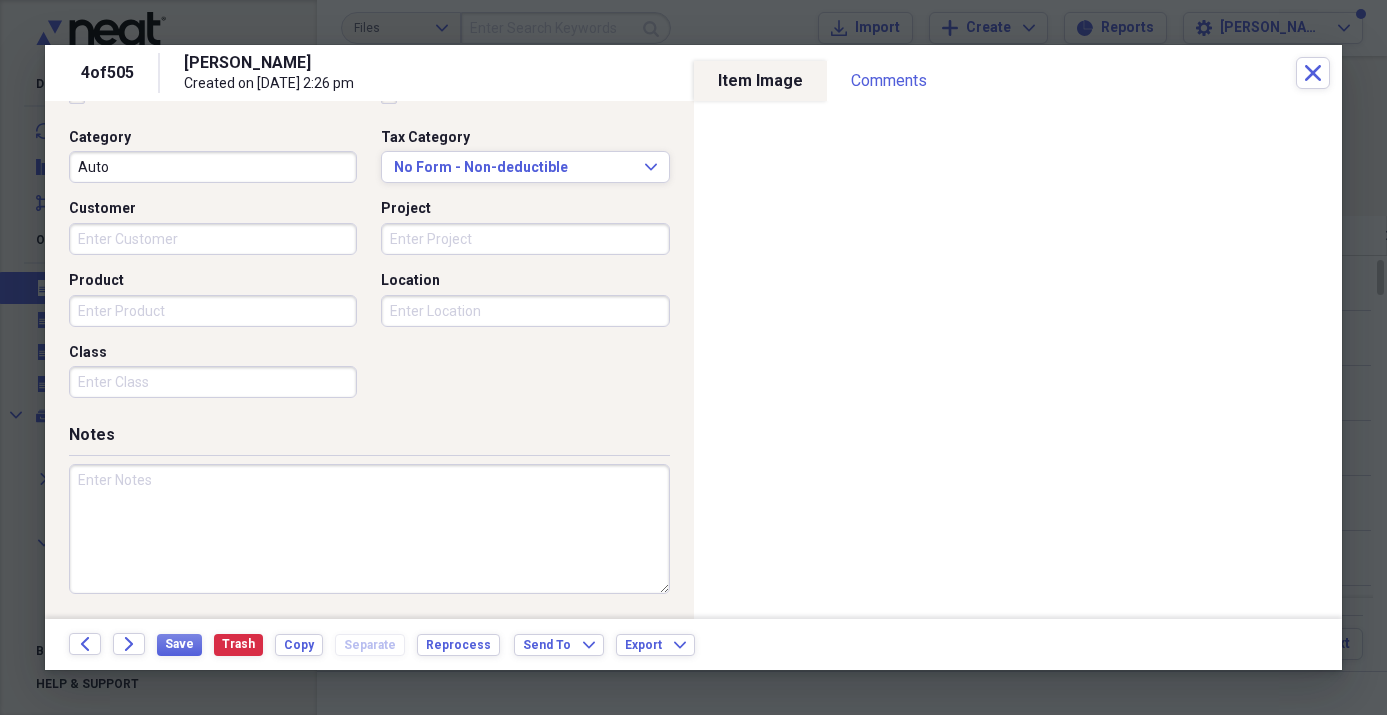 click at bounding box center [369, 529] 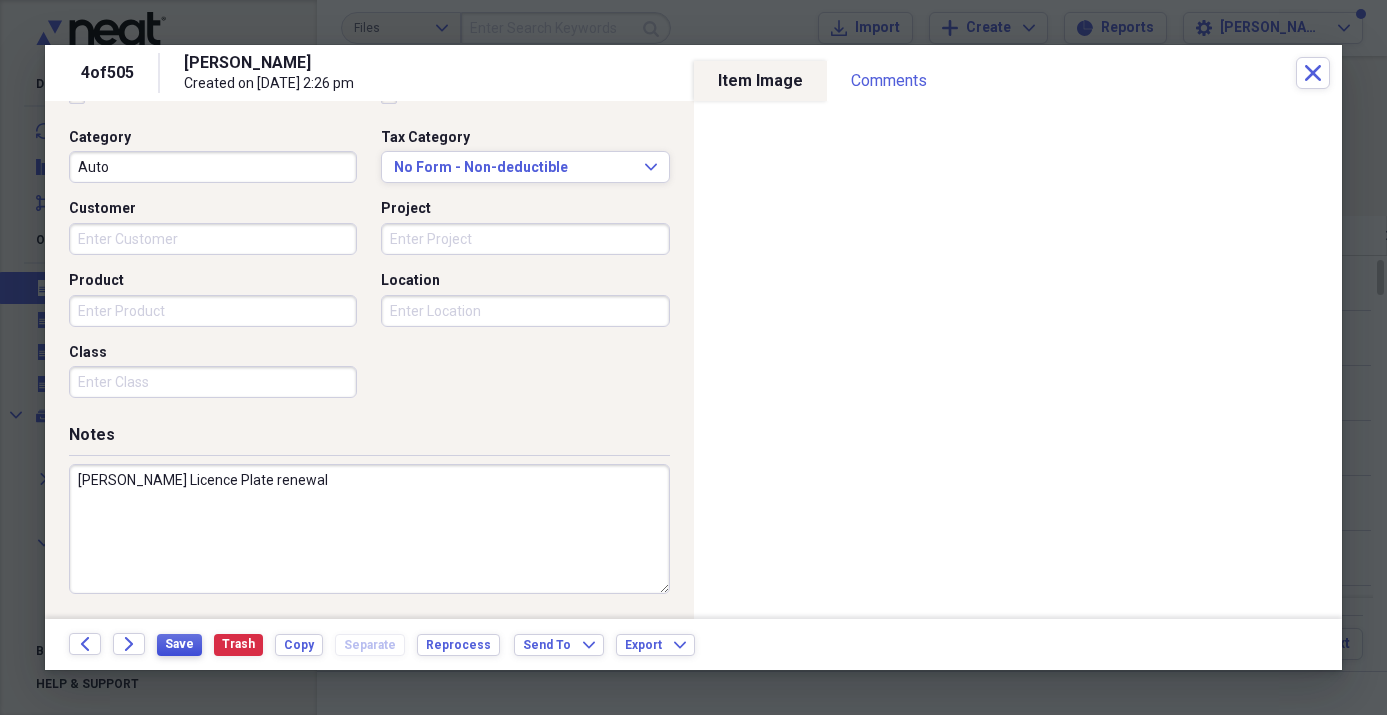 type on "[PERSON_NAME] Licence Plate renewal" 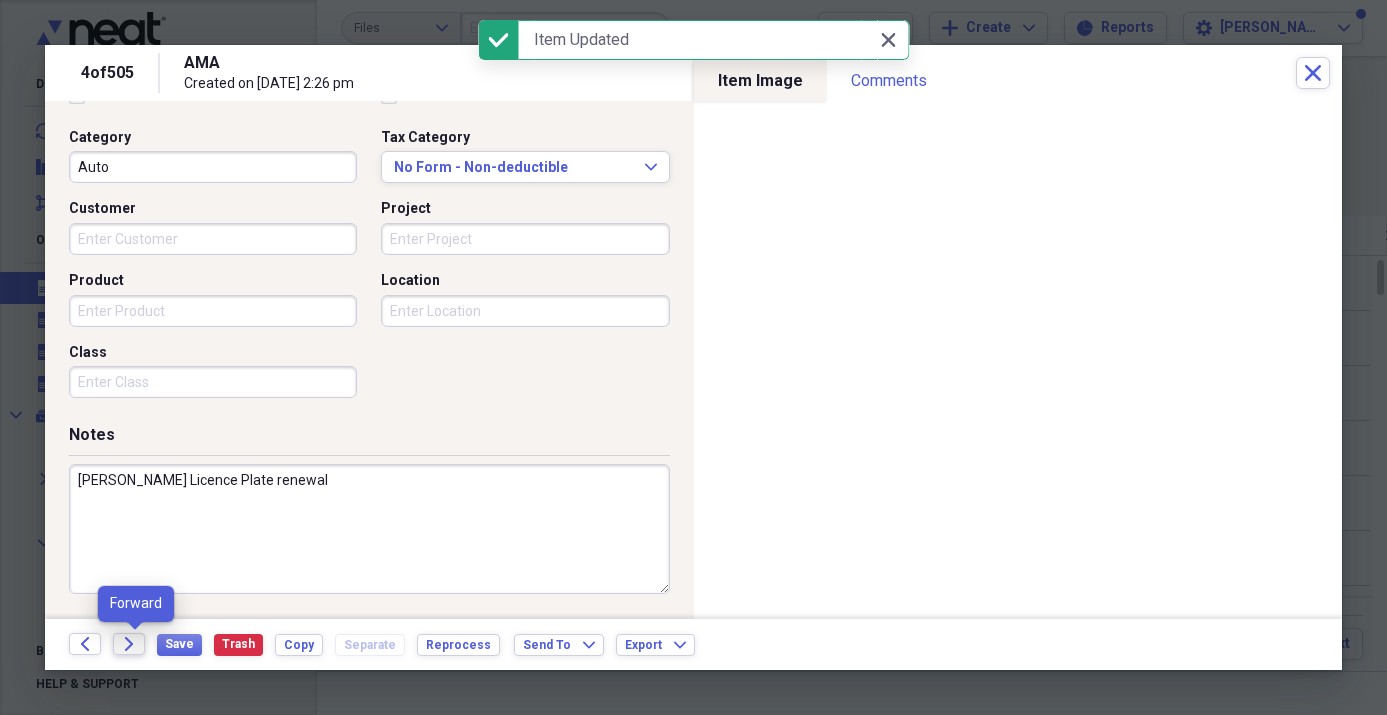 click 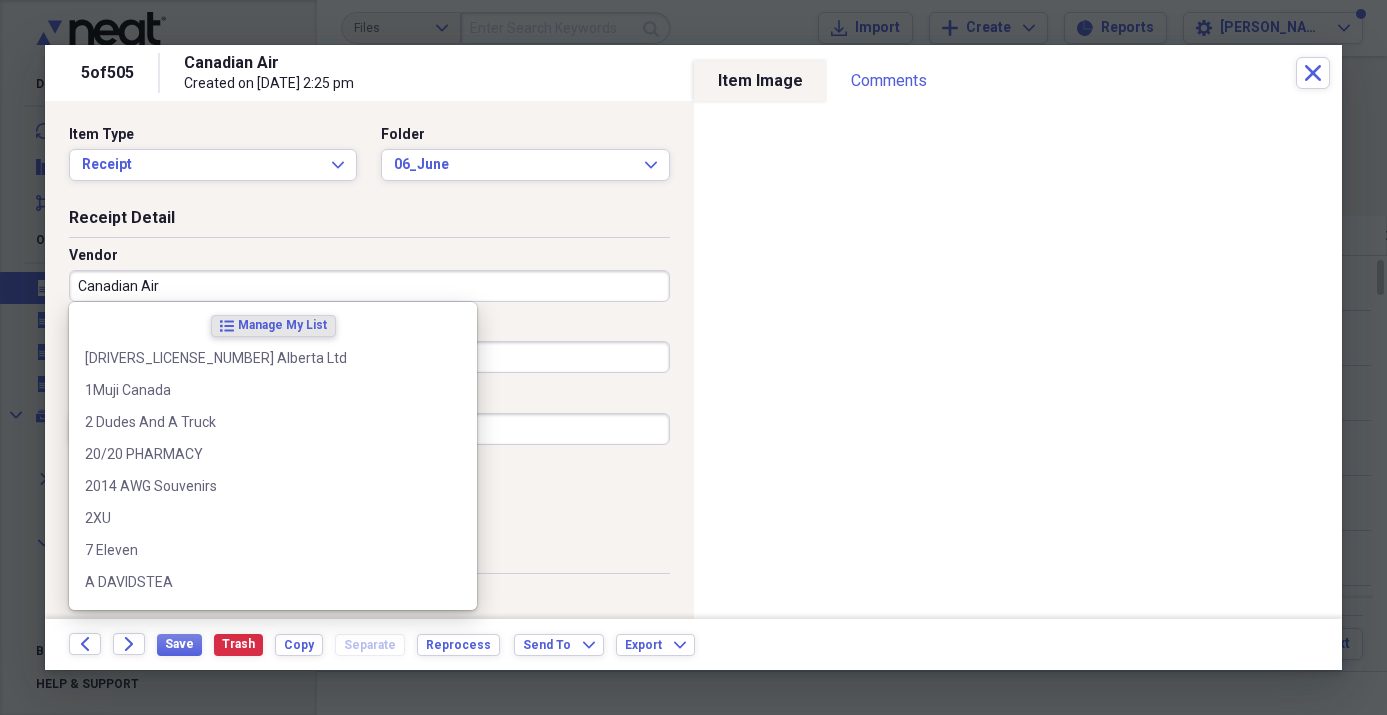 click on "Canadian Air" at bounding box center [369, 286] 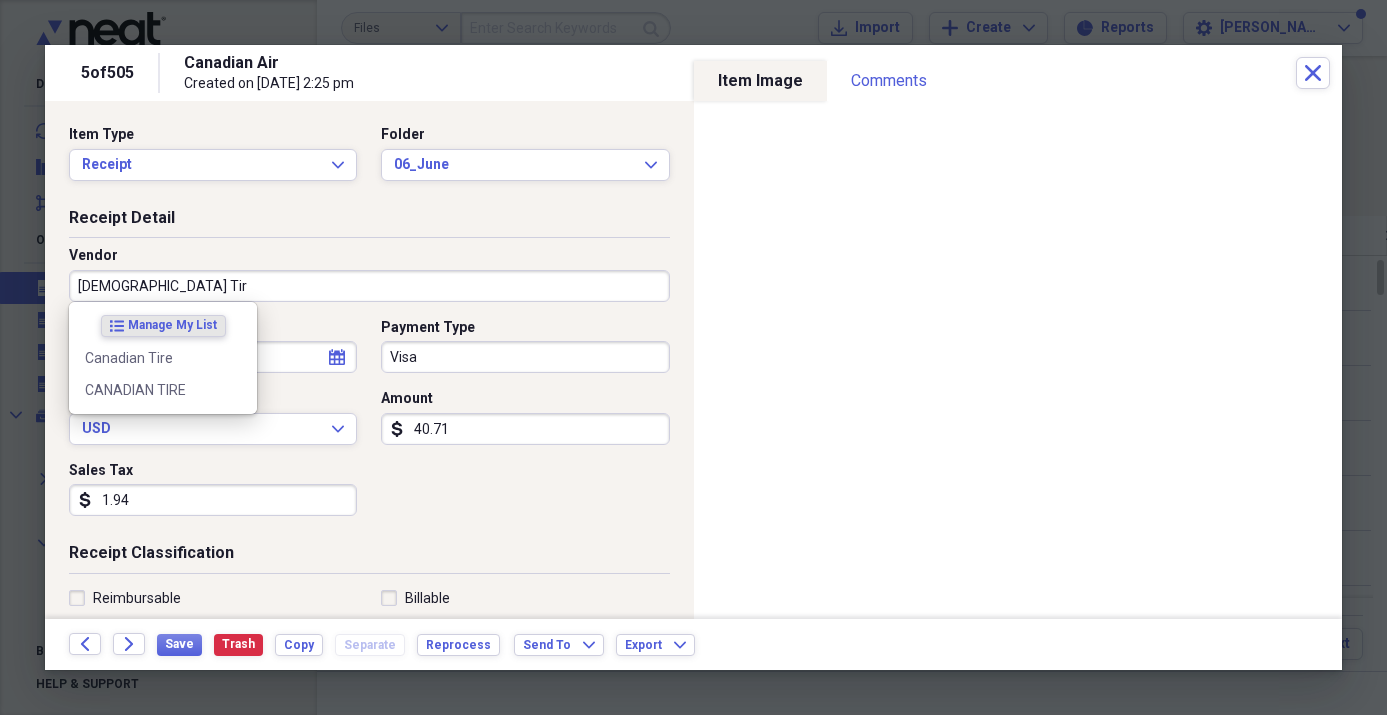 type on "Canadian Tire" 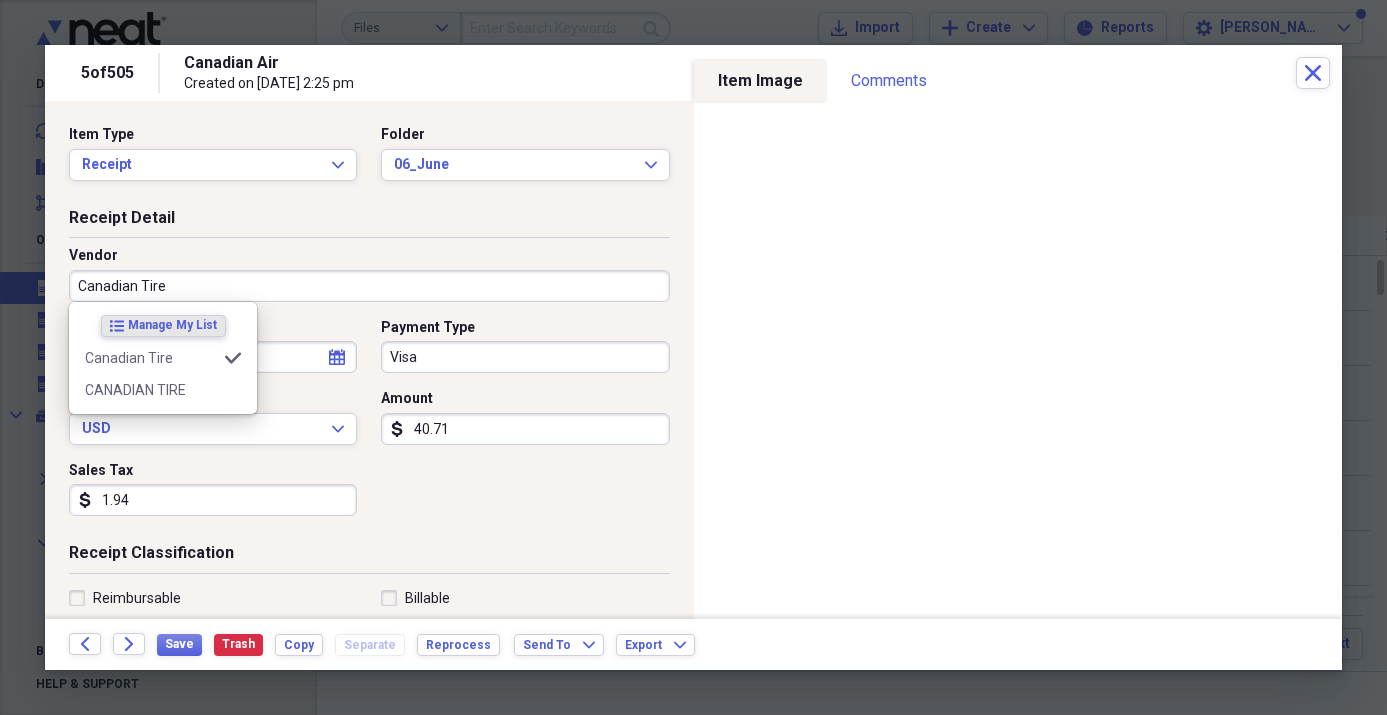 type on "Gardening" 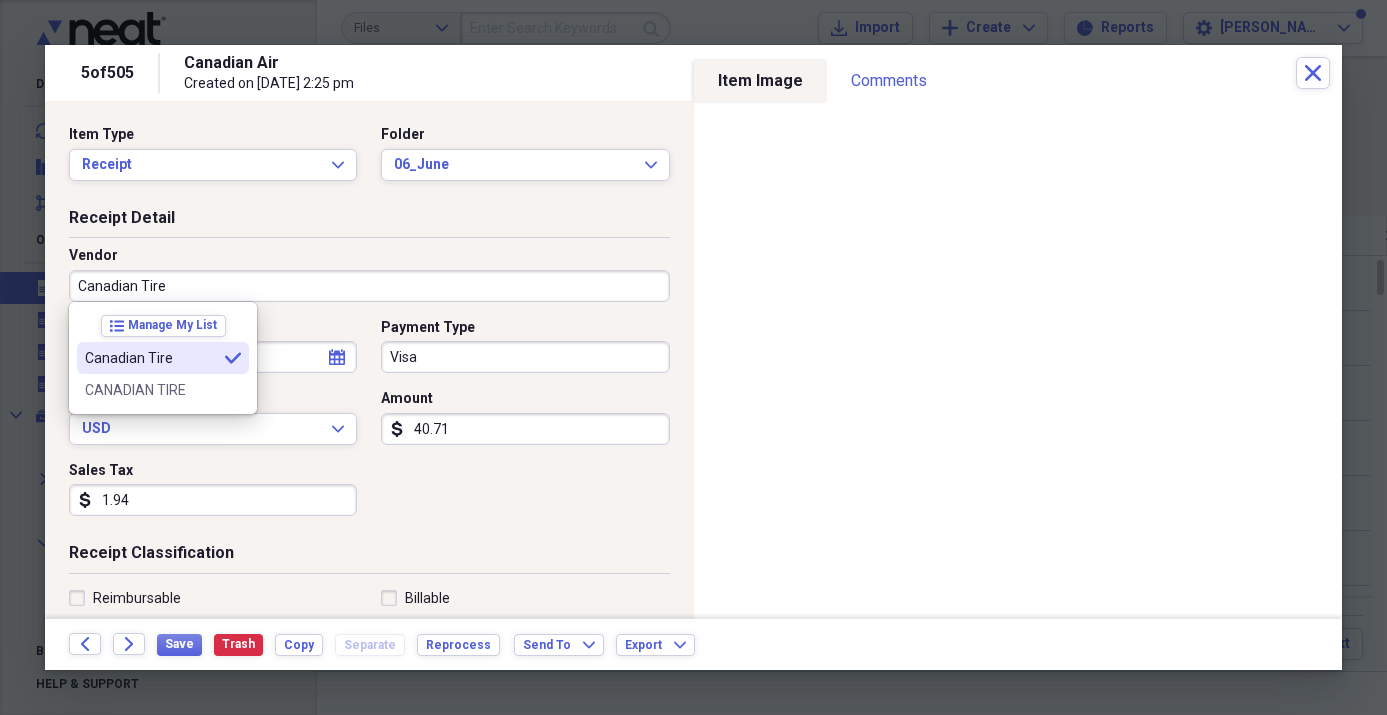 type on "Canadian Tire" 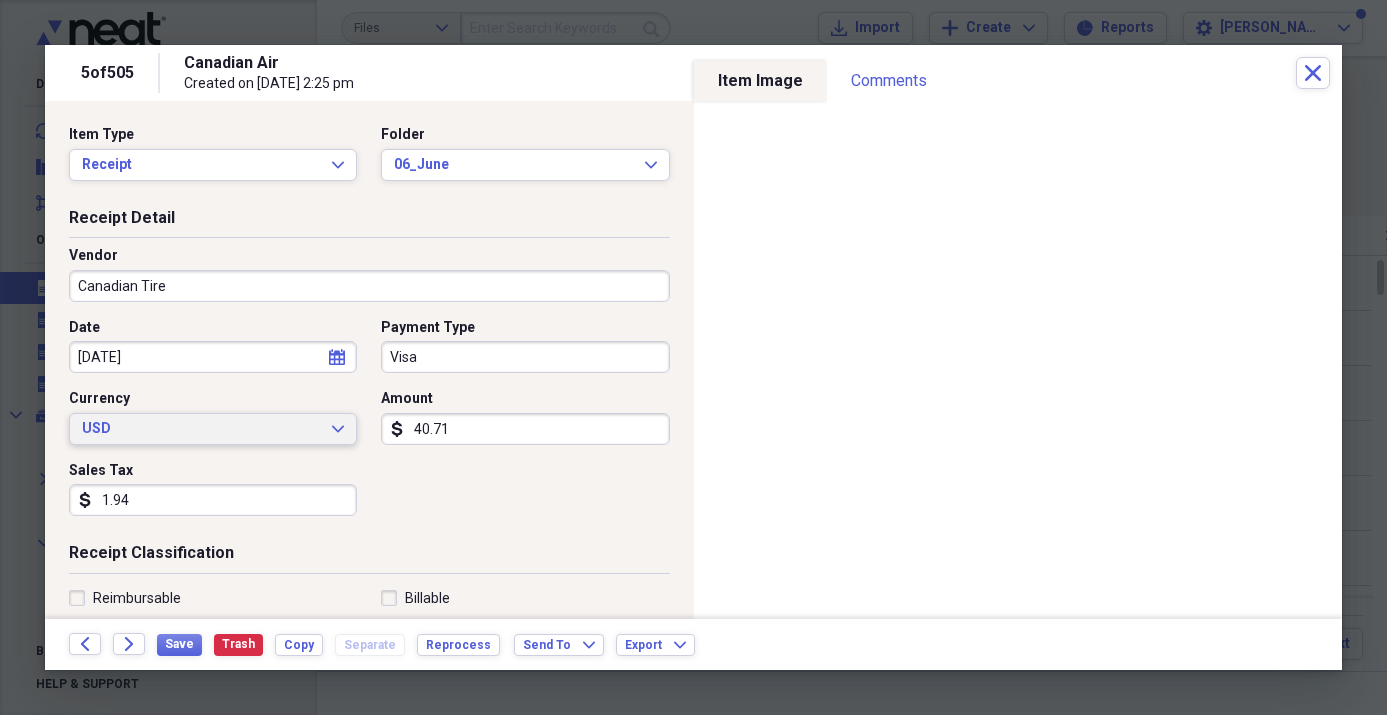 click on "USD" at bounding box center (201, 429) 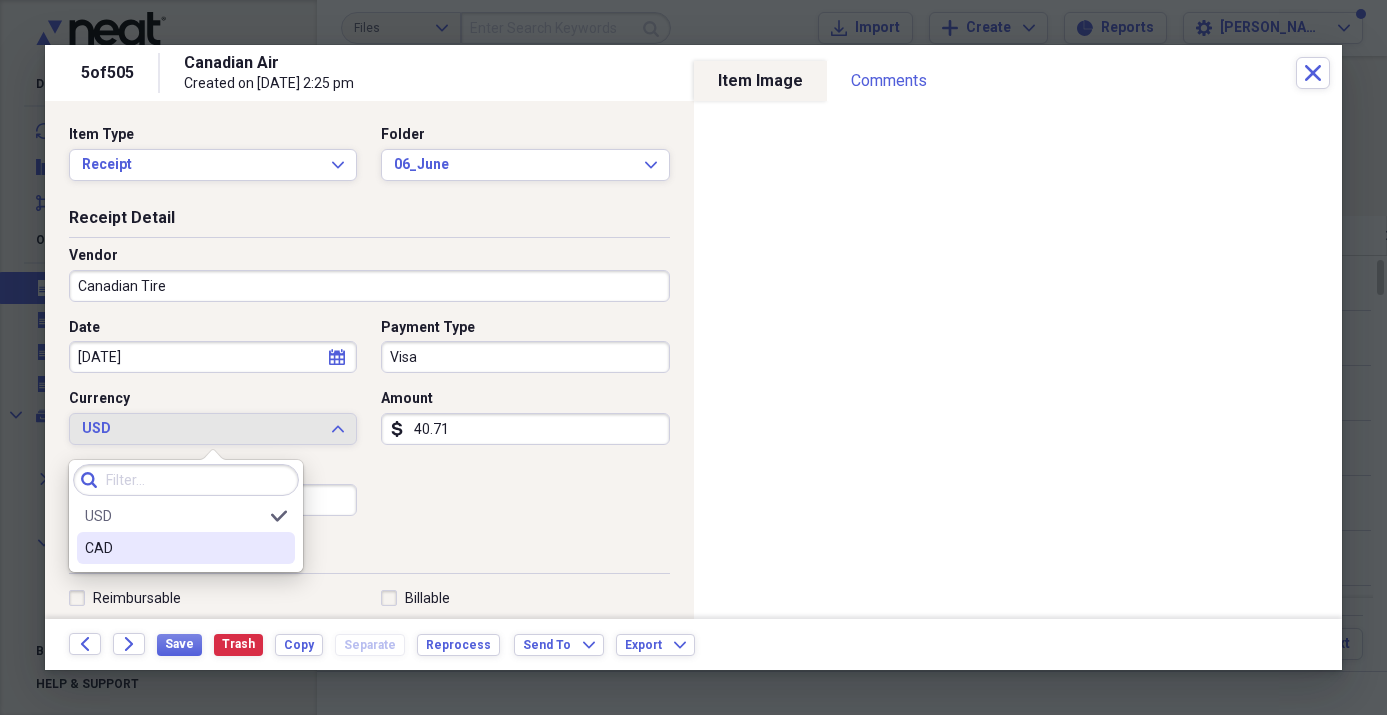 click on "CAD" at bounding box center (174, 548) 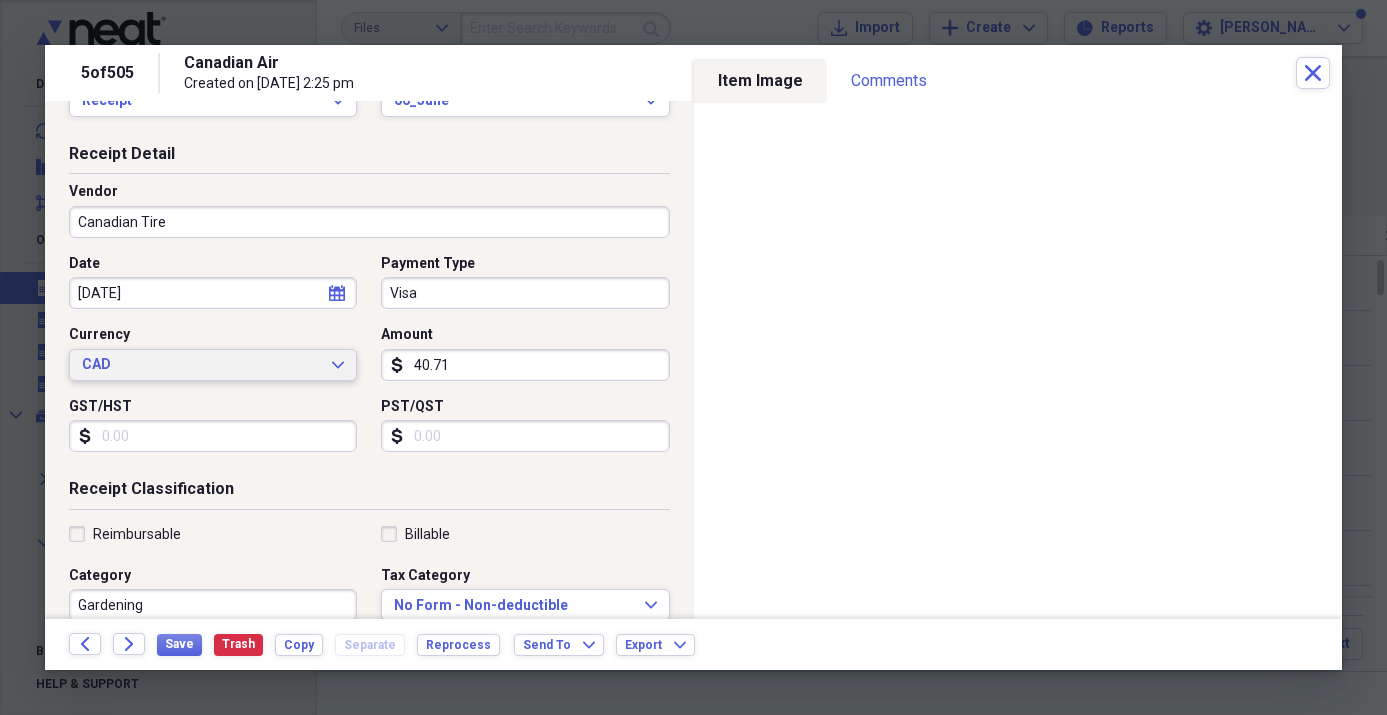 scroll, scrollTop: 58, scrollLeft: 0, axis: vertical 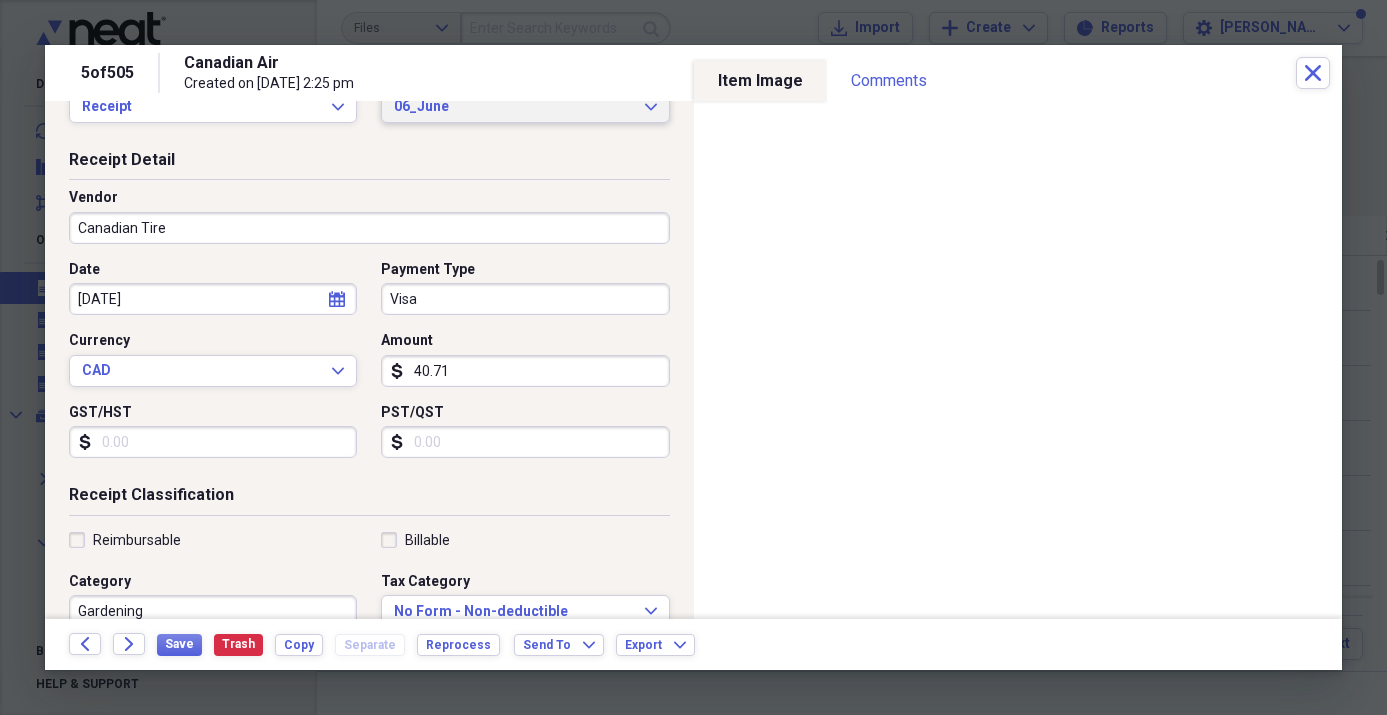 click on "06_June" at bounding box center [513, 107] 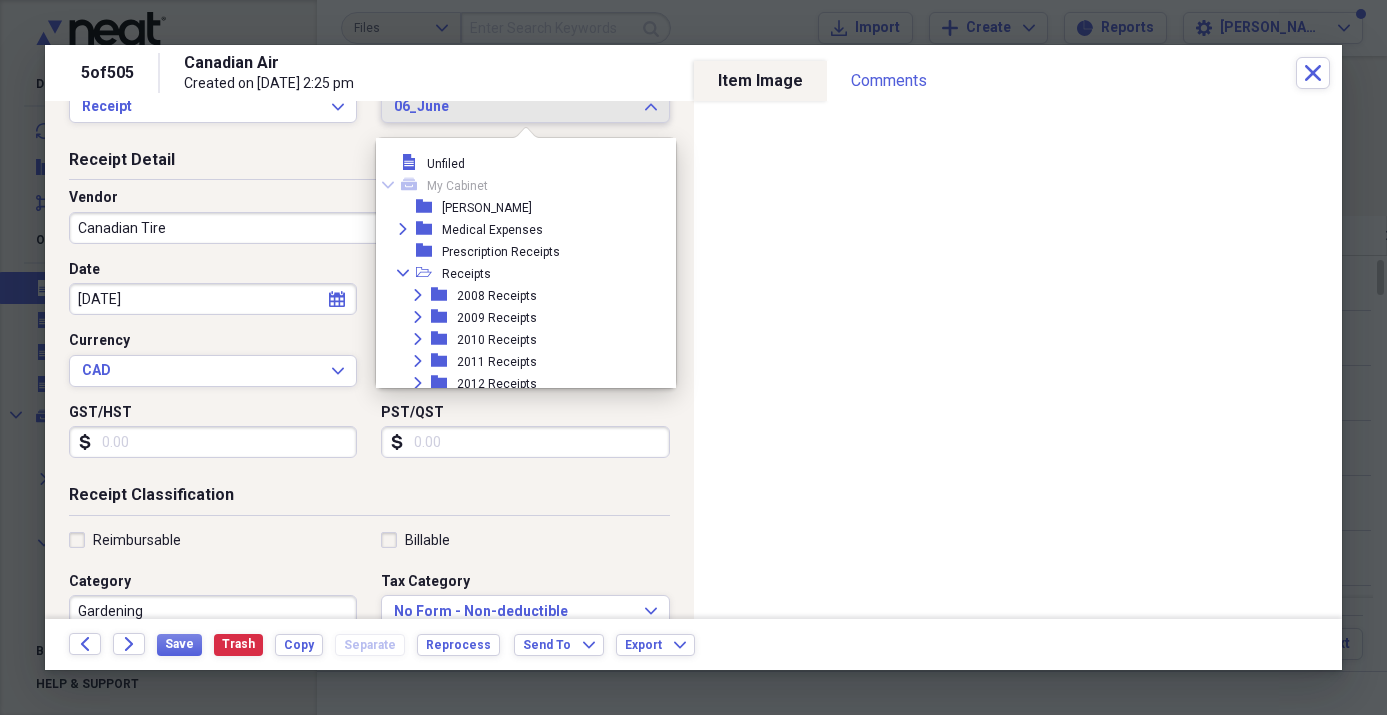 scroll, scrollTop: 869, scrollLeft: 0, axis: vertical 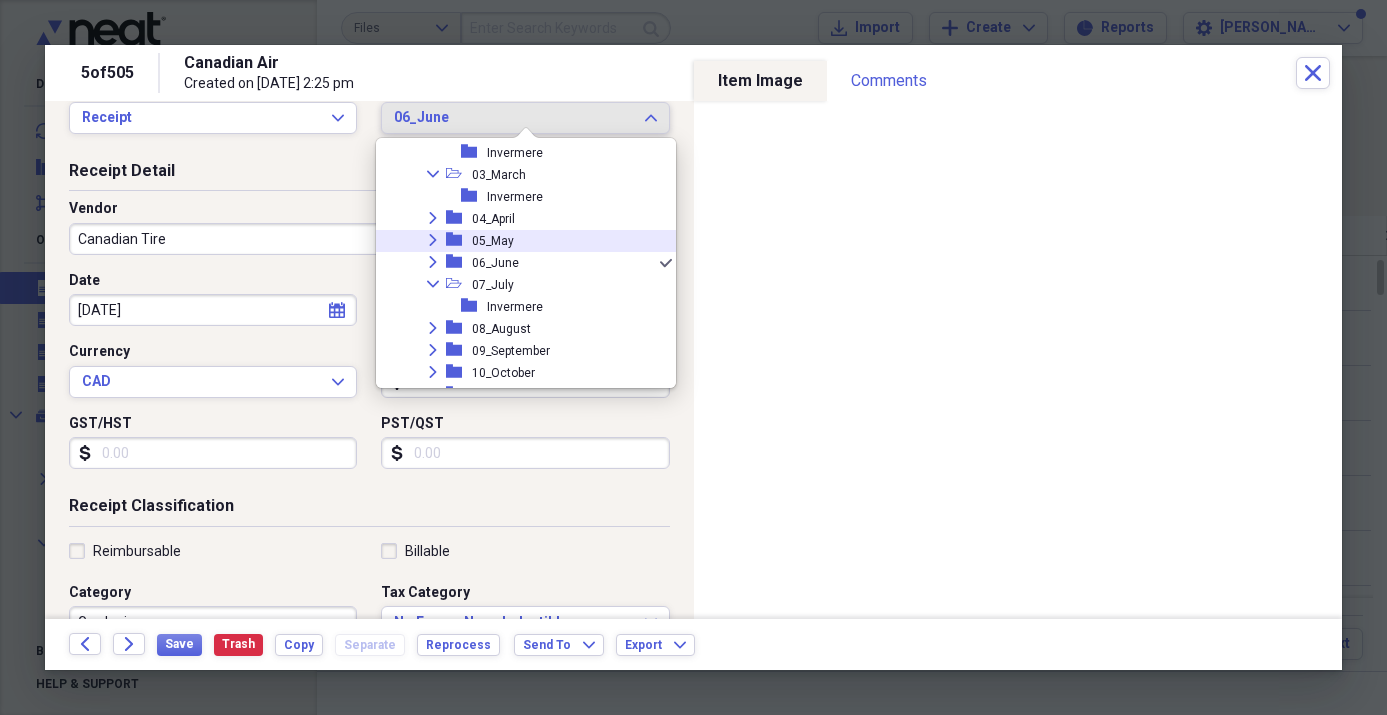 click on "Collapse open-folder 01_January   folder Invermere   Collapse open-folder 02_February   folder Invermere   Collapse open-folder 03_March   folder Invermere   Expand folder 04_April   Expand folder 05_May   Expand folder 06_June   check Collapse open-folder 07_July   folder Invermere   Expand folder 08_August   Expand folder 09_September   Expand folder 10_October   Expand folder 11_November   Expand folder 12_December" at bounding box center [541, 252] 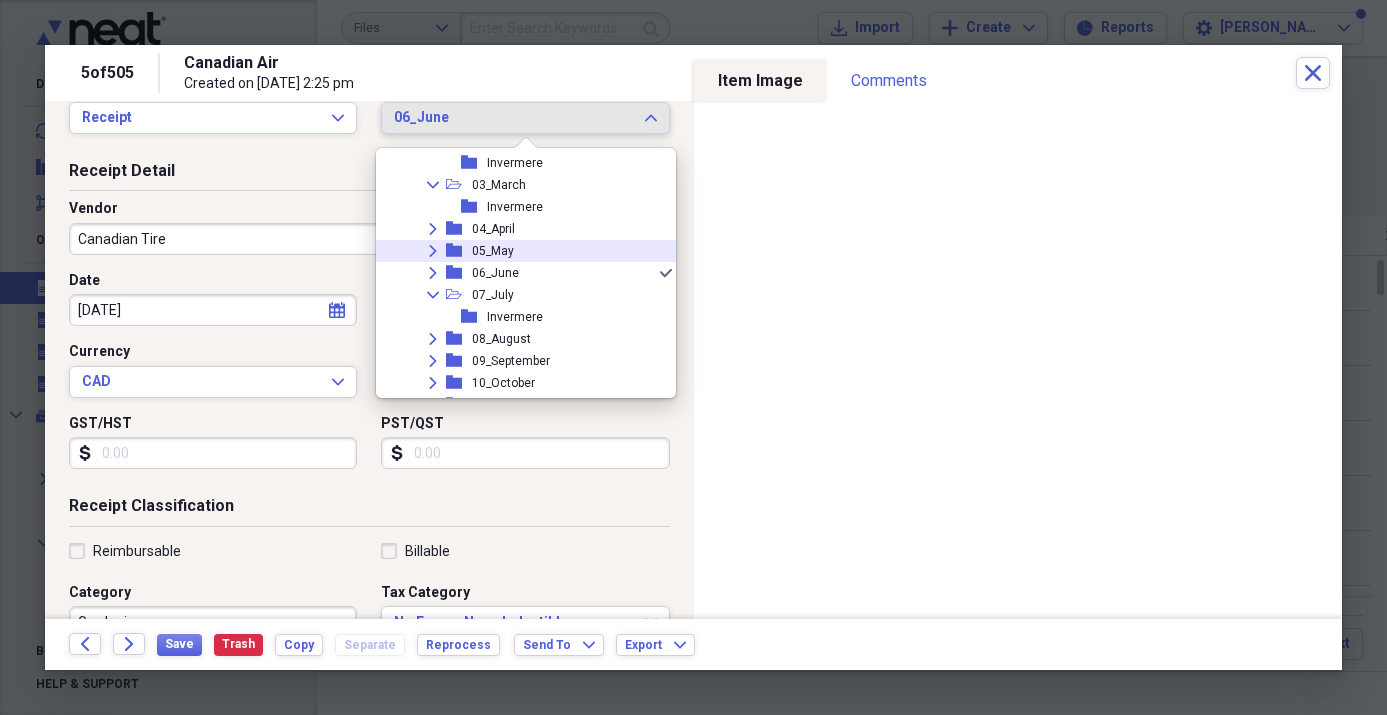 click on "05_May" at bounding box center (493, 251) 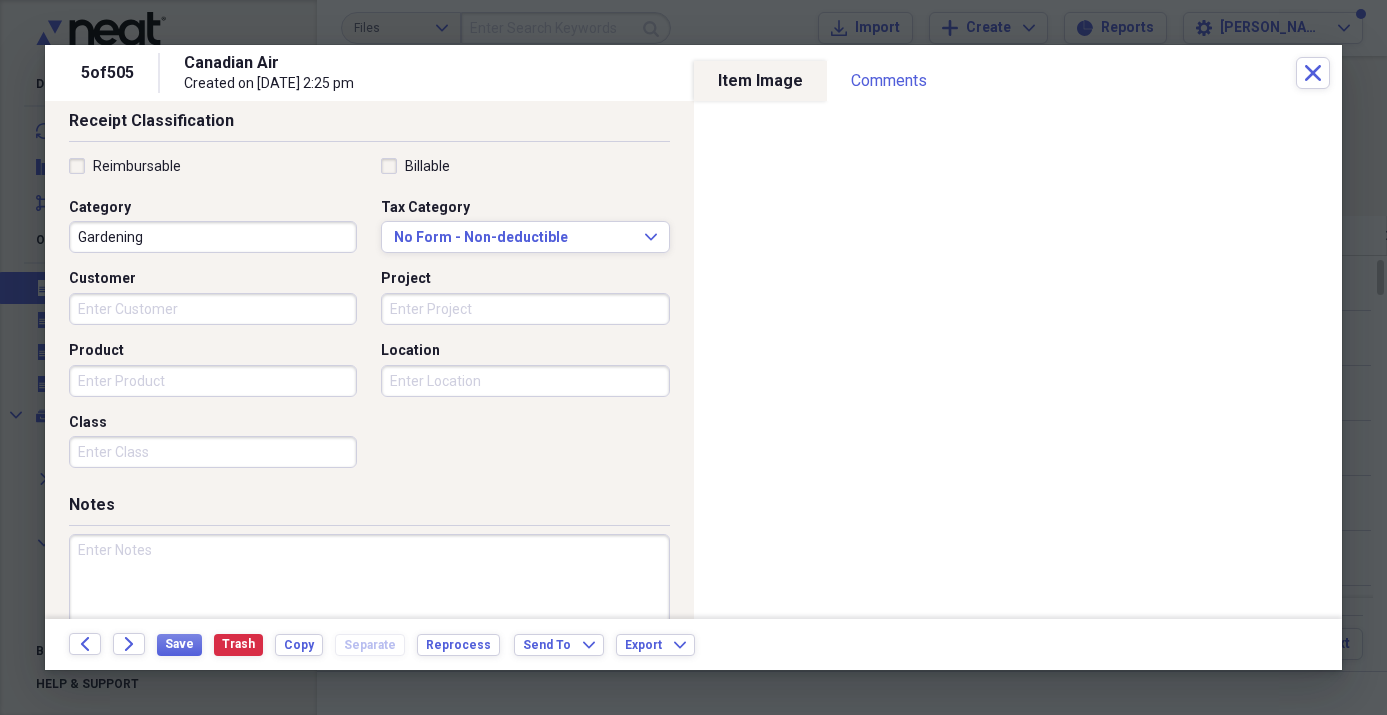 scroll, scrollTop: 502, scrollLeft: 0, axis: vertical 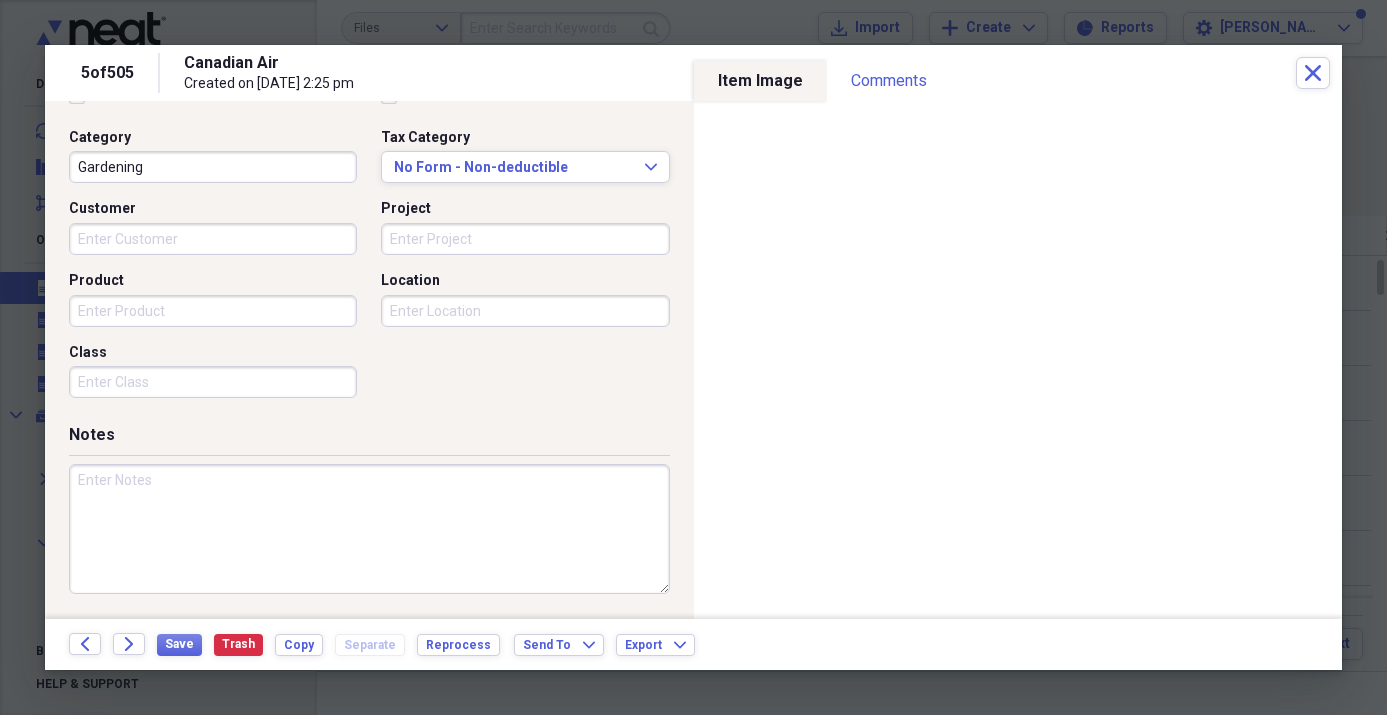 click at bounding box center (369, 529) 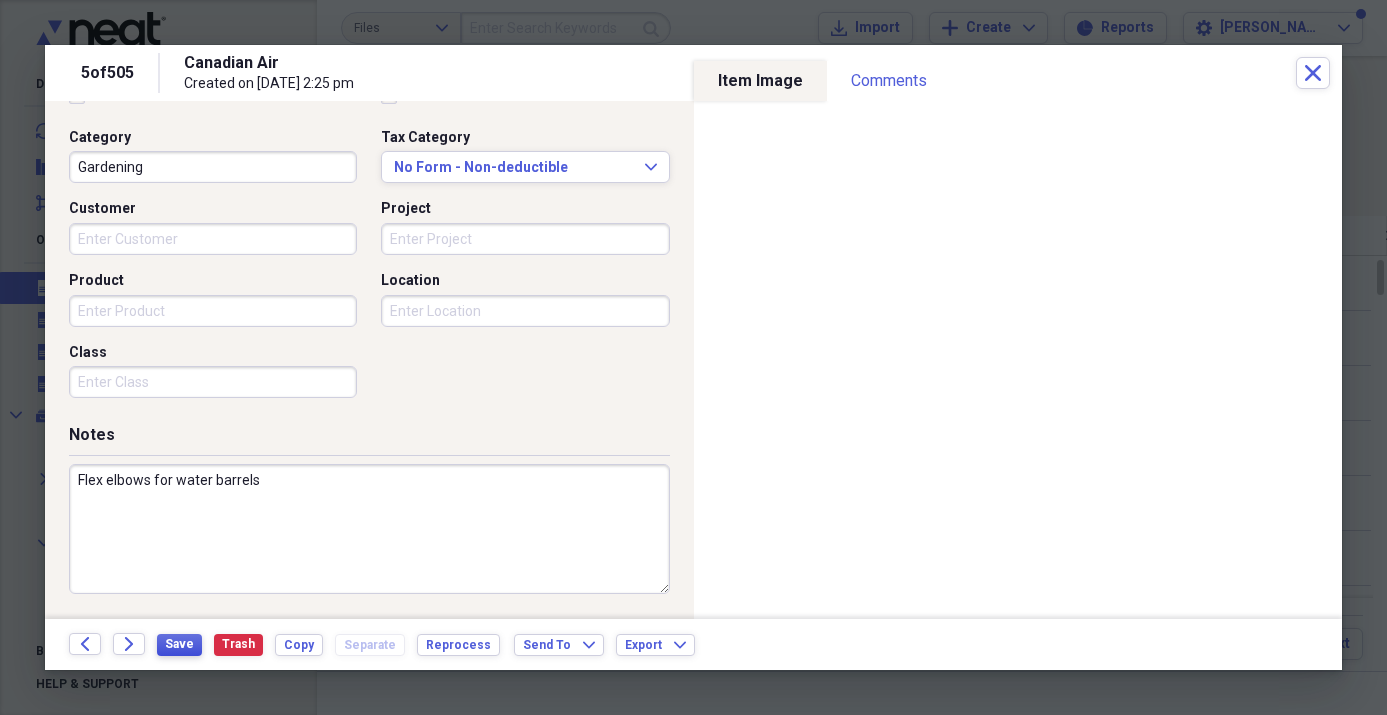 click on "Save" at bounding box center (179, 644) 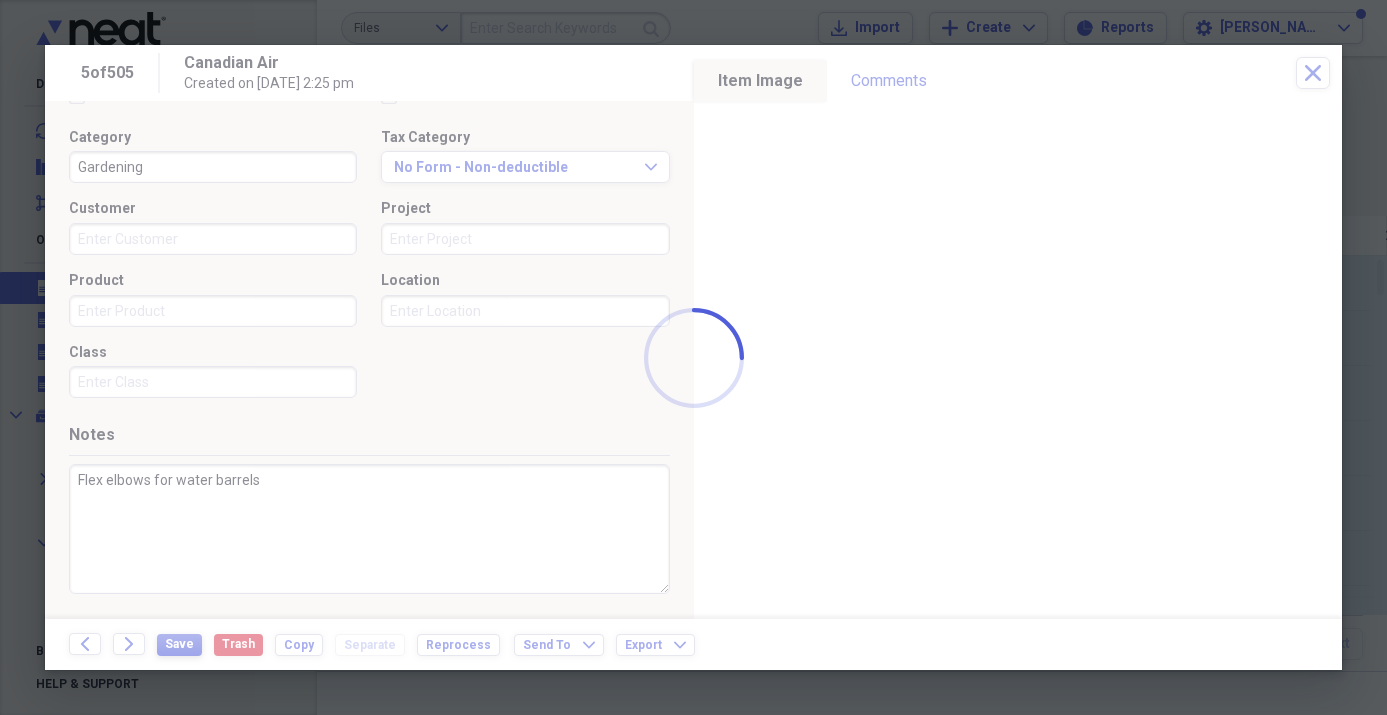 type on "Flex elbows for water barrels" 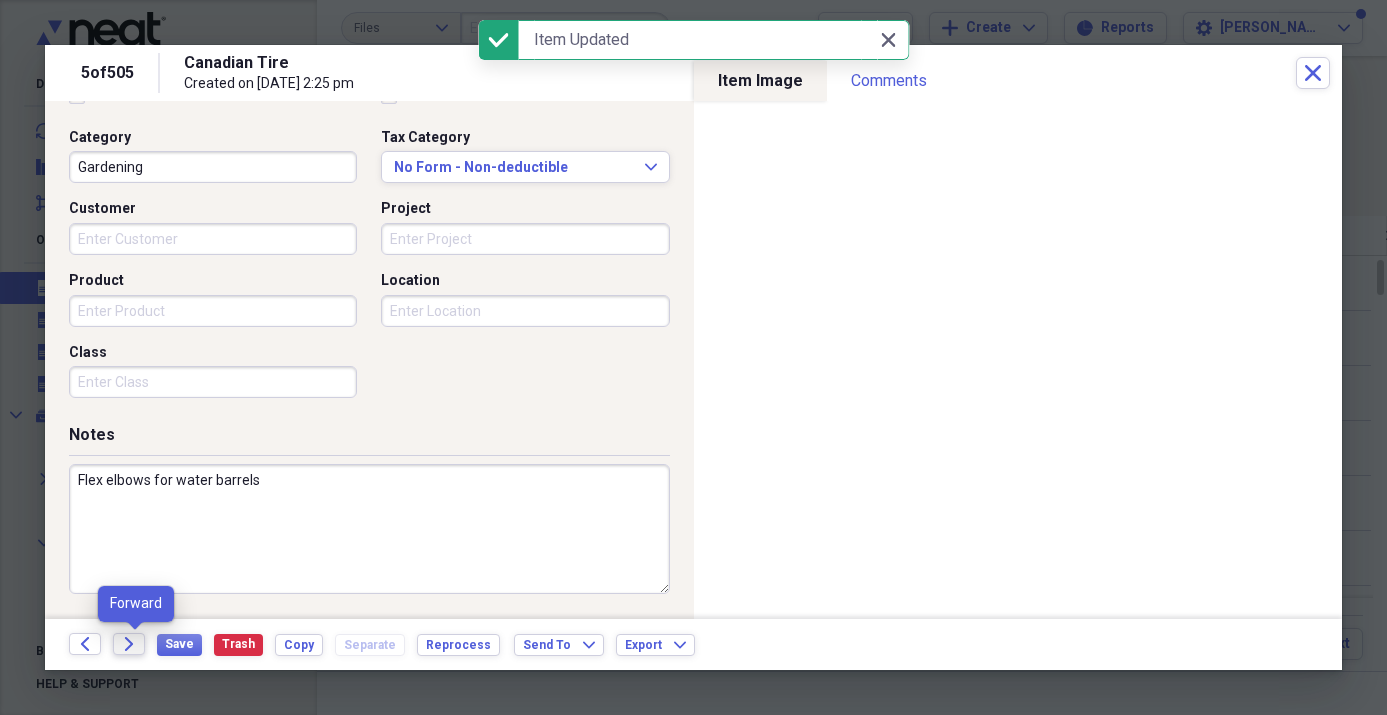 click on "Forward" 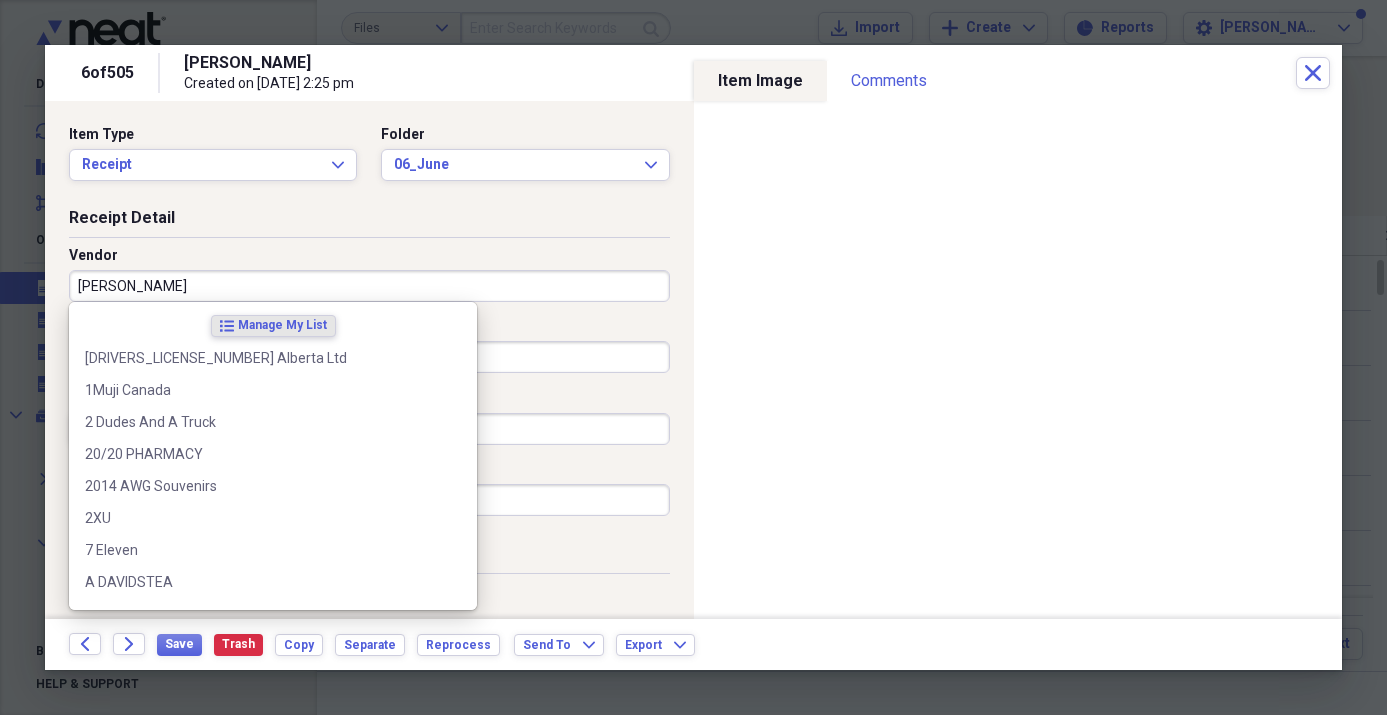 click on "[PERSON_NAME]" at bounding box center [369, 286] 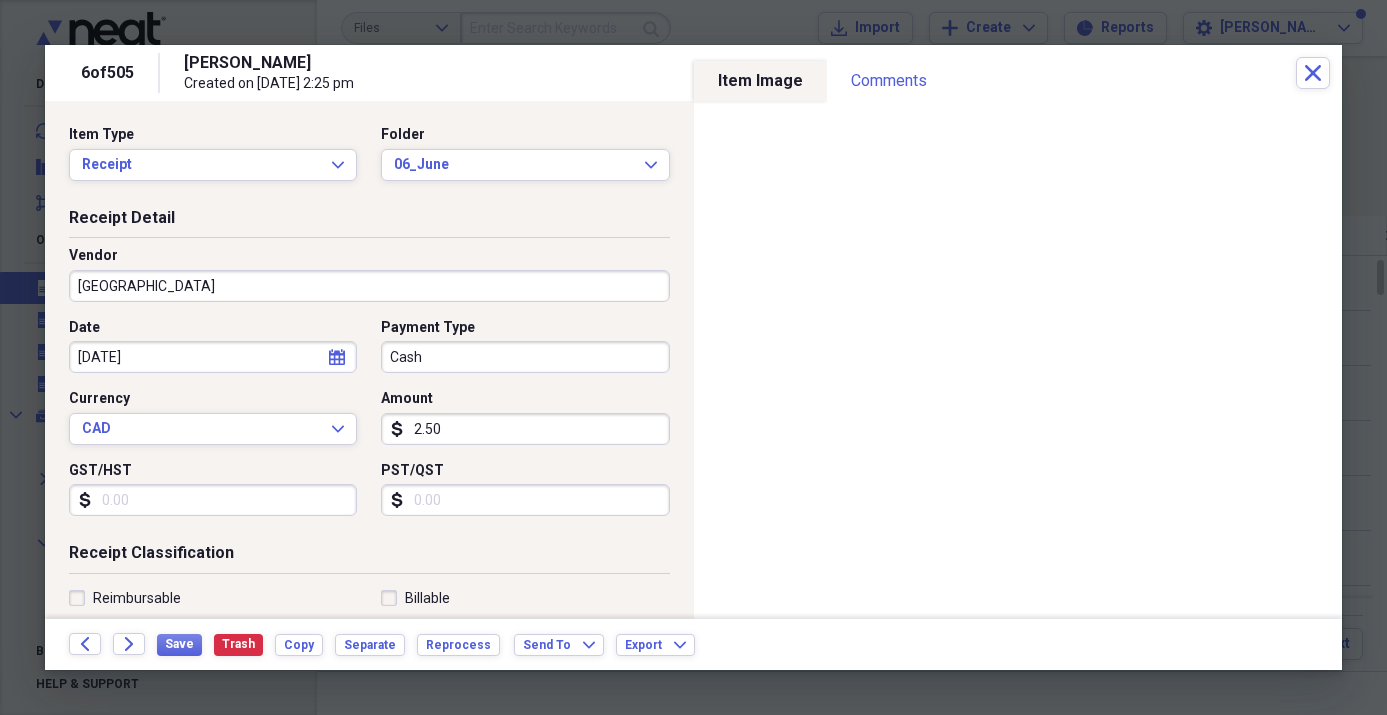 type on "[GEOGRAPHIC_DATA]" 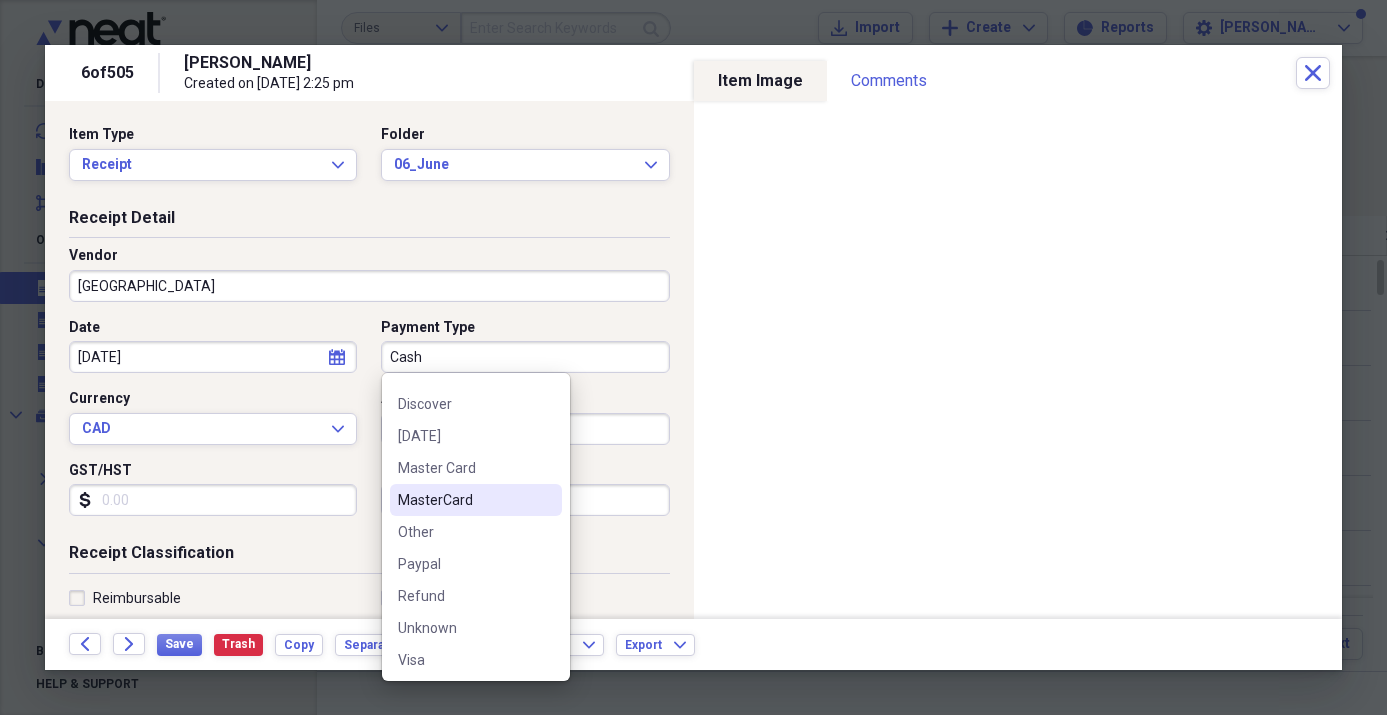 scroll, scrollTop: 446, scrollLeft: 0, axis: vertical 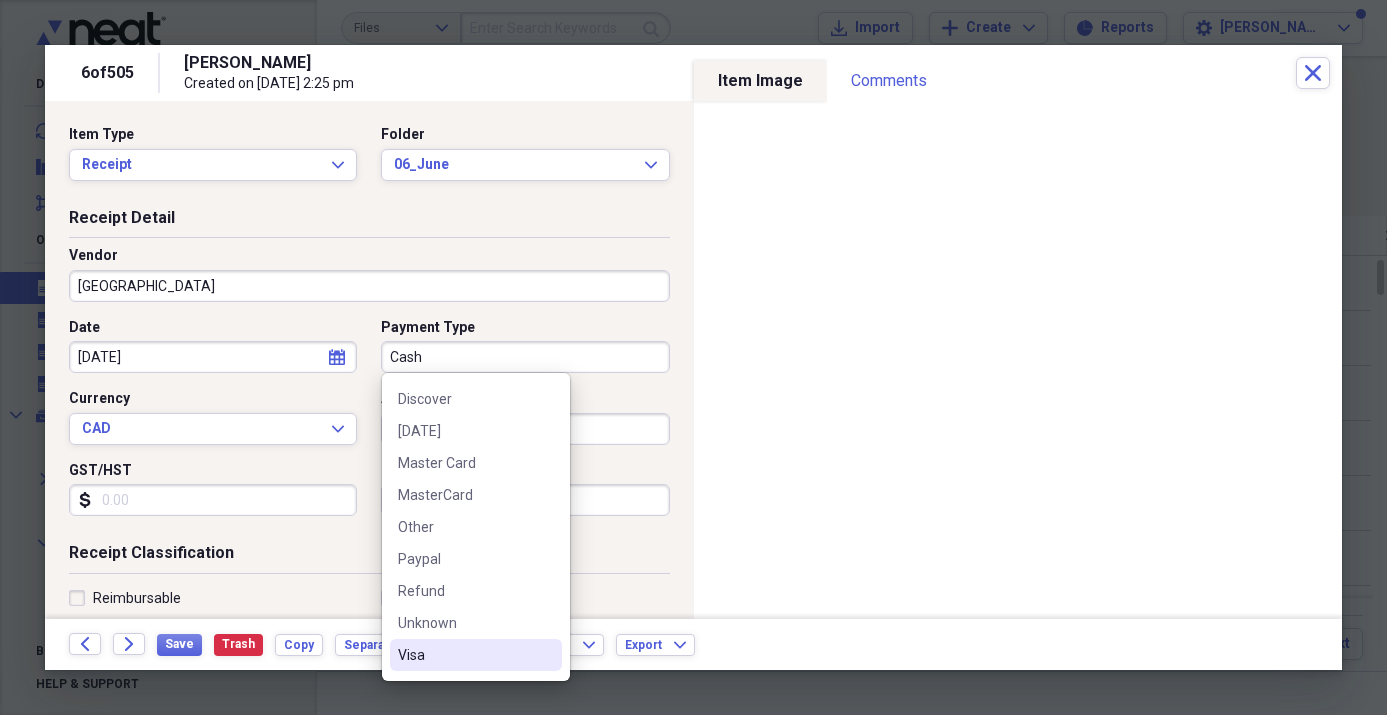 click on "Visa" at bounding box center [464, 655] 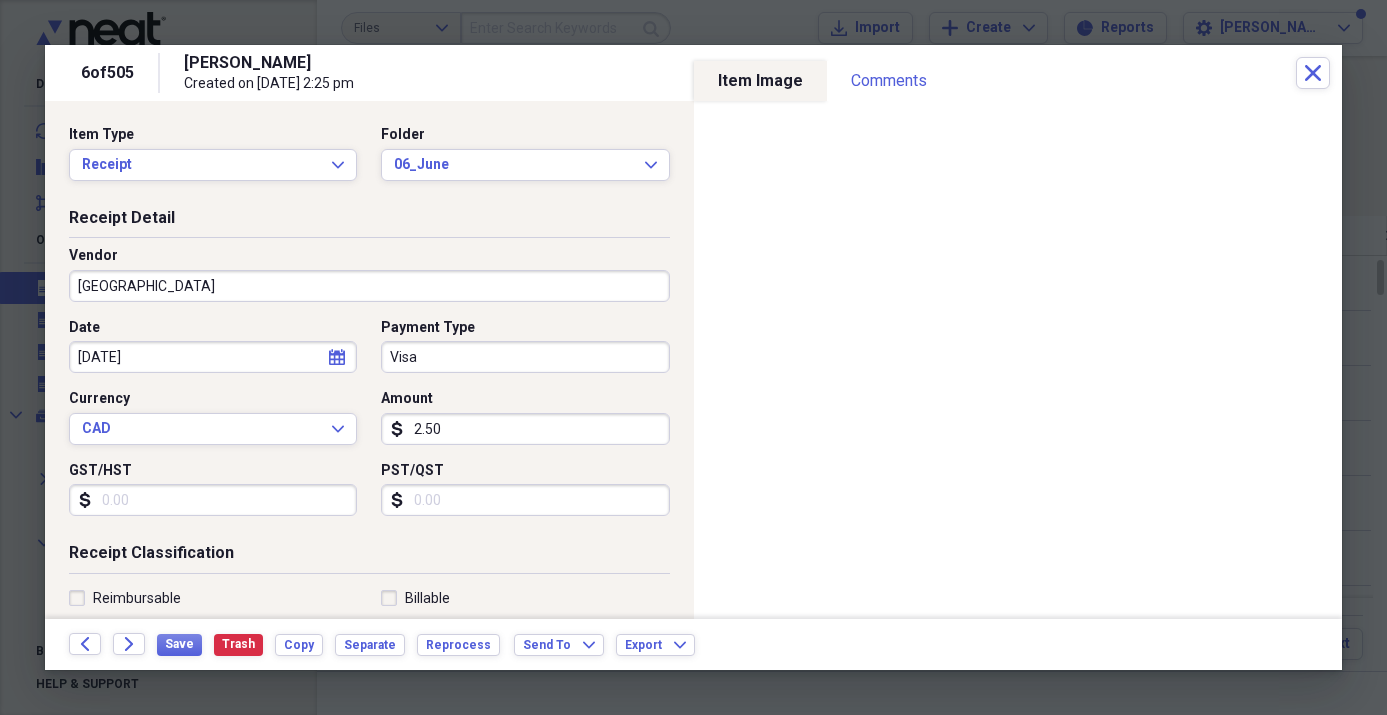 click on "2.50" at bounding box center [525, 429] 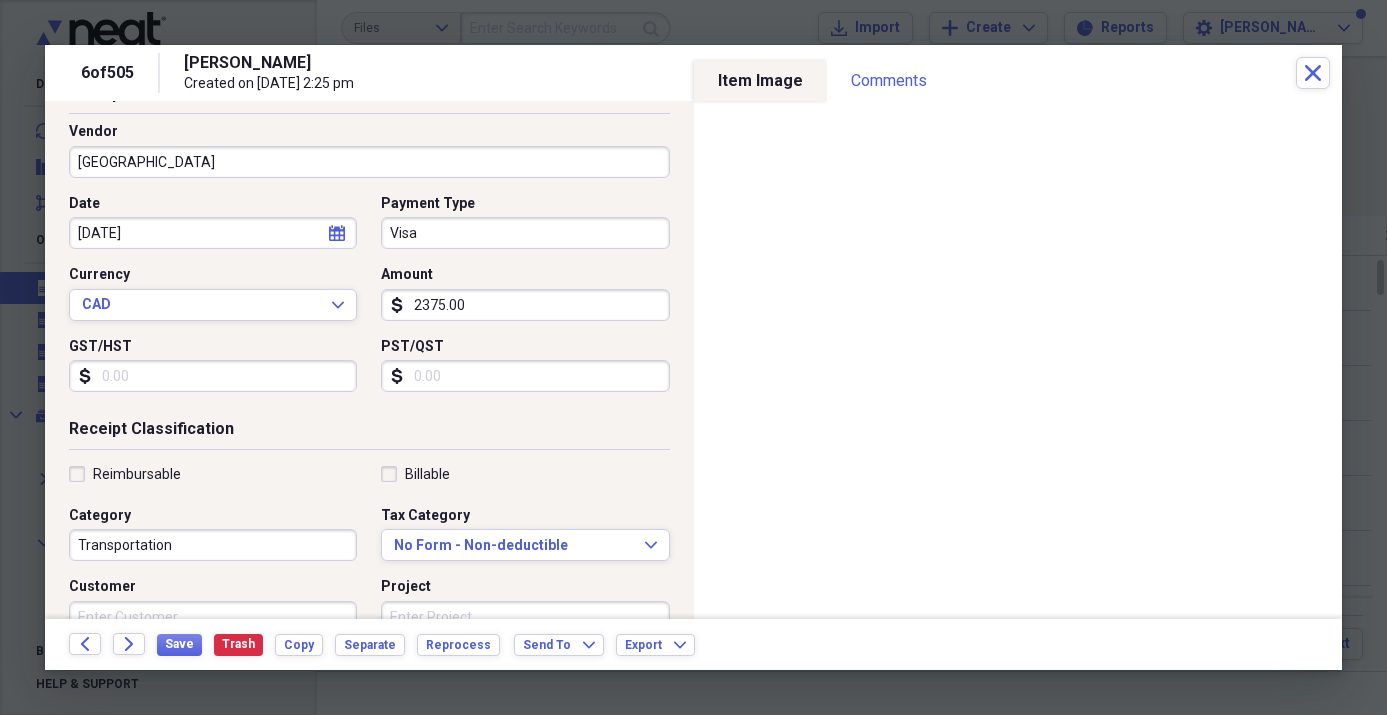 scroll, scrollTop: 137, scrollLeft: 0, axis: vertical 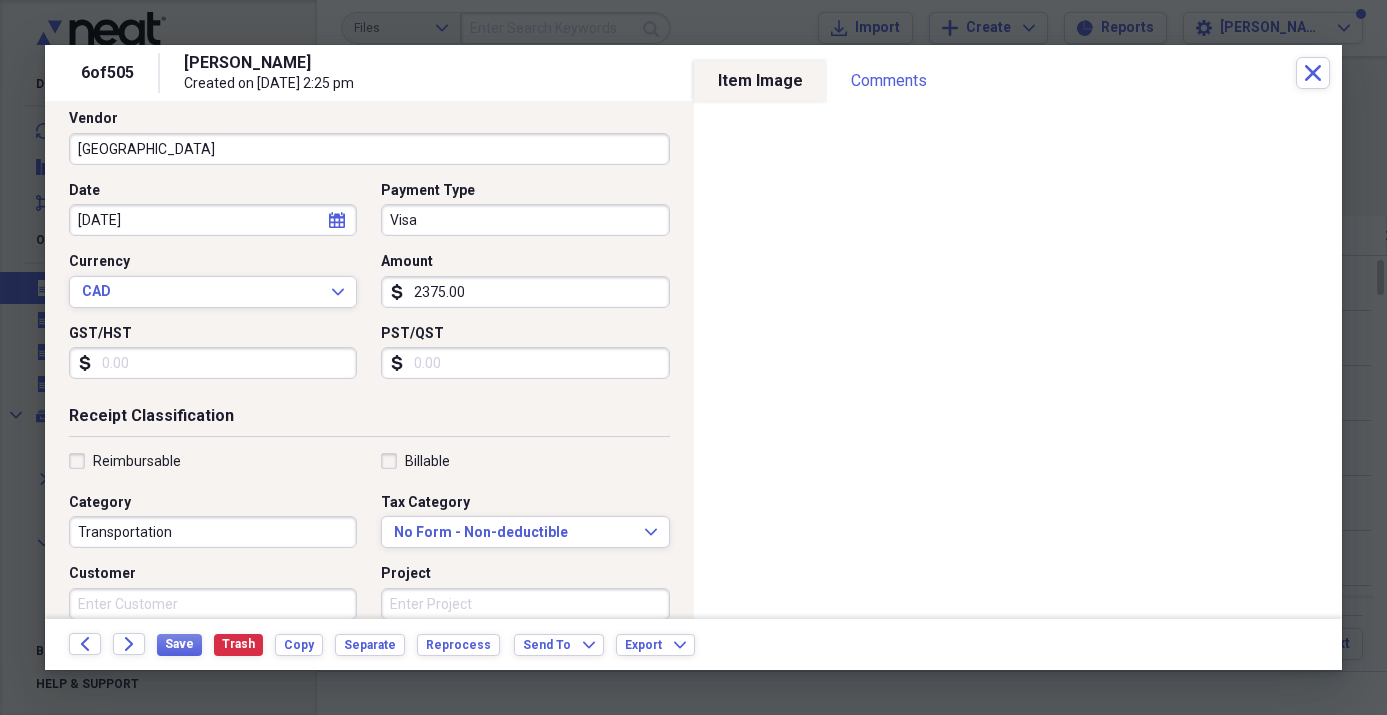 type on "2375.00" 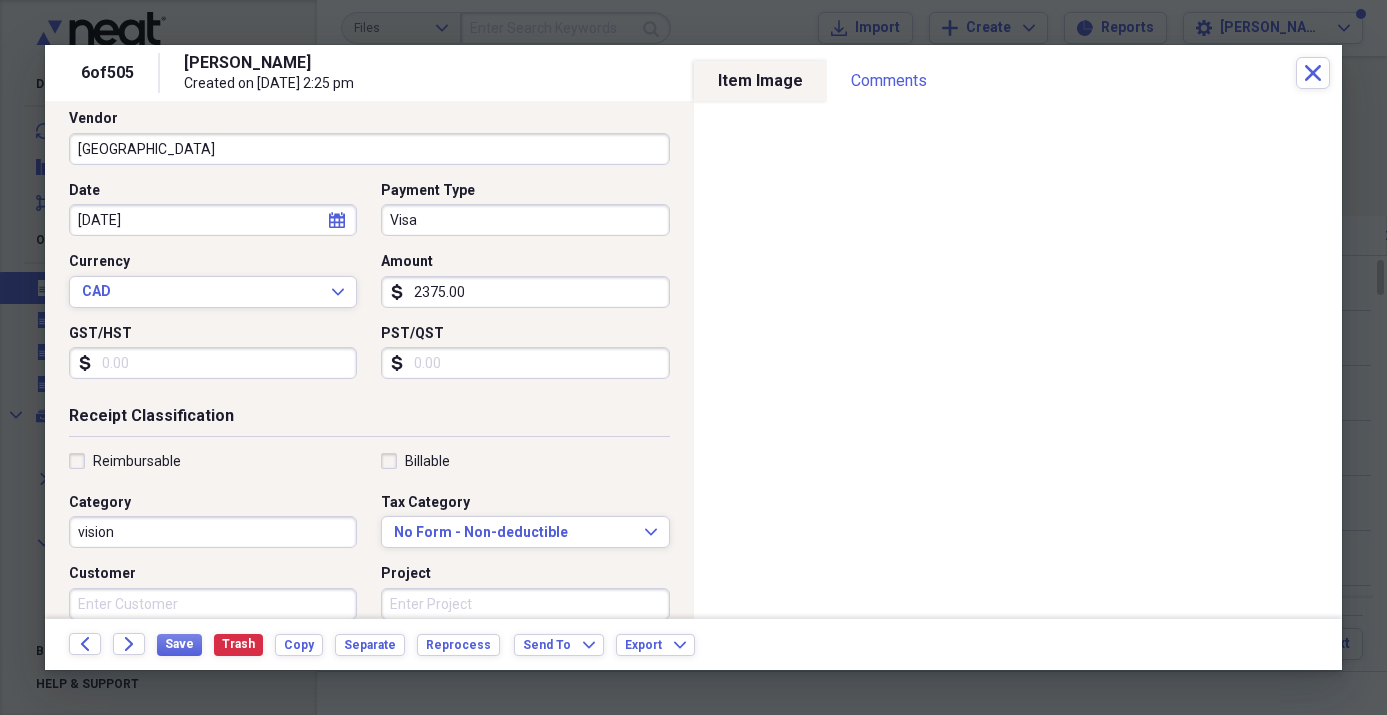 scroll, scrollTop: 138, scrollLeft: 0, axis: vertical 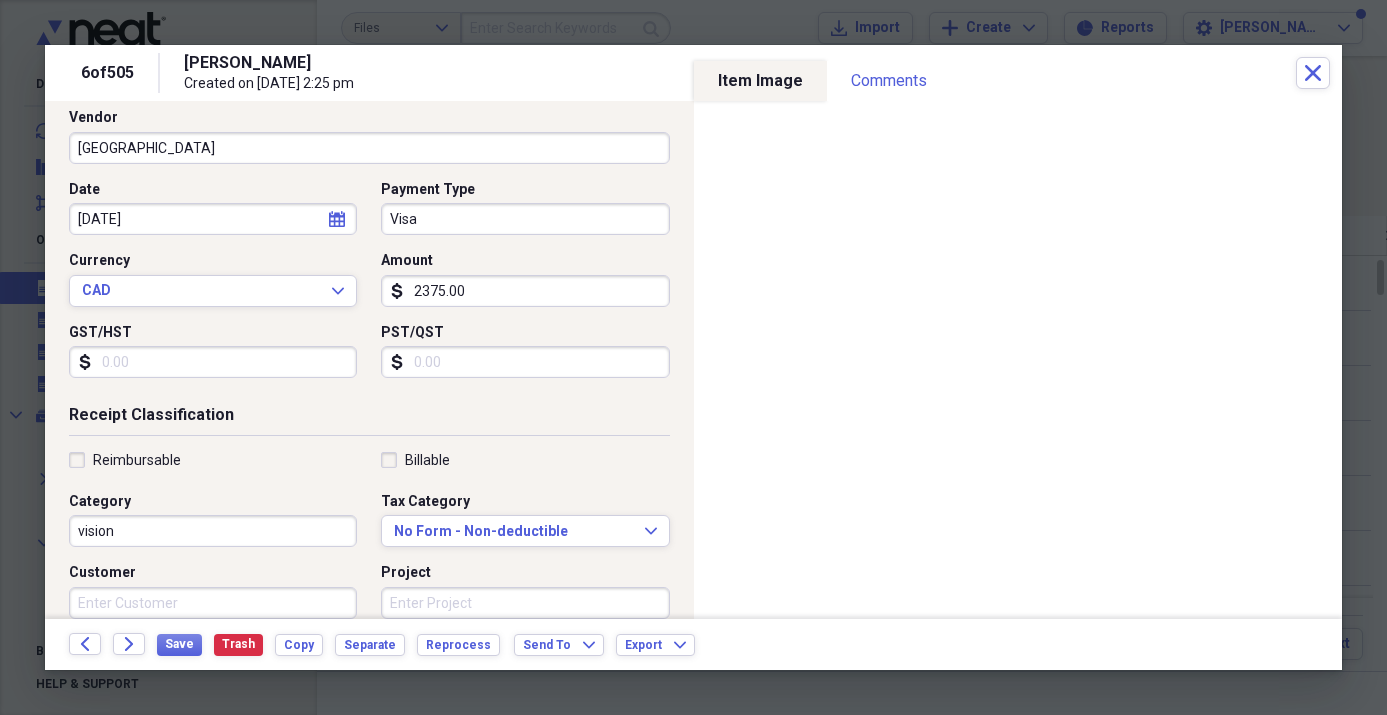click on "vision" at bounding box center (213, 531) 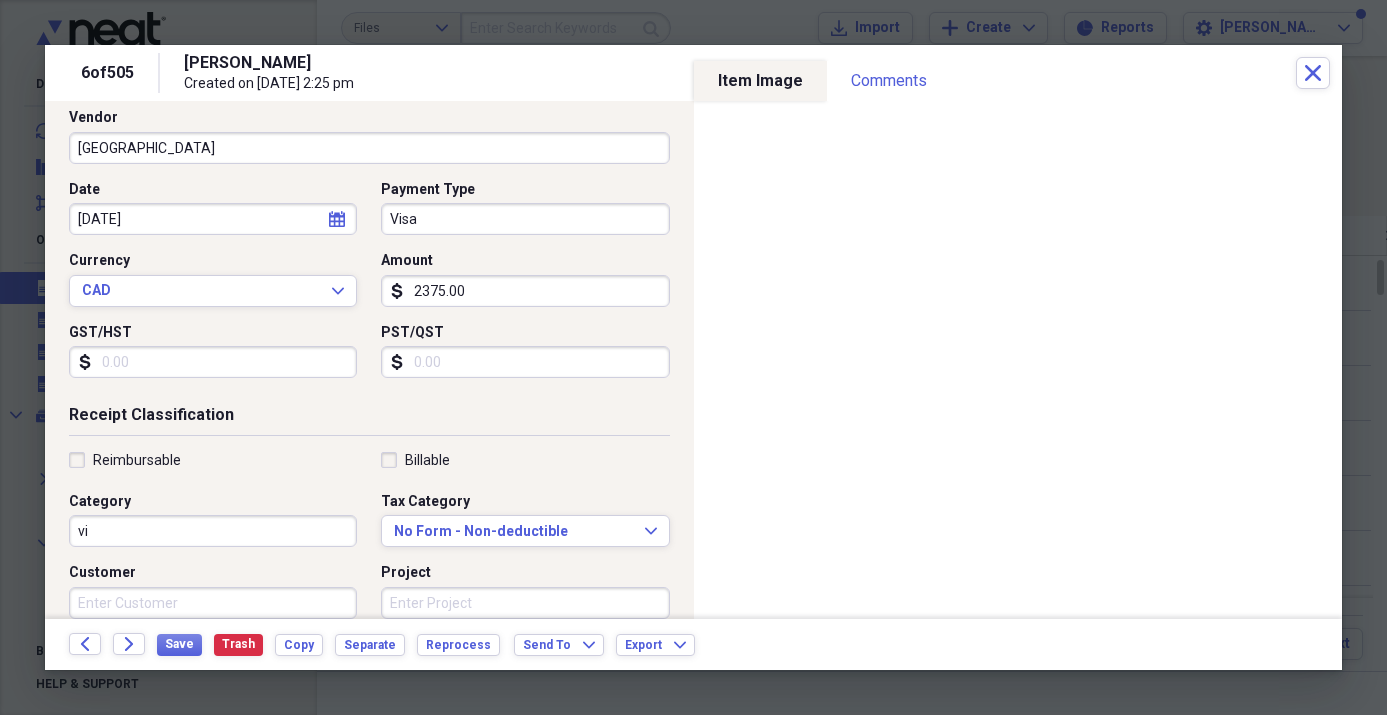 type on "v" 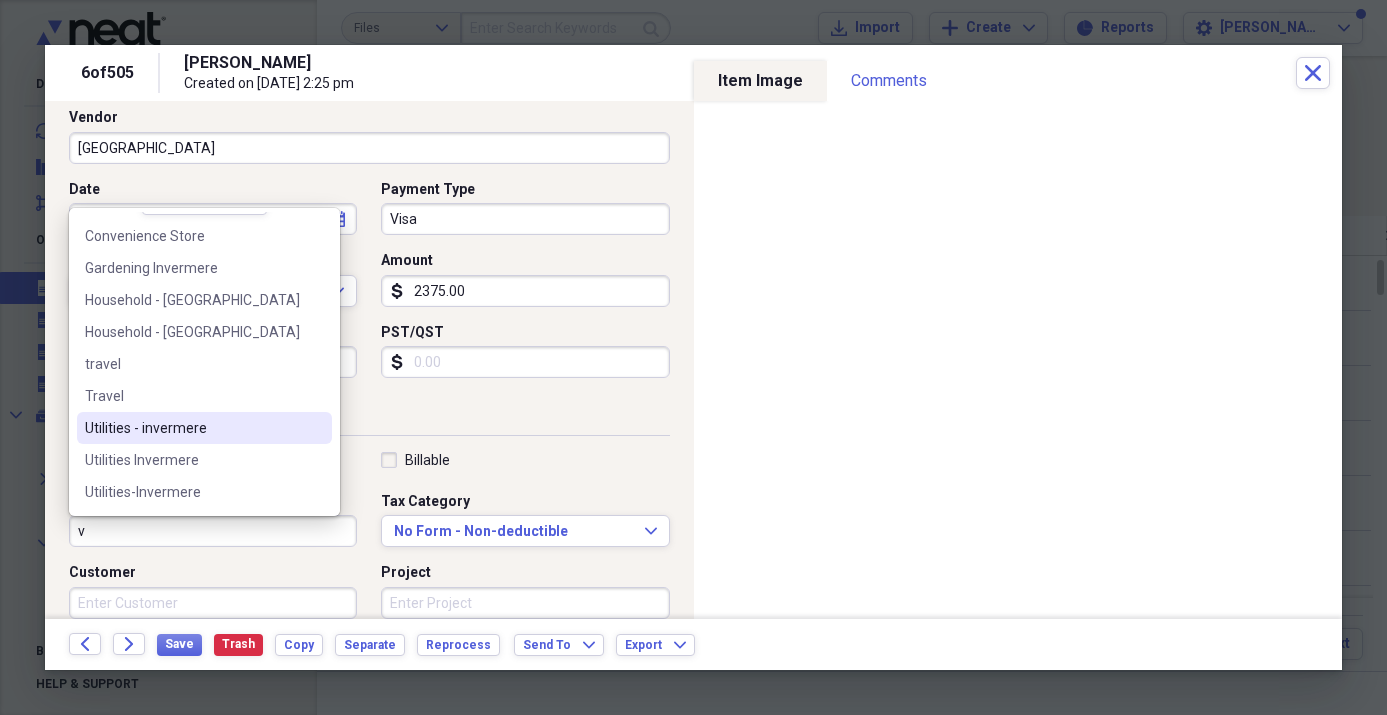 scroll, scrollTop: 0, scrollLeft: 0, axis: both 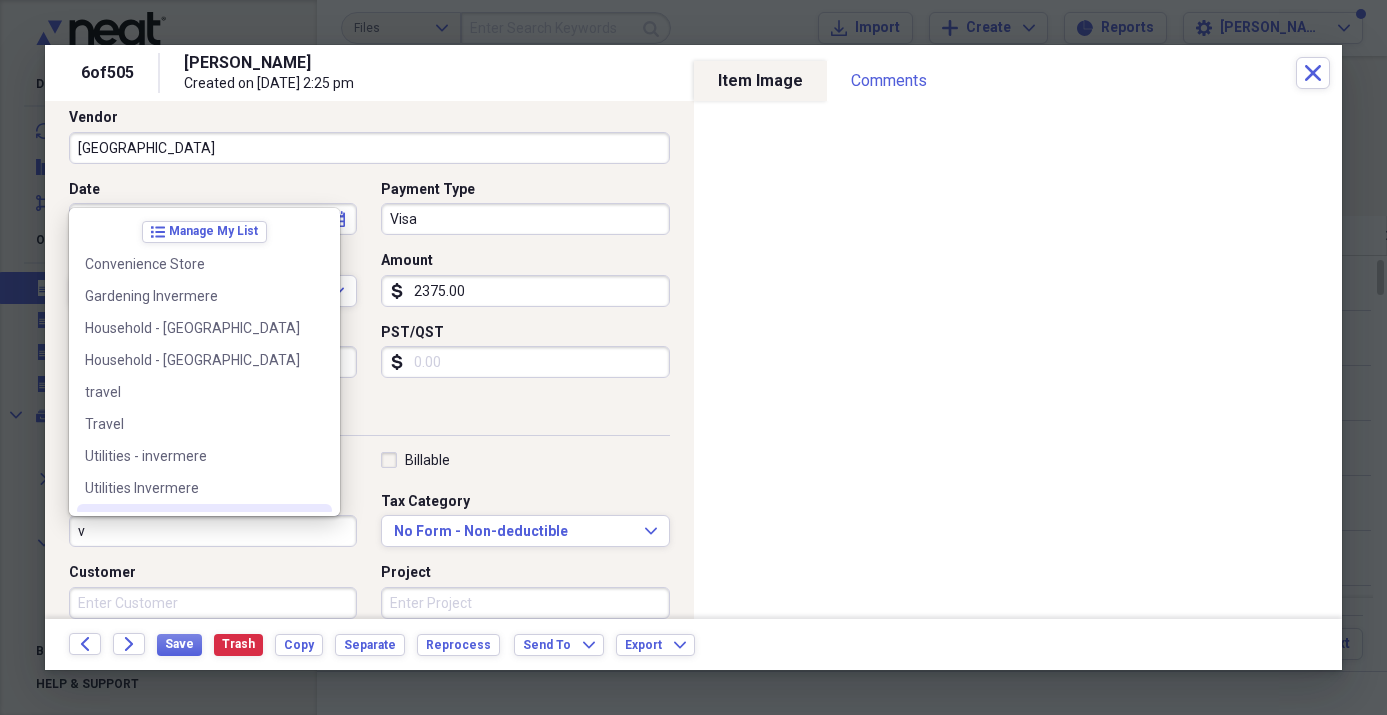 click on "v" at bounding box center [213, 531] 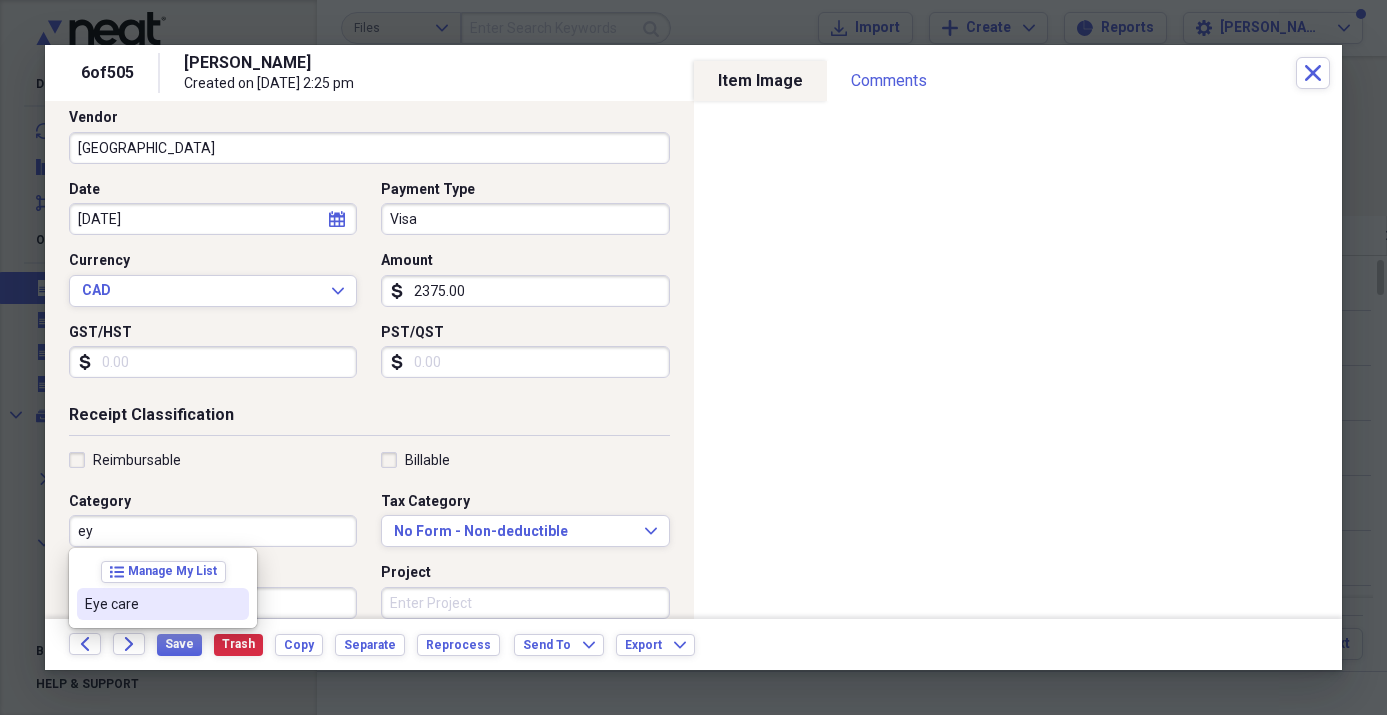 click on "Eye care" at bounding box center (151, 604) 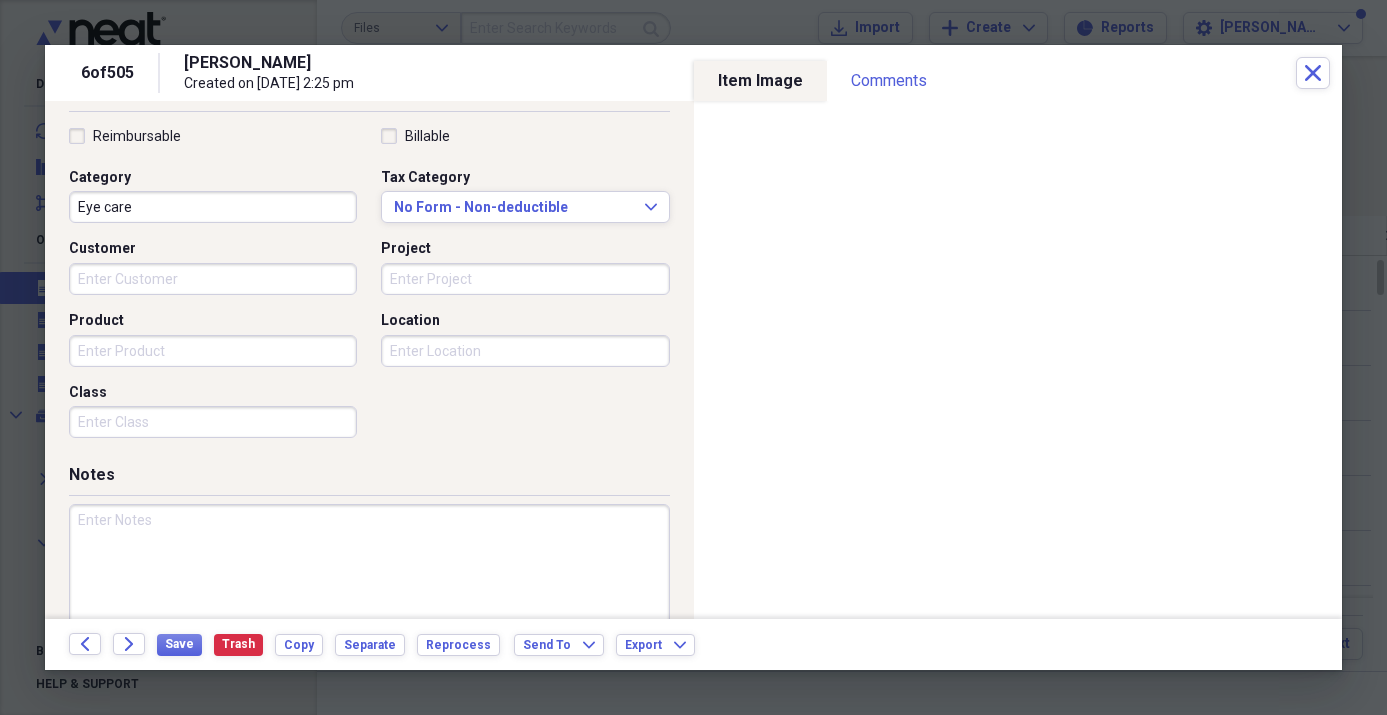 scroll, scrollTop: 463, scrollLeft: 0, axis: vertical 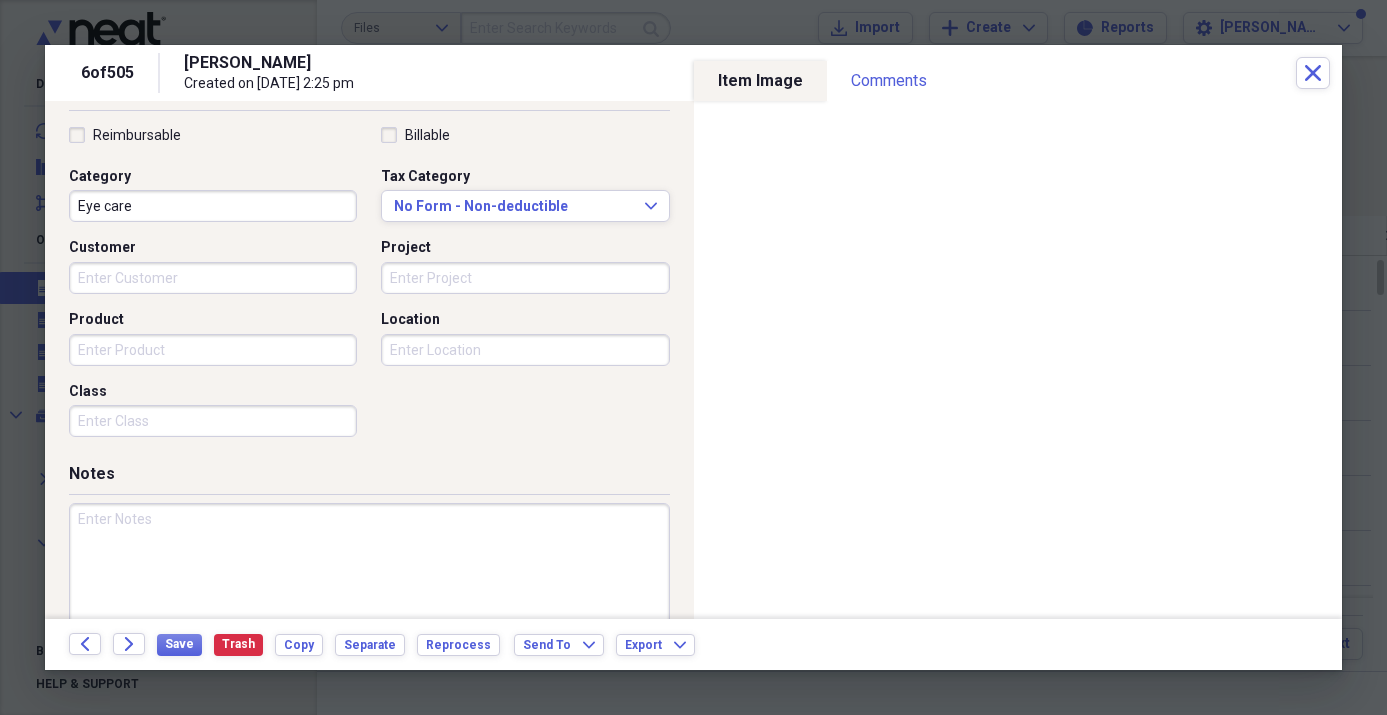 click at bounding box center (369, 568) 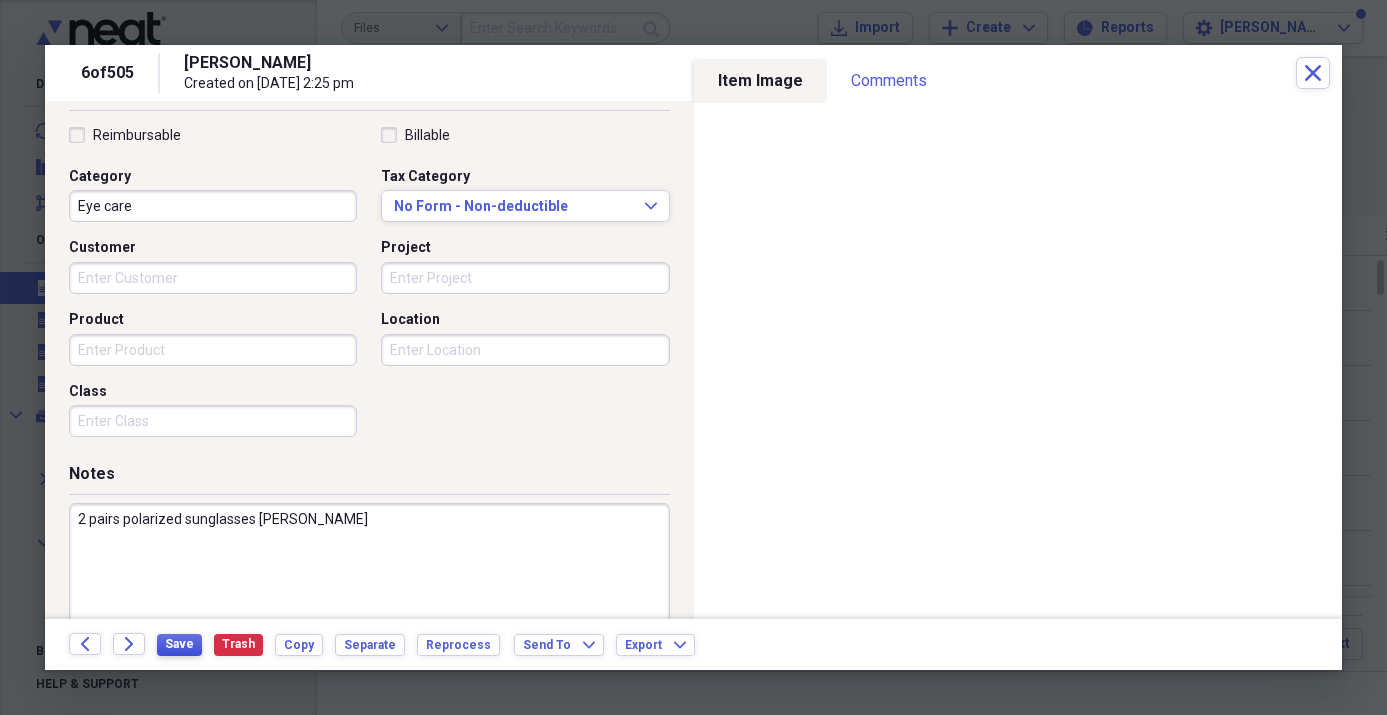 type on "2 pairs polarized sunglasses [PERSON_NAME]" 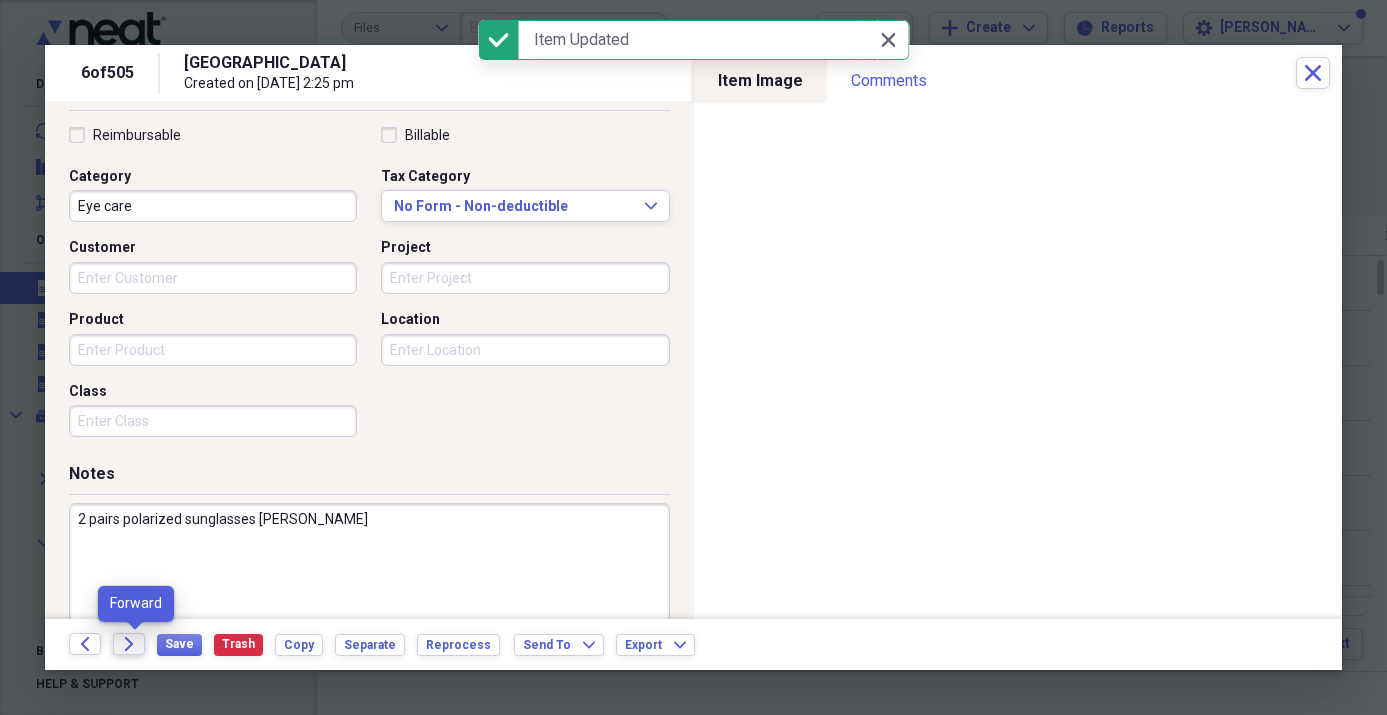 click on "Forward" 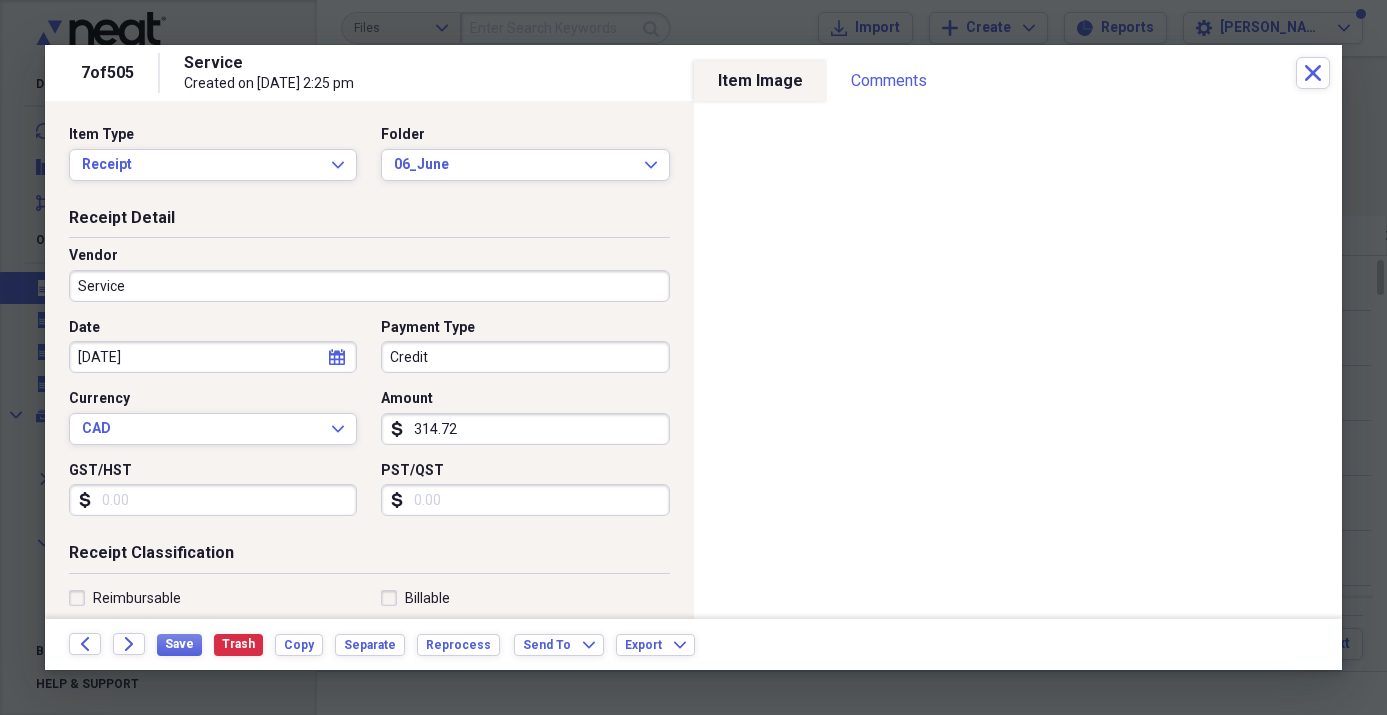 click on "Service" at bounding box center [369, 286] 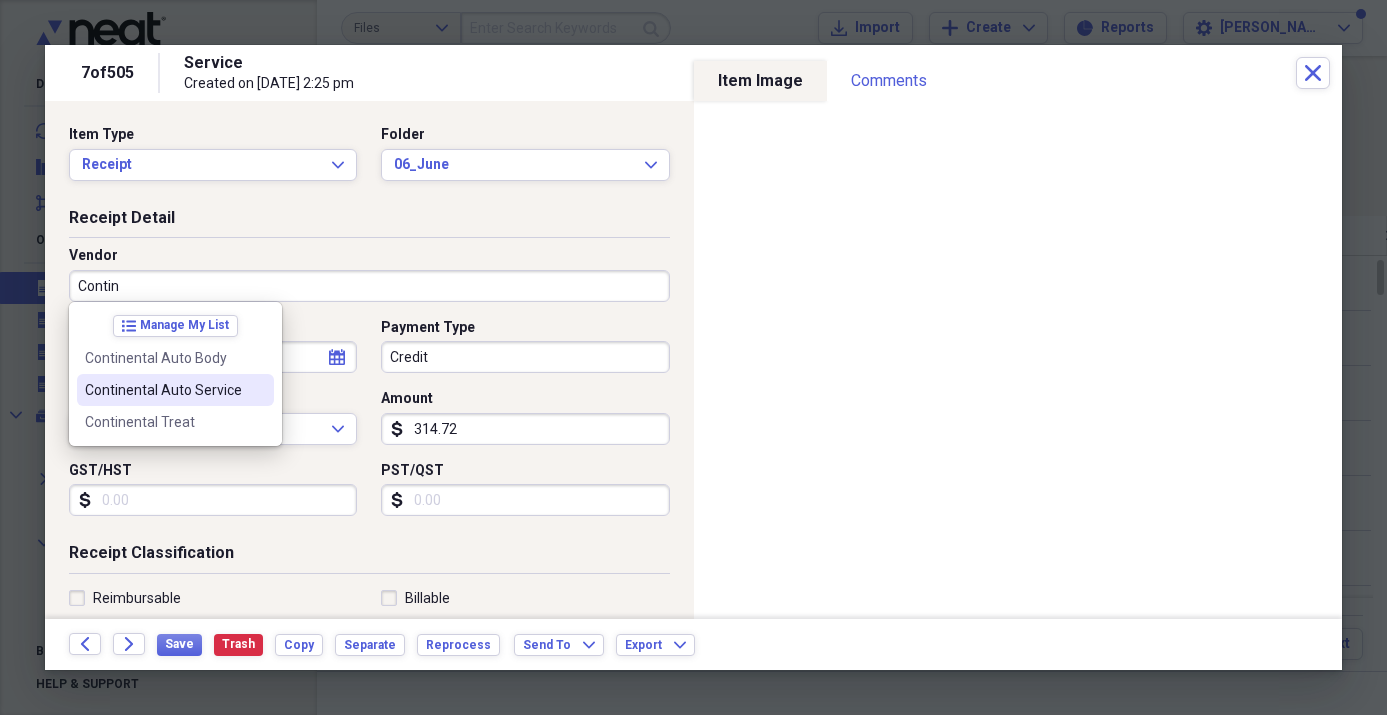 click on "Continental Auto Service" at bounding box center (163, 390) 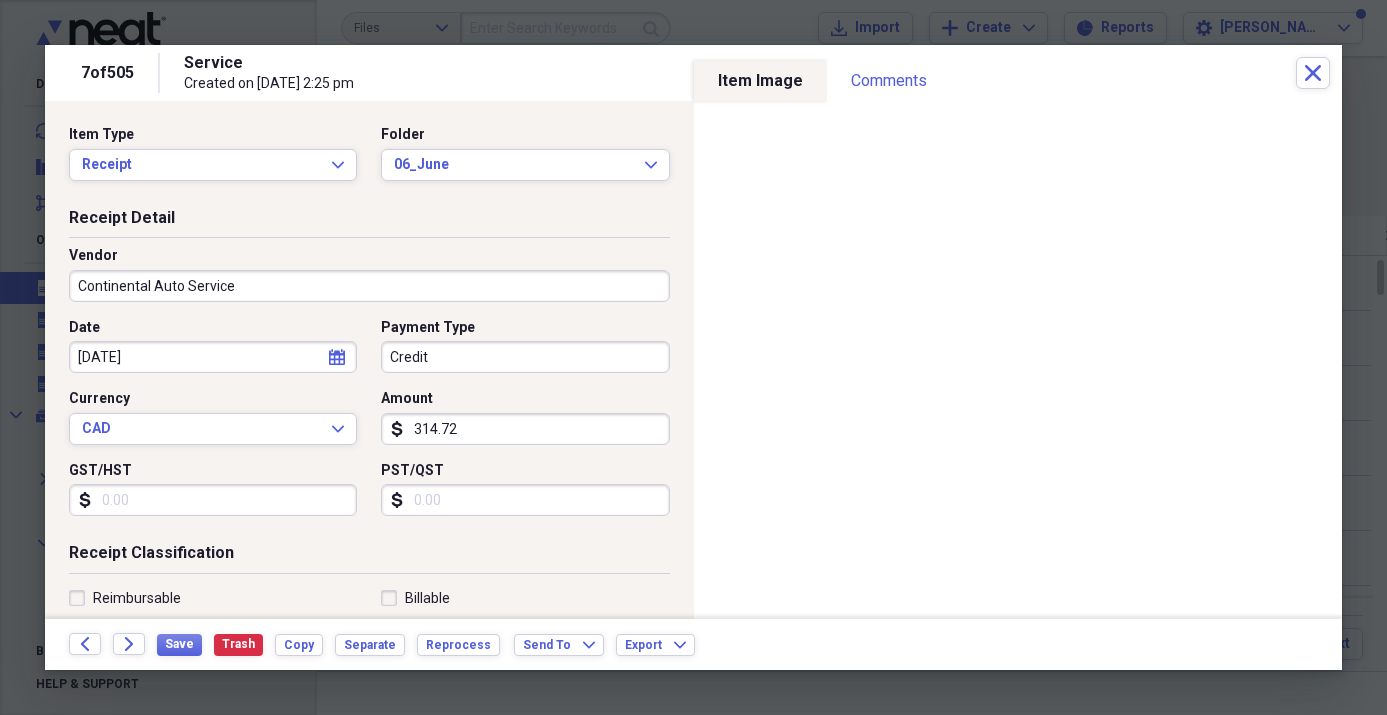 type on "Auto Repairs" 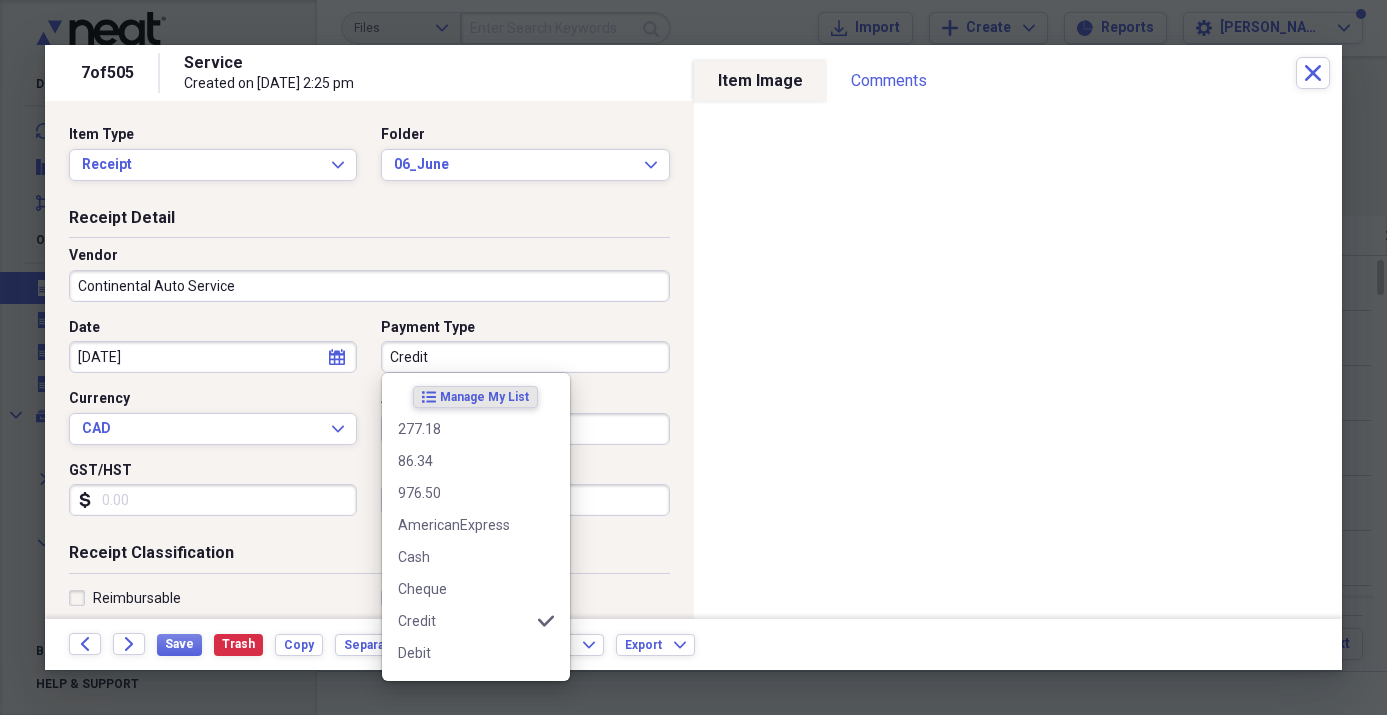 click on "Credit" at bounding box center [525, 357] 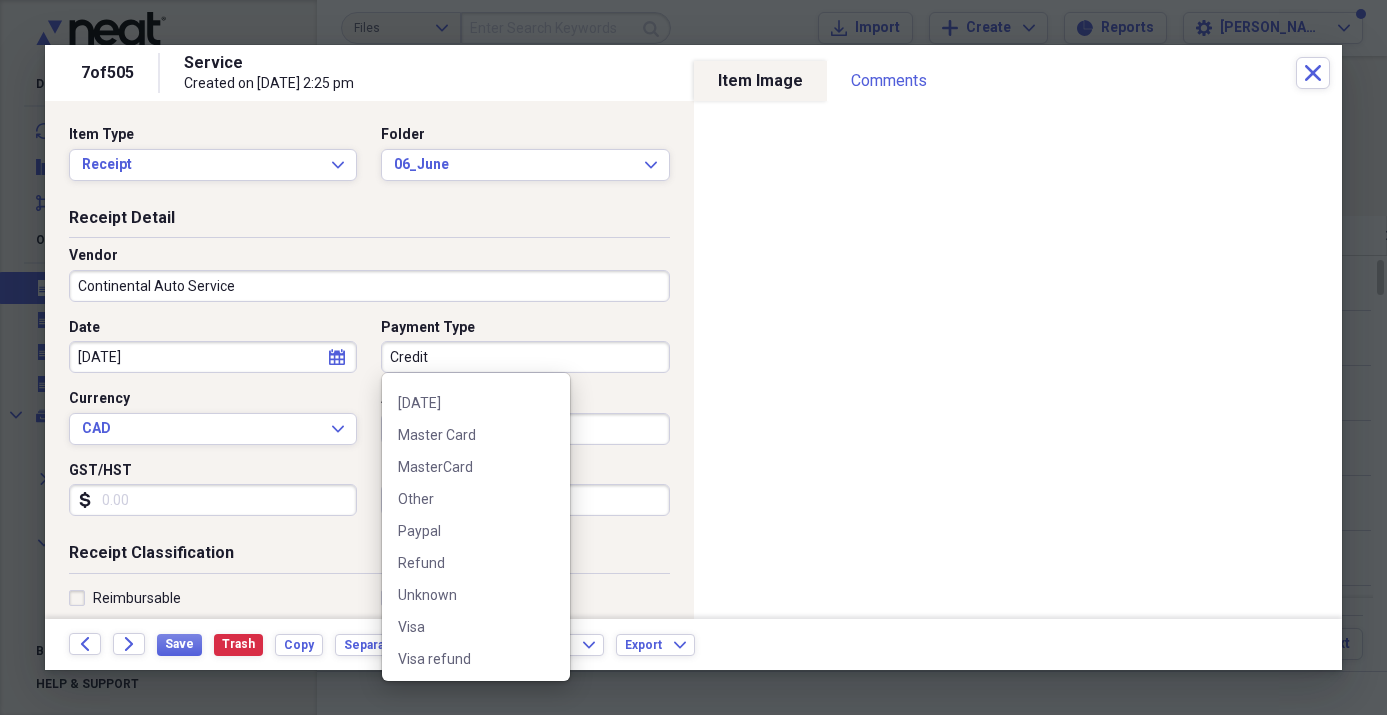 scroll, scrollTop: 478, scrollLeft: 0, axis: vertical 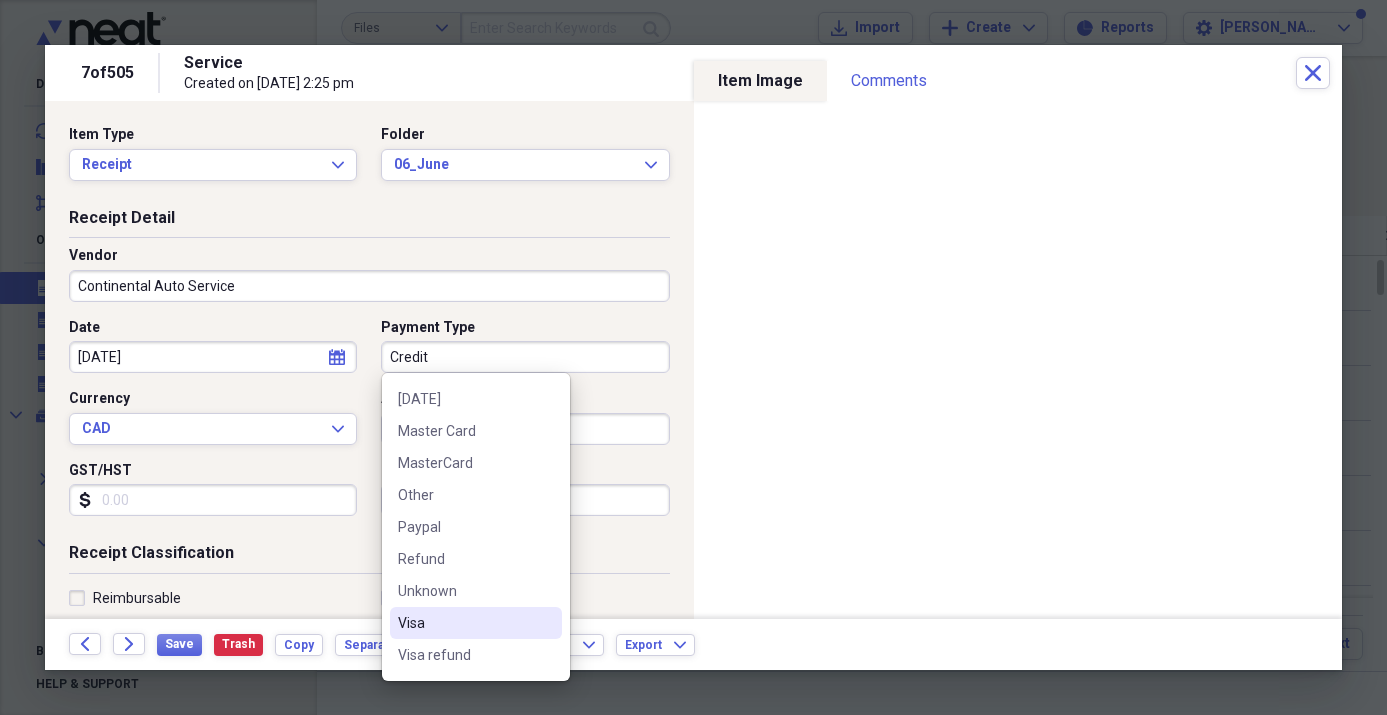 click on "Visa" at bounding box center [464, 623] 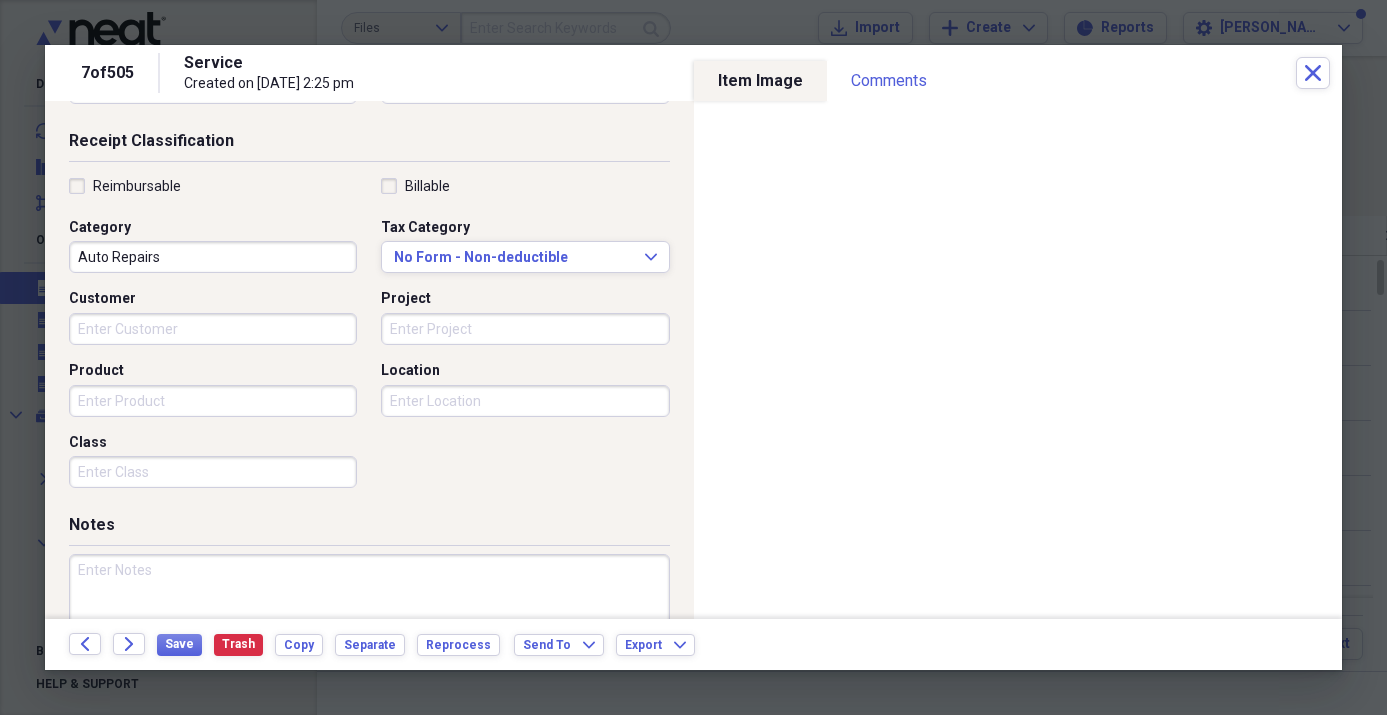 scroll, scrollTop: 502, scrollLeft: 0, axis: vertical 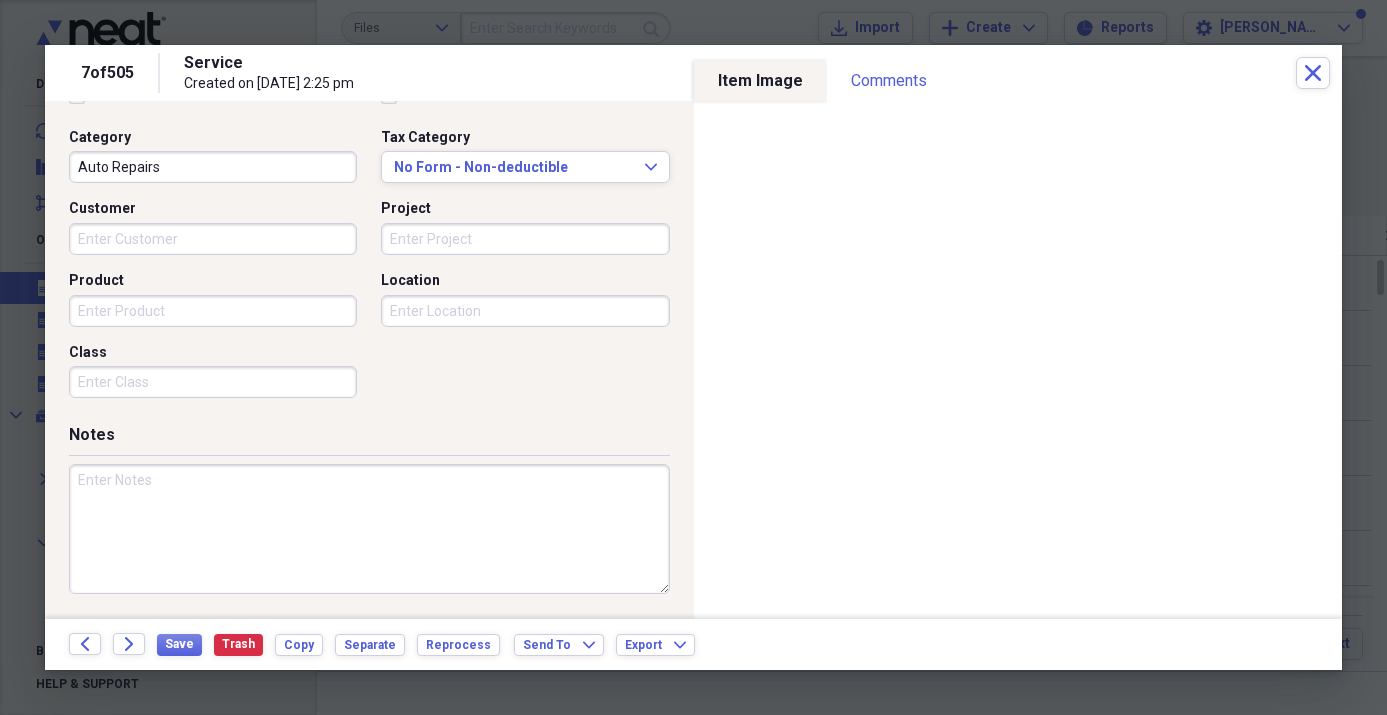 click at bounding box center (369, 529) 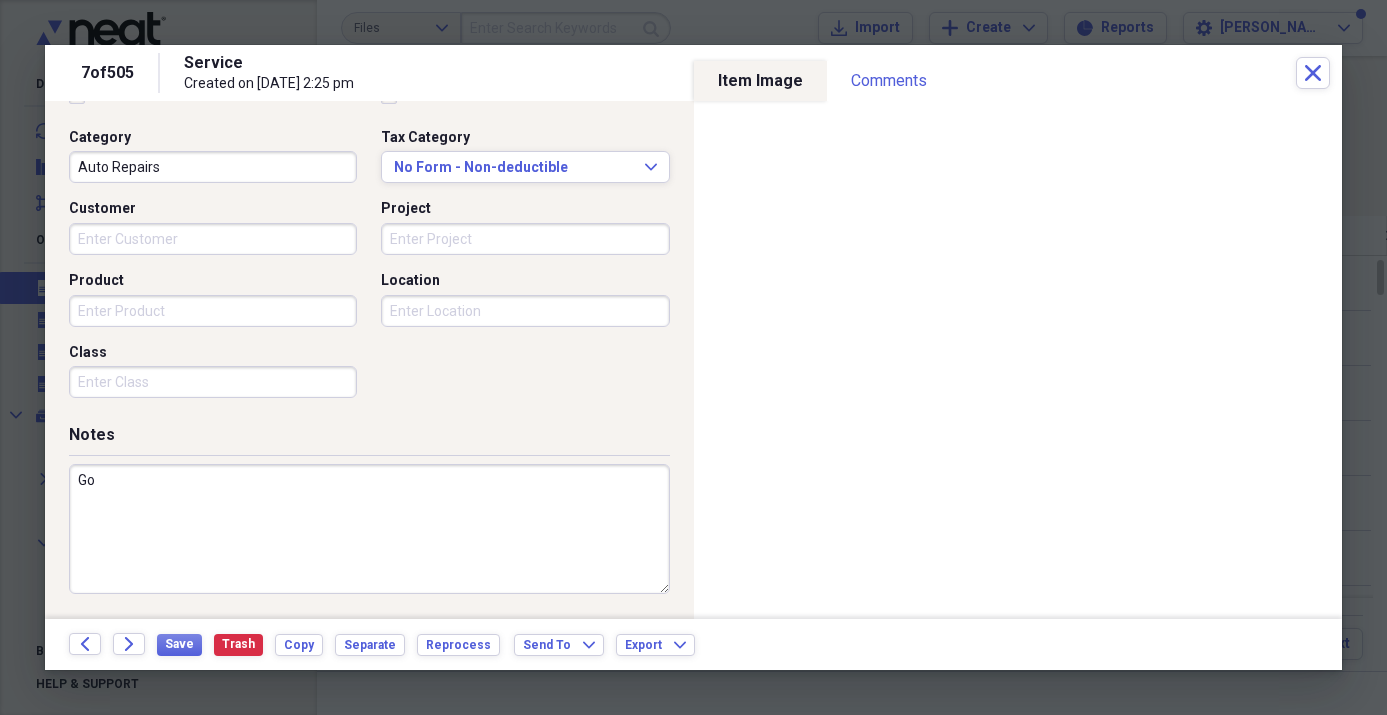 type on "G" 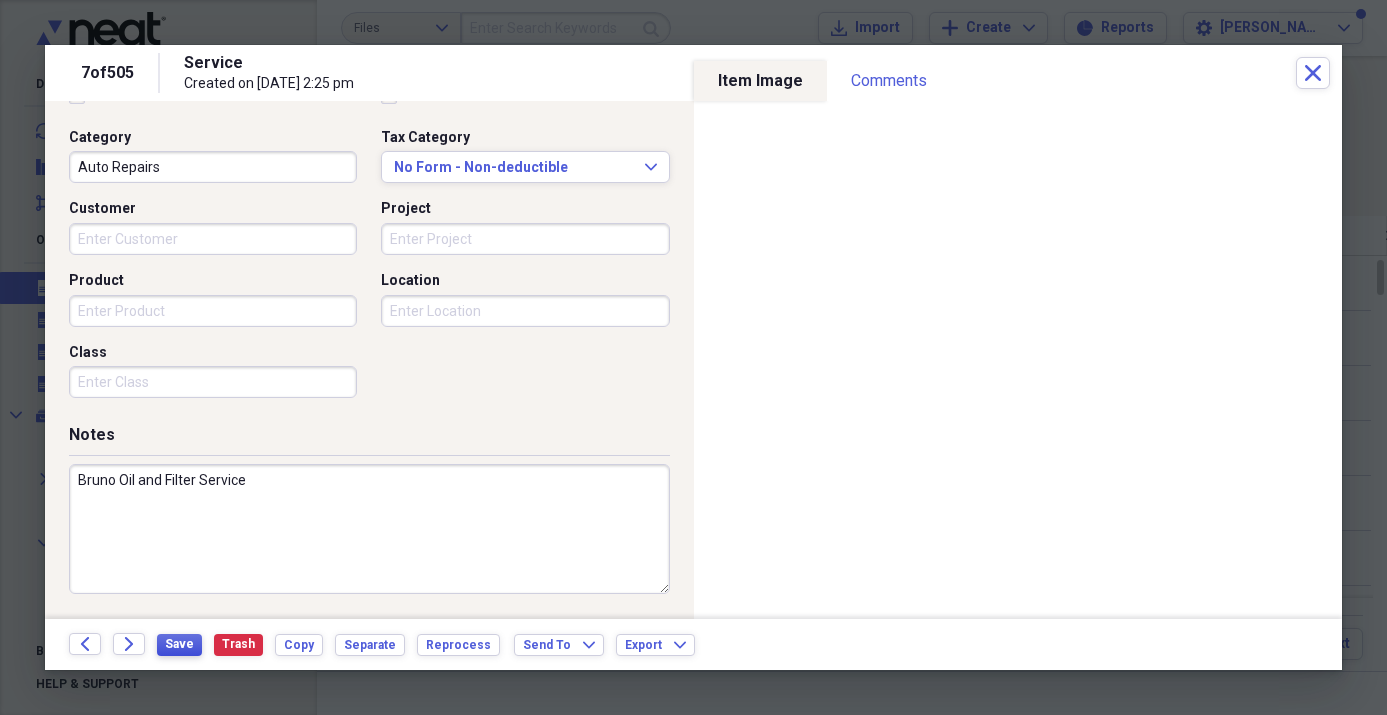 type on "Bruno Oil and Filter Service" 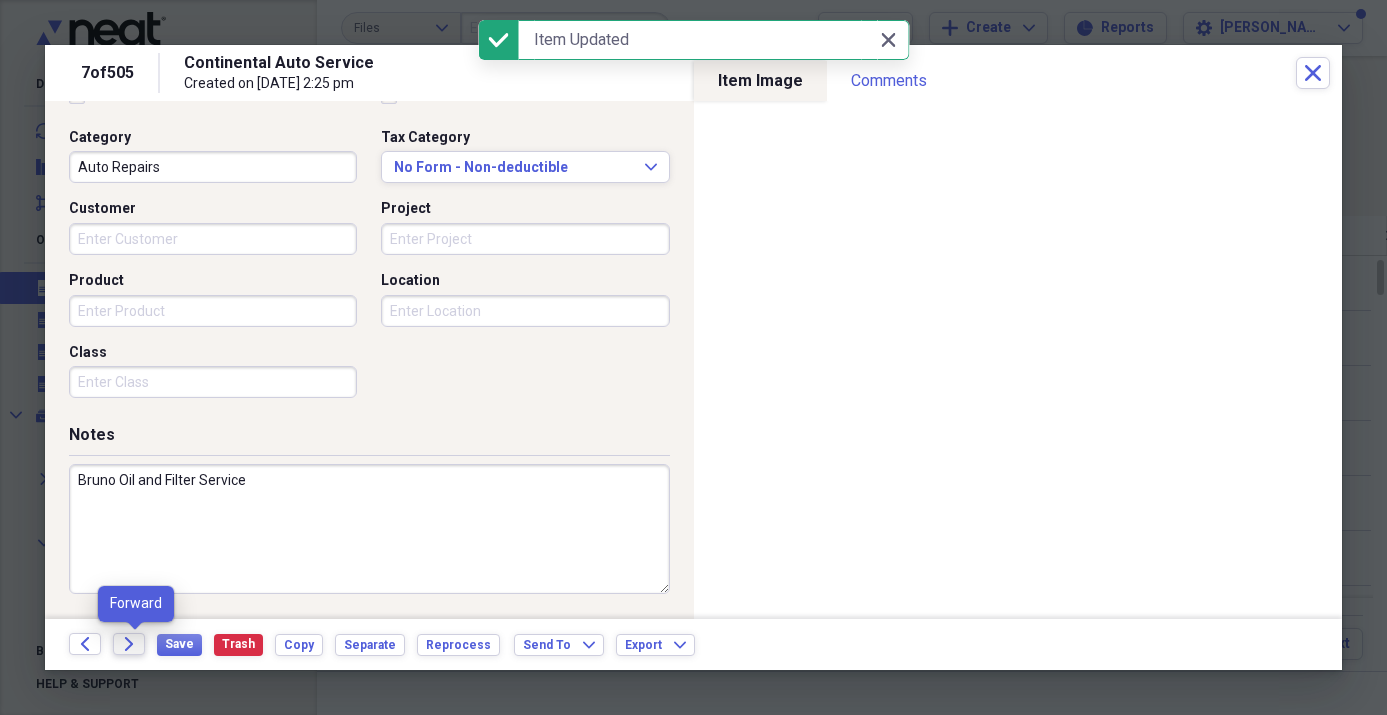 click 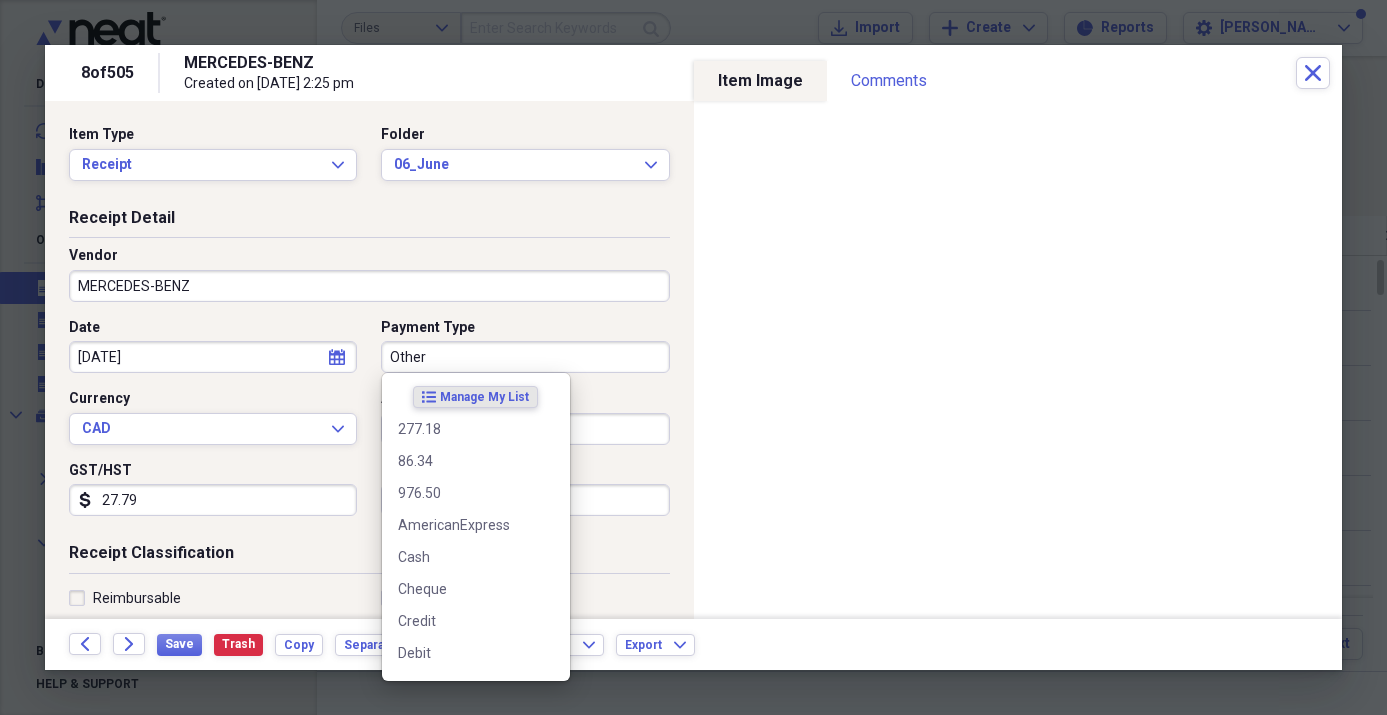 scroll, scrollTop: 1, scrollLeft: 0, axis: vertical 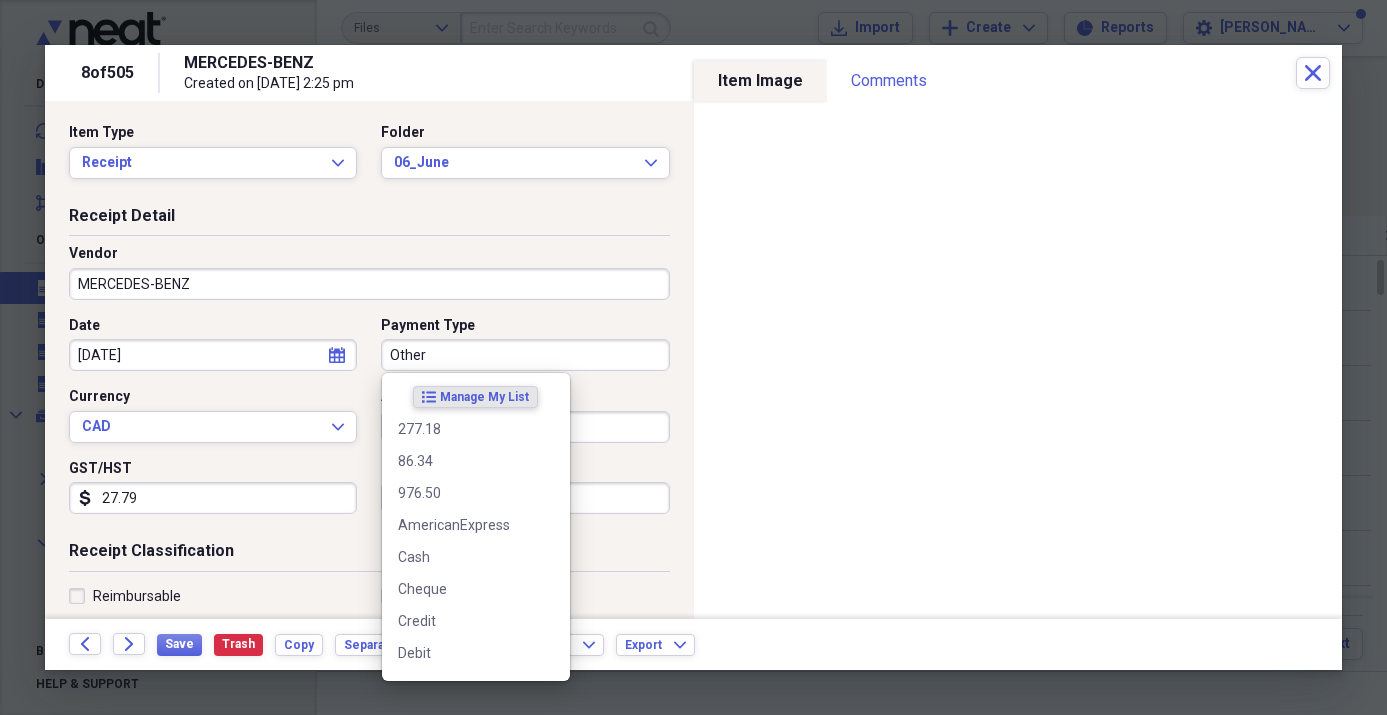 click on "Other" at bounding box center [525, 355] 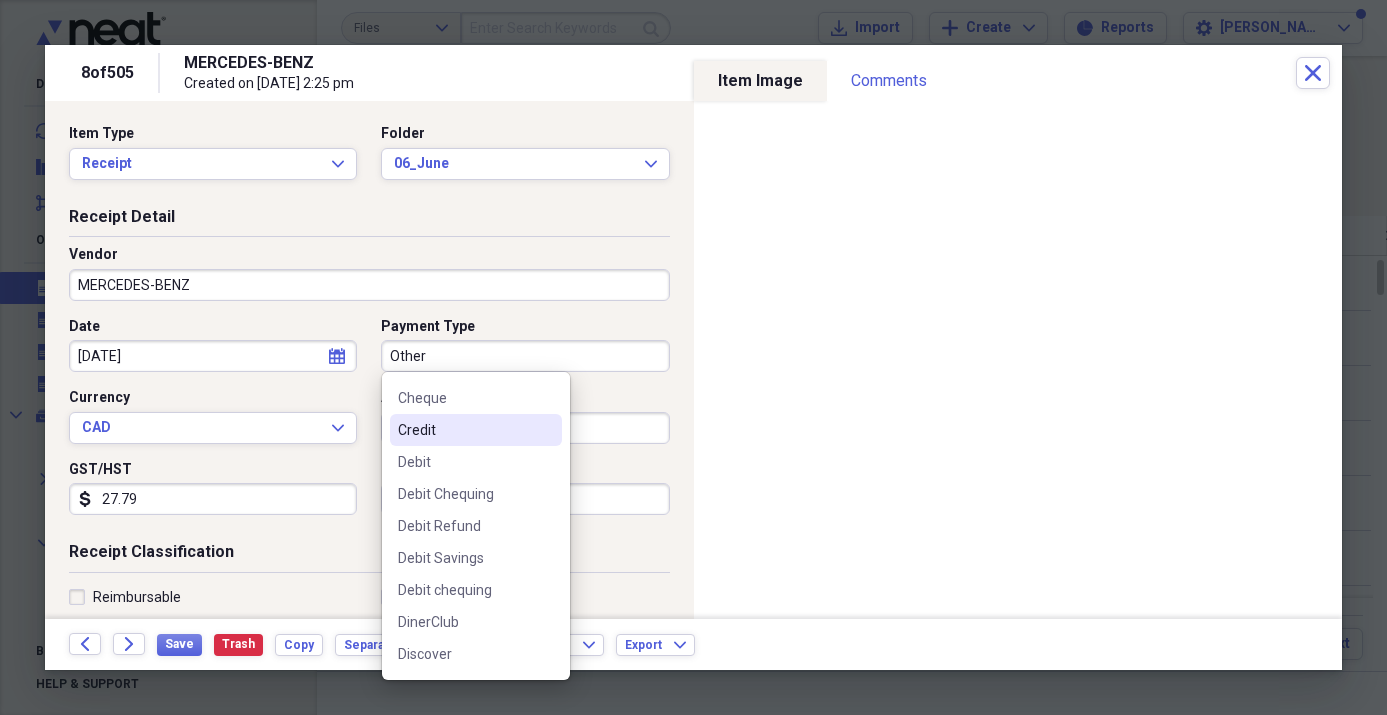 scroll, scrollTop: 205, scrollLeft: 0, axis: vertical 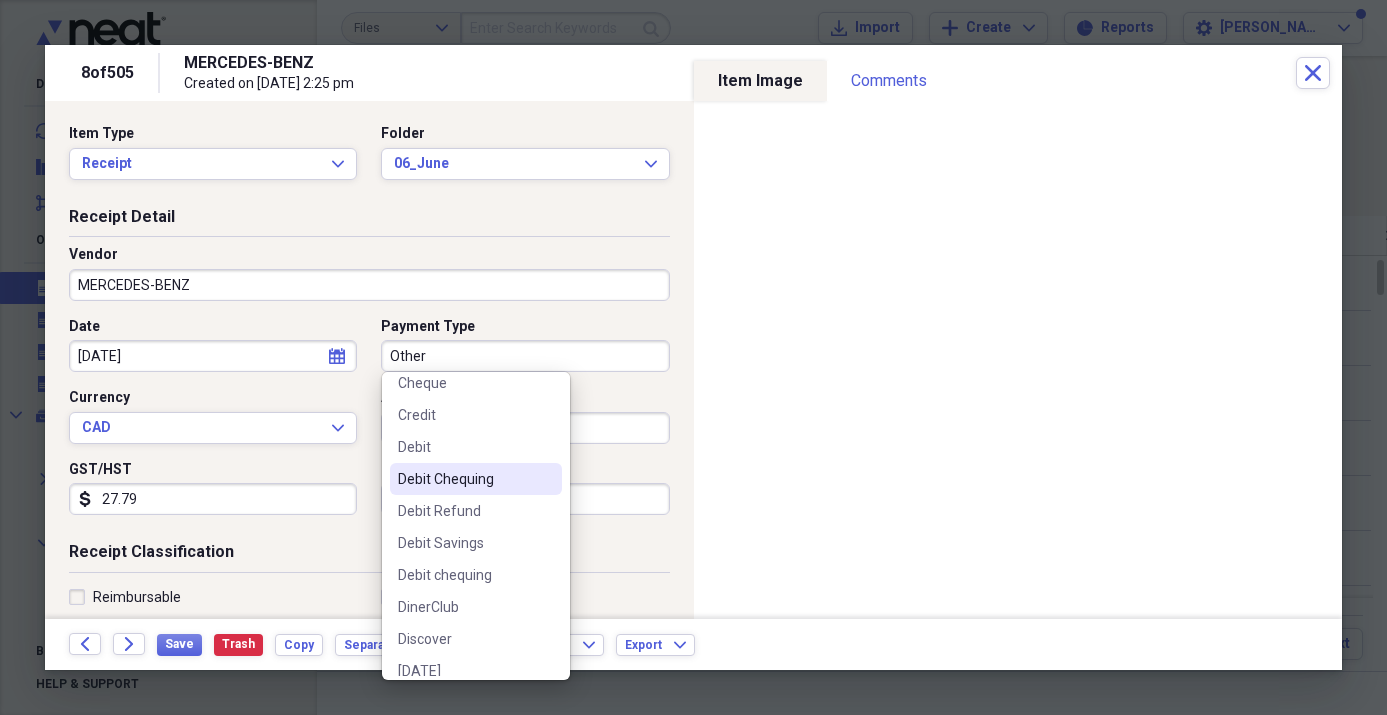 click on "Debit Chequing" at bounding box center [464, 479] 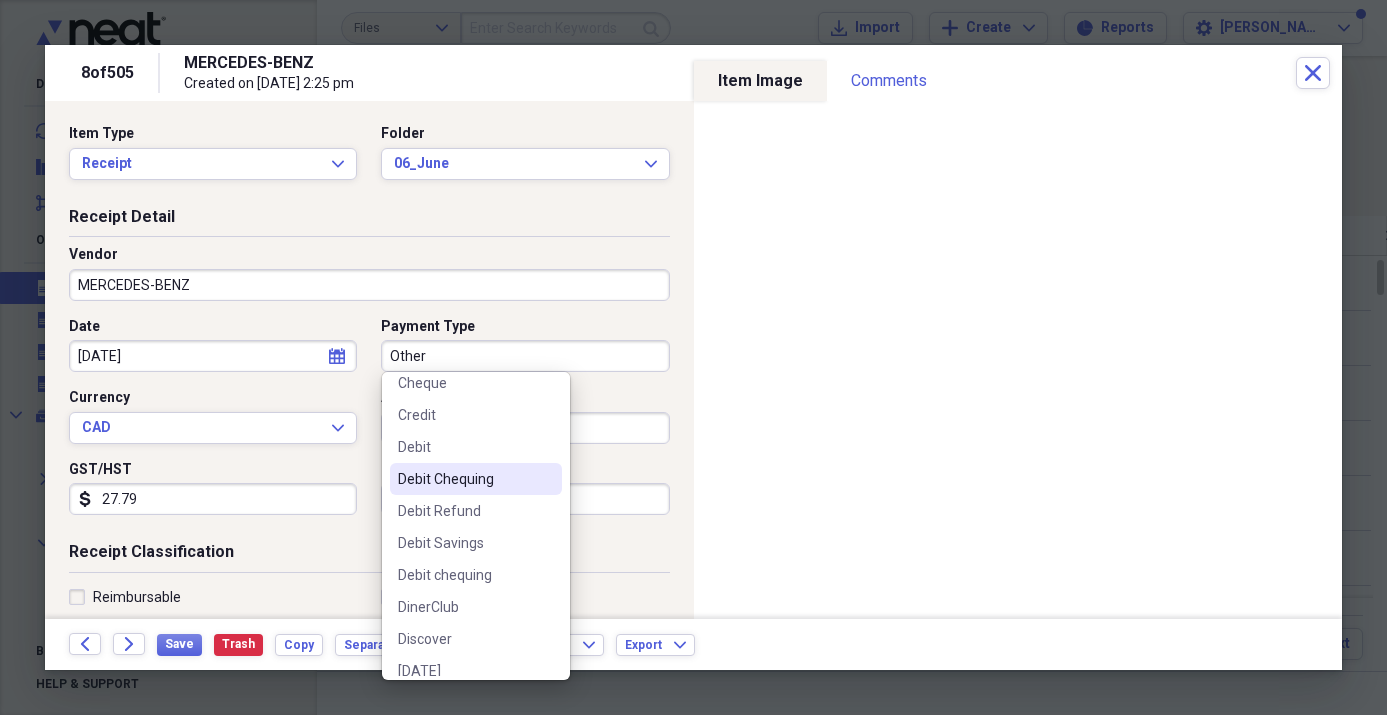 type on "Debit Chequing" 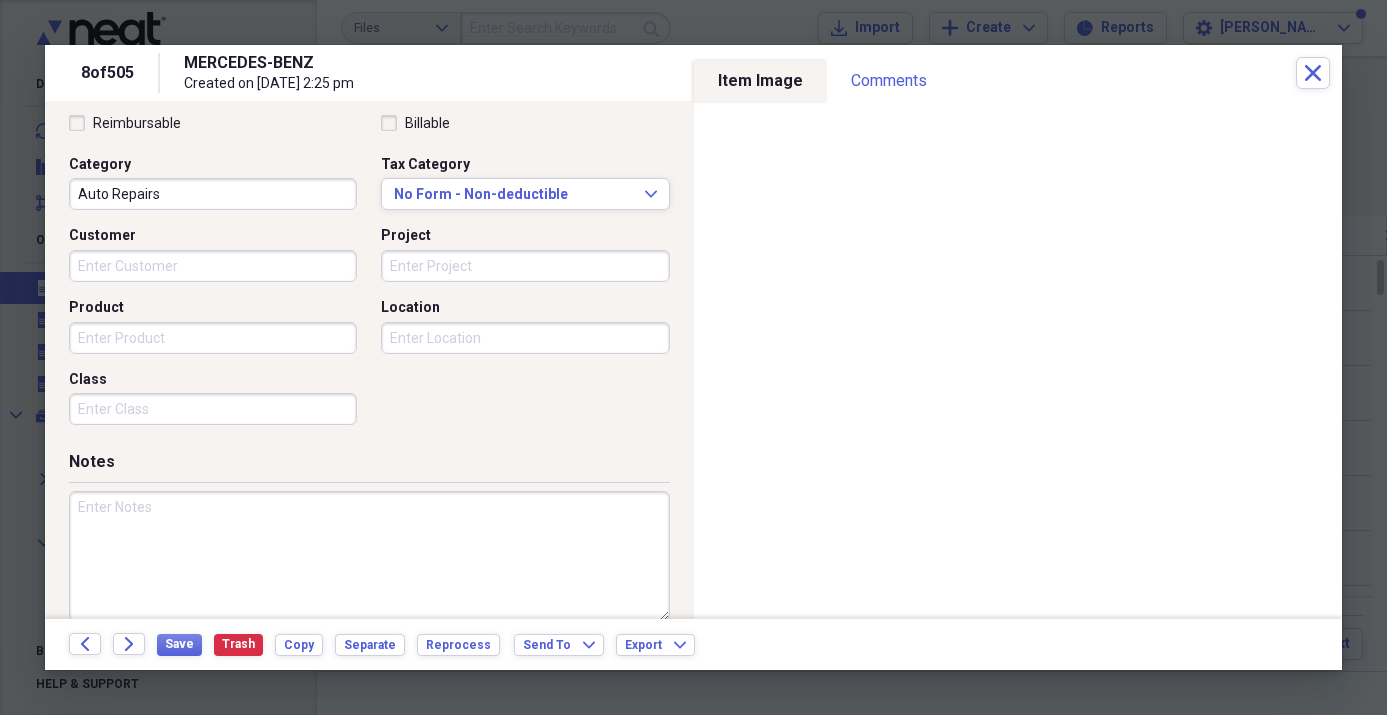 scroll, scrollTop: 478, scrollLeft: 0, axis: vertical 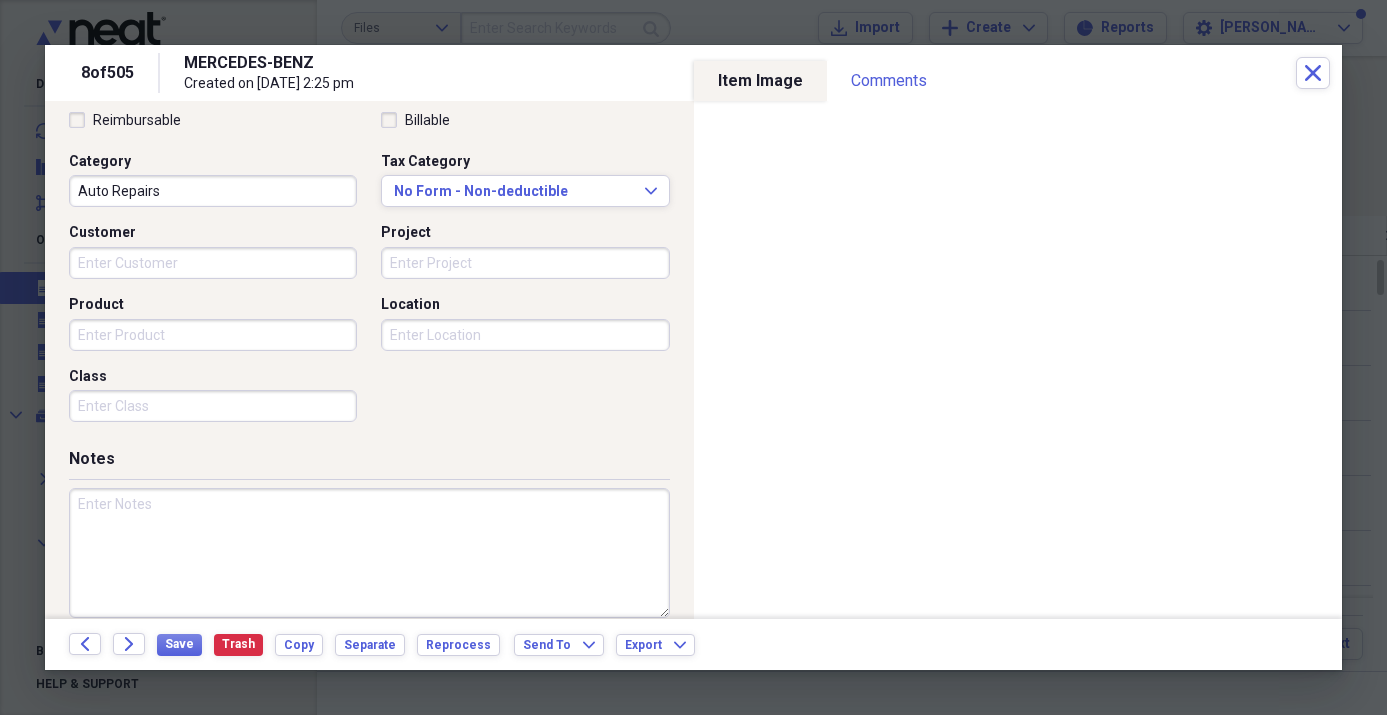 click at bounding box center [369, 553] 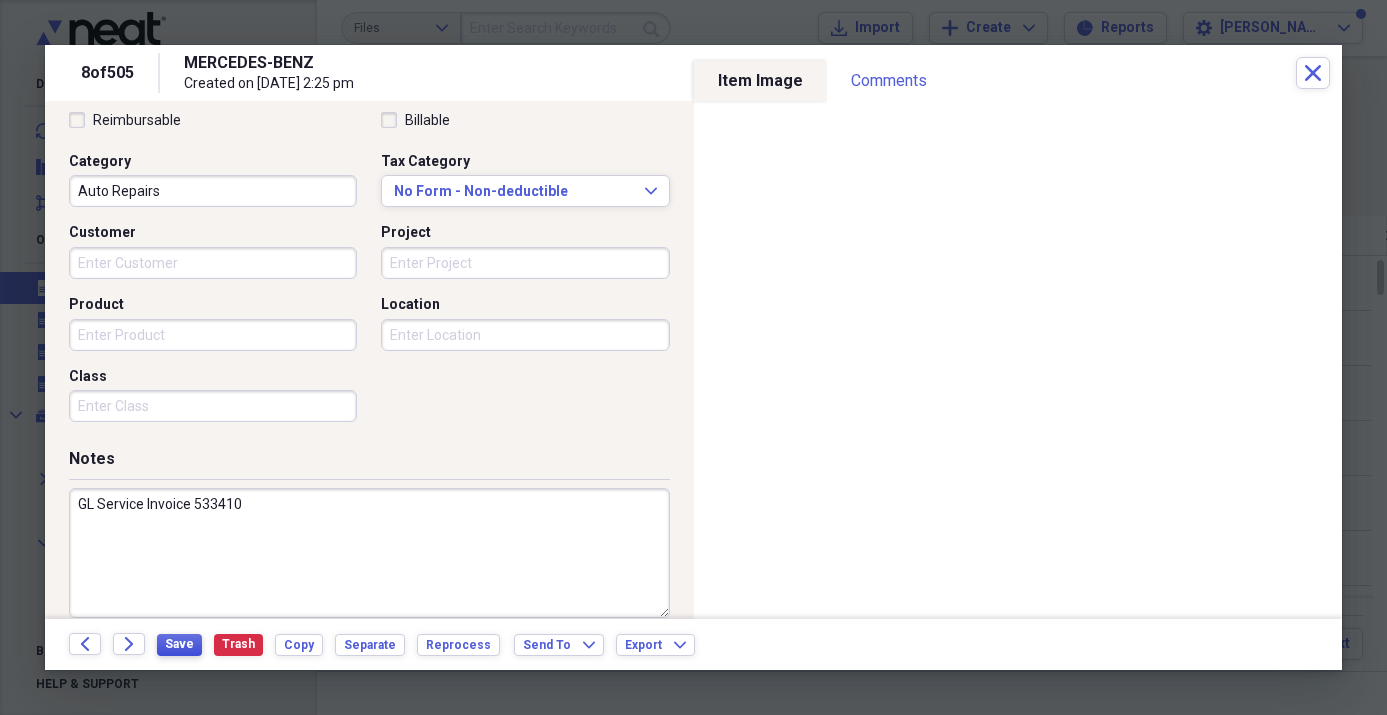 type on "GL Service Invoice 533410" 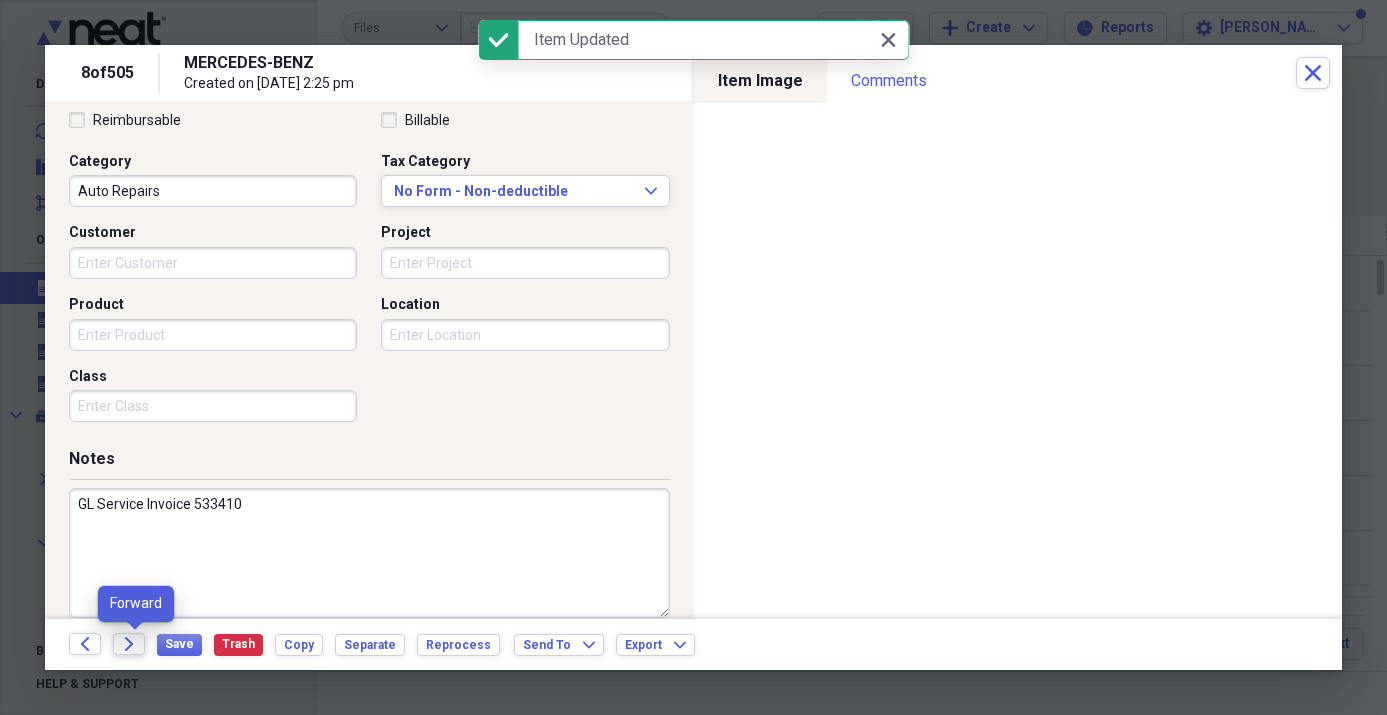 click on "Forward" 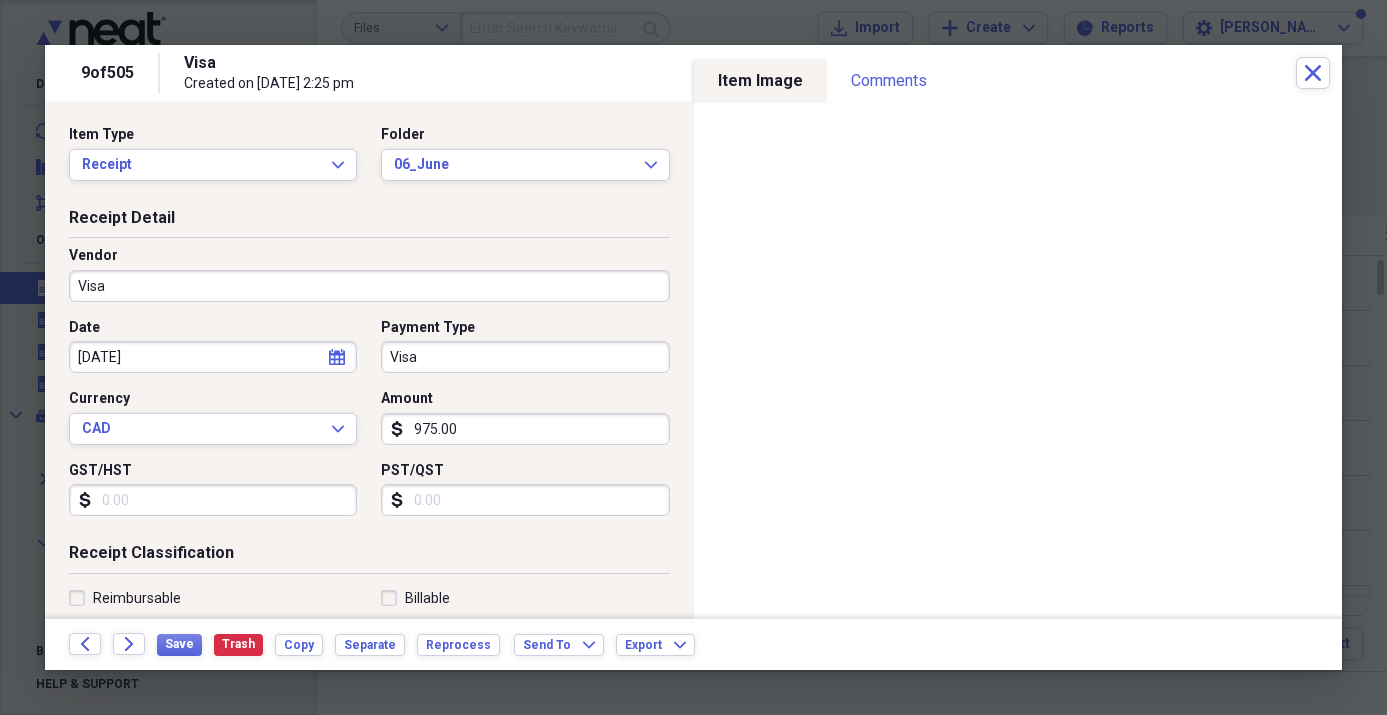 click on "Visa" at bounding box center (369, 286) 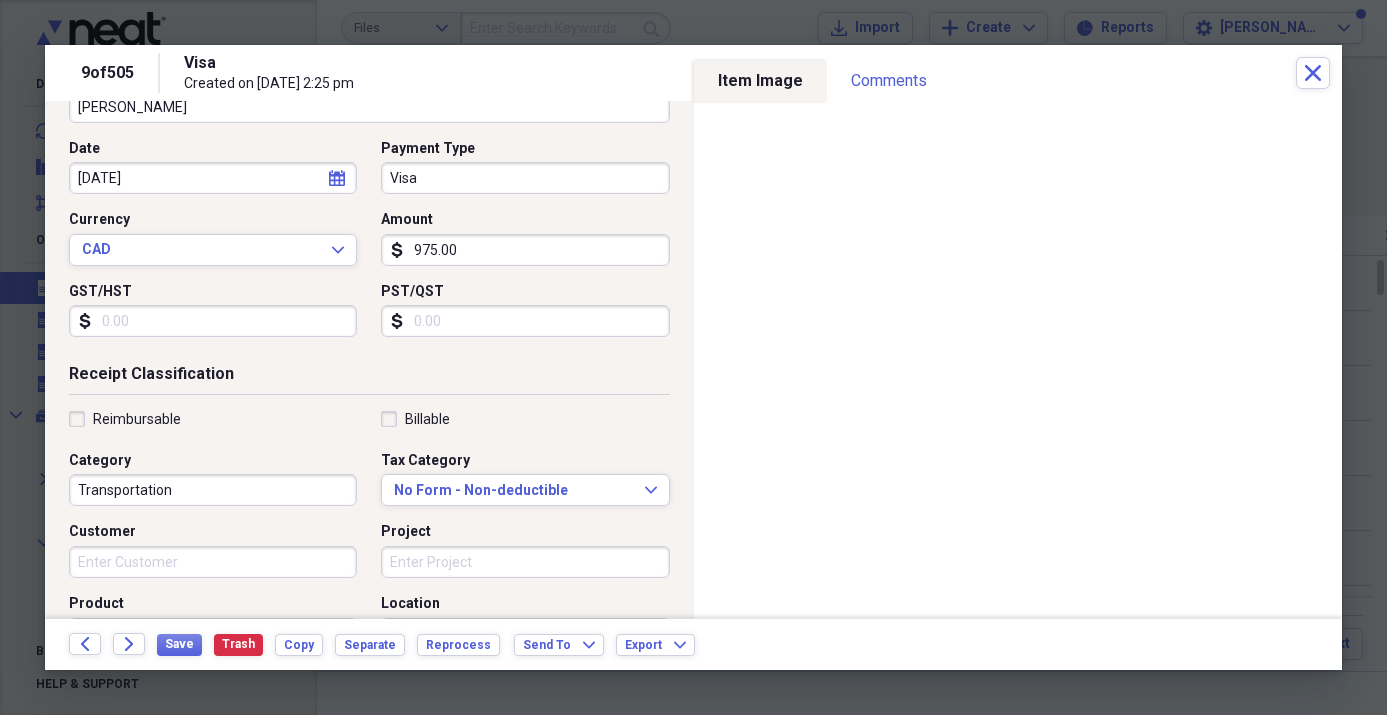 scroll, scrollTop: 207, scrollLeft: 0, axis: vertical 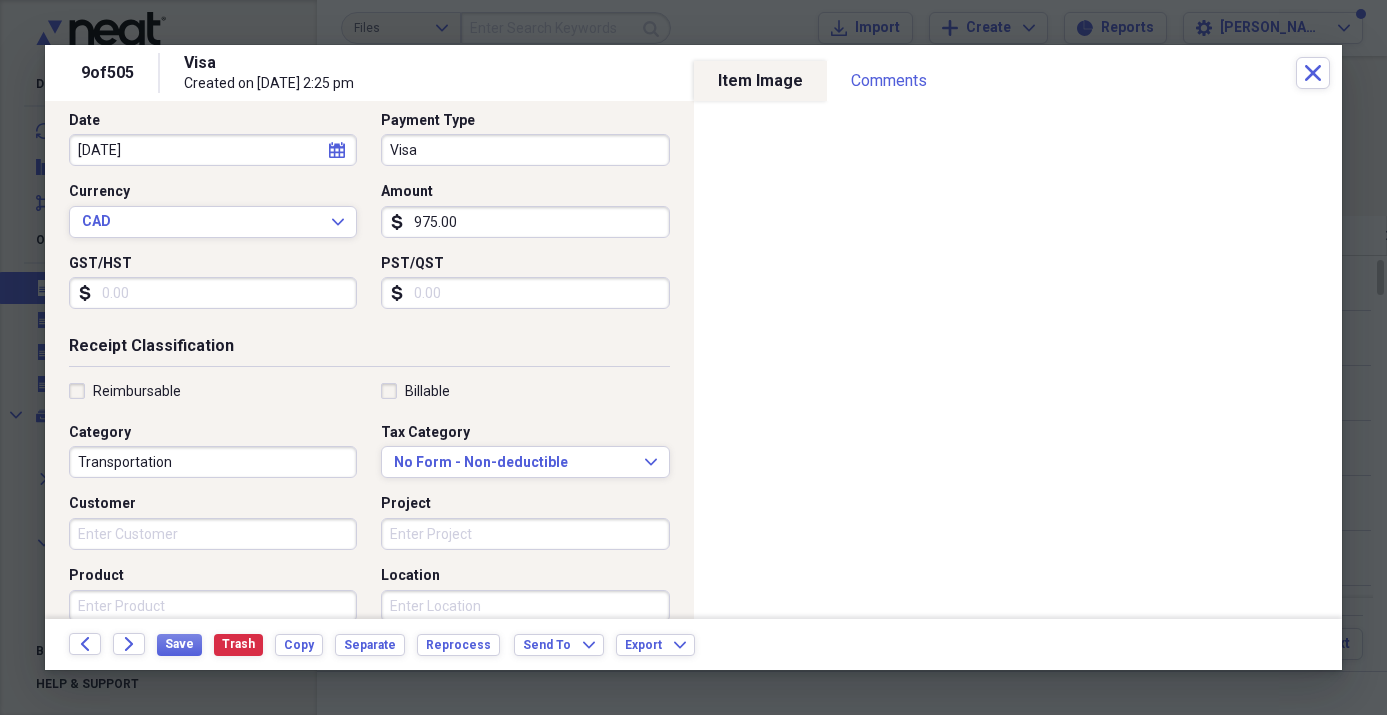 type on "[PERSON_NAME]" 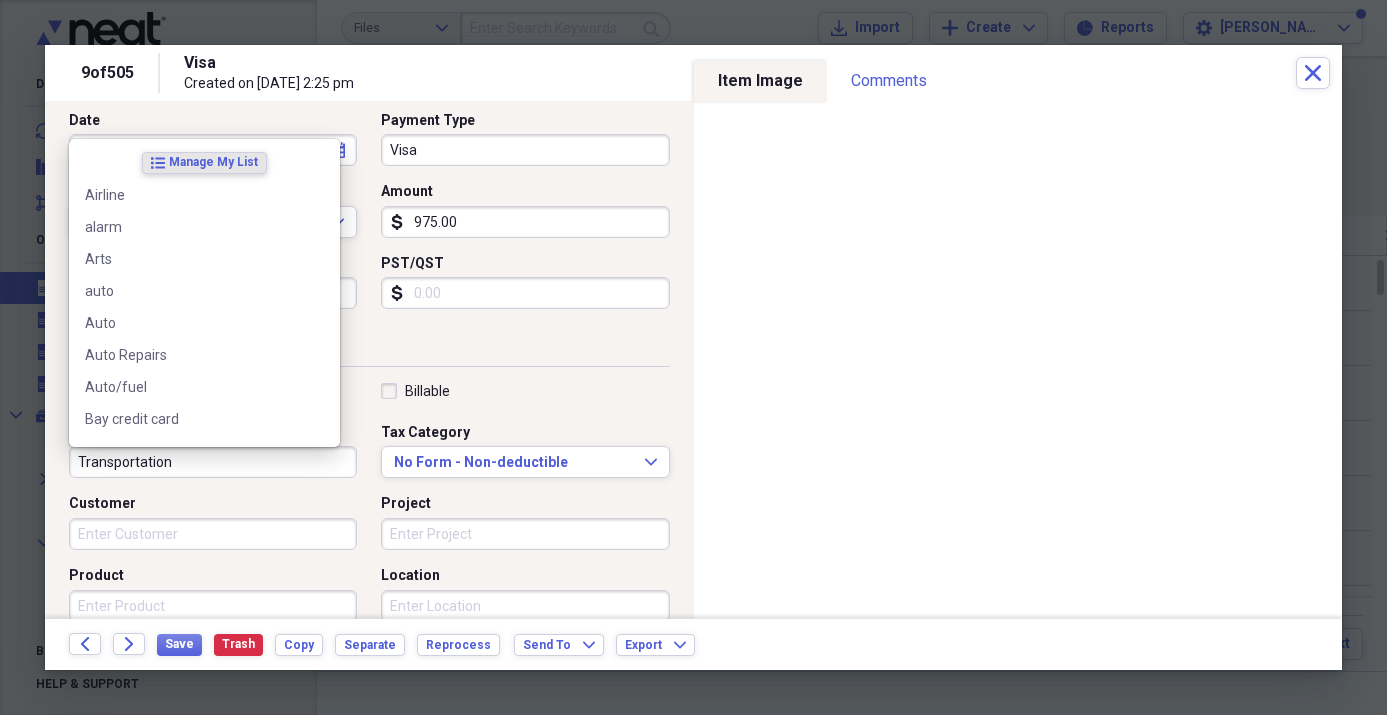 click on "Transportation" at bounding box center (213, 462) 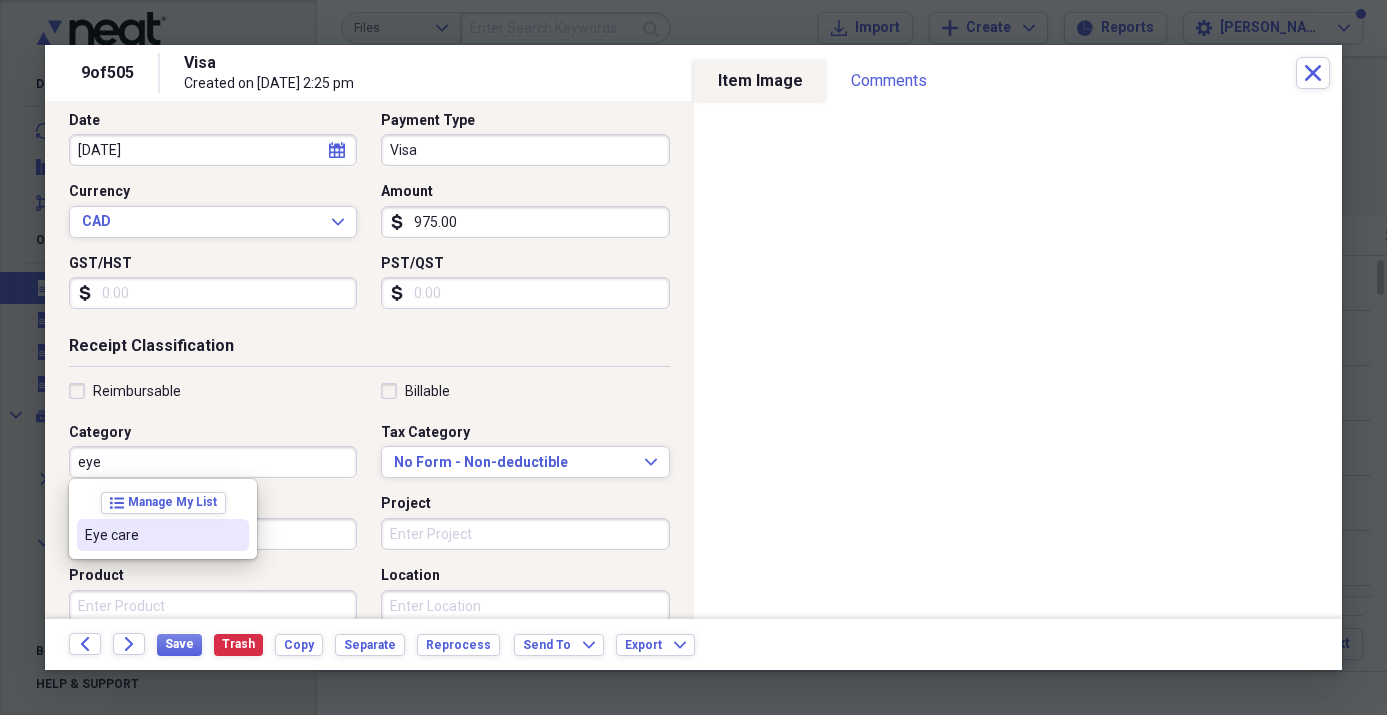 click on "Eye care" at bounding box center (151, 535) 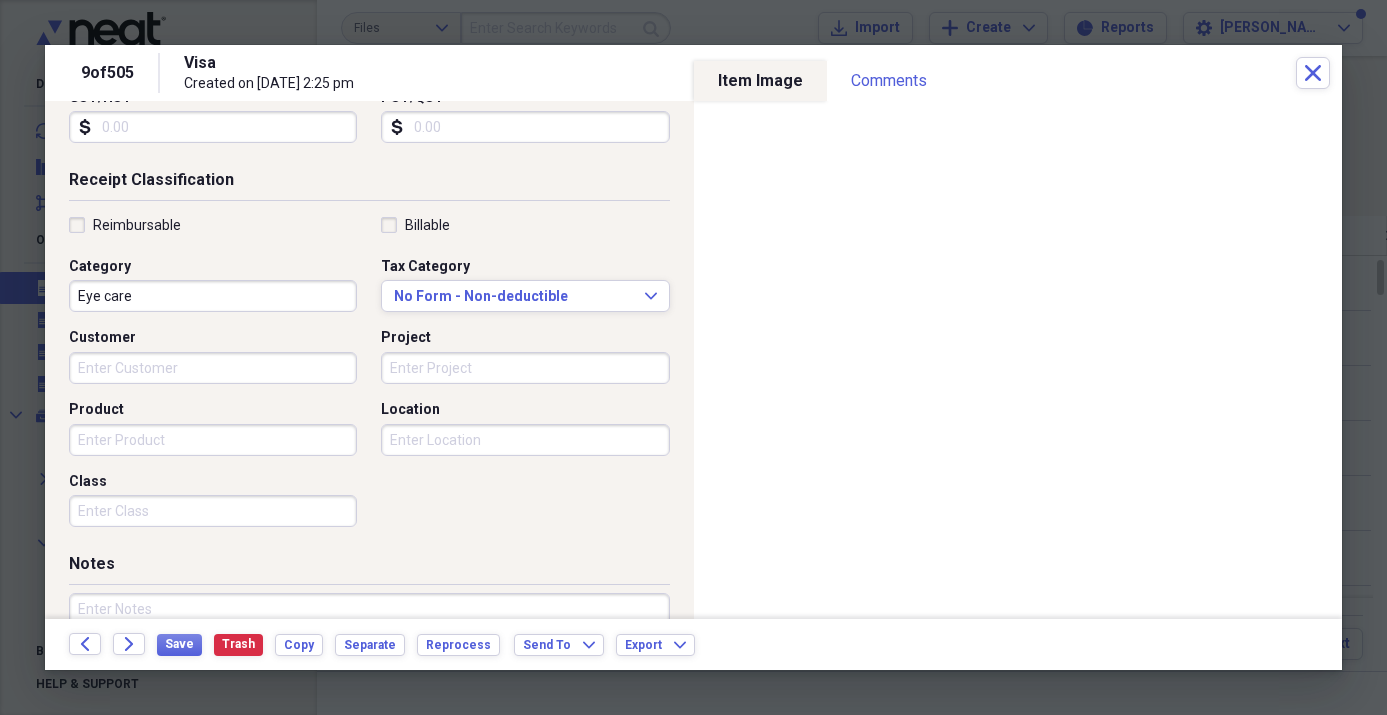 scroll, scrollTop: 502, scrollLeft: 0, axis: vertical 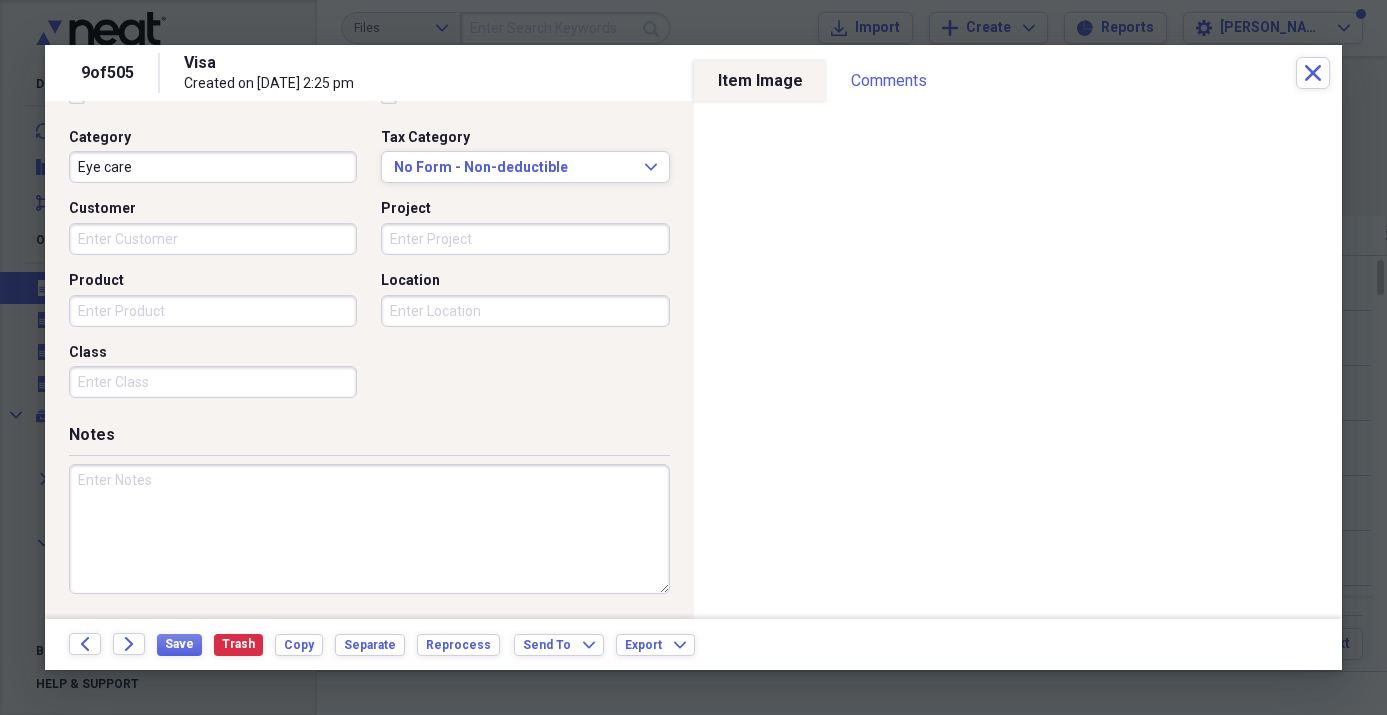 click at bounding box center (369, 529) 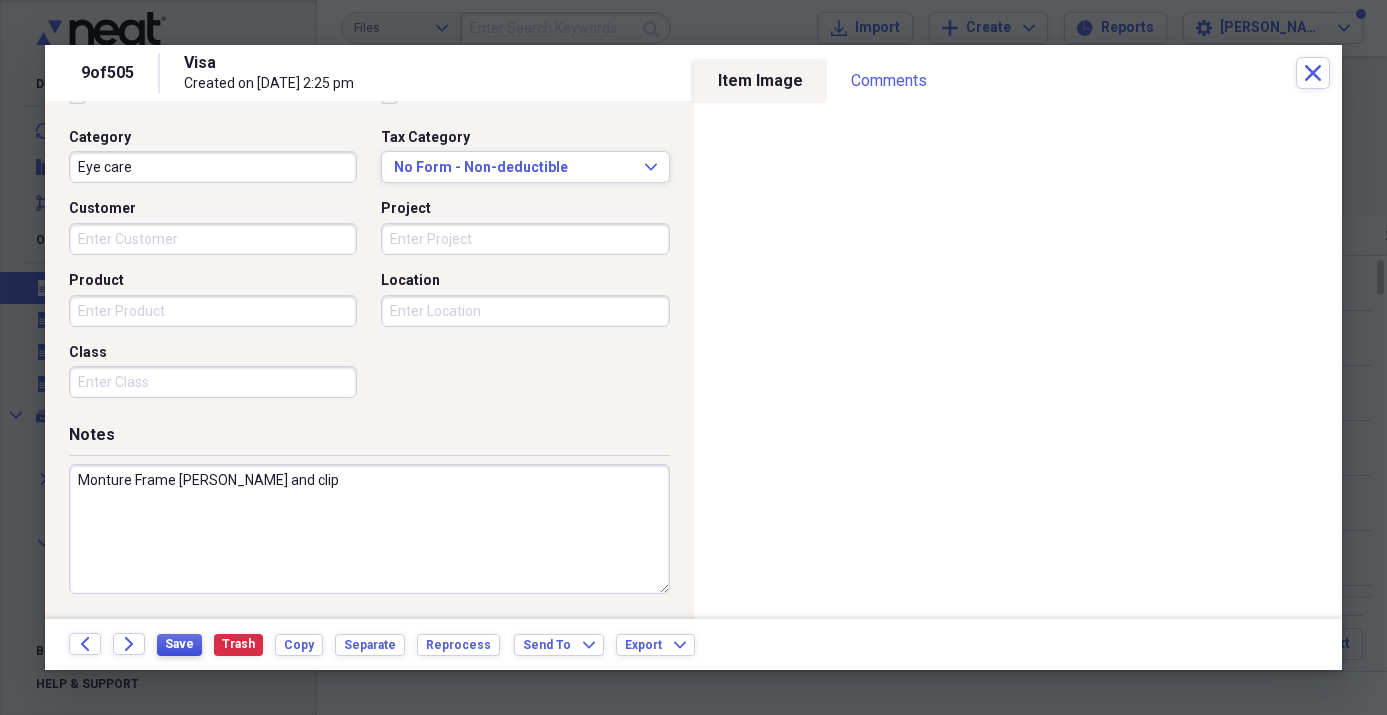 type on "Monture Frame [PERSON_NAME] and clip" 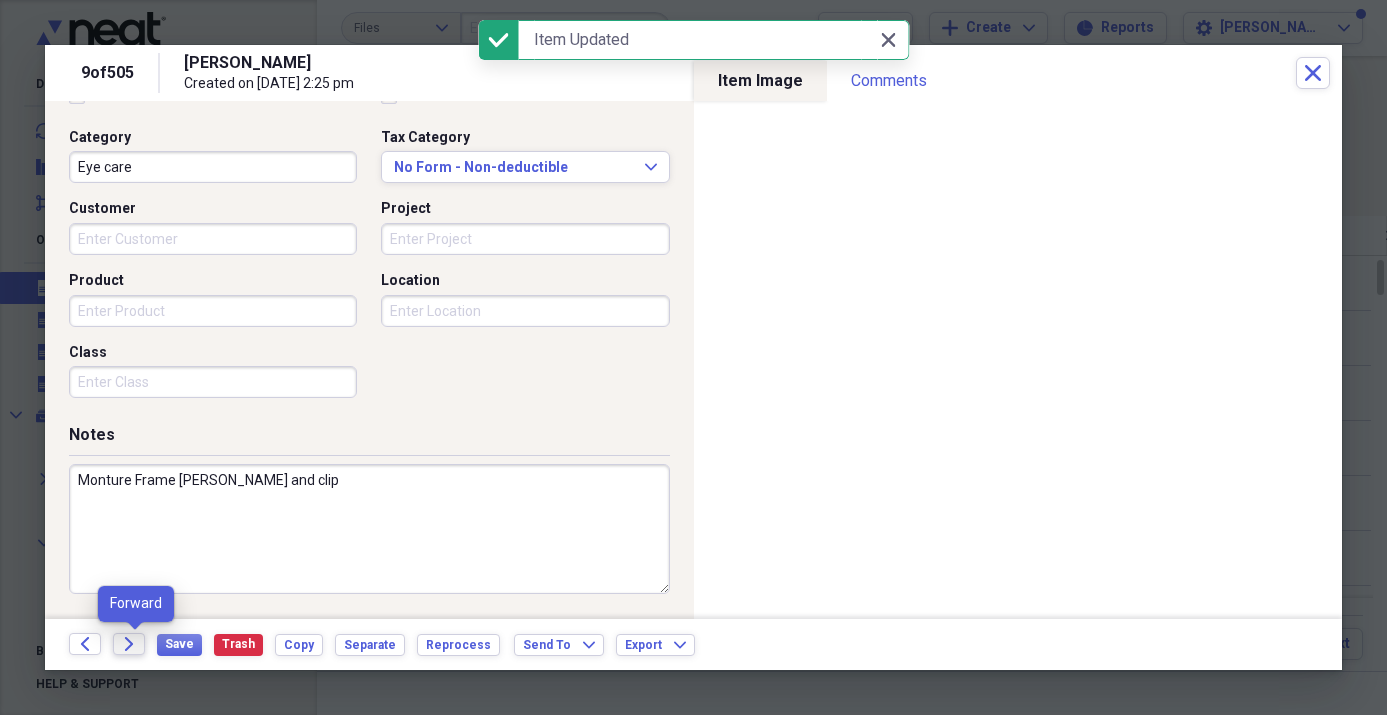 click on "Forward" 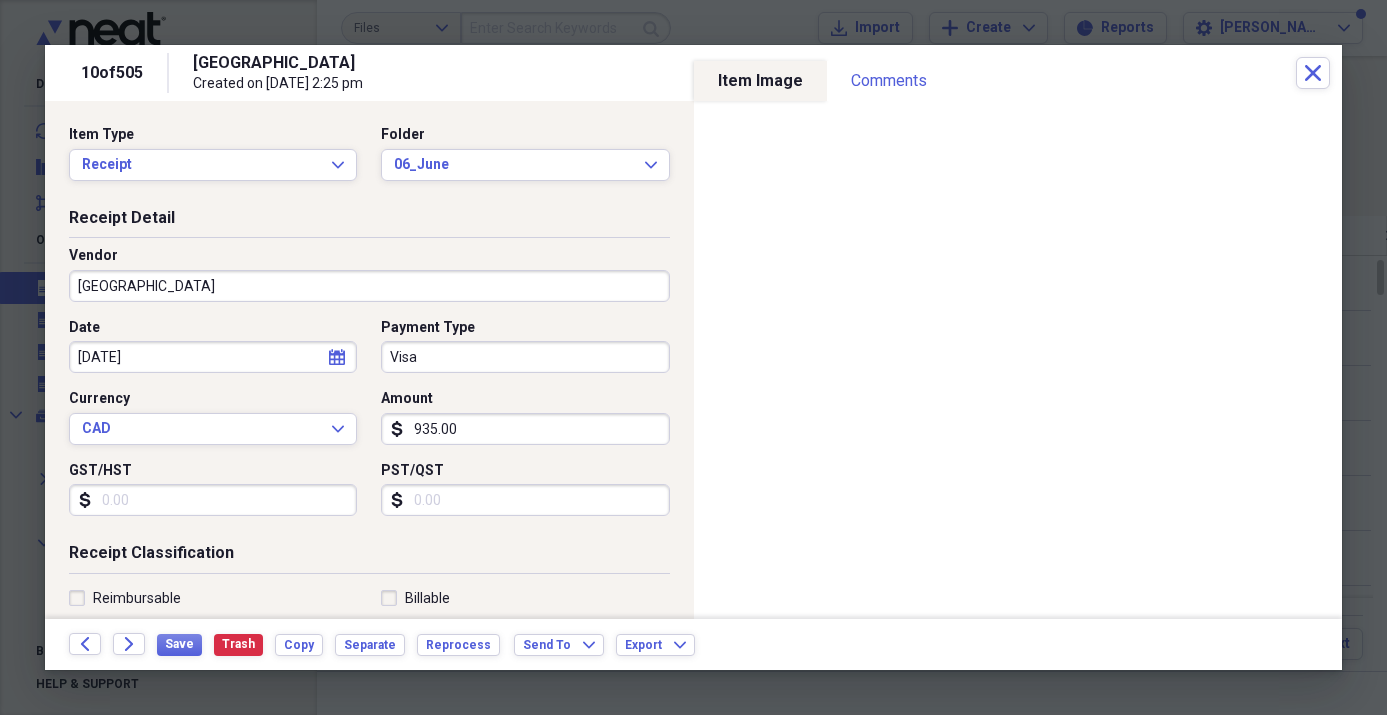 click on "[GEOGRAPHIC_DATA]" at bounding box center (369, 286) 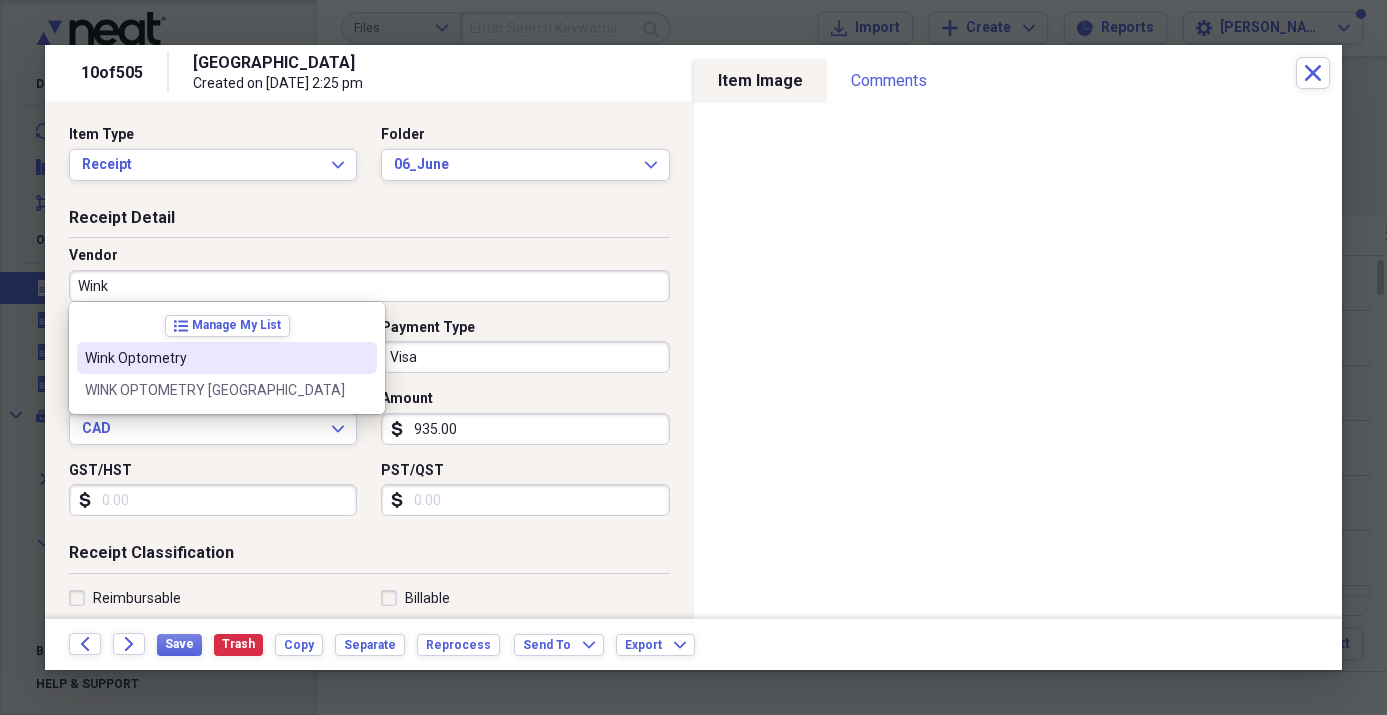 click on "Wink Optometry" at bounding box center (215, 358) 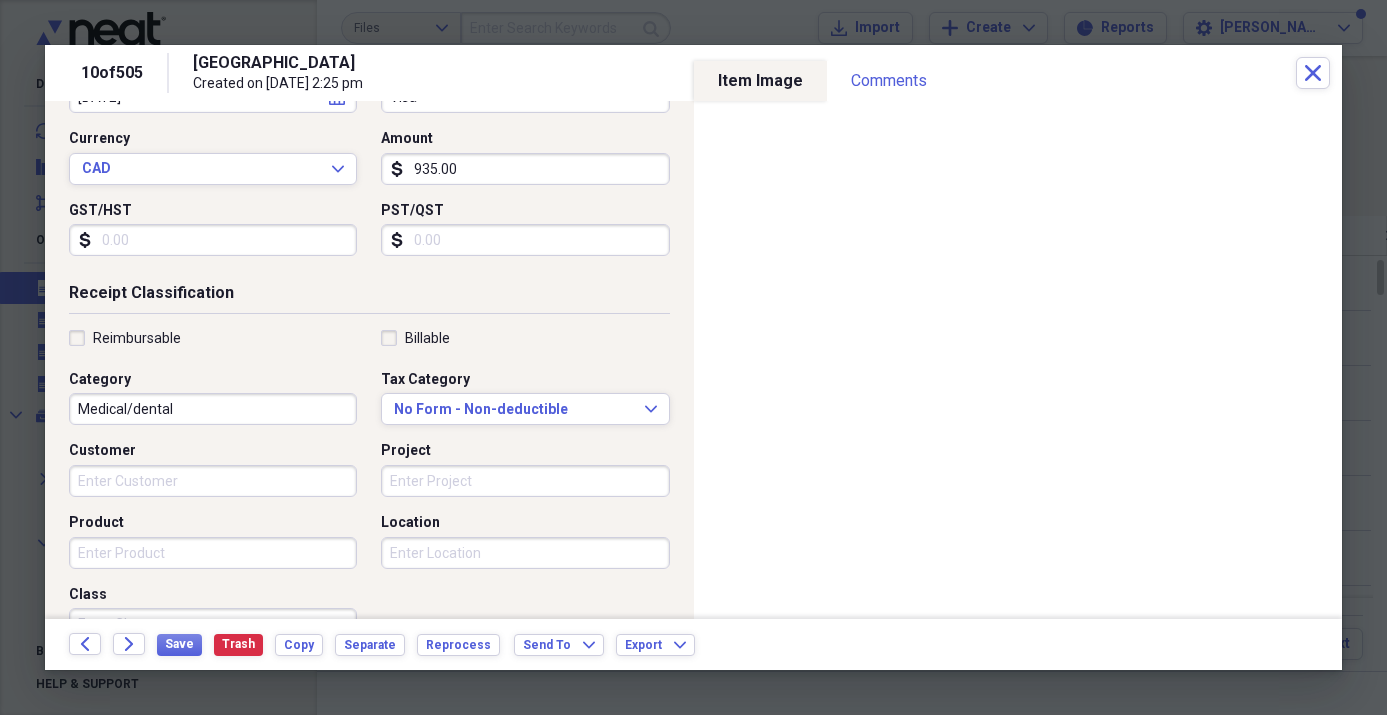 scroll, scrollTop: 261, scrollLeft: 0, axis: vertical 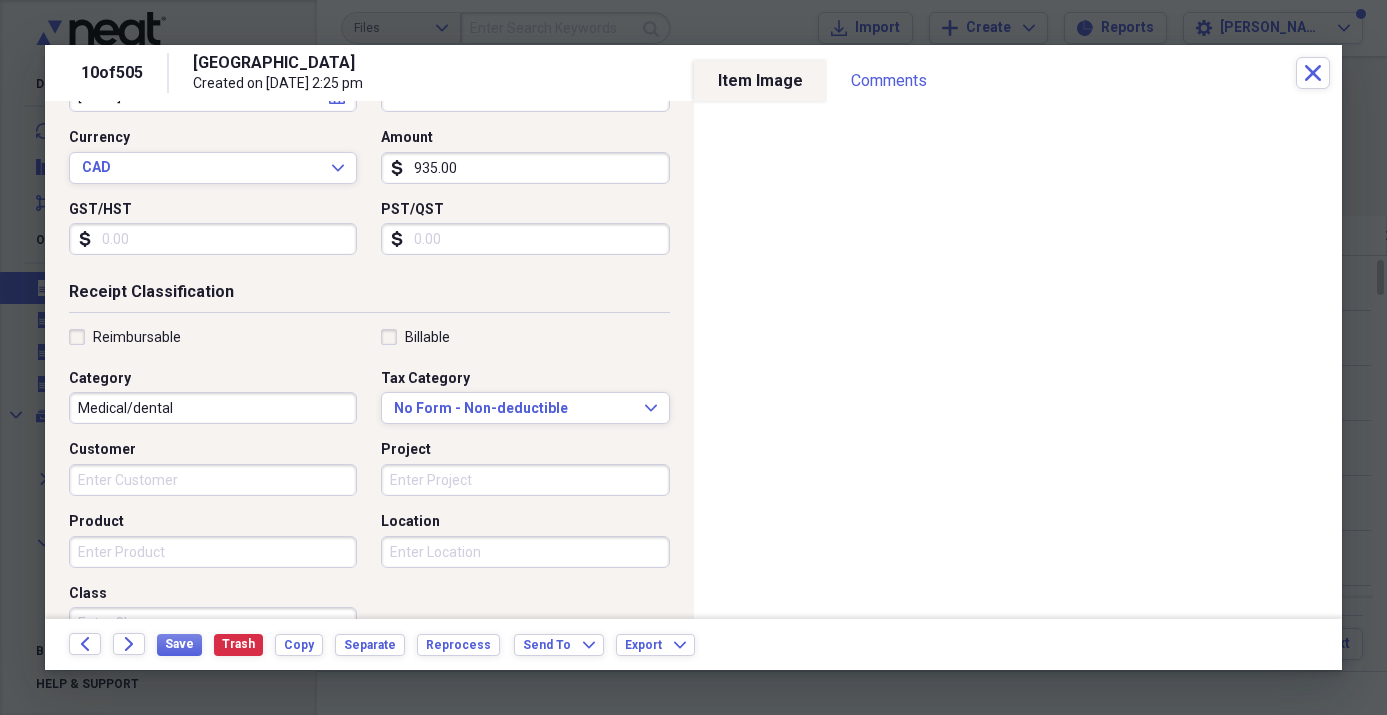 click on "Medical/dental" at bounding box center (213, 408) 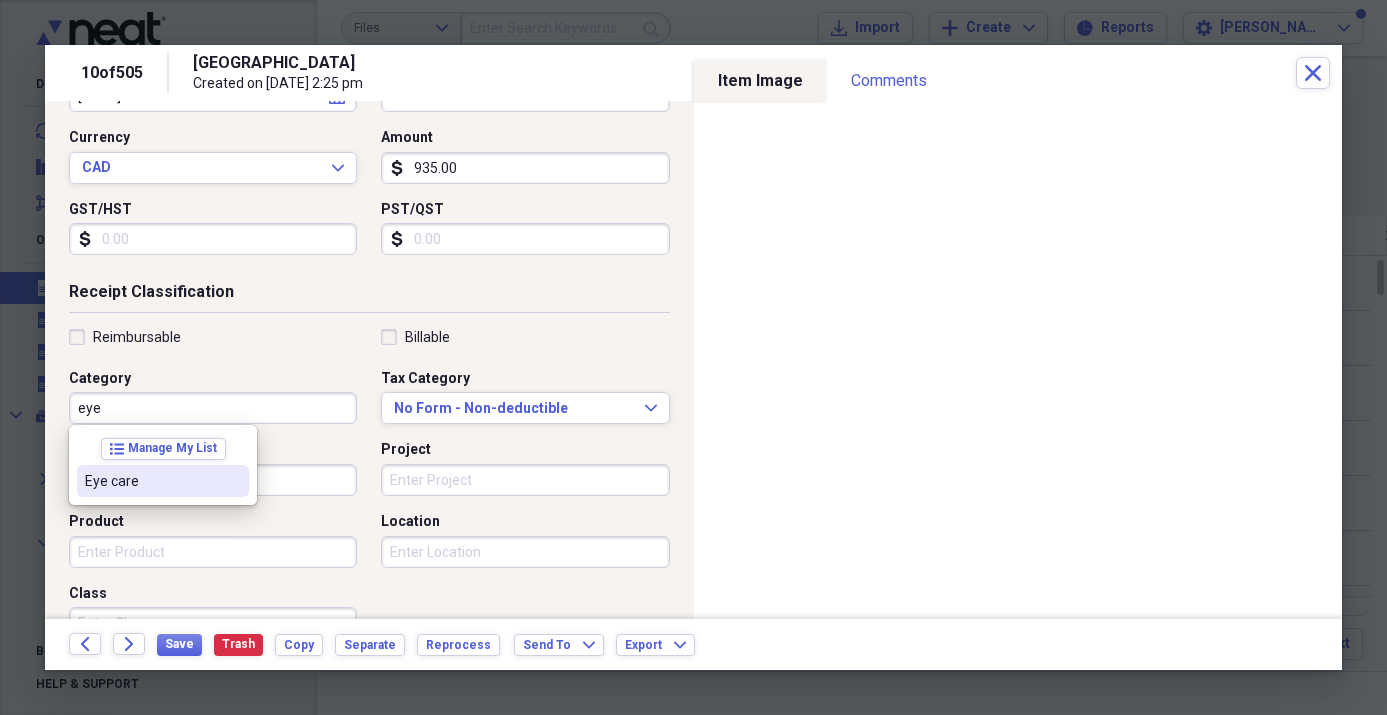 click on "Eye care" at bounding box center [151, 481] 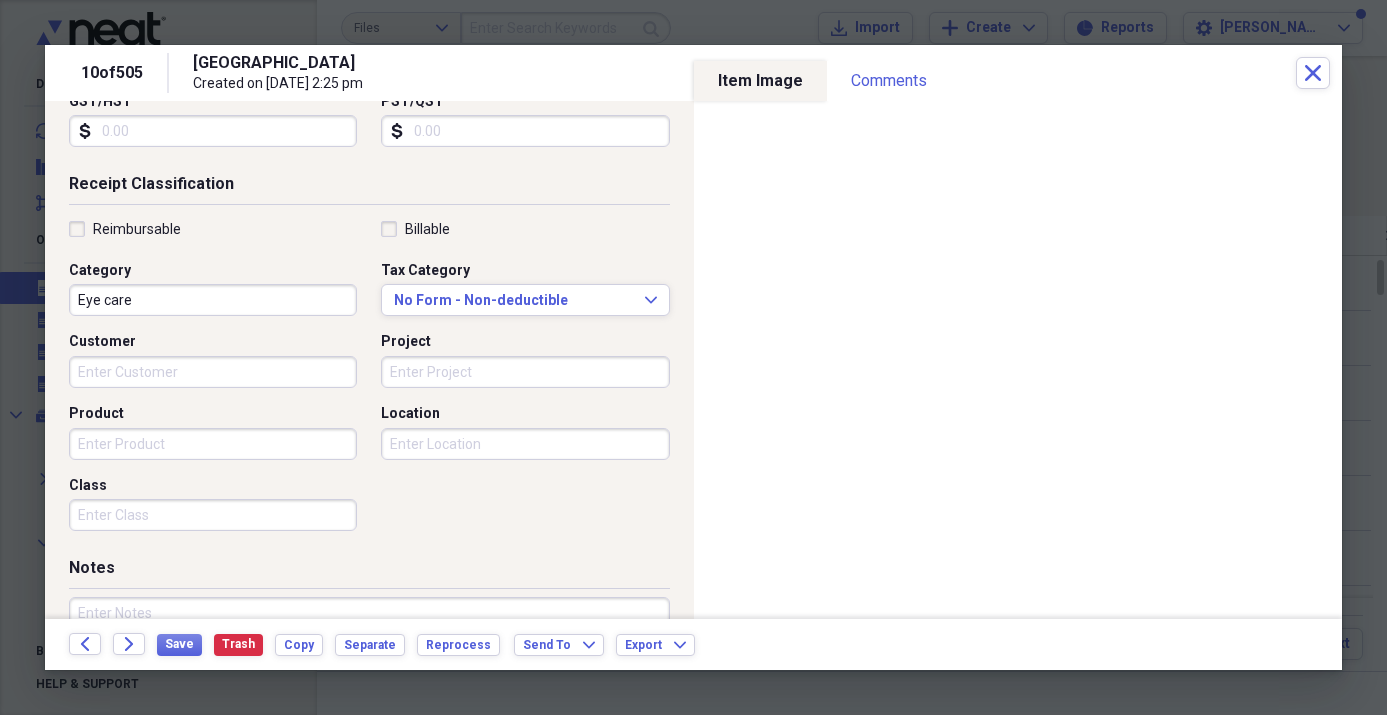 scroll, scrollTop: 502, scrollLeft: 0, axis: vertical 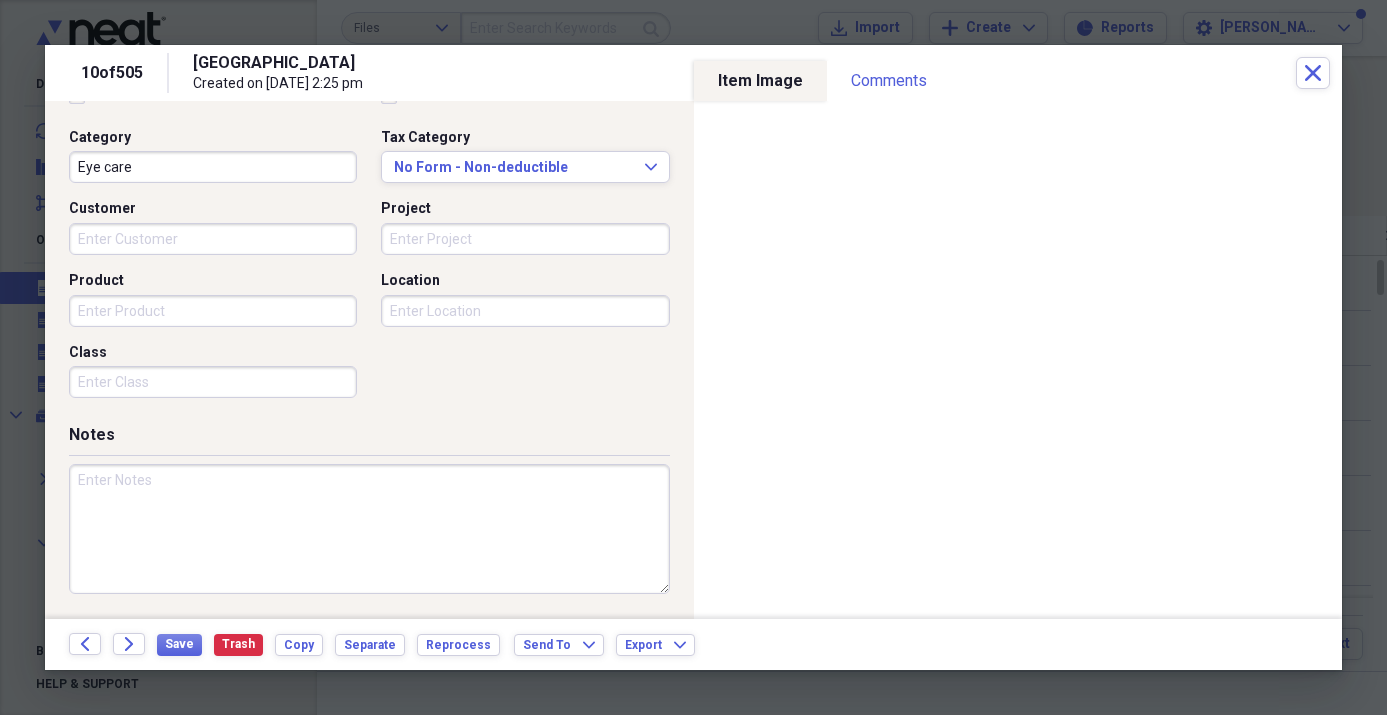click at bounding box center [369, 529] 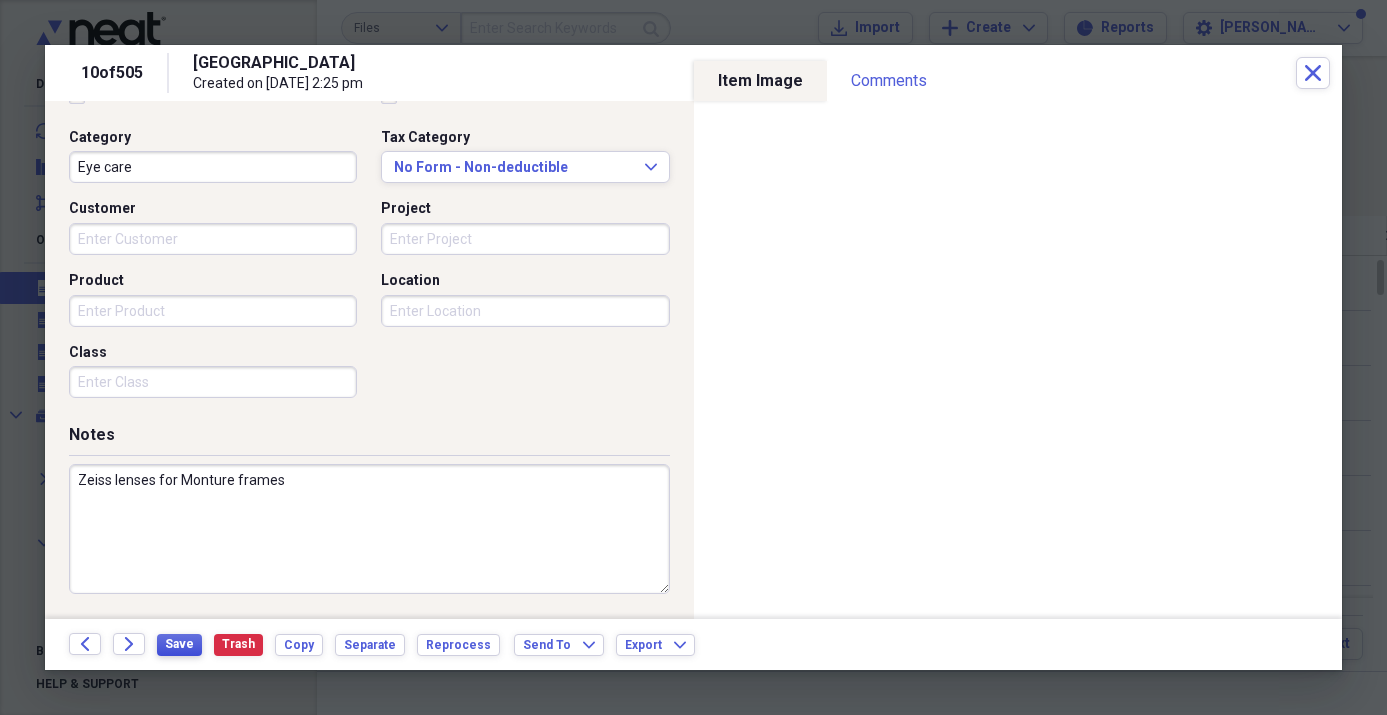 type on "Zeiss lenses for Monture frames" 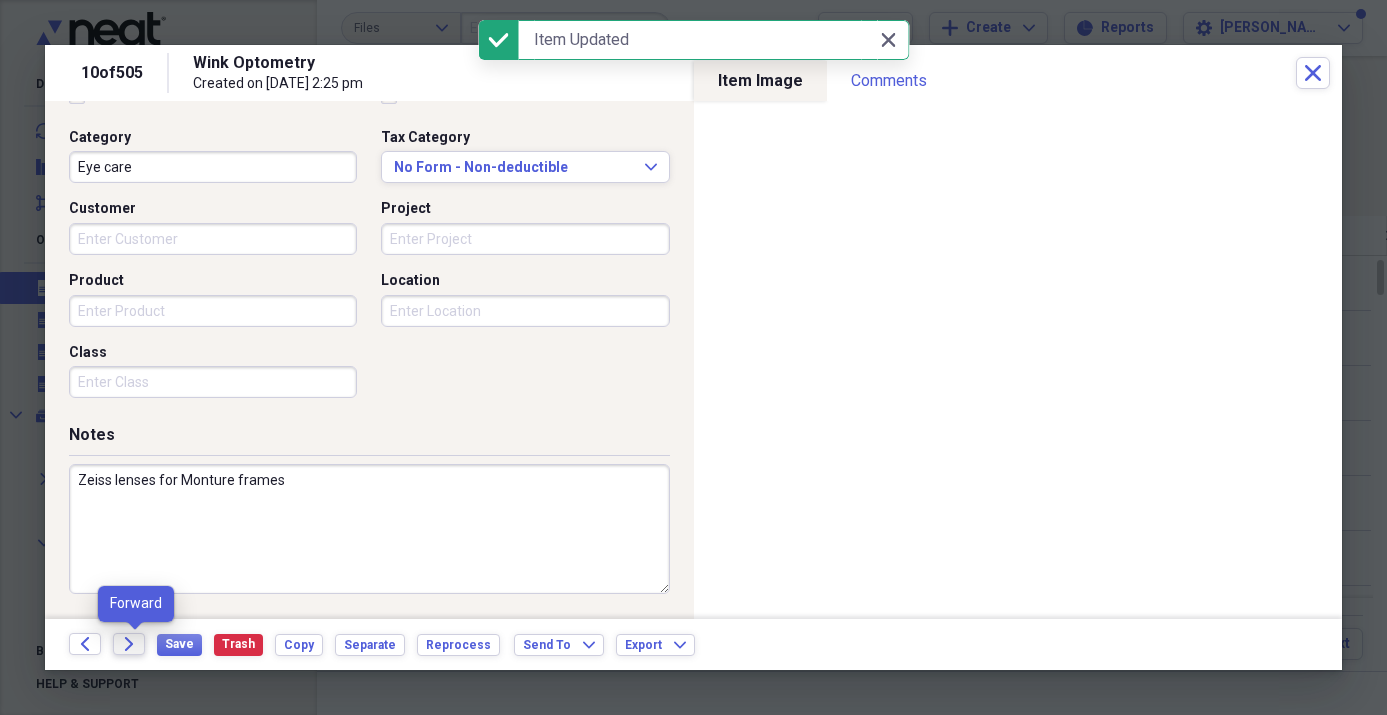 click on "Forward" 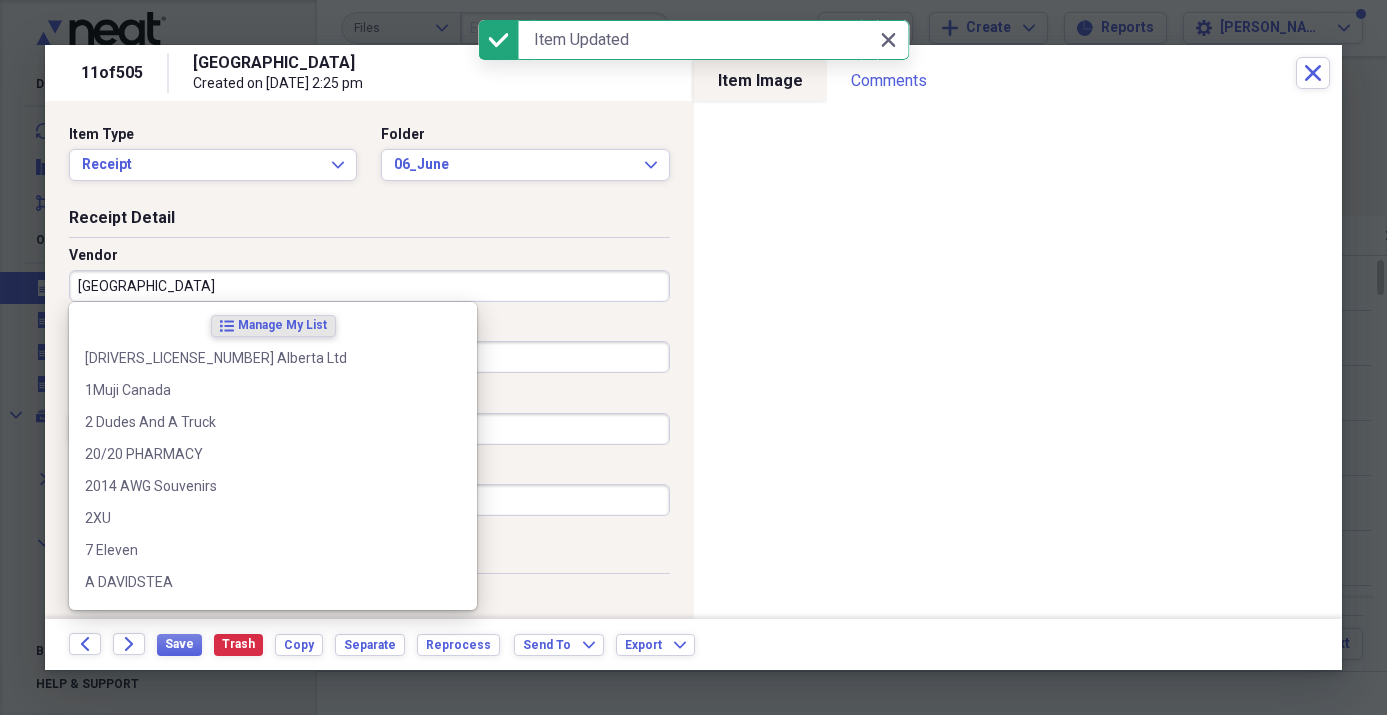 click on "[GEOGRAPHIC_DATA]" at bounding box center [369, 286] 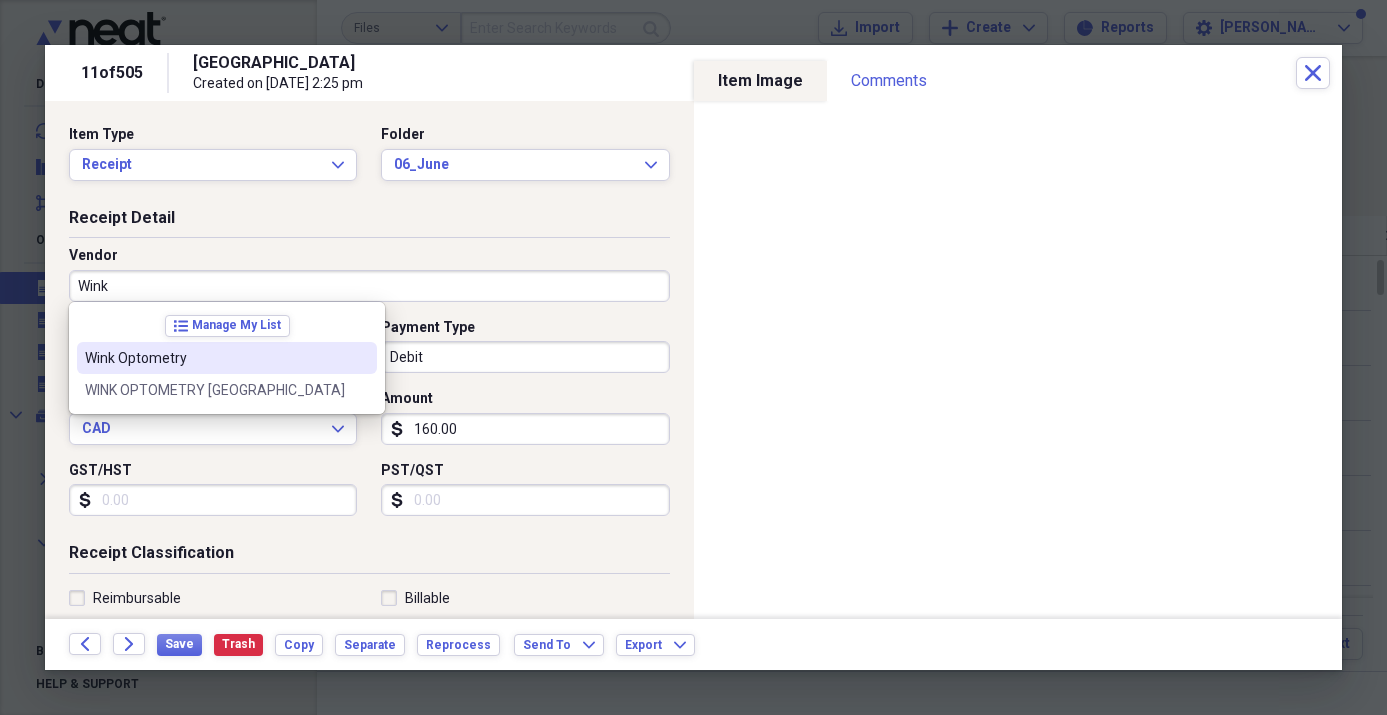 click on "Wink Optometry" at bounding box center (215, 358) 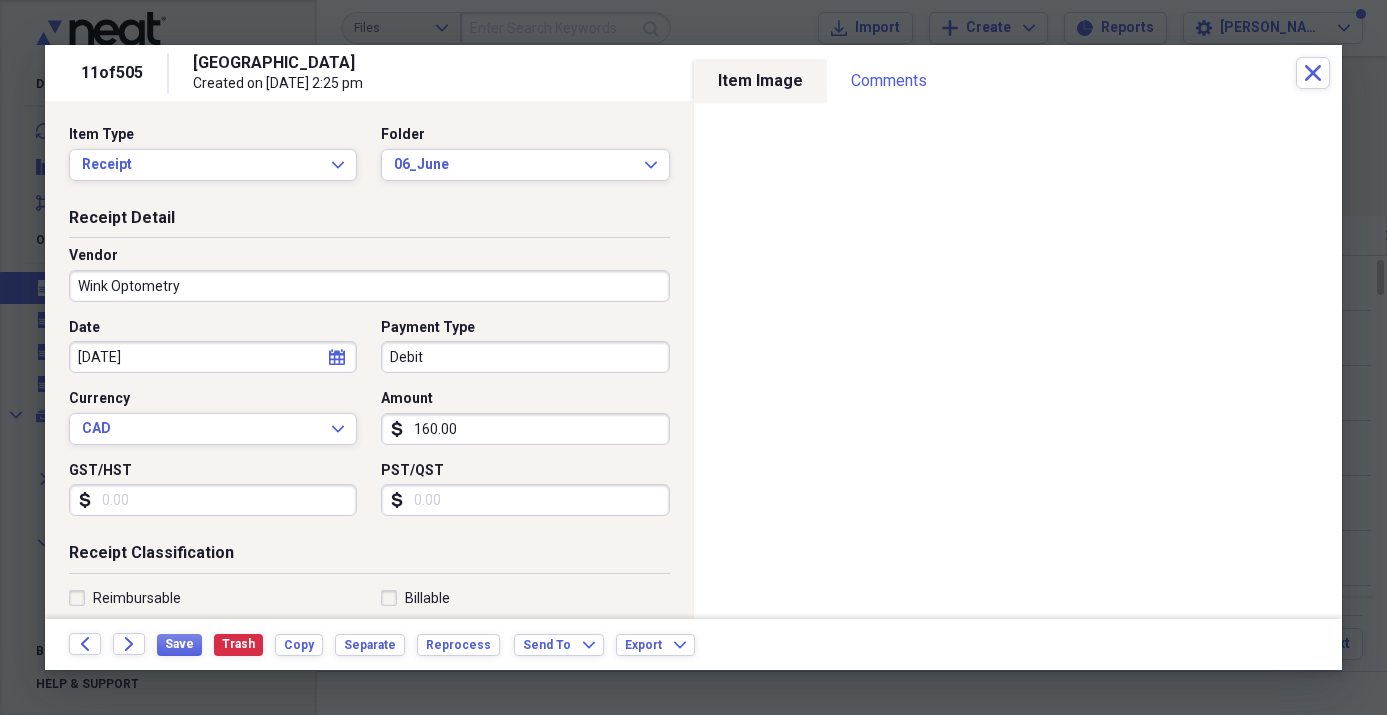 type on "Eye care" 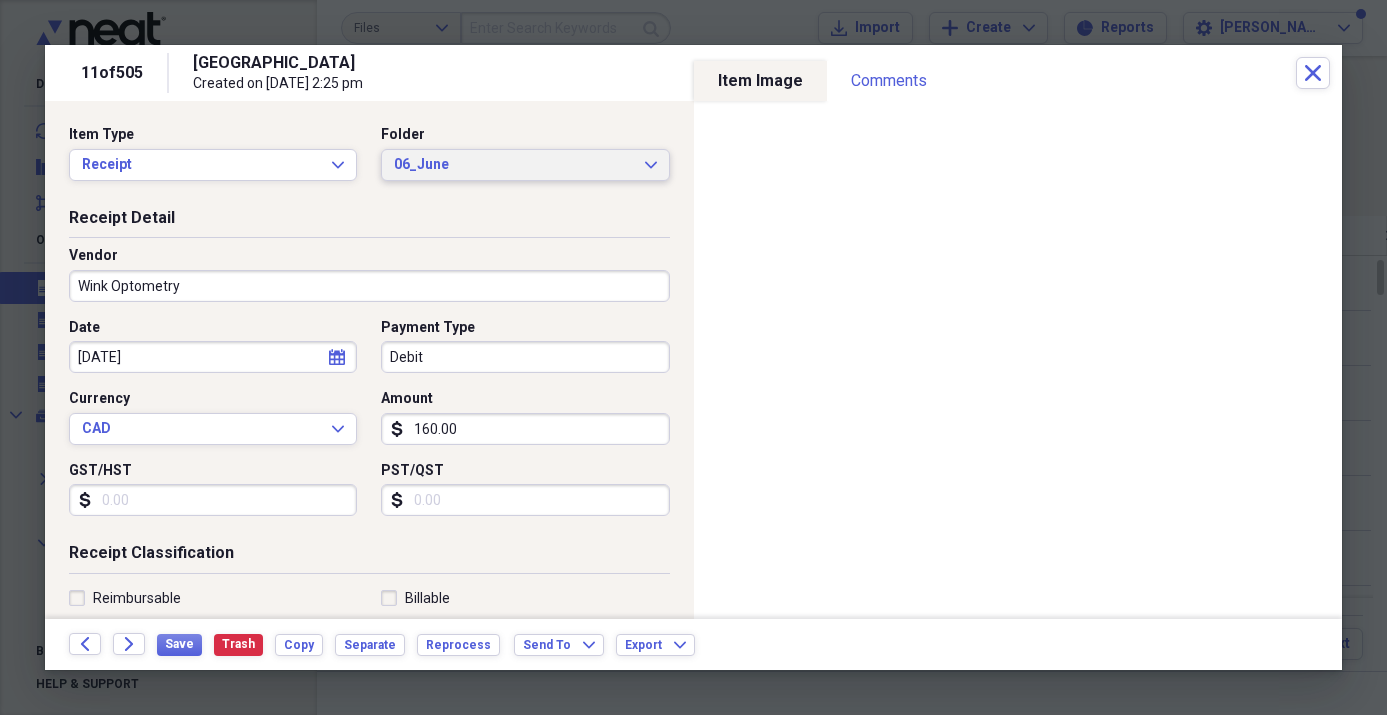 click on "06_June" at bounding box center (513, 165) 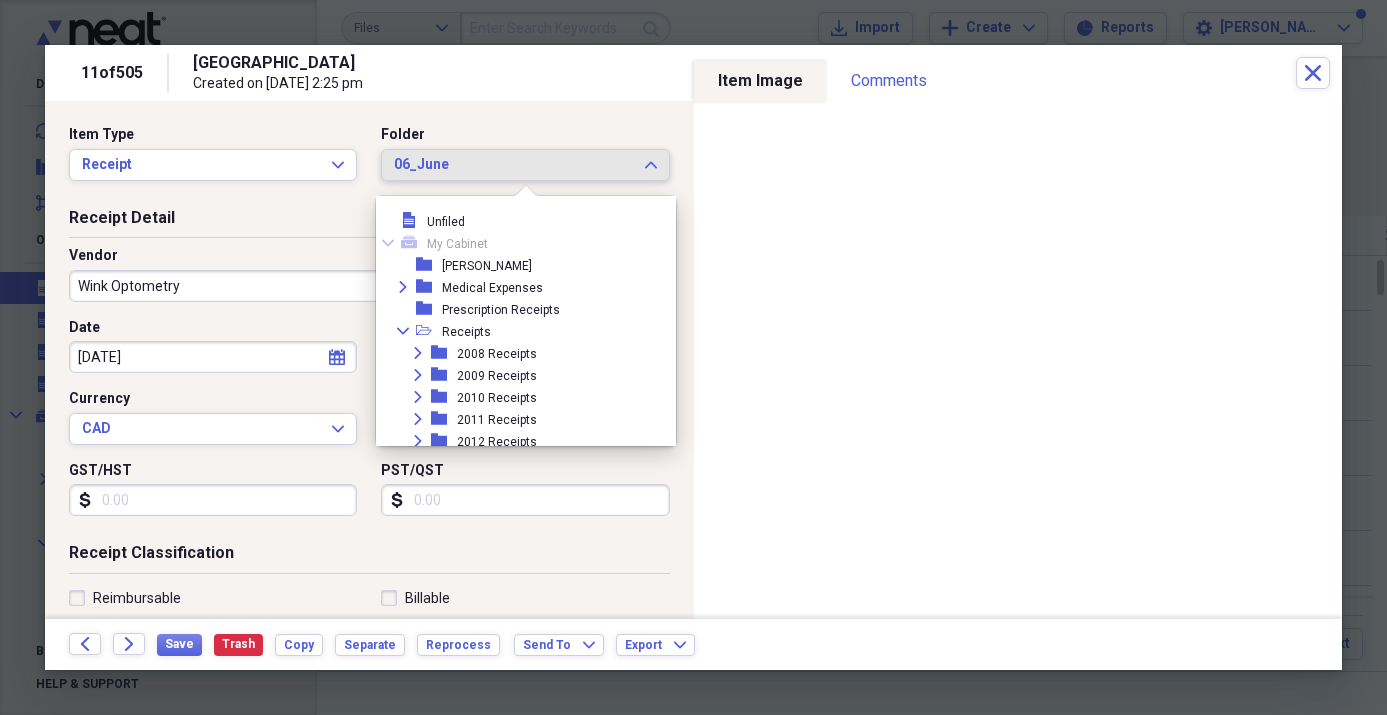 scroll, scrollTop: 869, scrollLeft: 0, axis: vertical 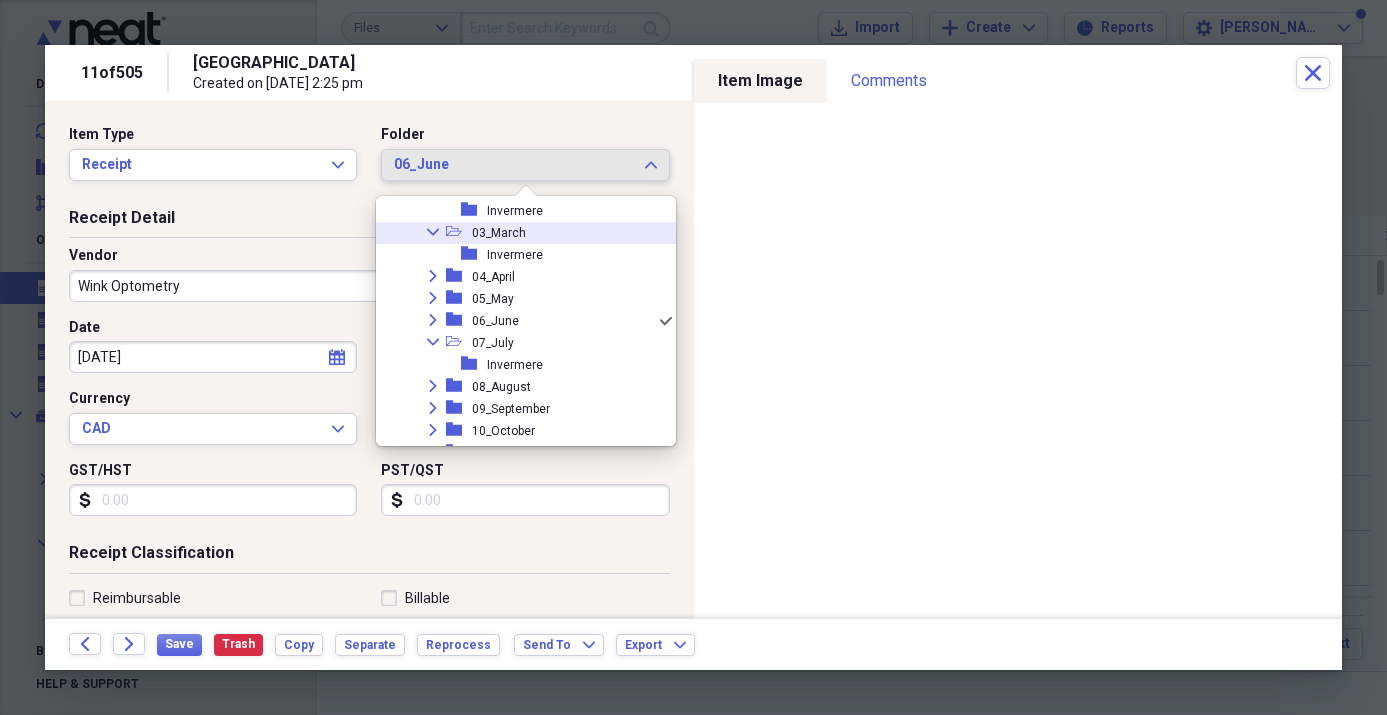 click on "03_March" at bounding box center [499, 233] 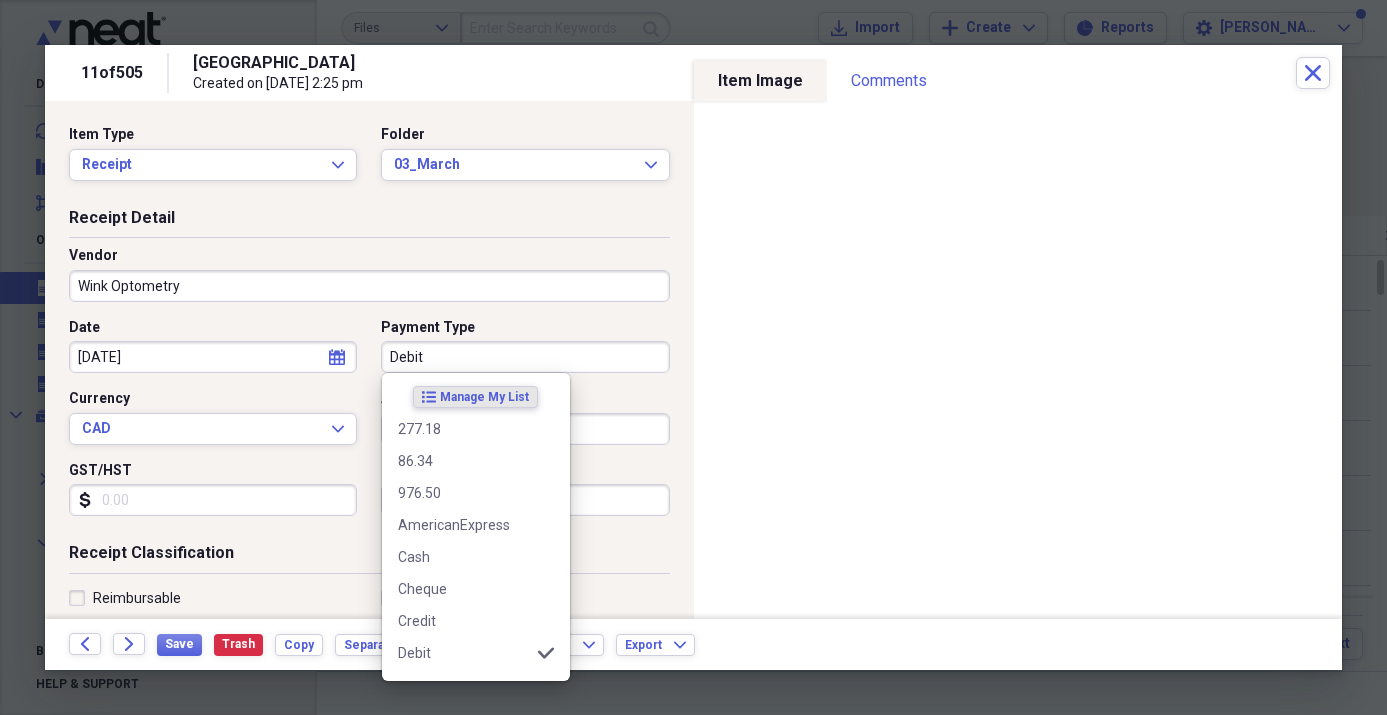 click on "Debit" at bounding box center (525, 357) 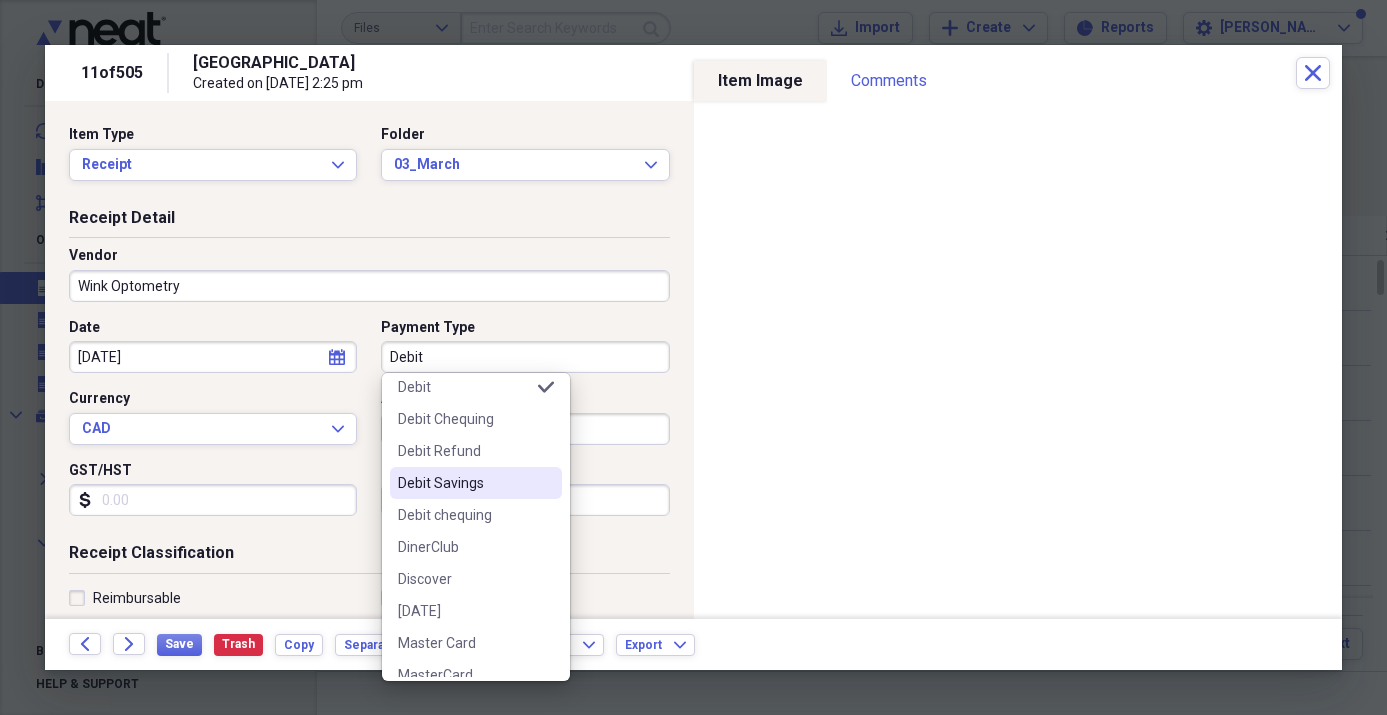 scroll, scrollTop: 259, scrollLeft: 0, axis: vertical 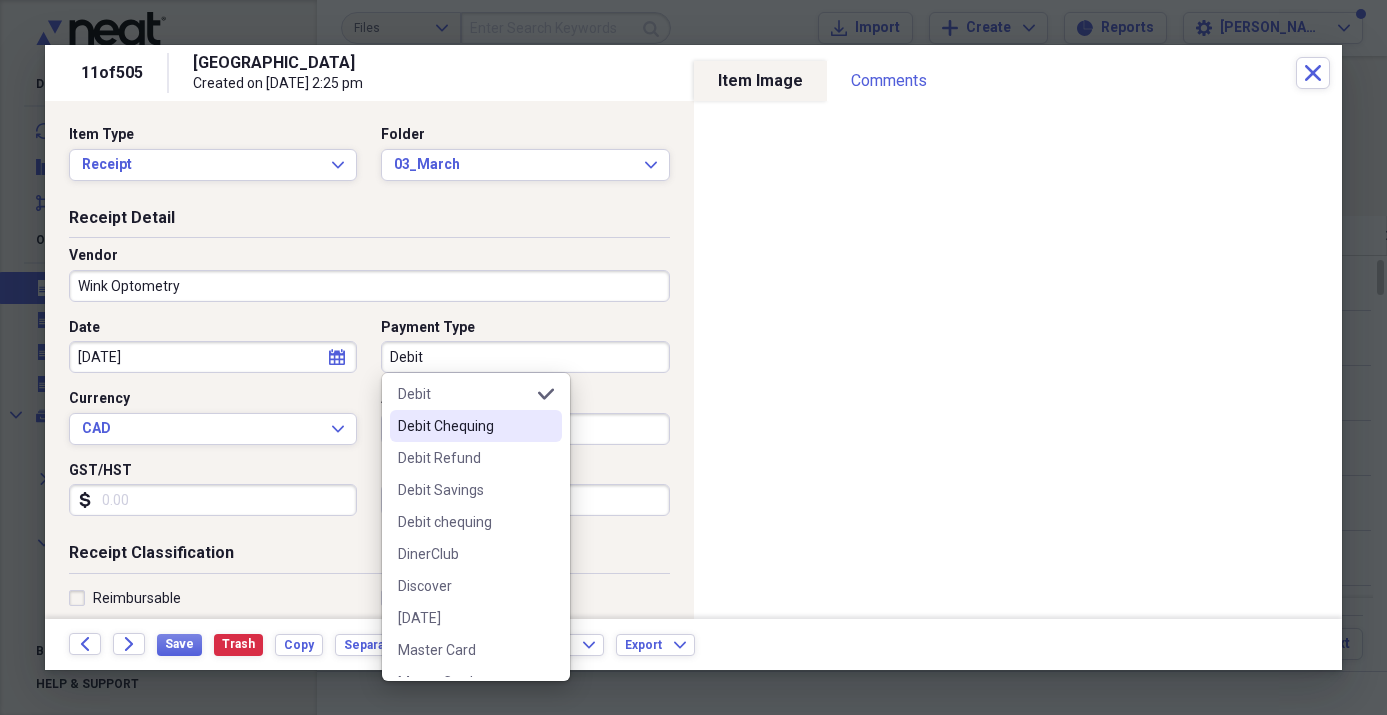 click on "Debit Chequing" at bounding box center [464, 426] 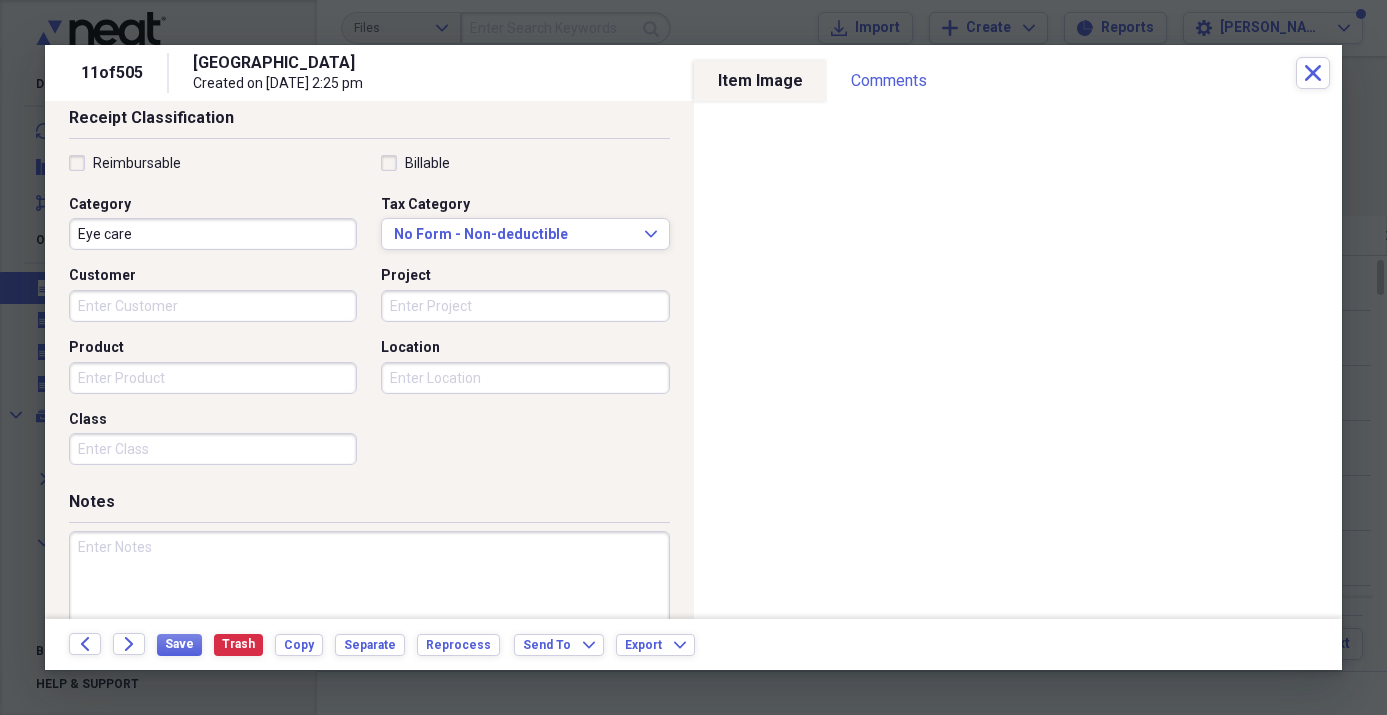 scroll, scrollTop: 502, scrollLeft: 0, axis: vertical 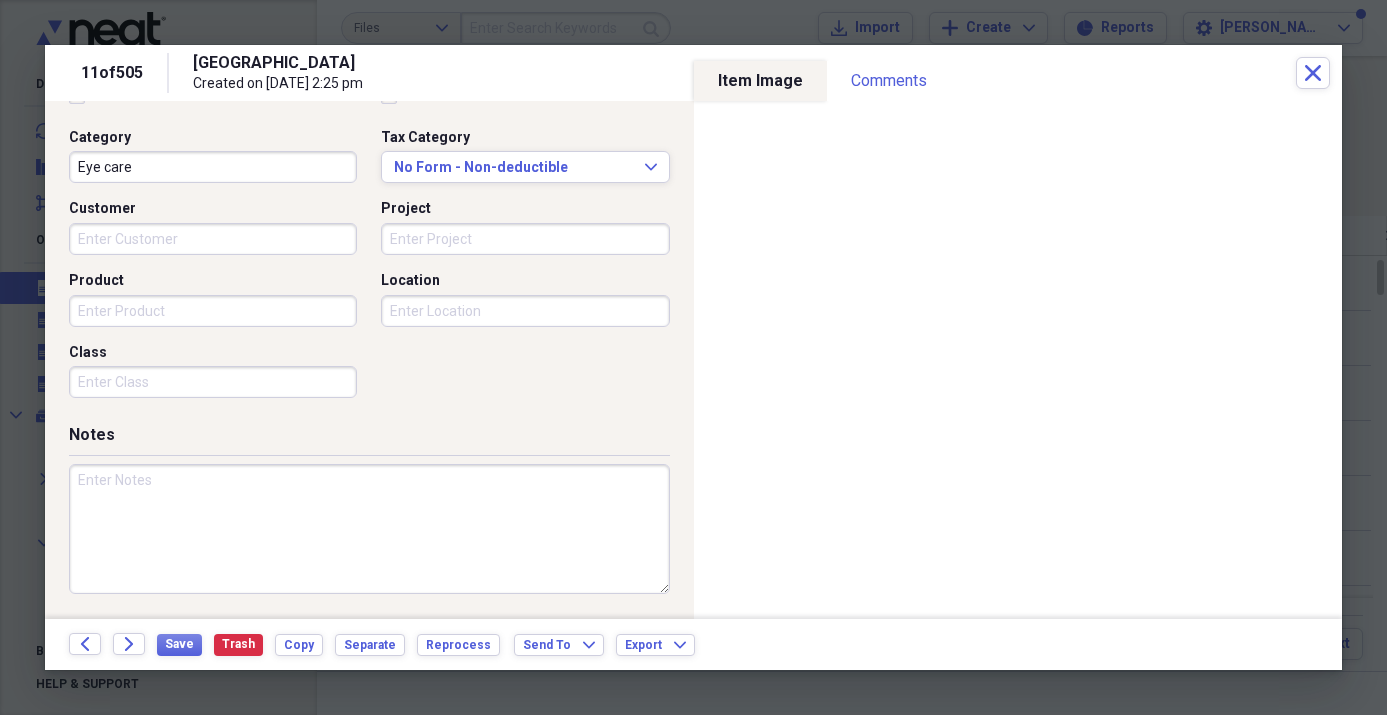 click at bounding box center [369, 529] 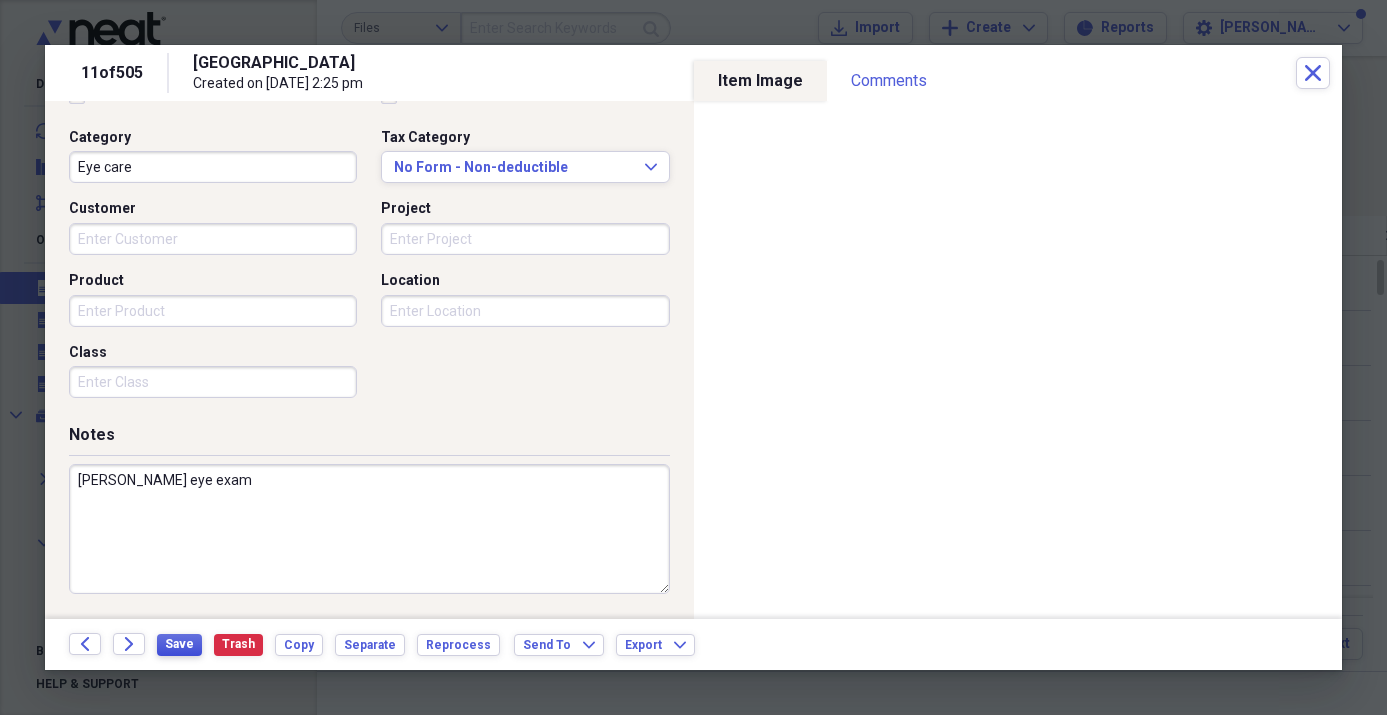 type on "[PERSON_NAME] eye exam" 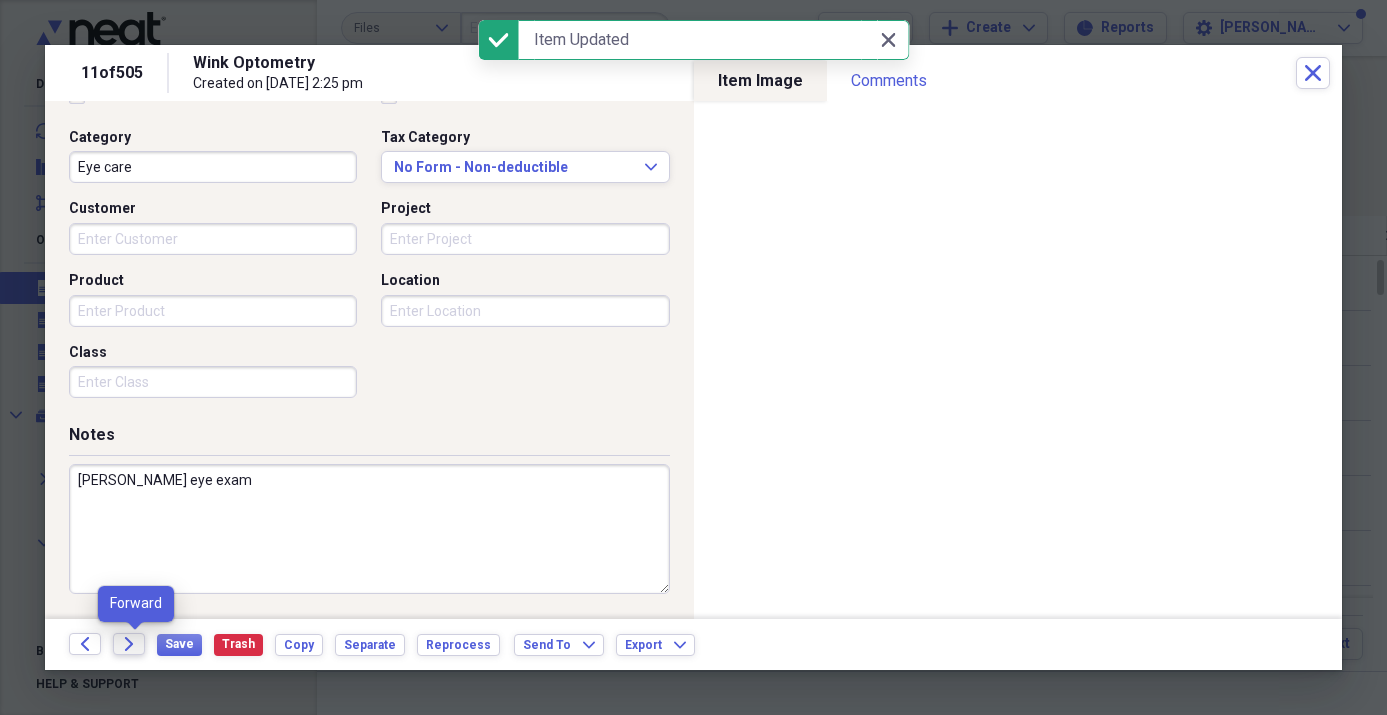 click 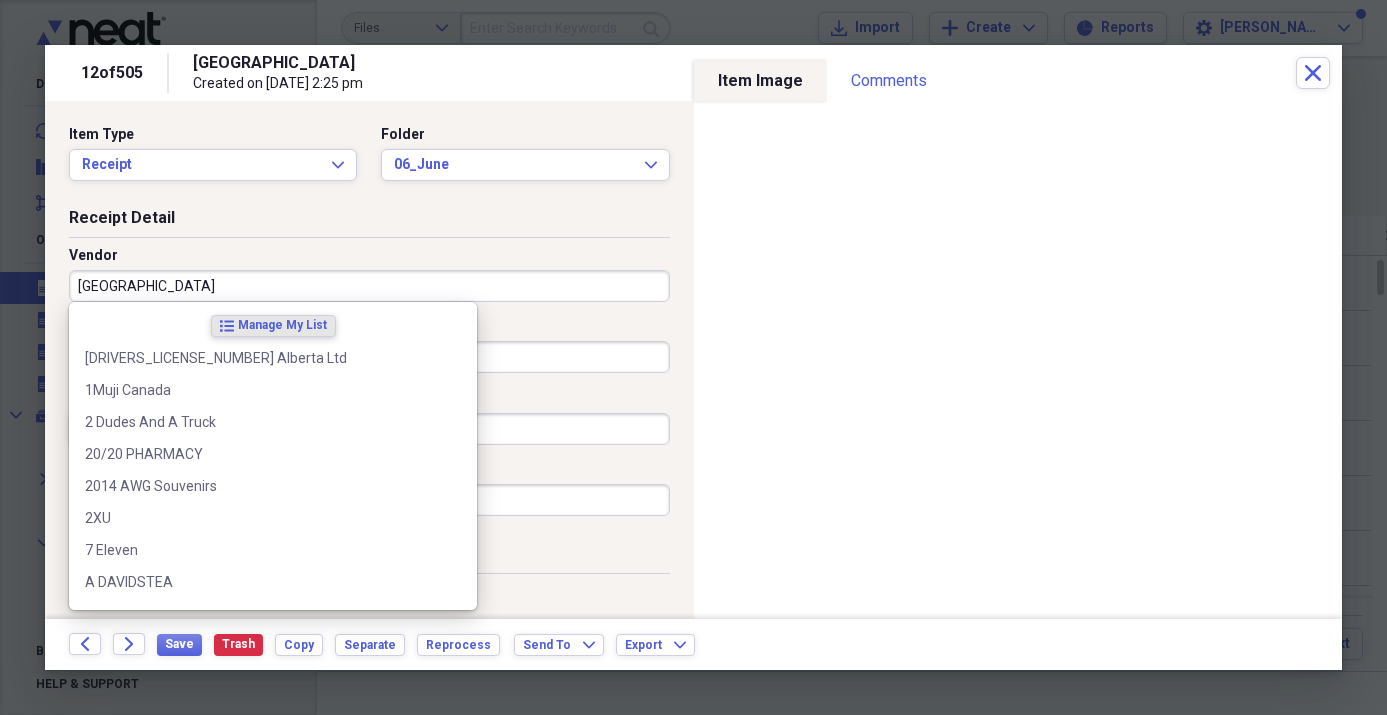 click on "[GEOGRAPHIC_DATA]" at bounding box center [369, 286] 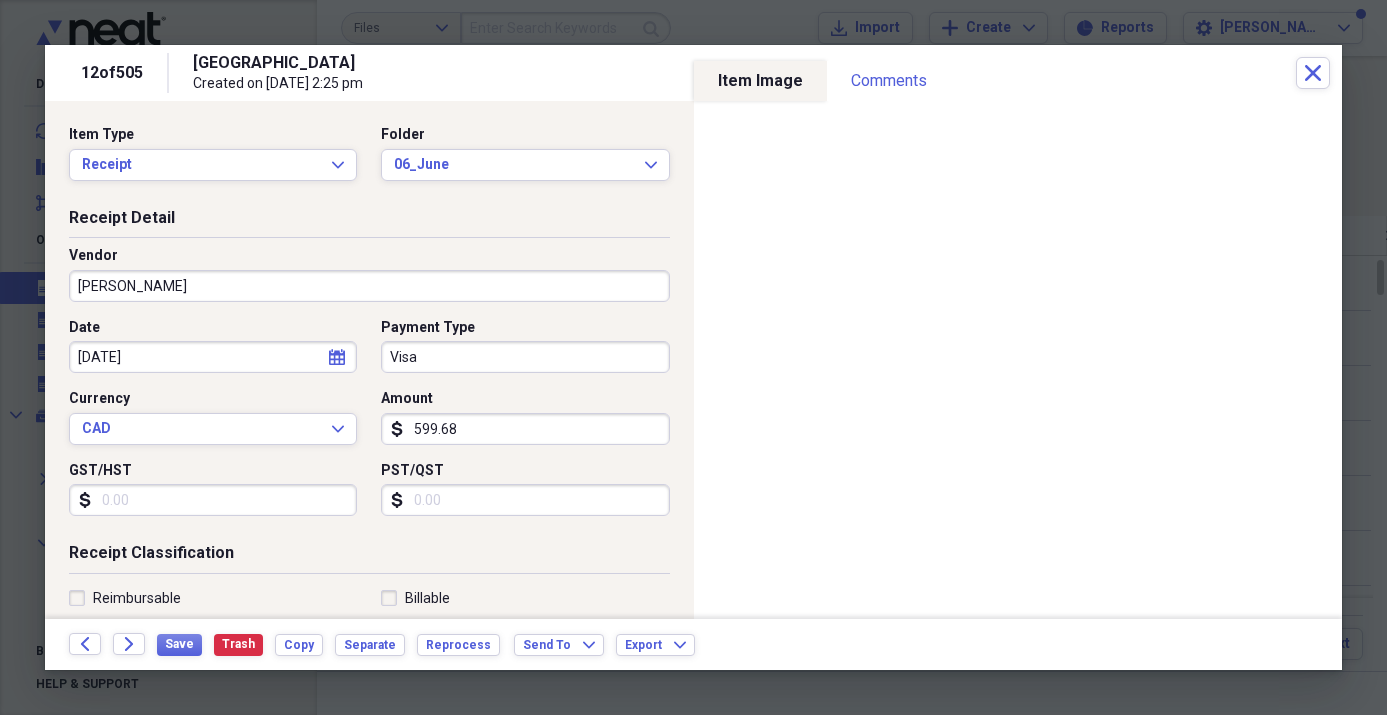 type on "[PERSON_NAME]" 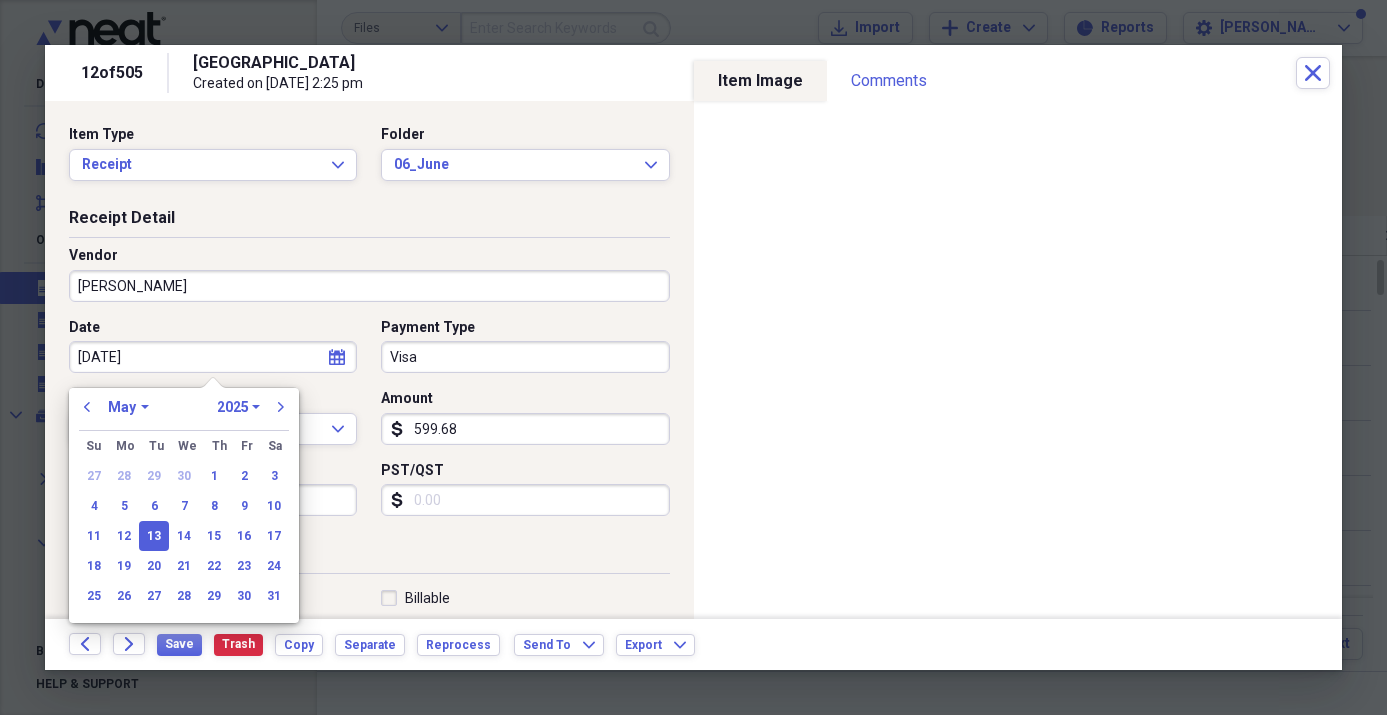 click on "[DATE]" at bounding box center (213, 357) 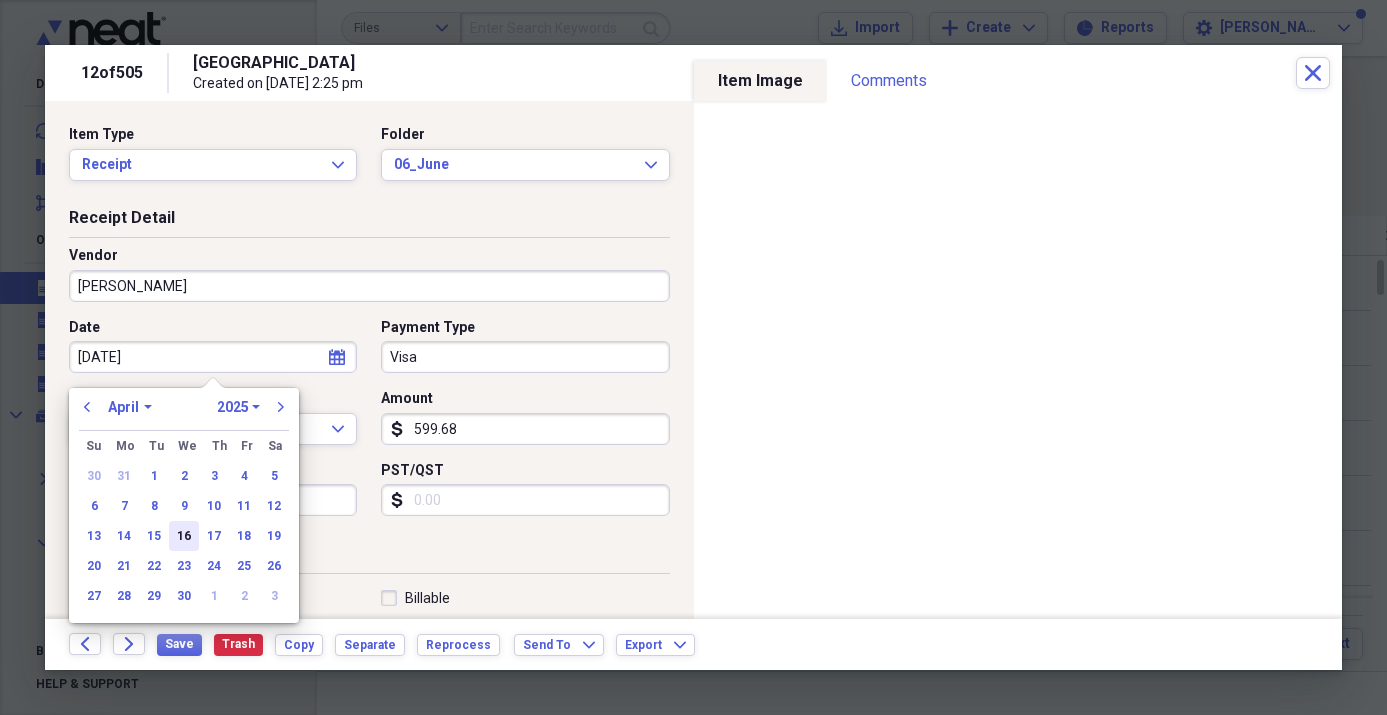 drag, startPoint x: 186, startPoint y: 538, endPoint x: 213, endPoint y: 494, distance: 51.62364 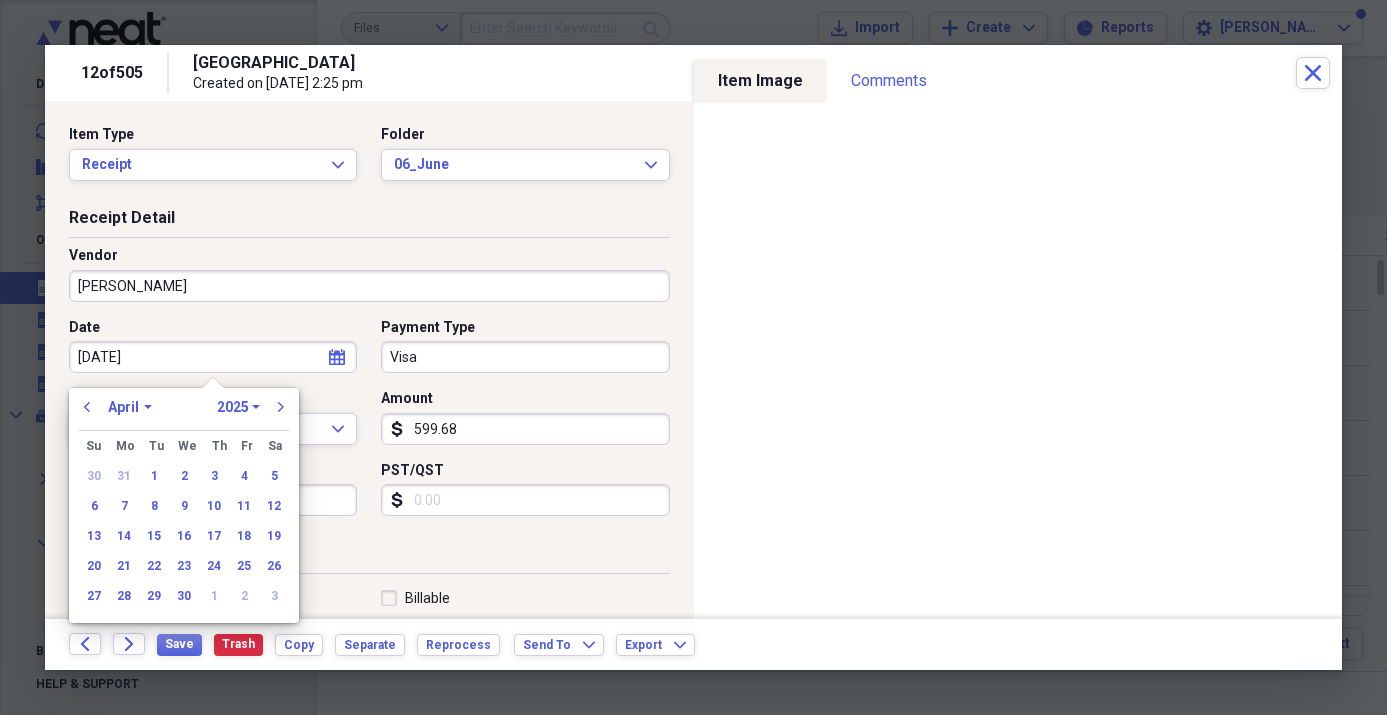 type on "[DATE]" 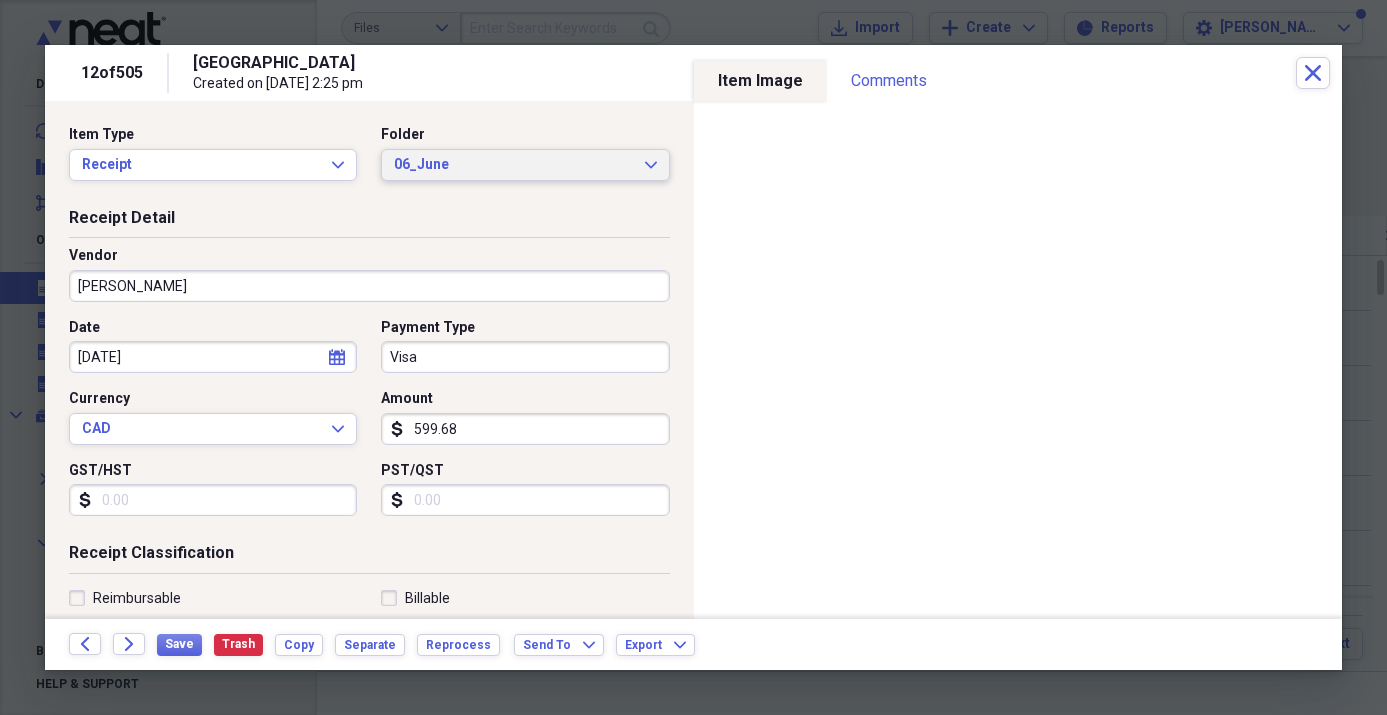 click on "06_June Expand" at bounding box center (525, 165) 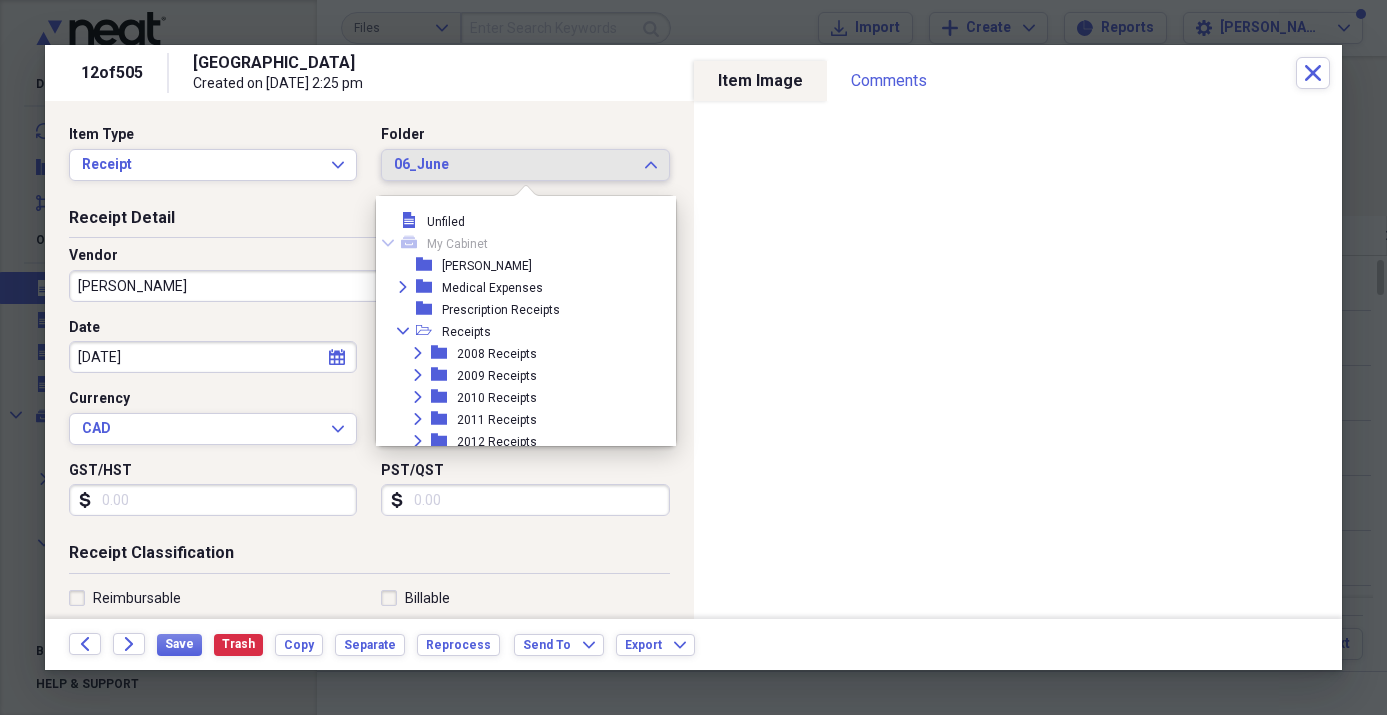scroll, scrollTop: 869, scrollLeft: 0, axis: vertical 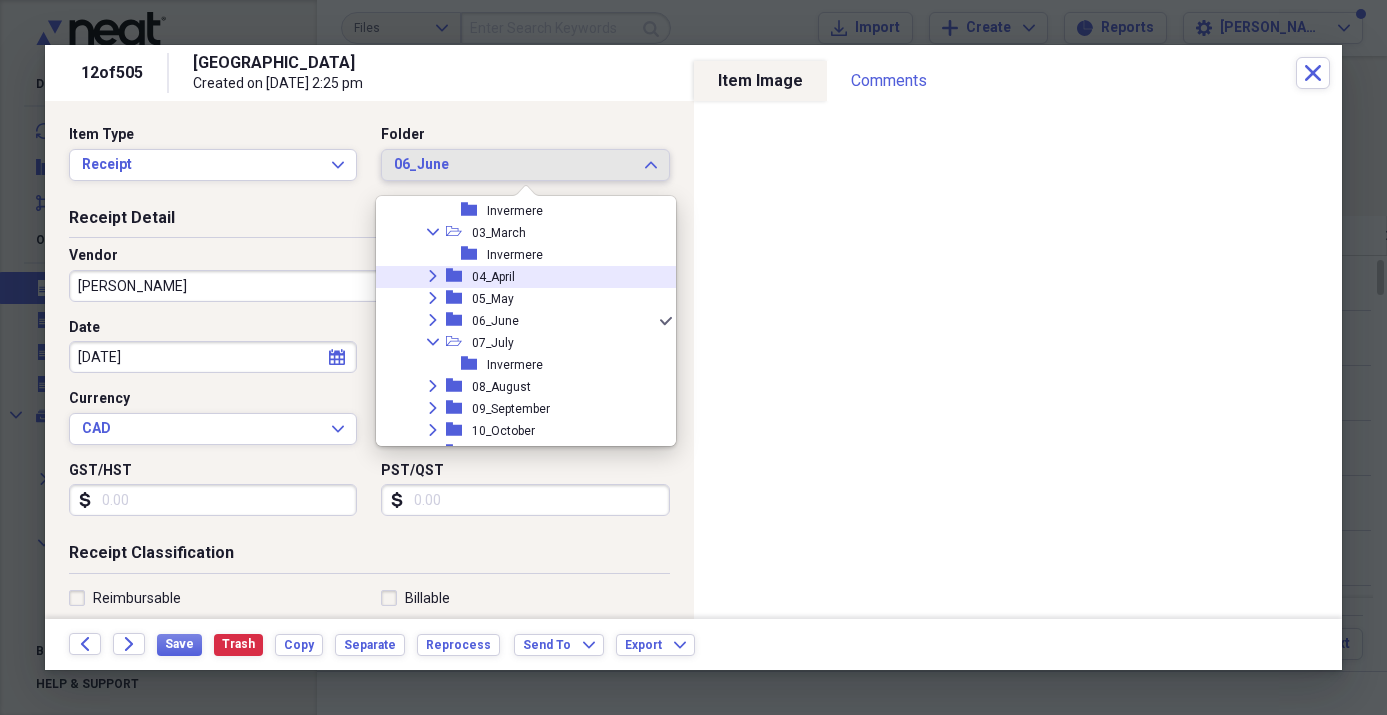 click on "04_April" at bounding box center (493, 277) 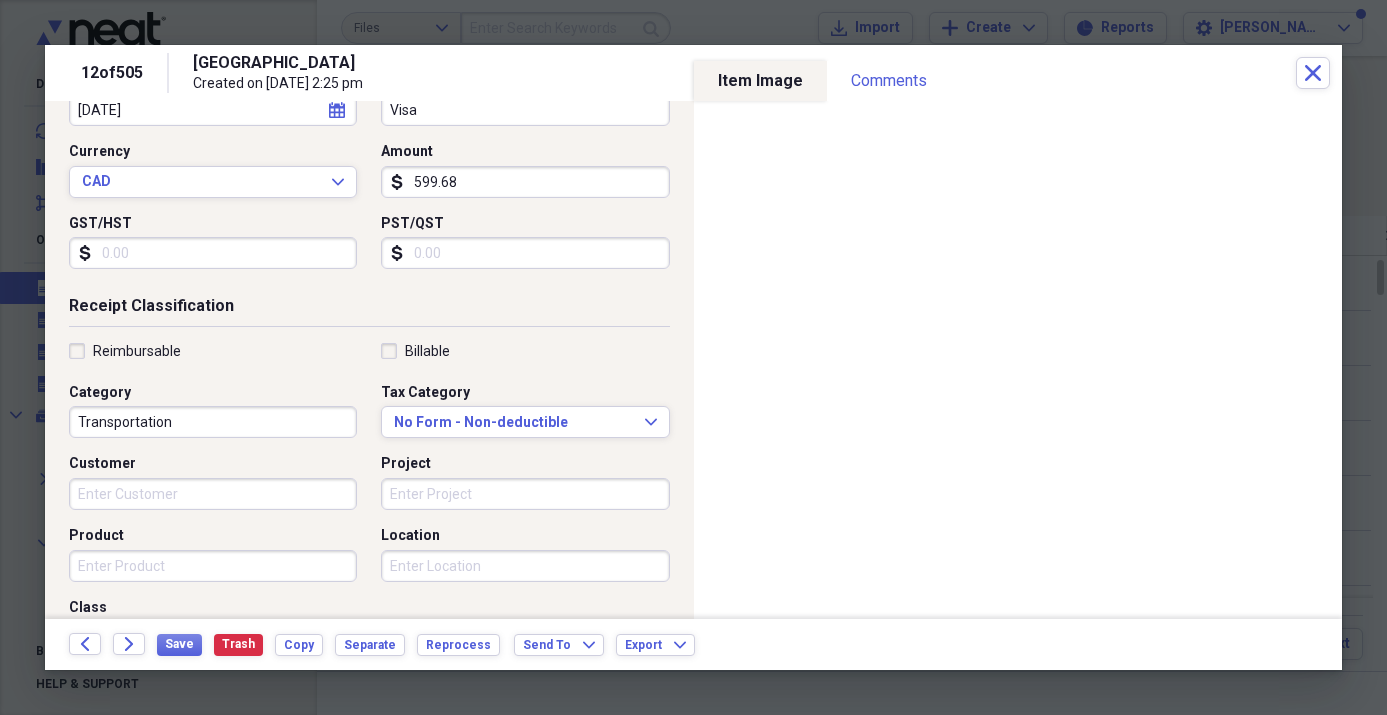 scroll, scrollTop: 250, scrollLeft: 0, axis: vertical 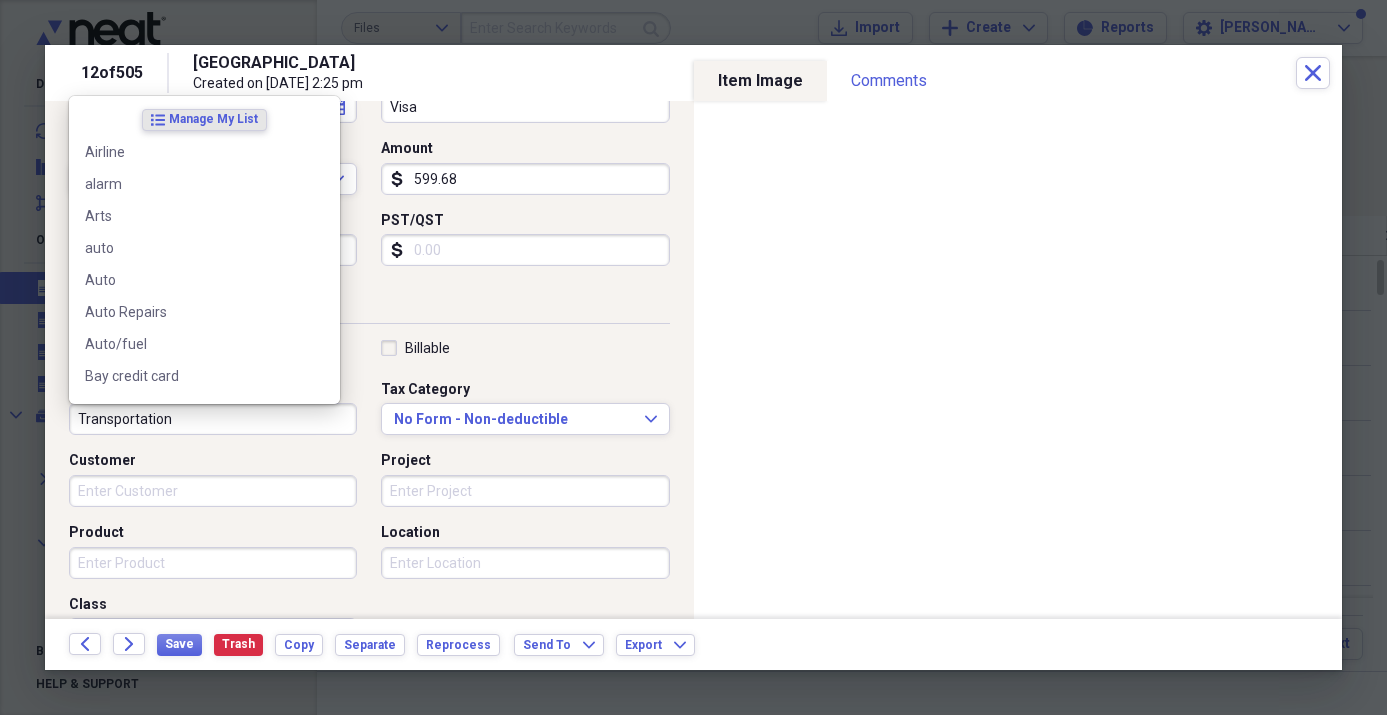 click on "Transportation" at bounding box center (213, 419) 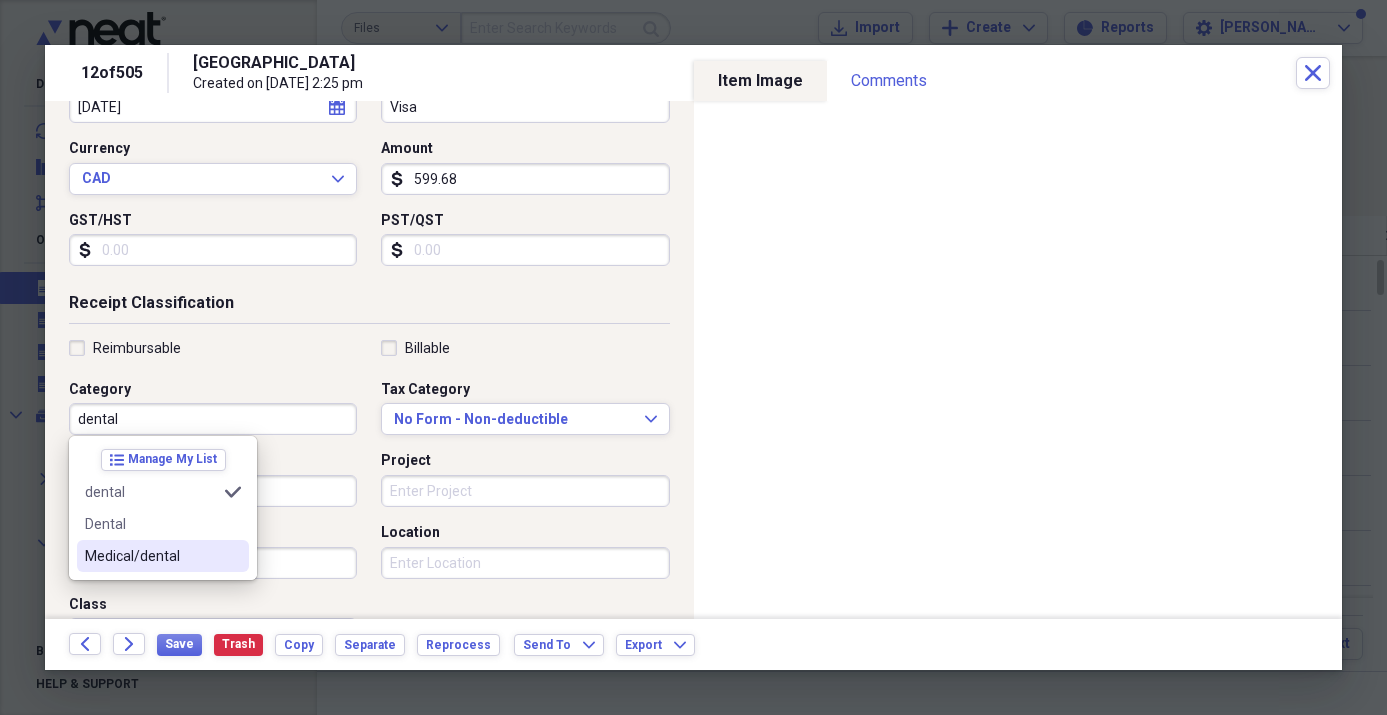 drag, startPoint x: 170, startPoint y: 547, endPoint x: 156, endPoint y: 543, distance: 14.56022 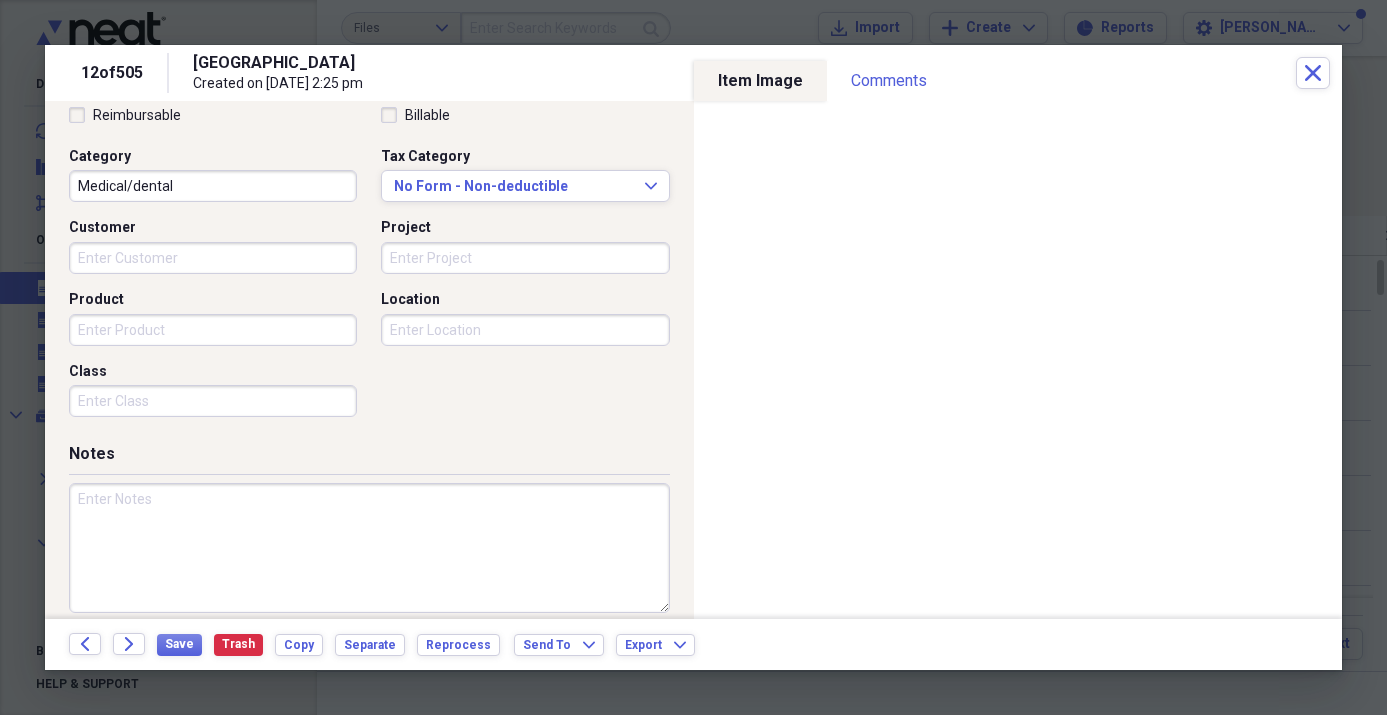 scroll, scrollTop: 502, scrollLeft: 0, axis: vertical 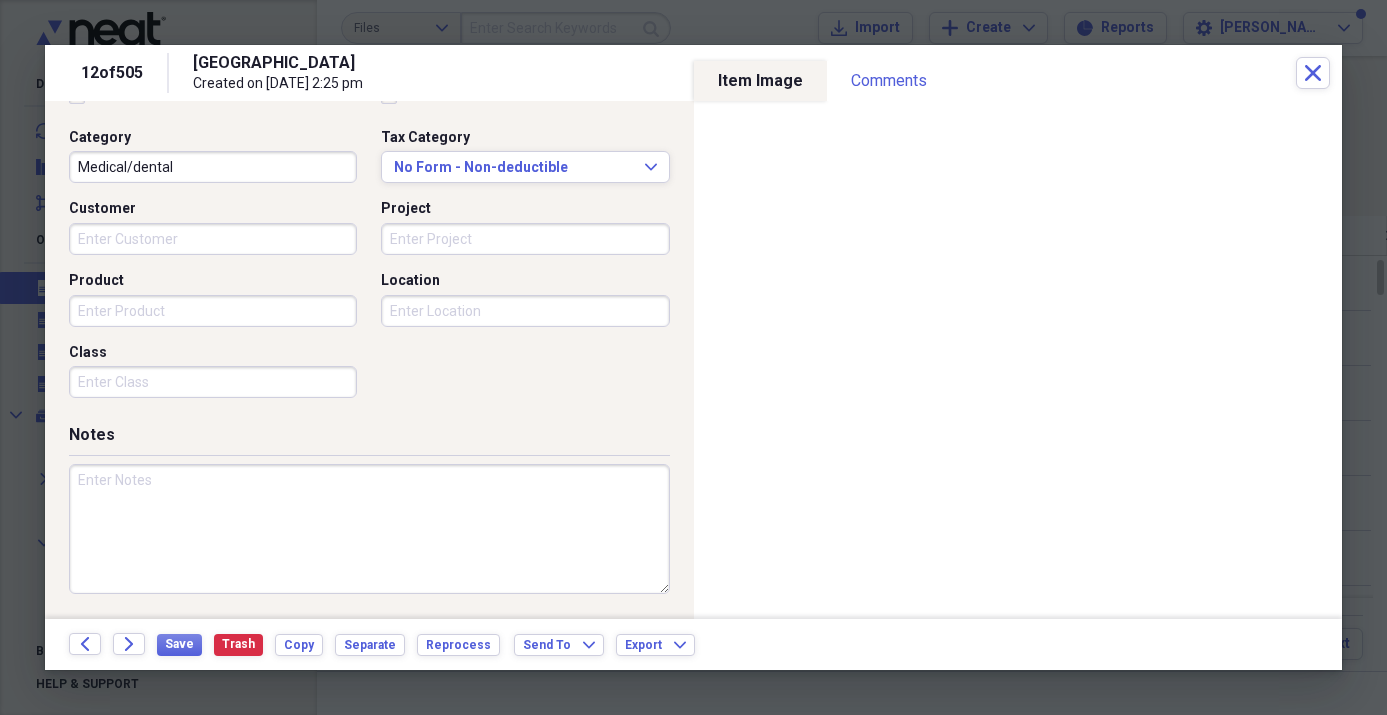 click at bounding box center [369, 529] 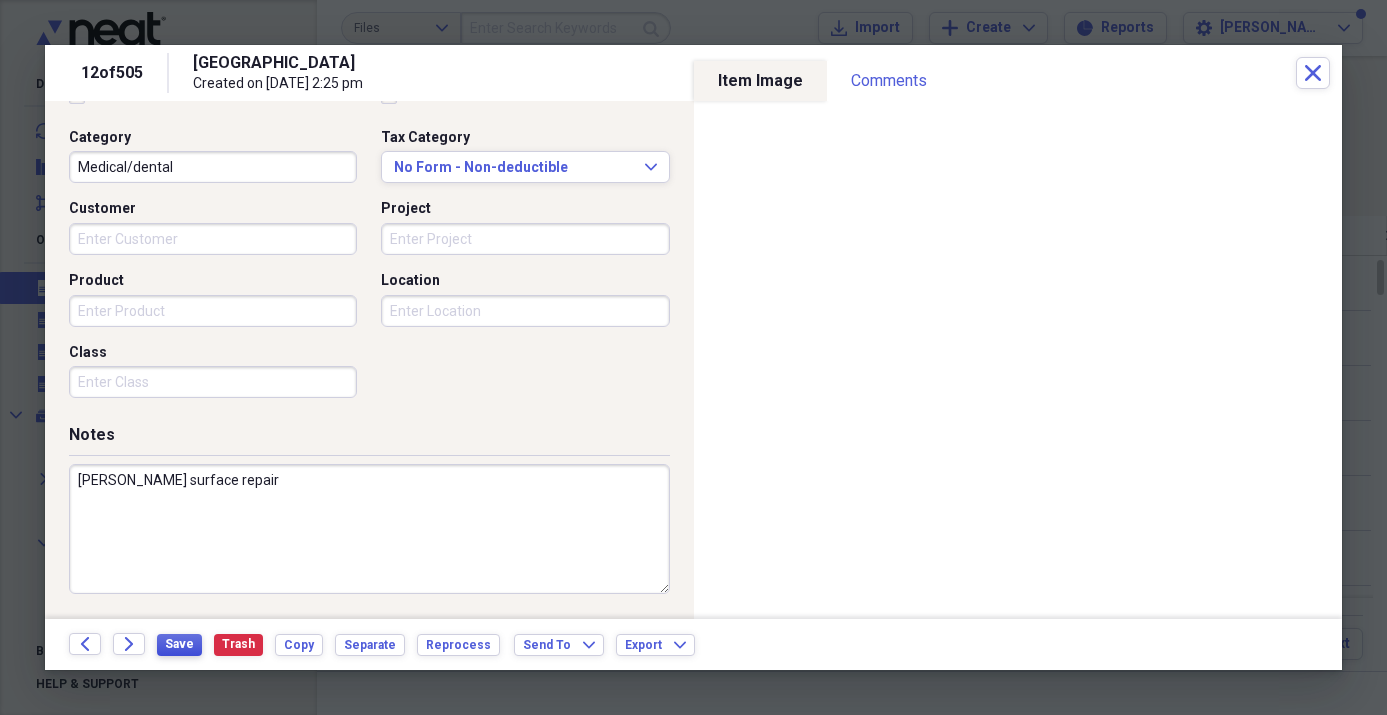 type on "[PERSON_NAME] surface repair" 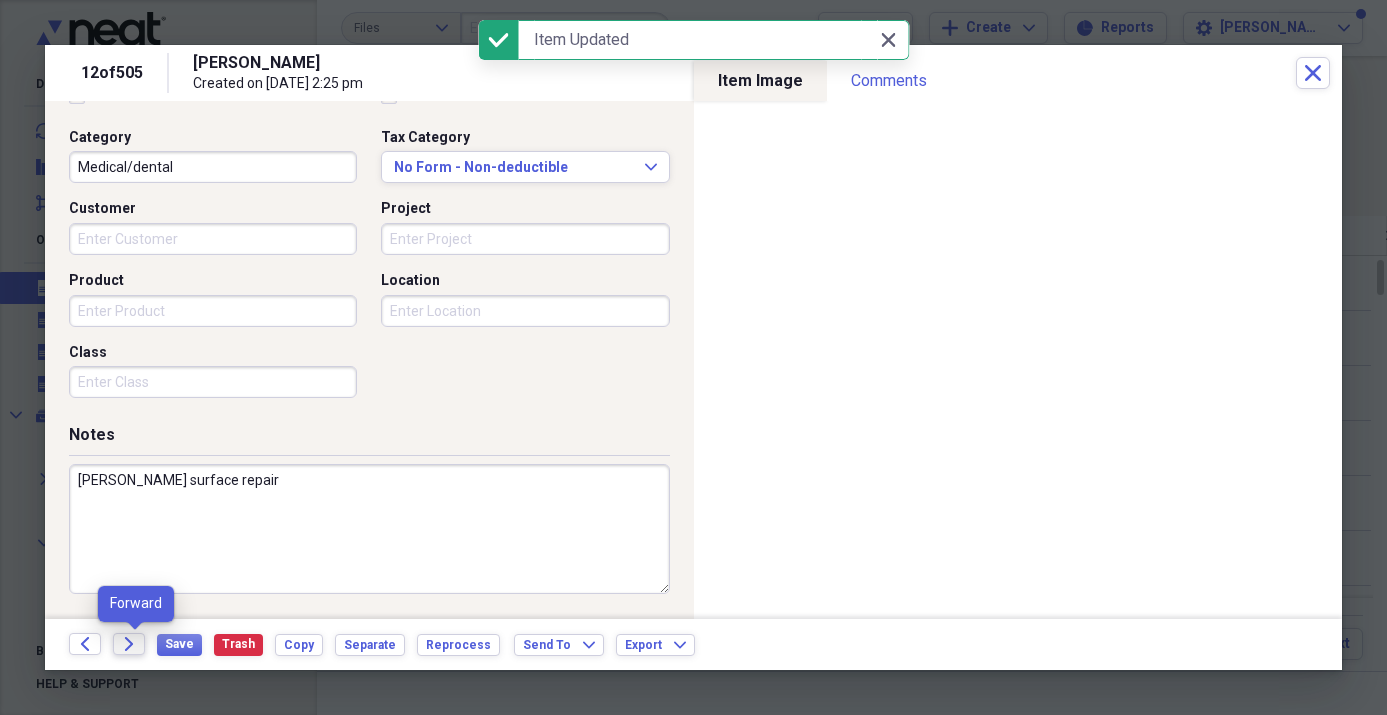 click on "Forward" 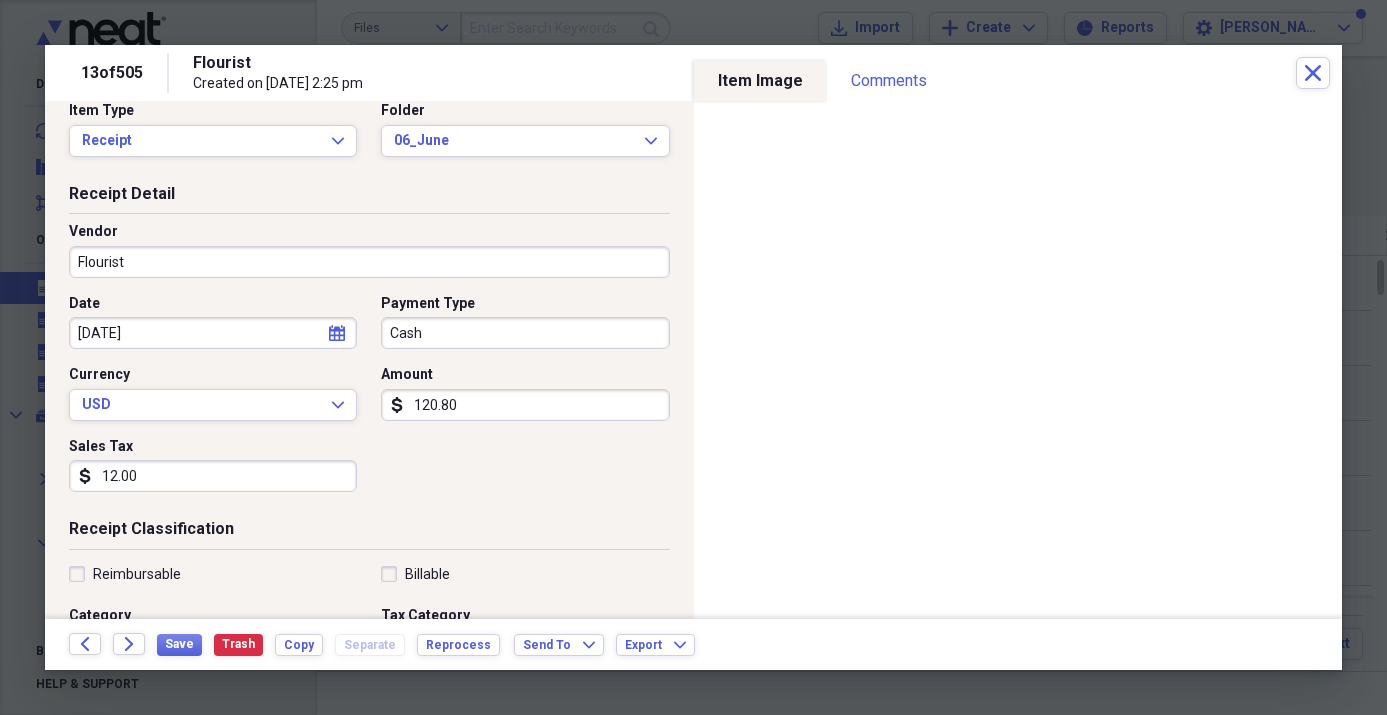 scroll, scrollTop: 154, scrollLeft: 0, axis: vertical 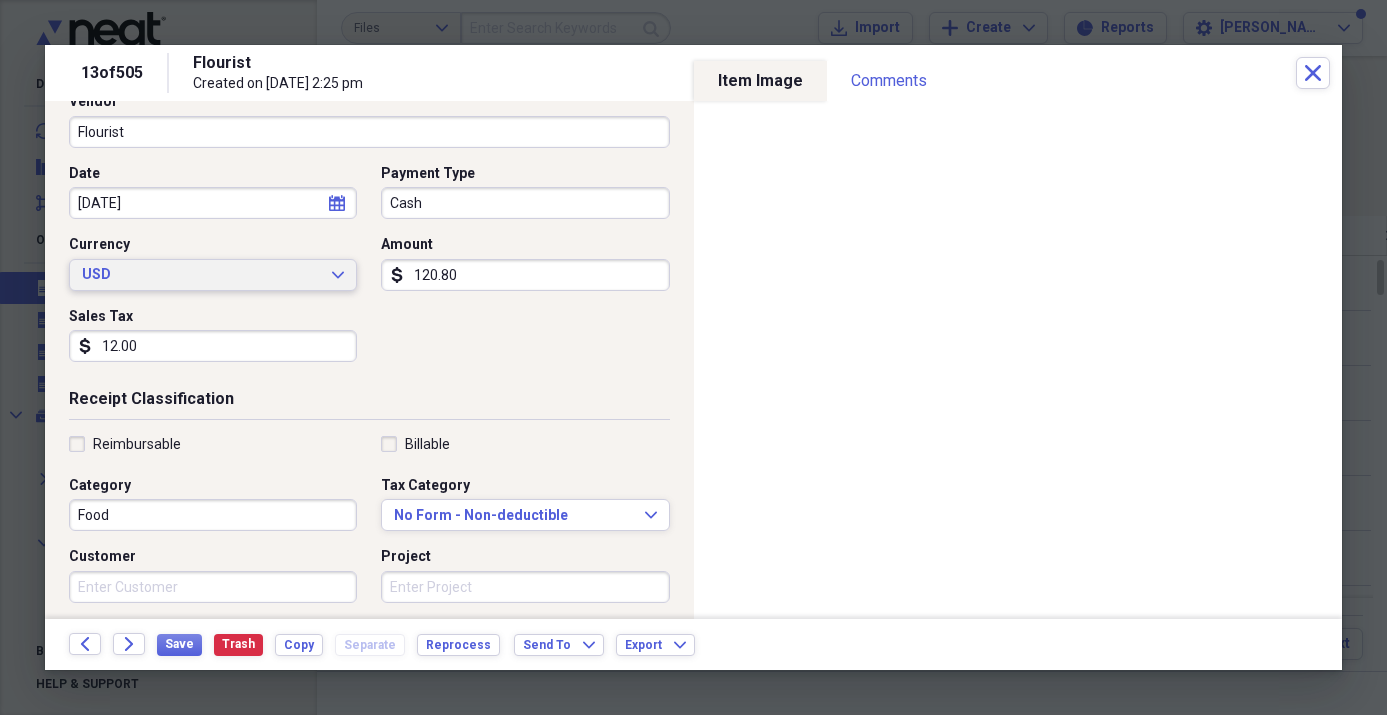 click on "Expand" 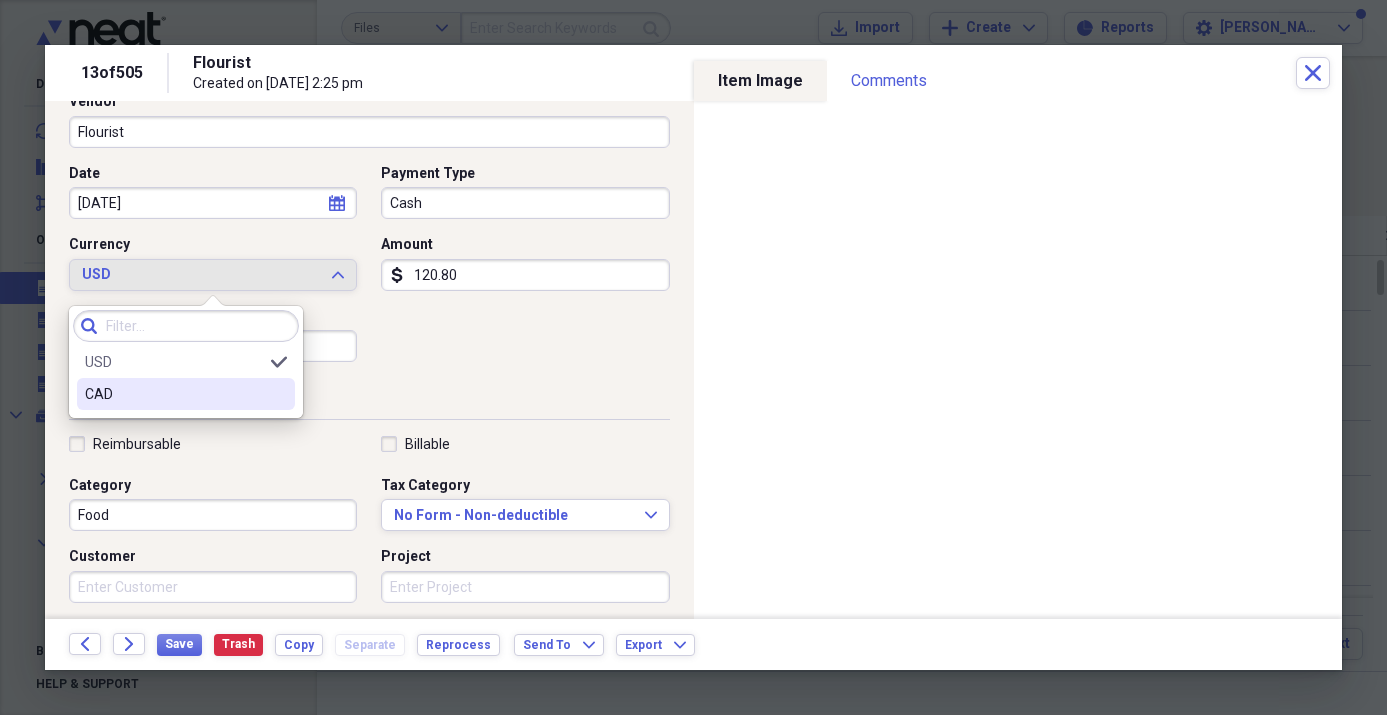 drag, startPoint x: 235, startPoint y: 400, endPoint x: 252, endPoint y: 372, distance: 32.75668 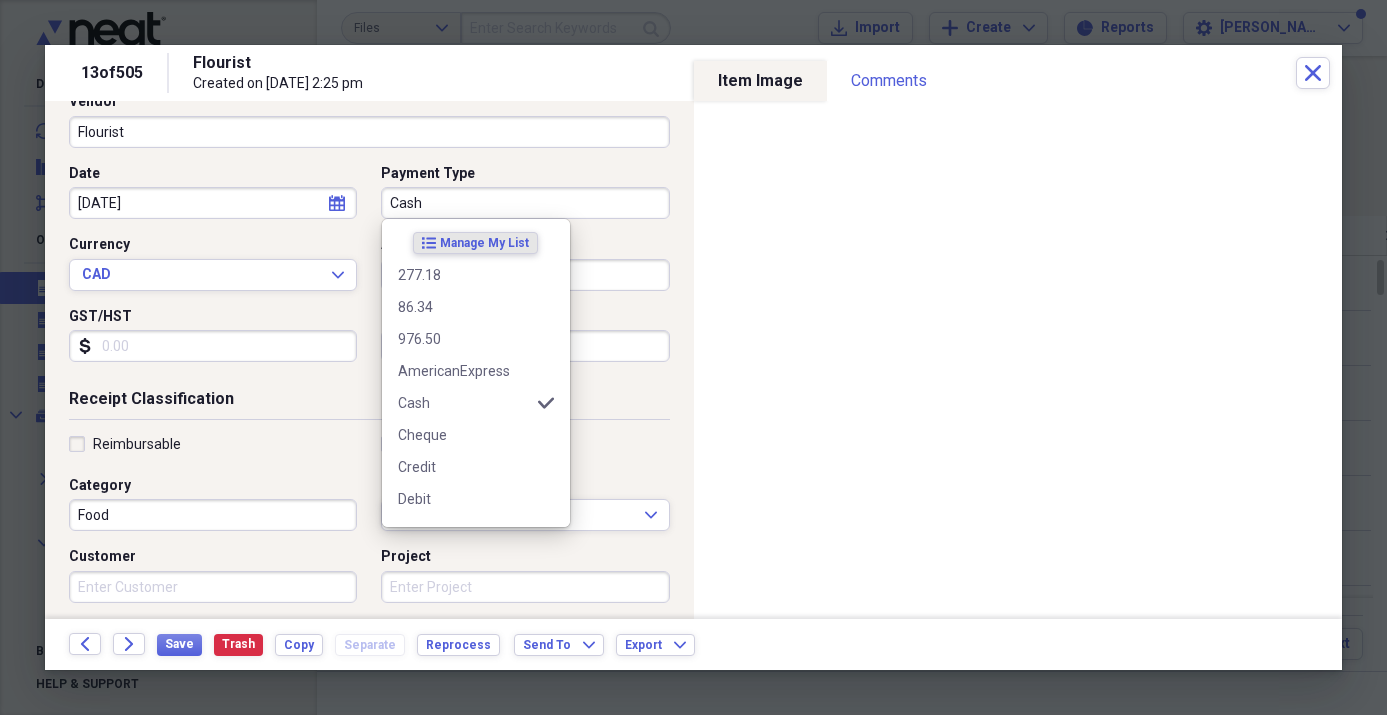 click on "Cash" at bounding box center [525, 203] 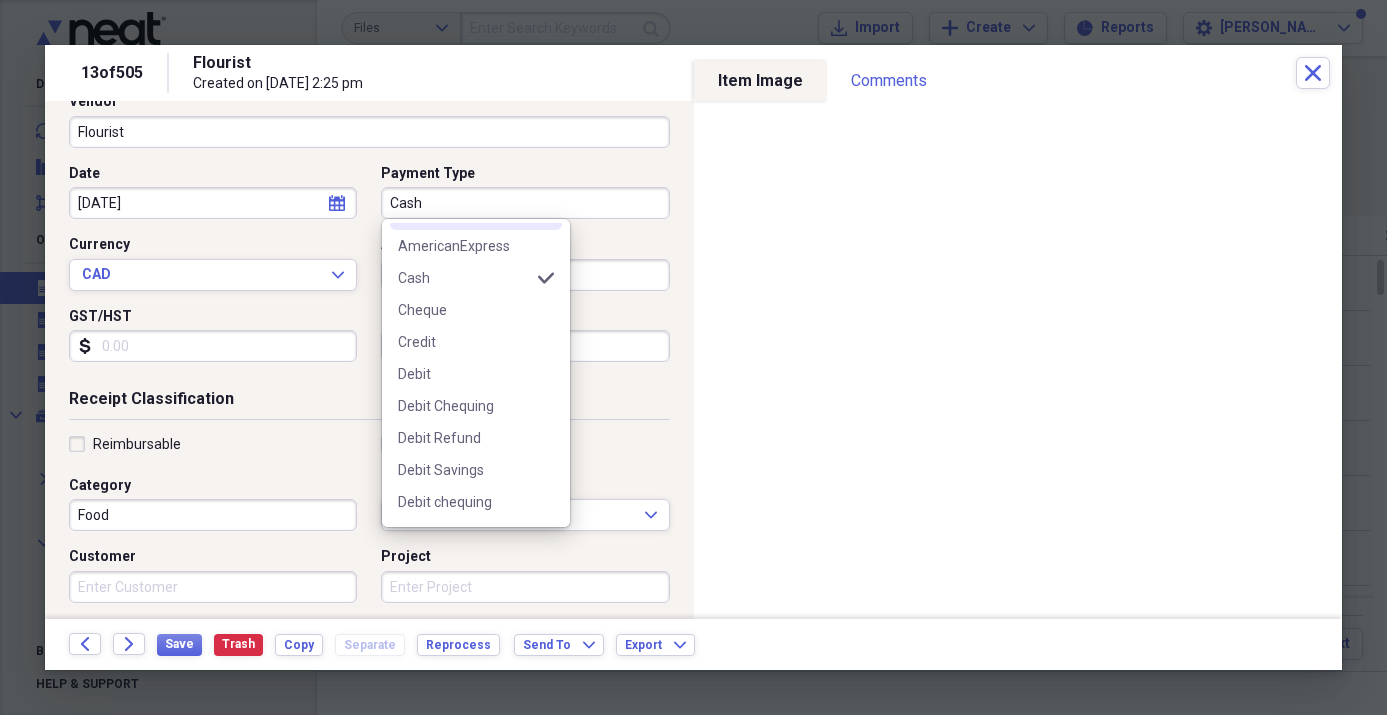 scroll, scrollTop: 126, scrollLeft: 0, axis: vertical 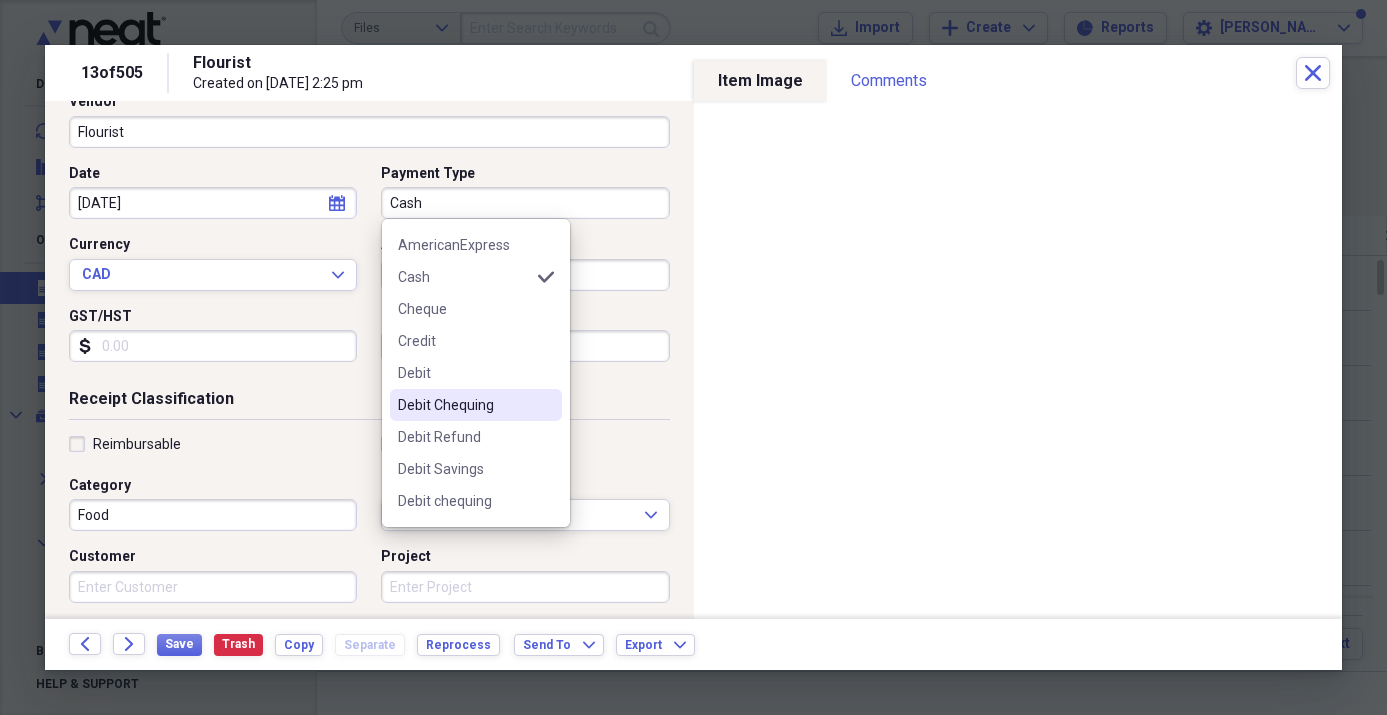 drag, startPoint x: 425, startPoint y: 406, endPoint x: 391, endPoint y: 412, distance: 34.525352 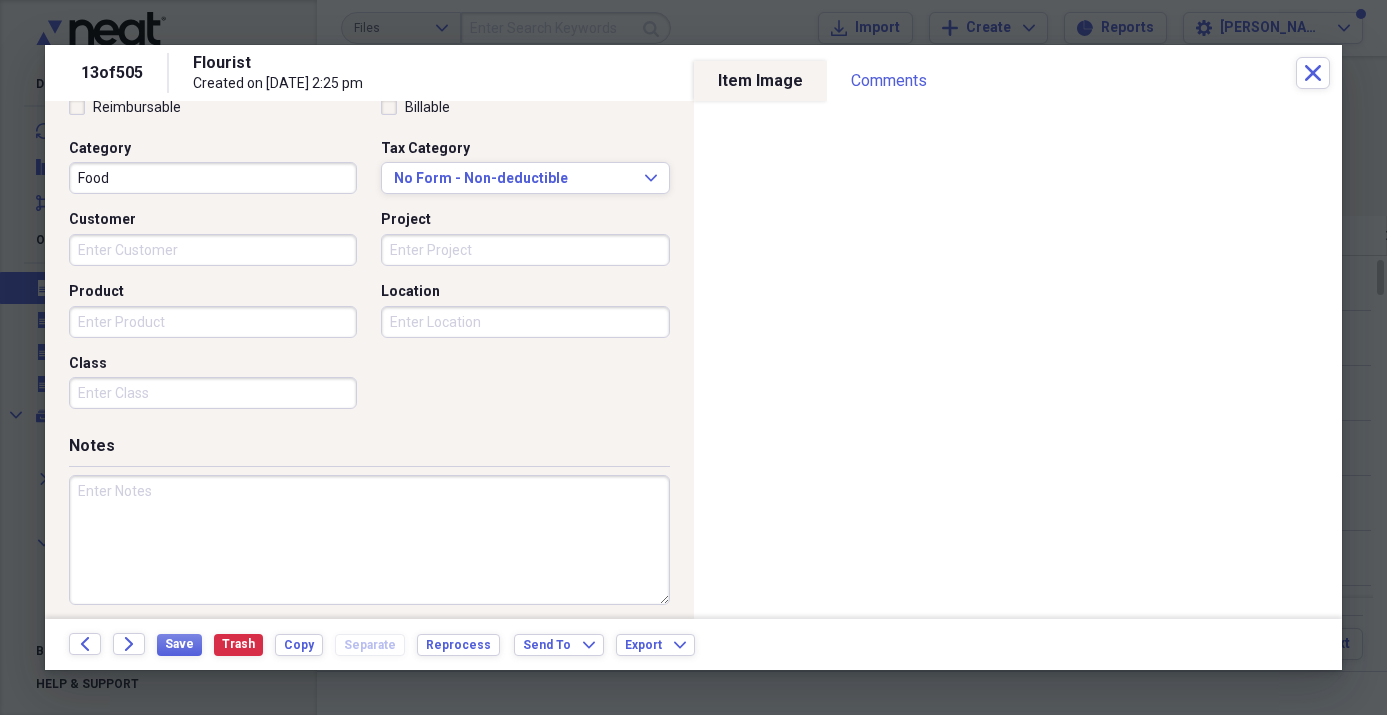 scroll, scrollTop: 502, scrollLeft: 0, axis: vertical 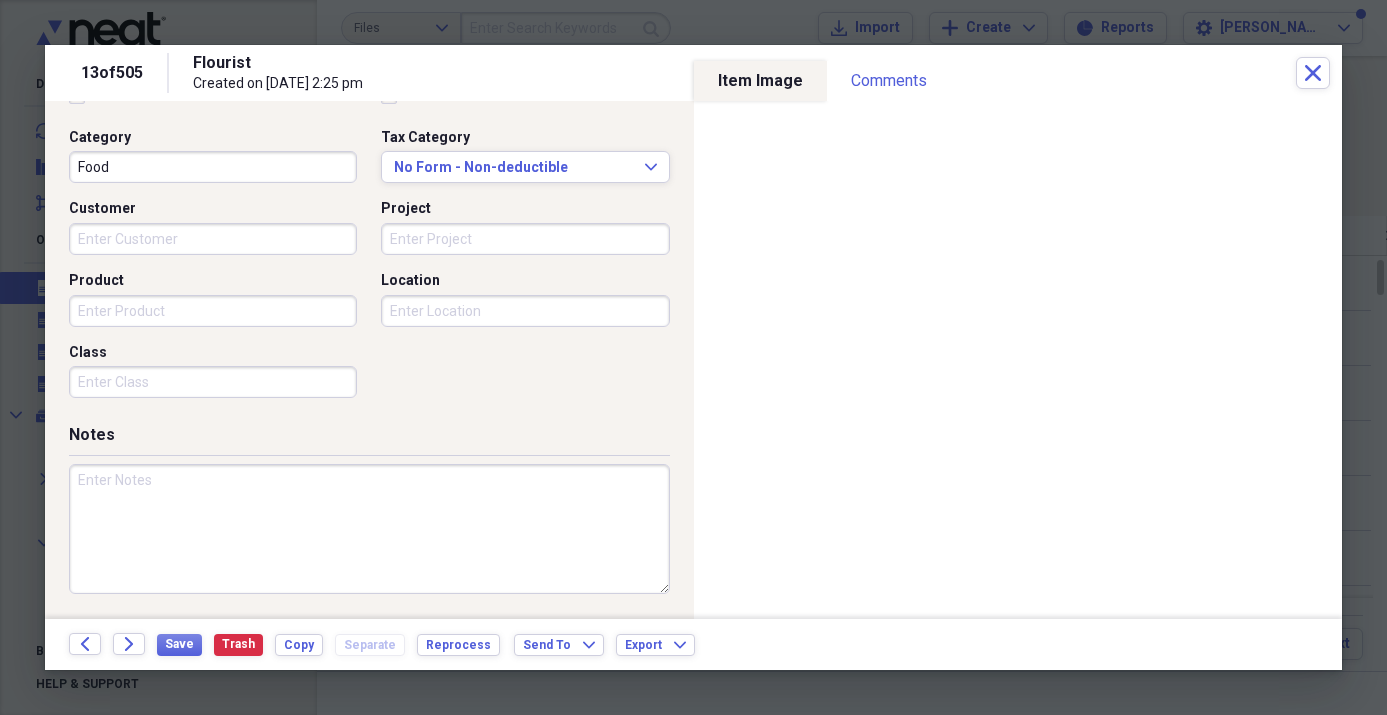 click at bounding box center (369, 529) 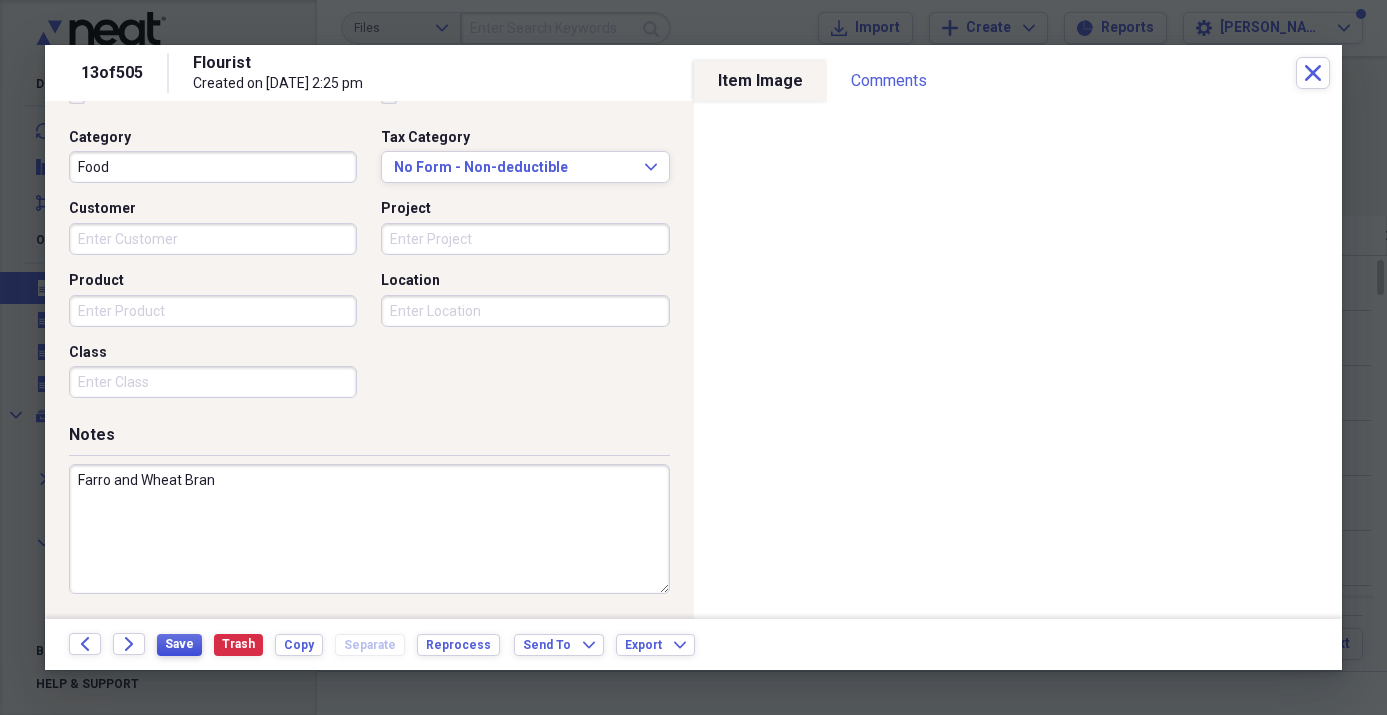 click on "Save" at bounding box center (179, 644) 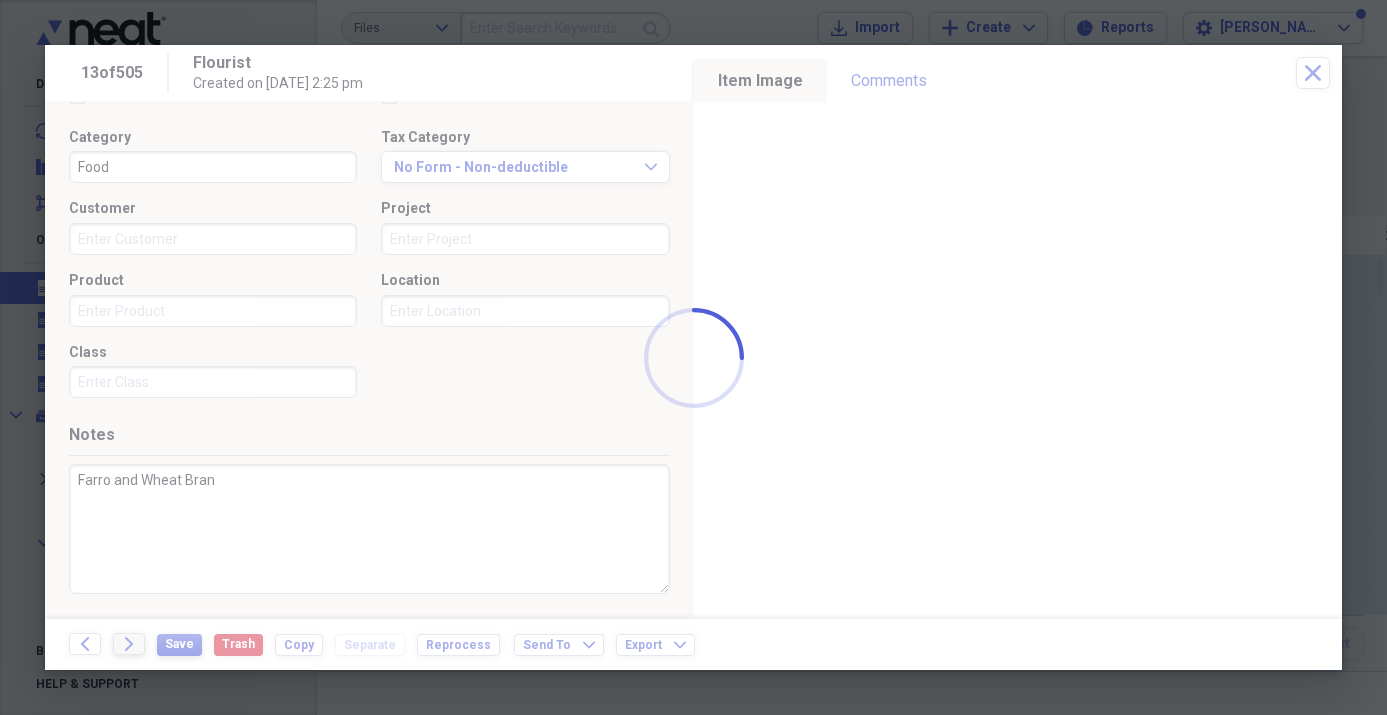 type on "Farro and Wheat Bran" 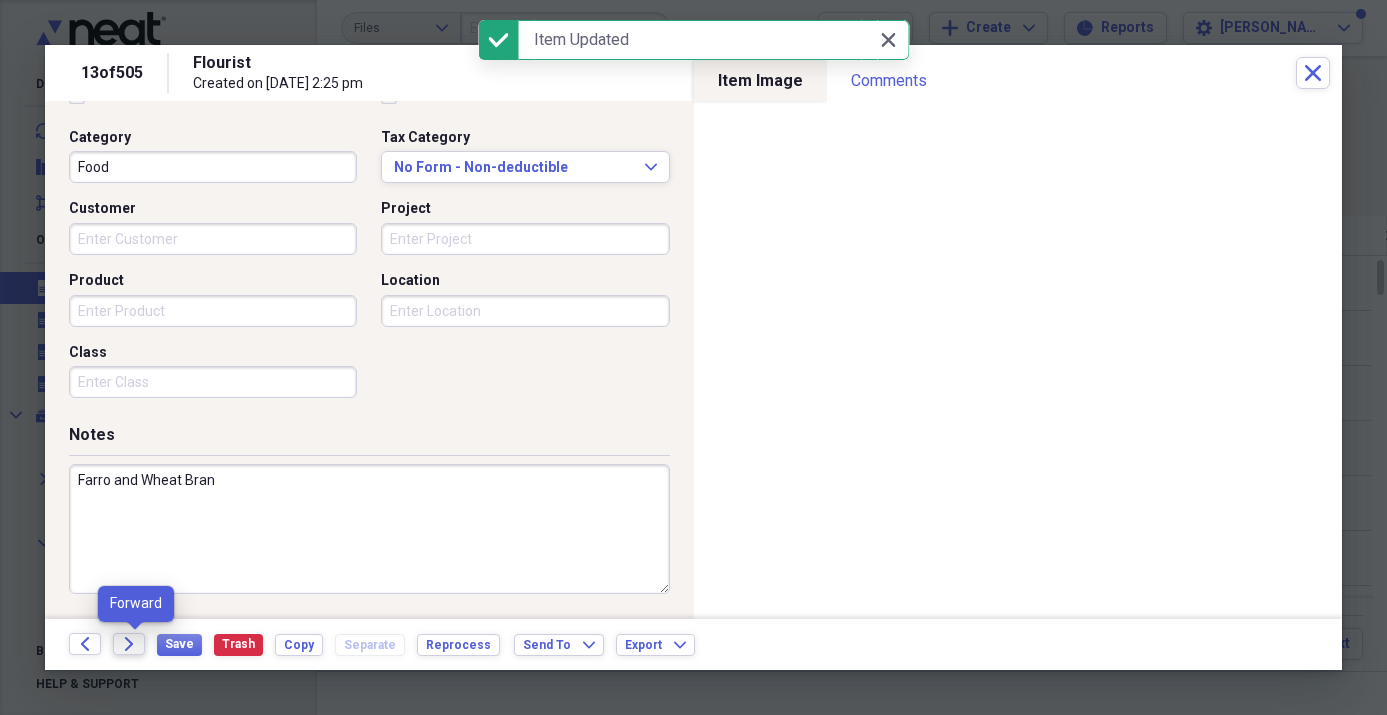 click on "Forward" 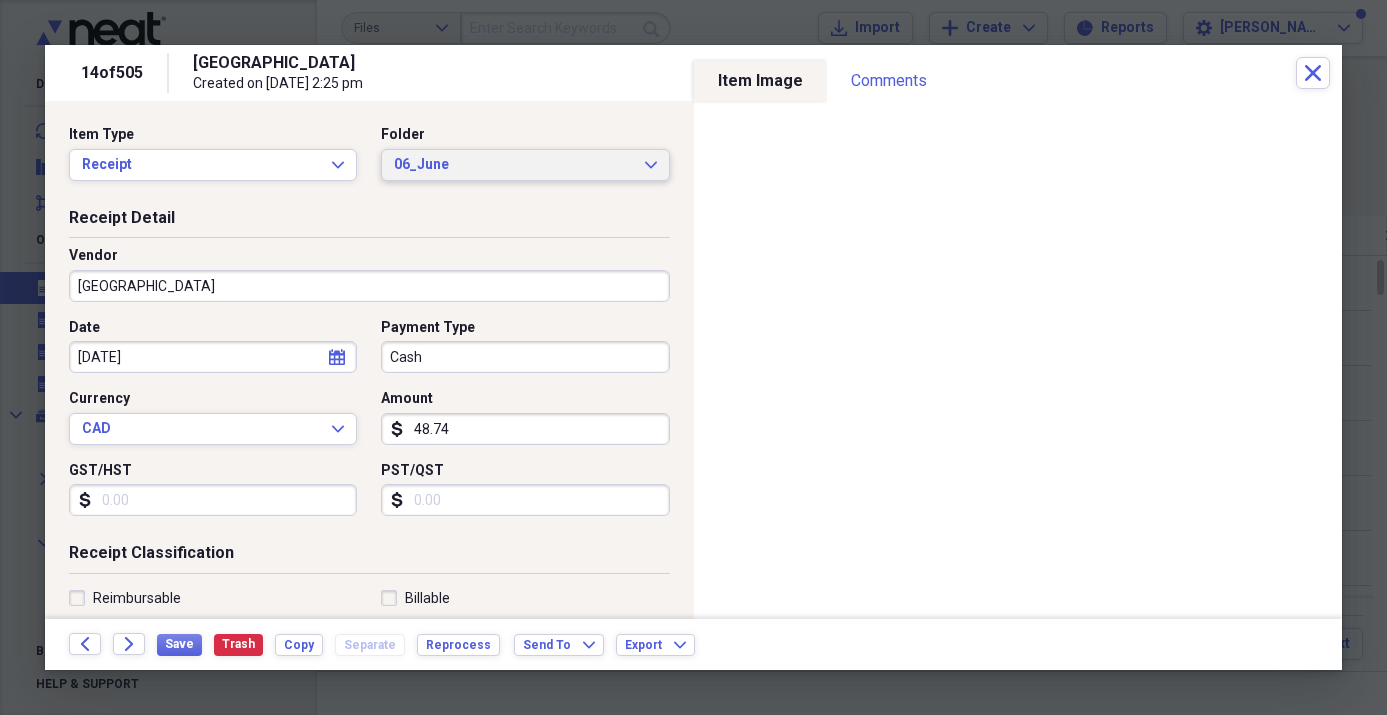 click on "06_June" at bounding box center (513, 165) 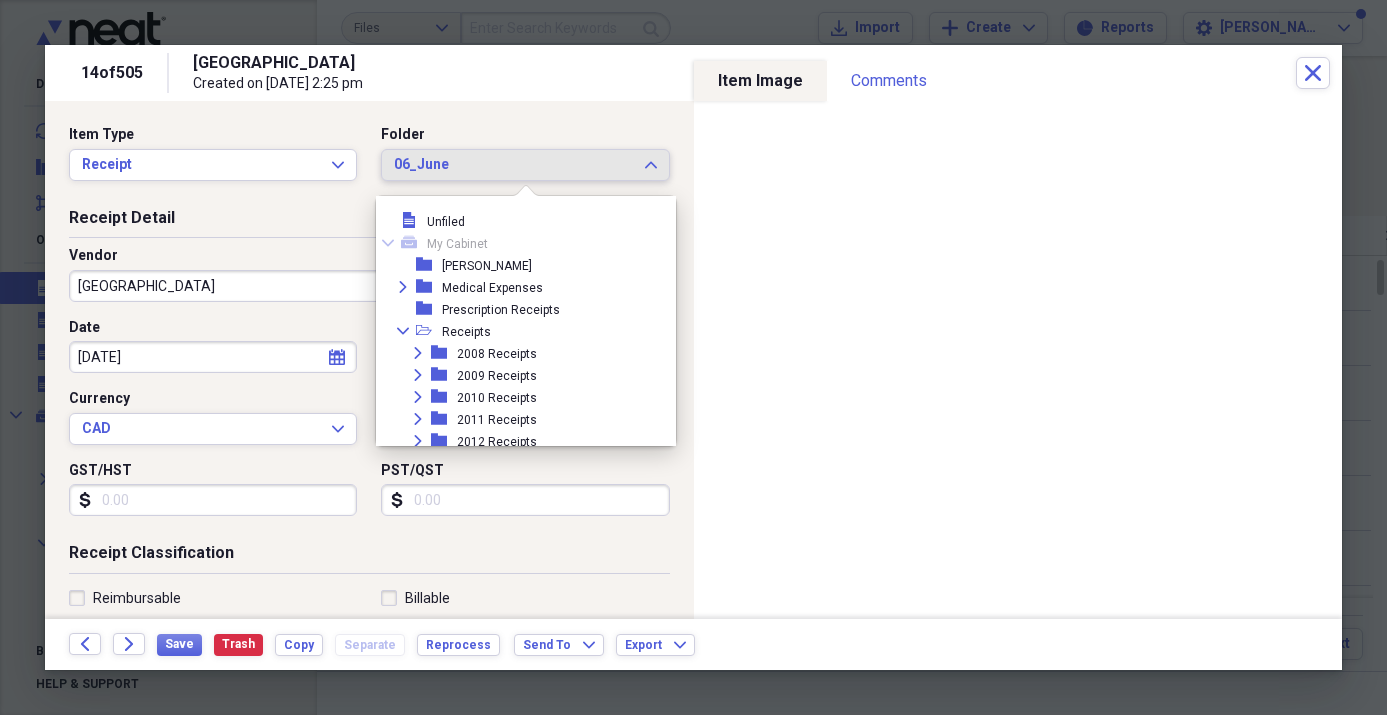 scroll, scrollTop: 869, scrollLeft: 0, axis: vertical 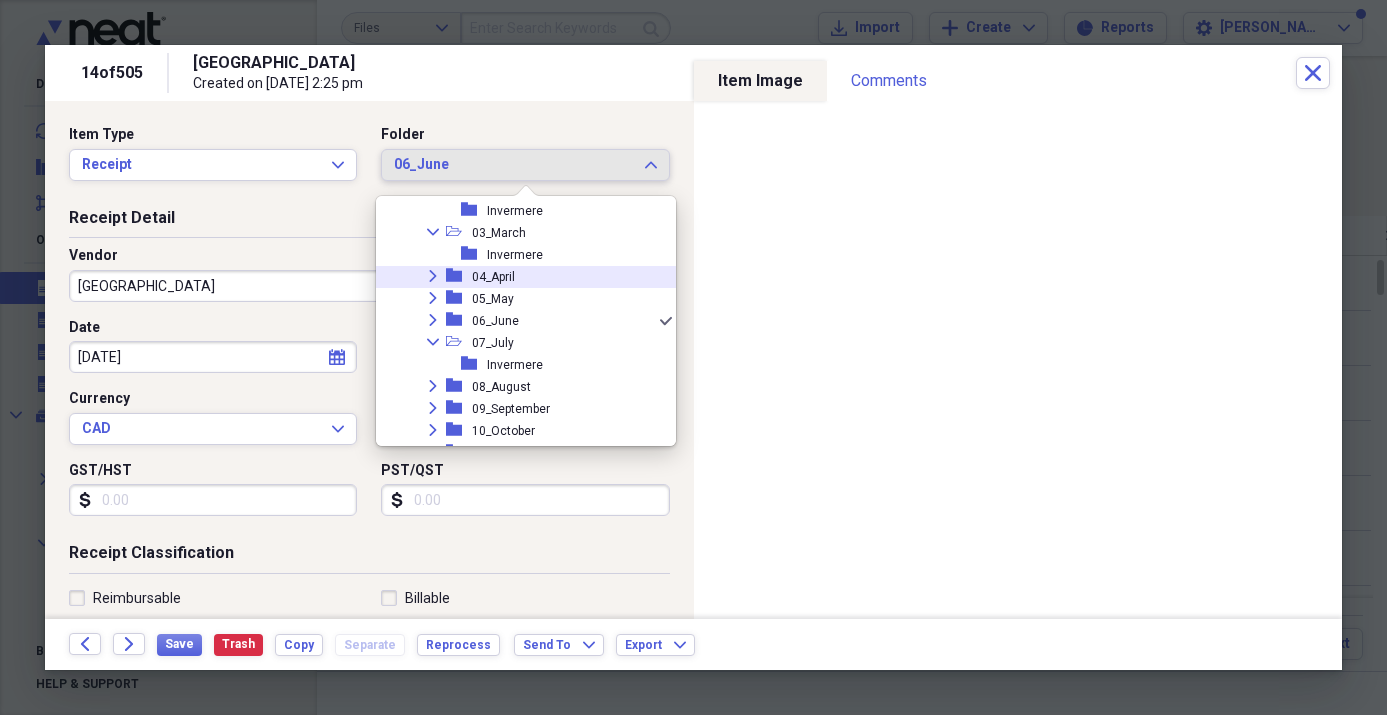click on "04_April" at bounding box center [493, 277] 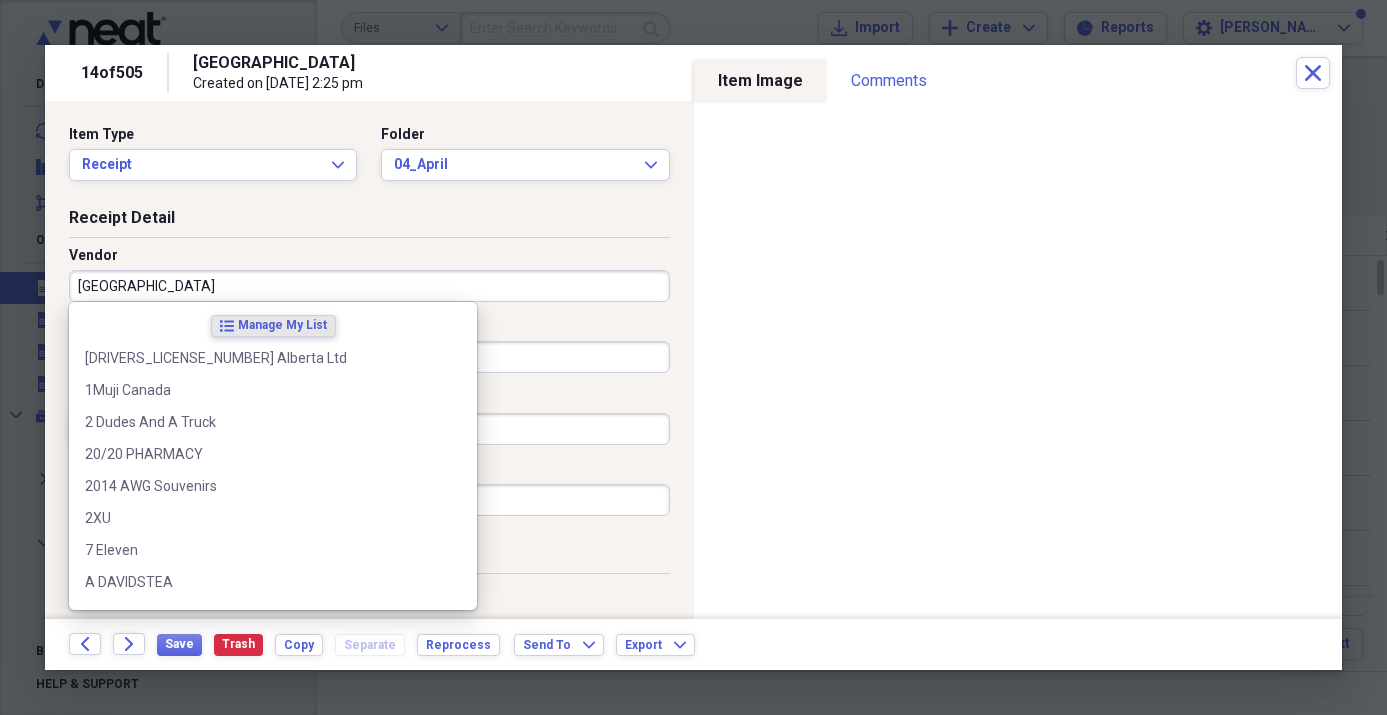 click on "[GEOGRAPHIC_DATA]" at bounding box center [369, 286] 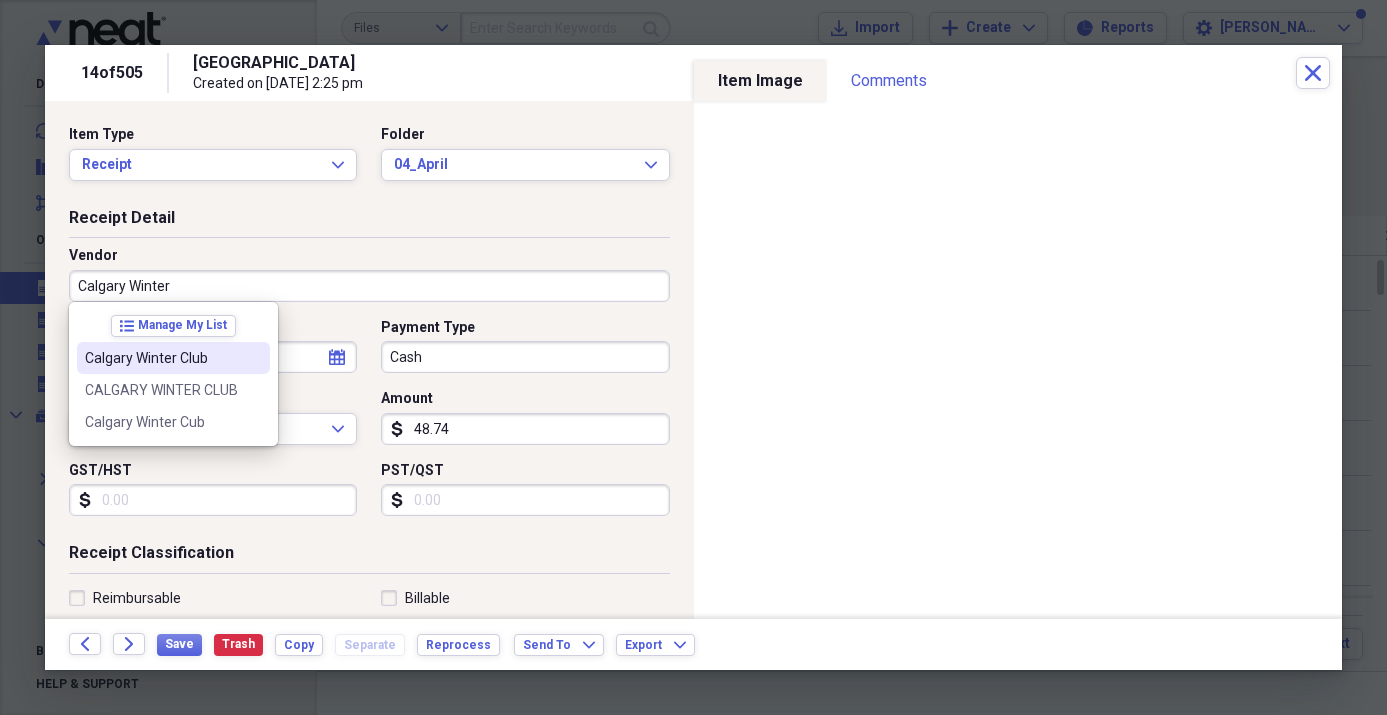 click on "Calgary Winter Club" at bounding box center (173, 358) 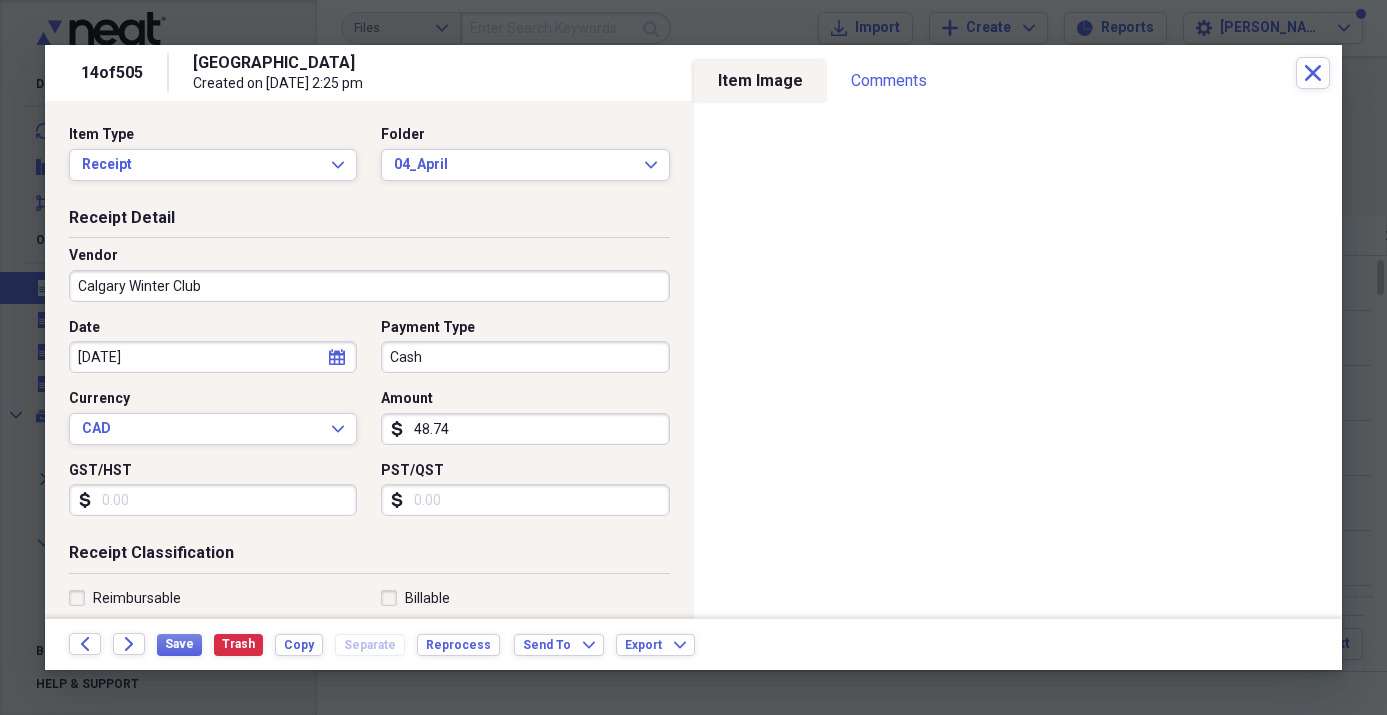 type on "Recreation/Fitness" 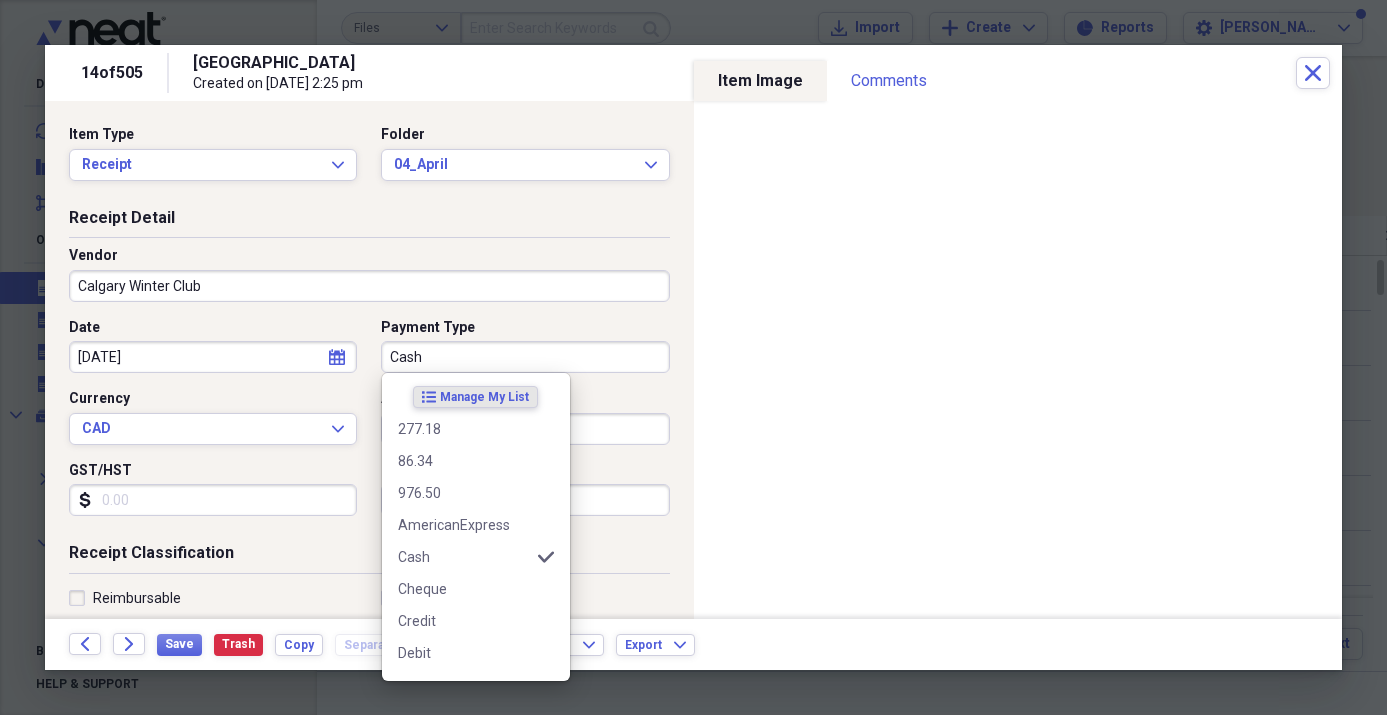click on "Cash" at bounding box center (525, 357) 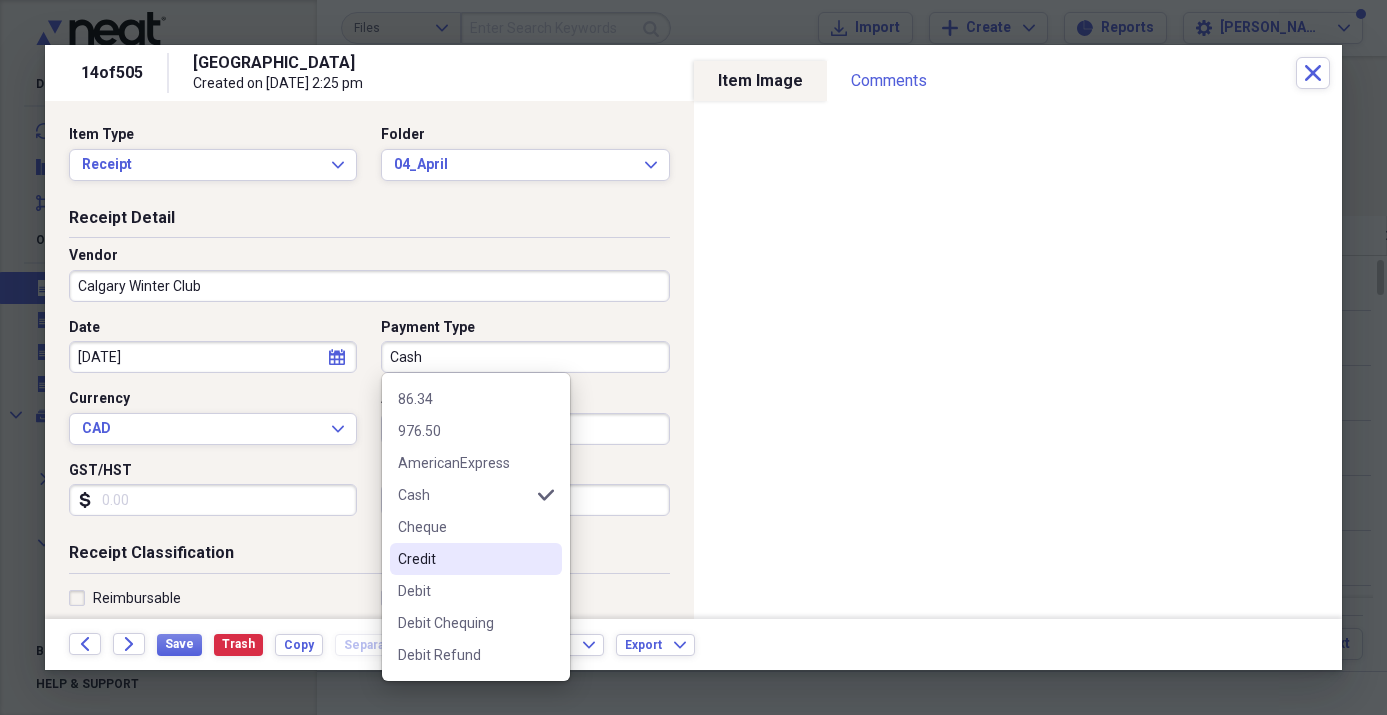 scroll, scrollTop: 94, scrollLeft: 0, axis: vertical 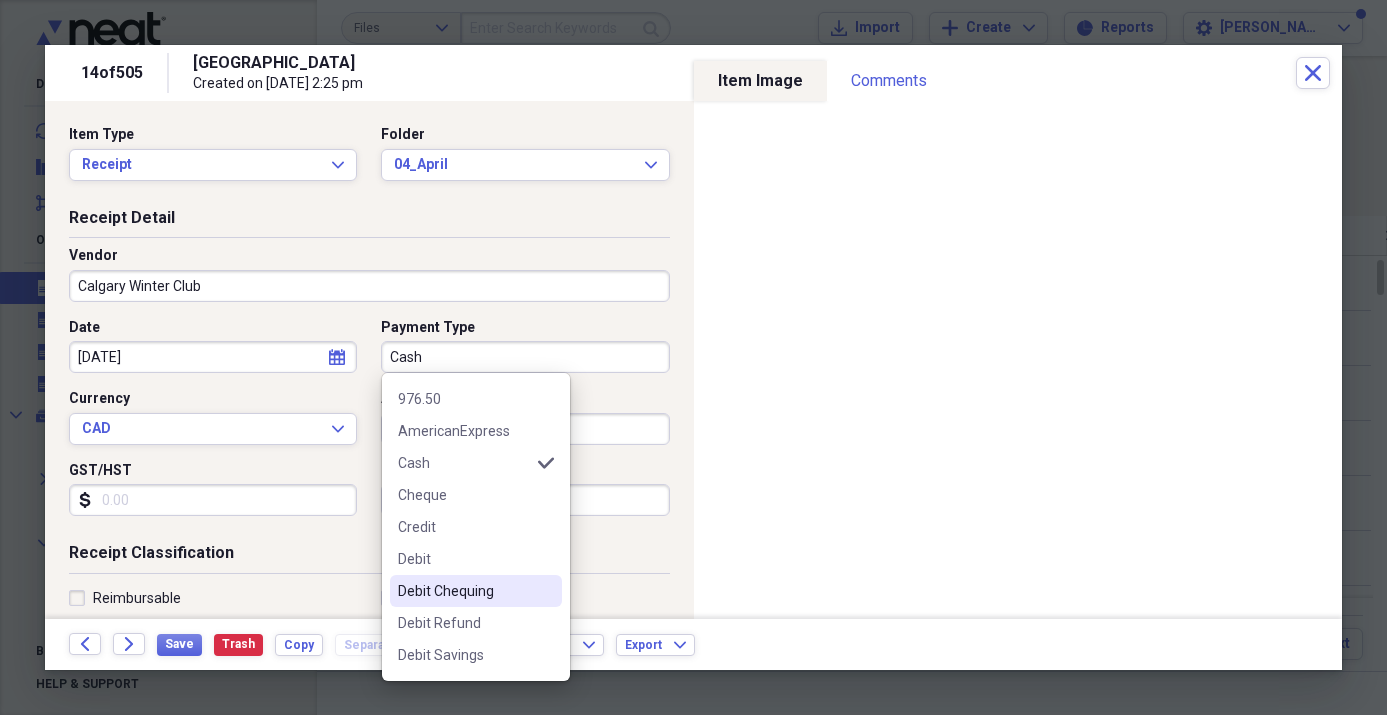 click on "Debit Chequing" at bounding box center [464, 591] 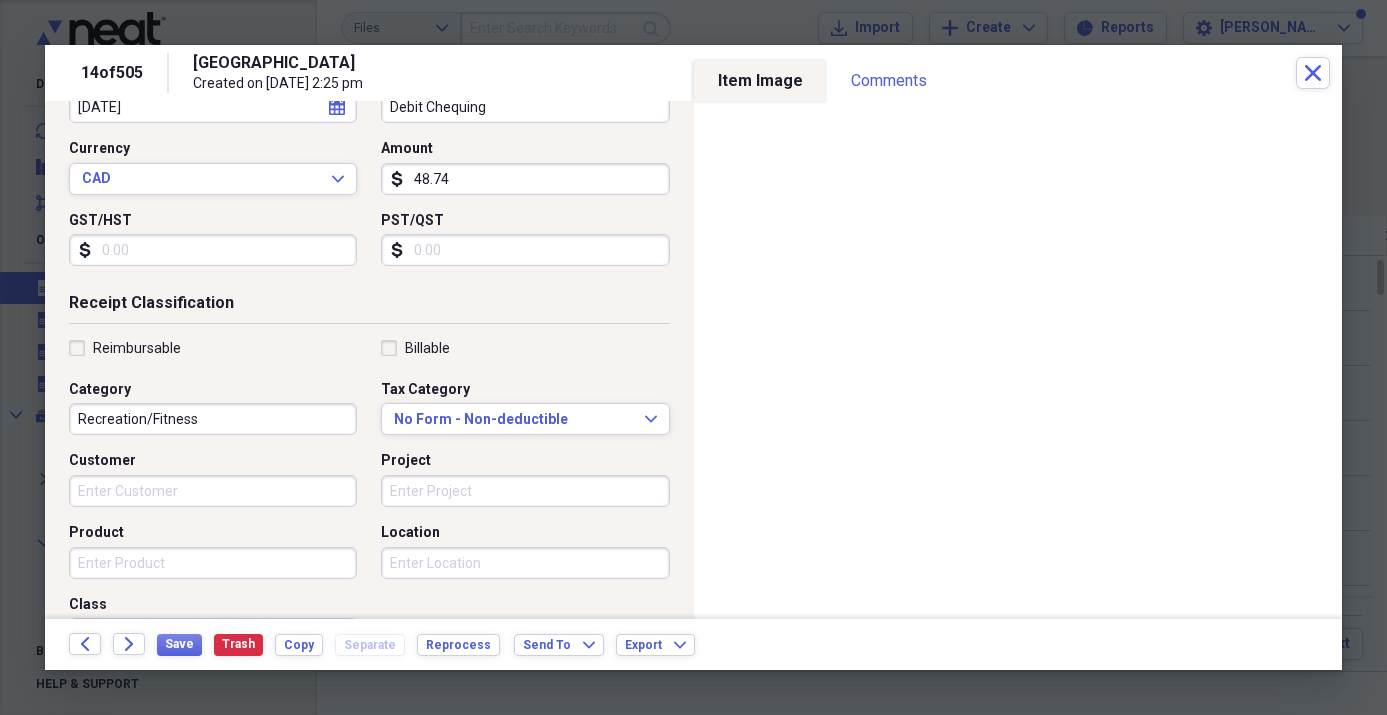 scroll, scrollTop: 269, scrollLeft: 0, axis: vertical 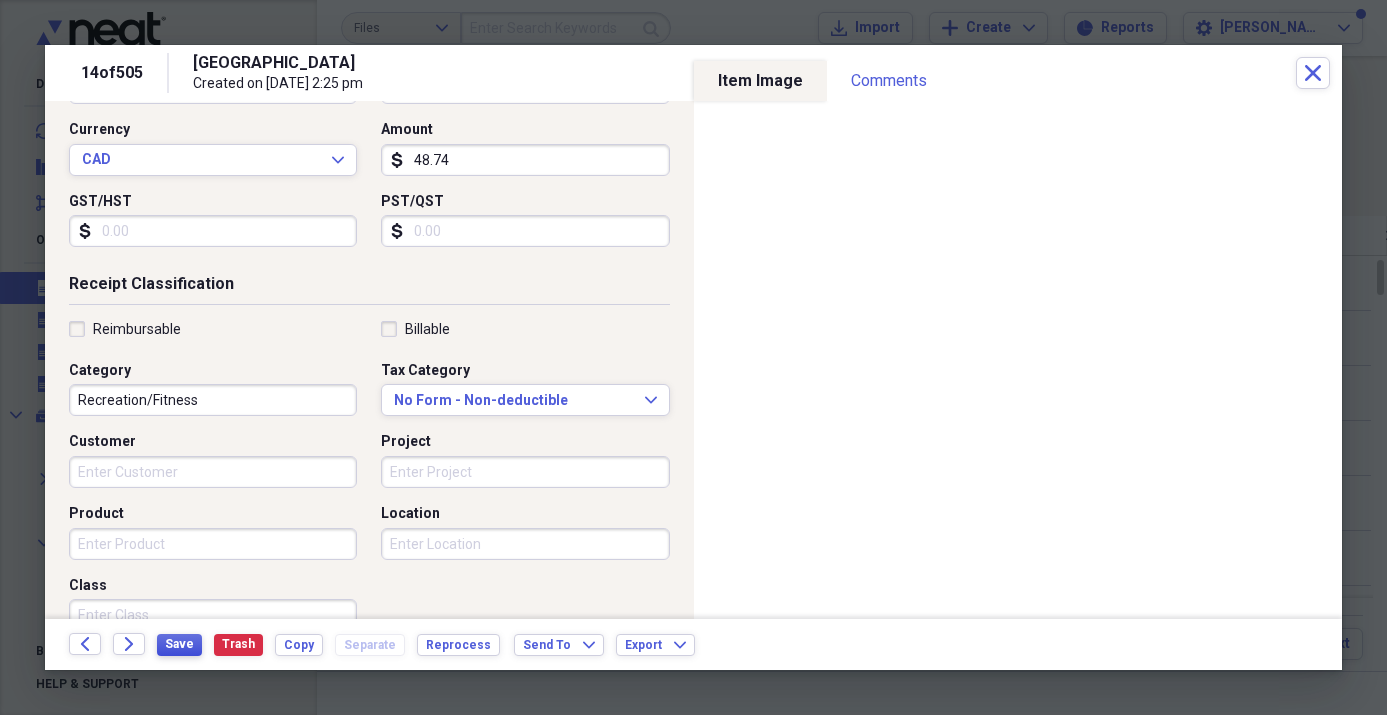 click on "Save" at bounding box center [179, 644] 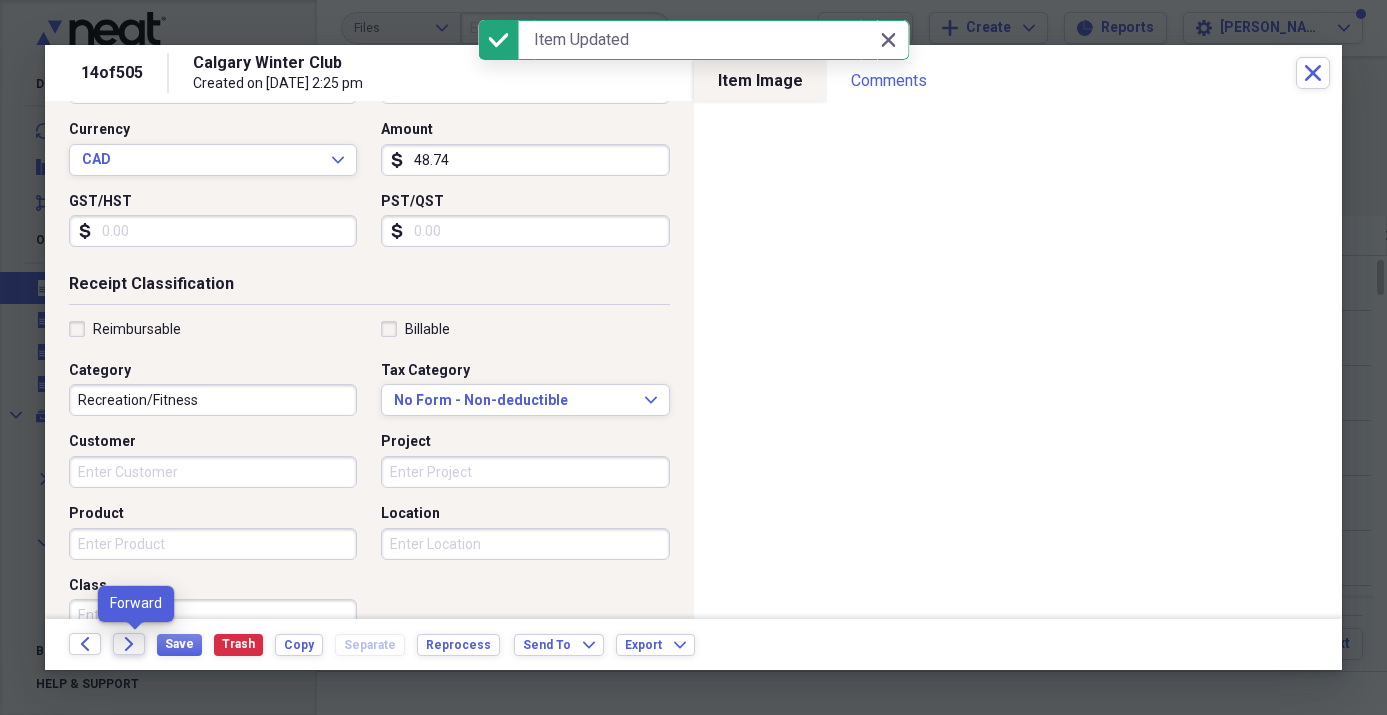 click 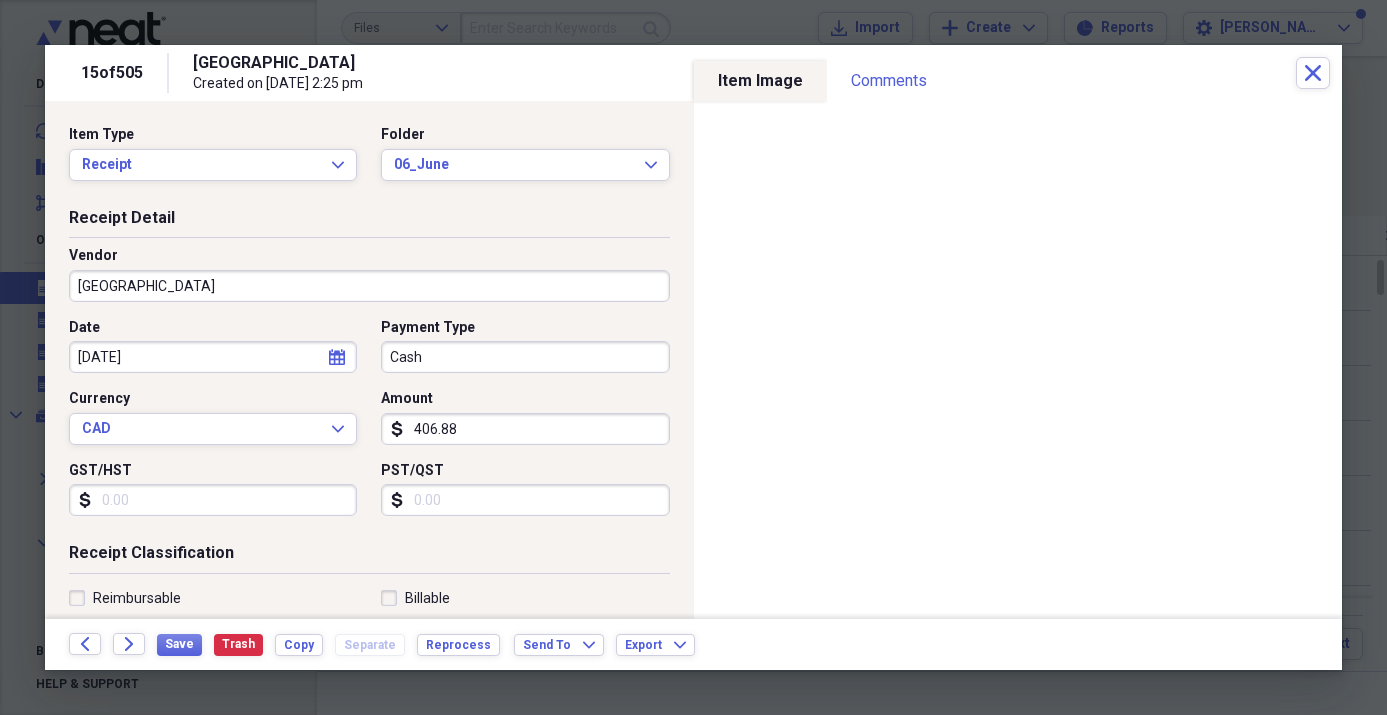 click on "[DATE]" at bounding box center (213, 357) 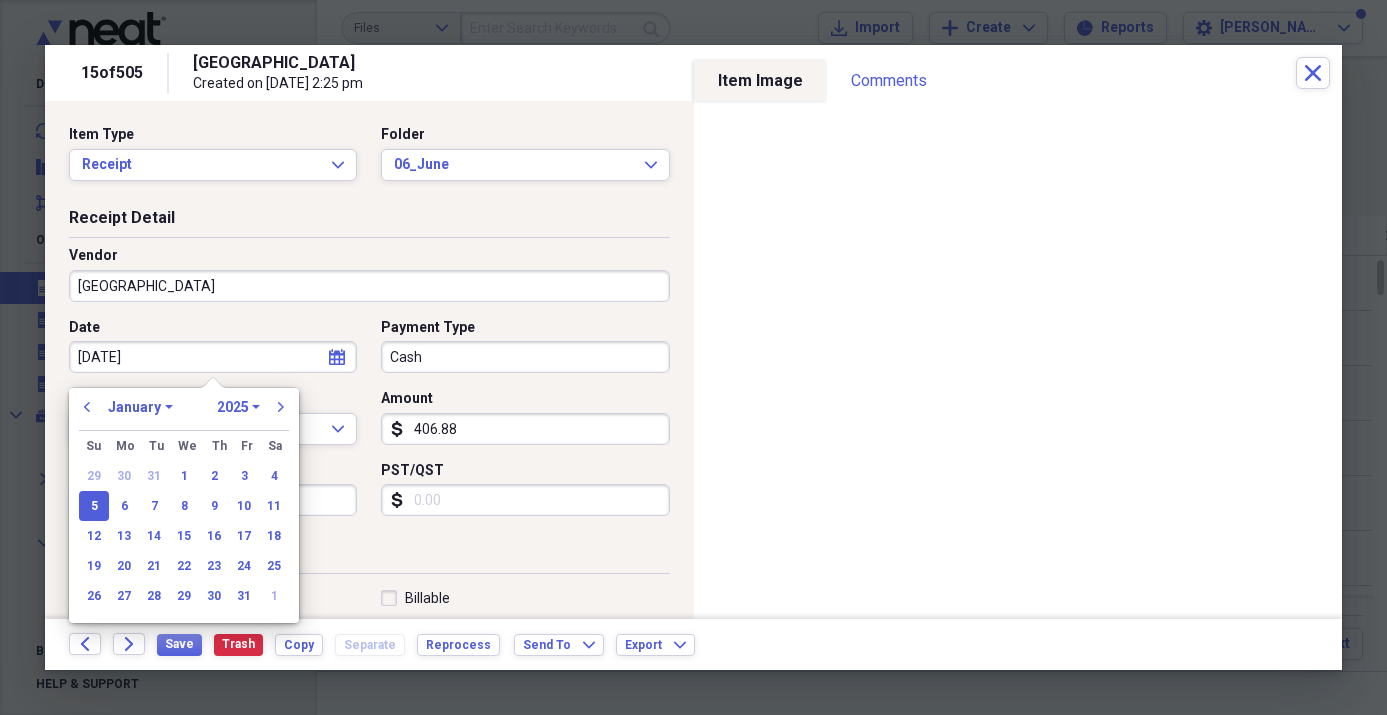 click on "January February March April May June July August September October November December" at bounding box center (140, 407) 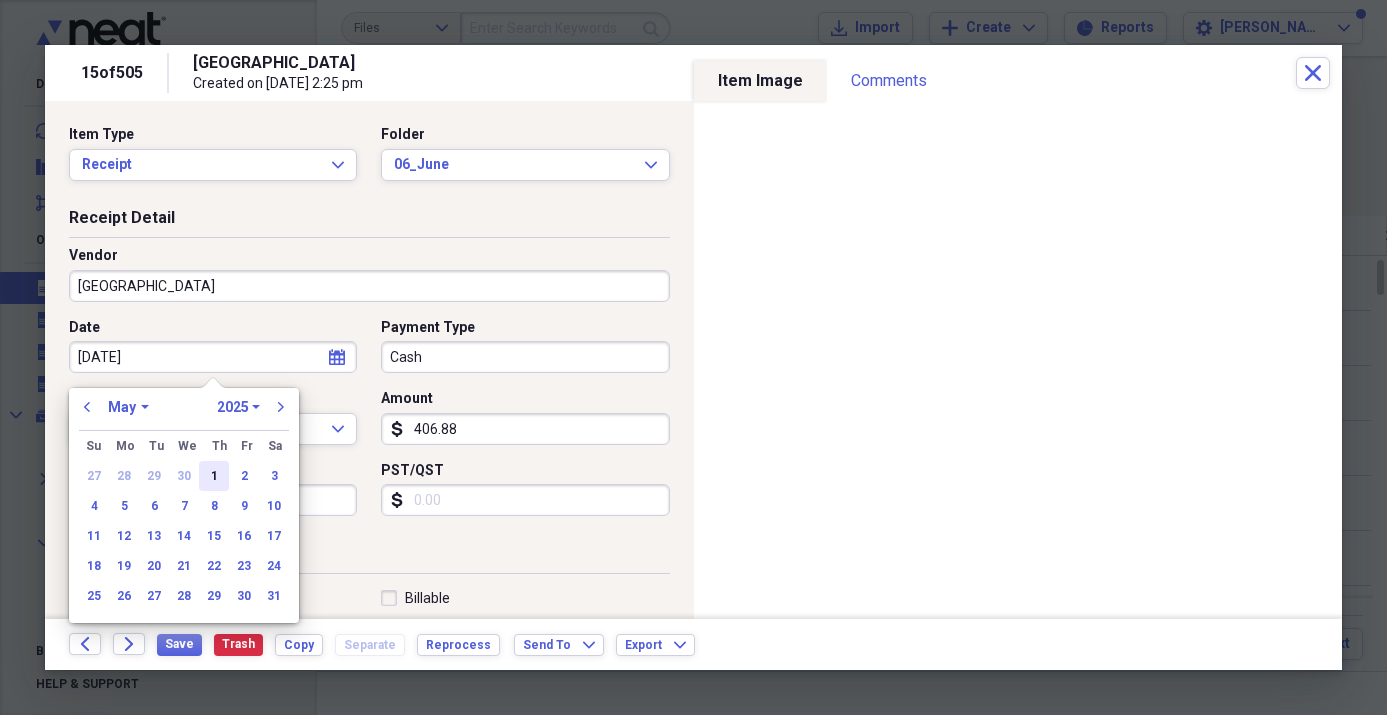 click on "1" at bounding box center (214, 476) 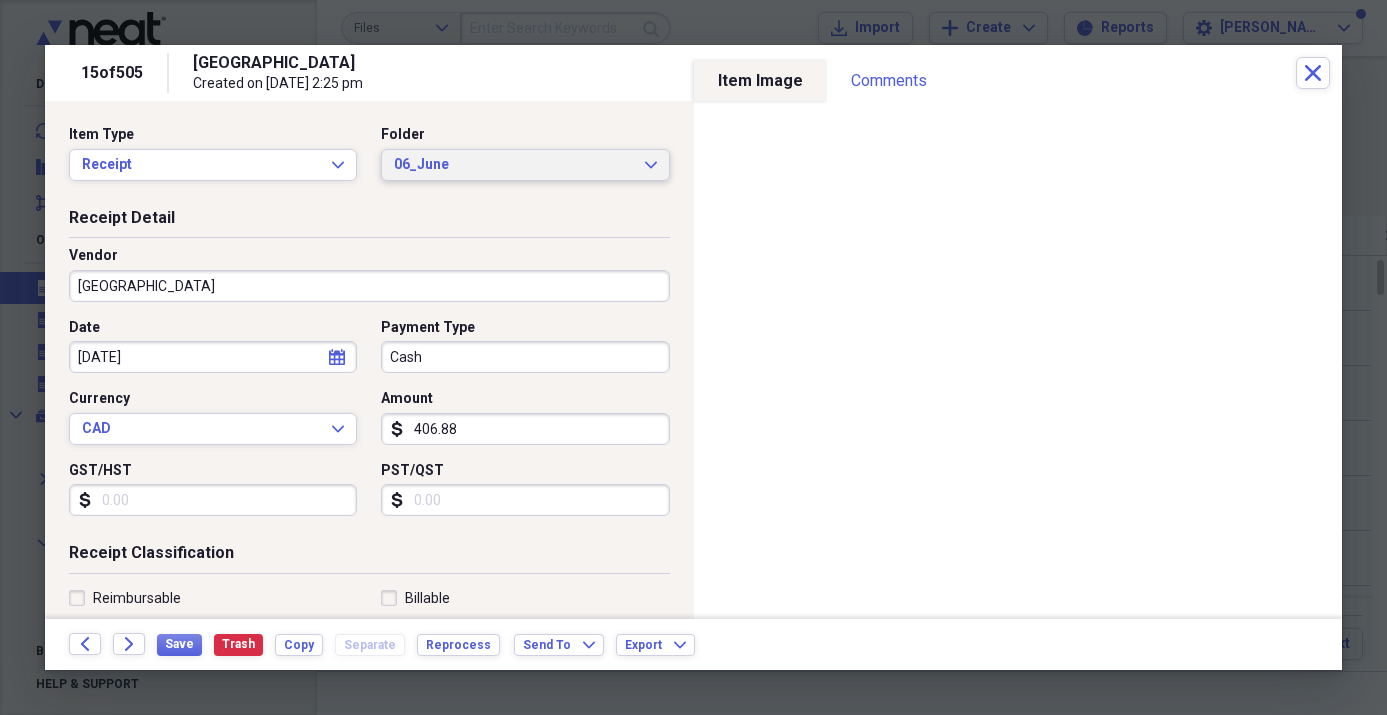click on "06_June" at bounding box center (513, 165) 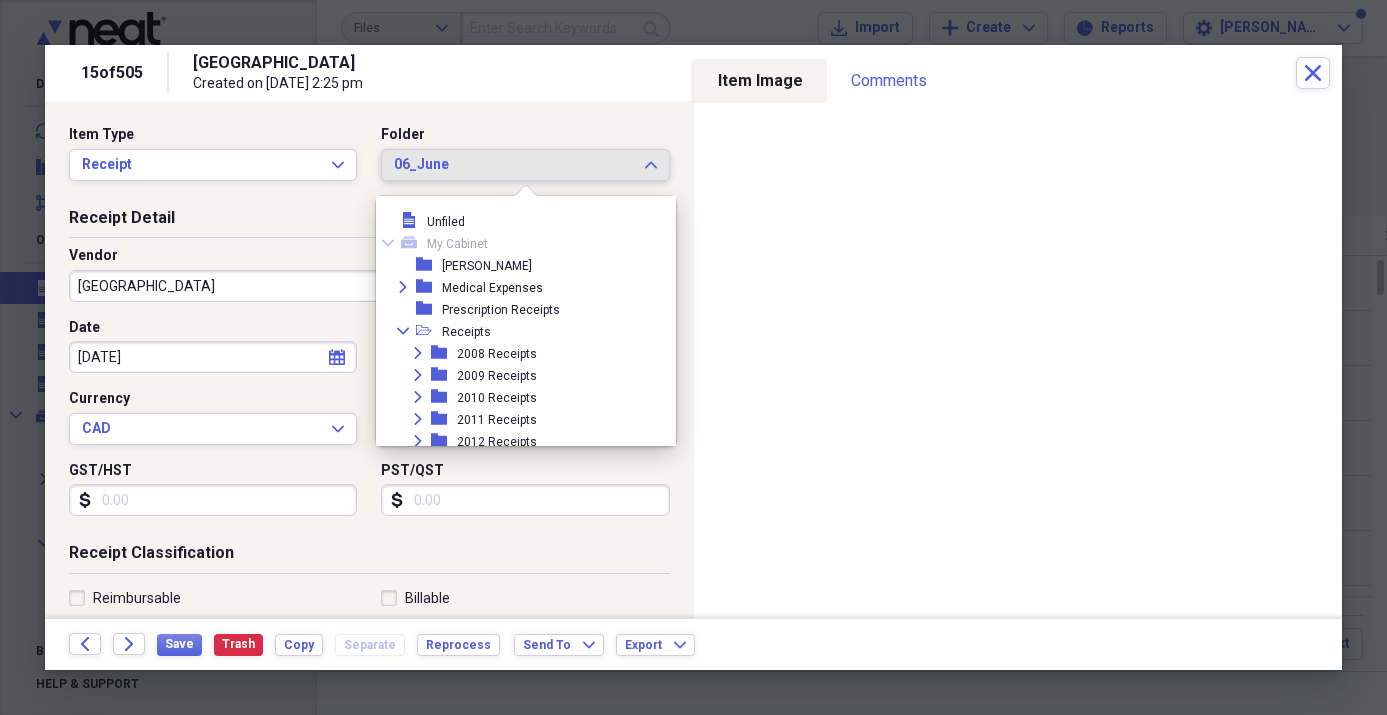 scroll, scrollTop: 869, scrollLeft: 0, axis: vertical 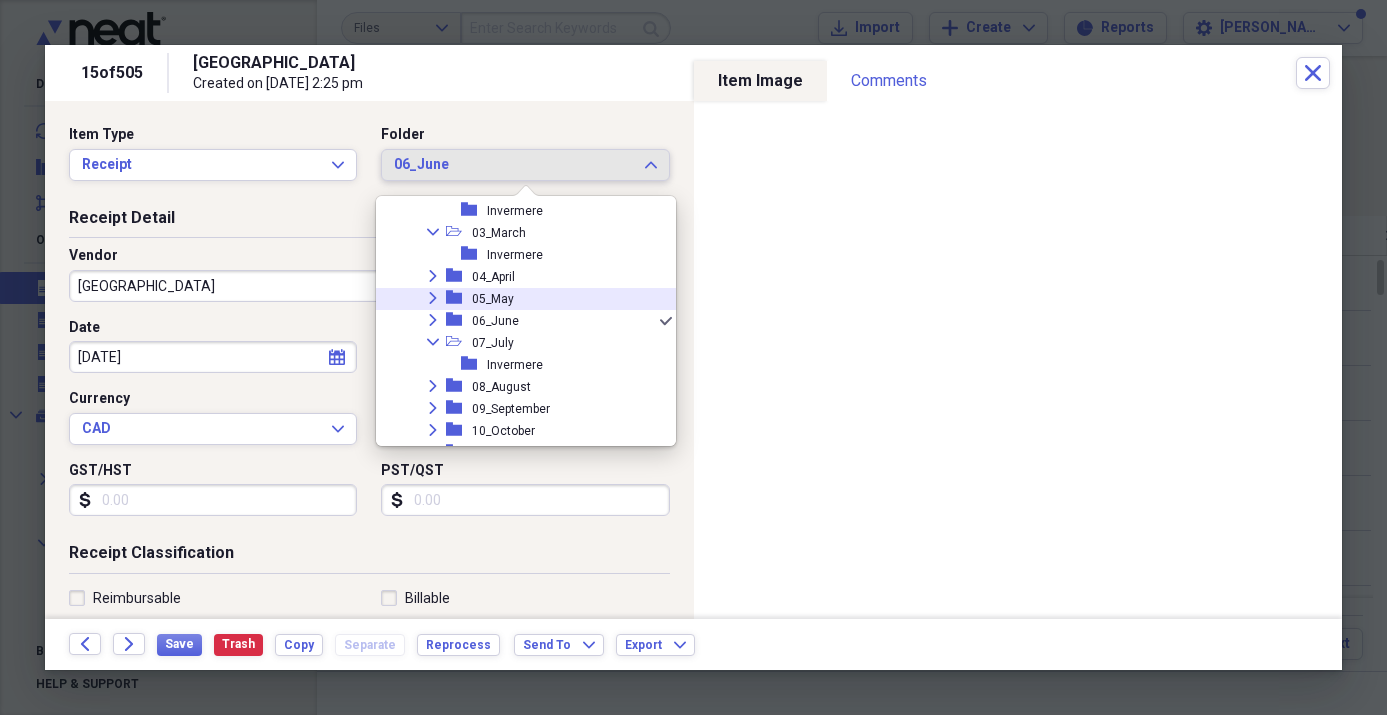 click on "05_May" at bounding box center [493, 299] 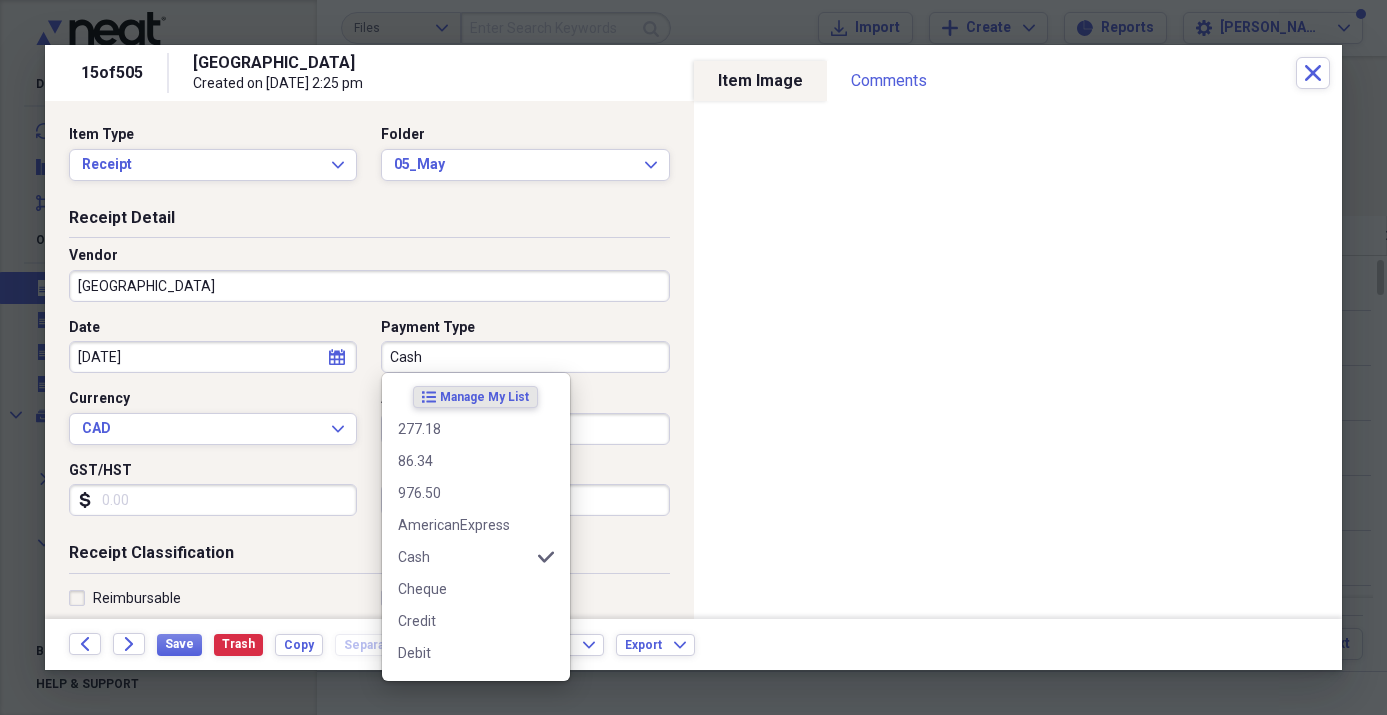 click on "Cash" at bounding box center [525, 357] 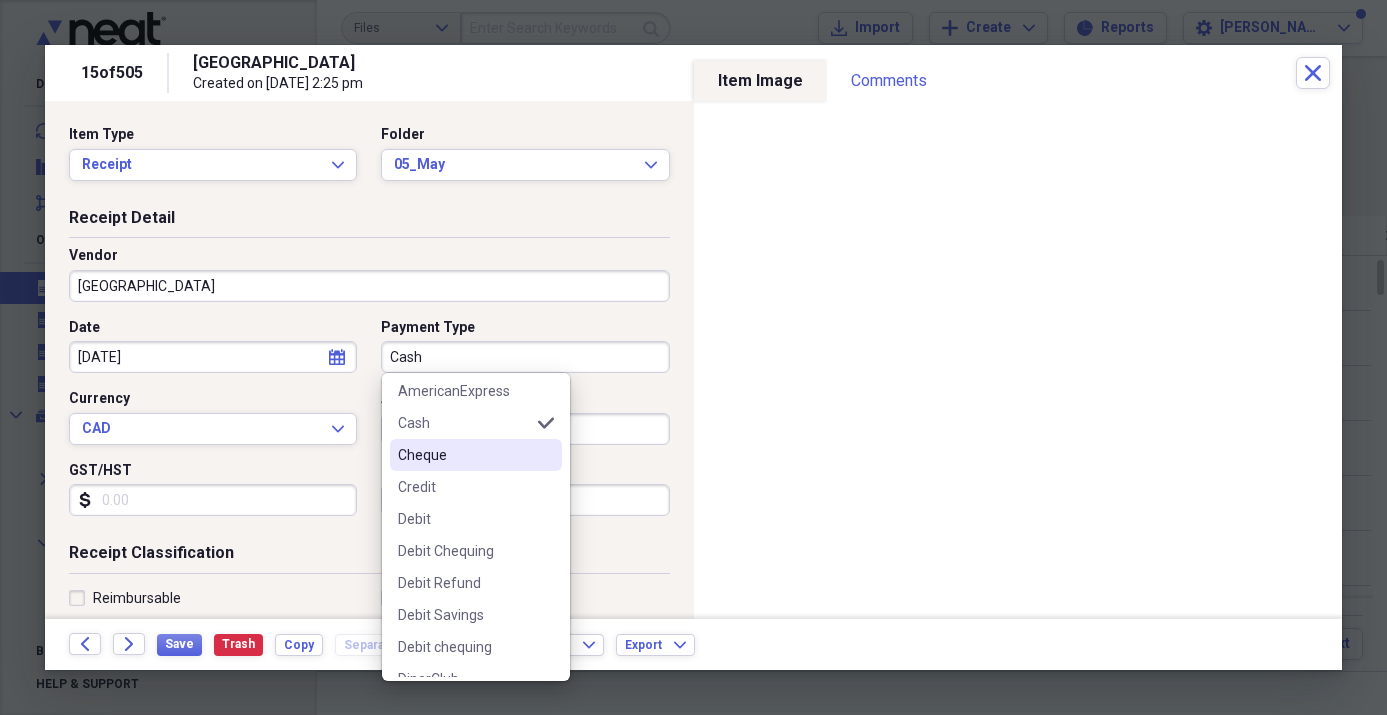 scroll, scrollTop: 136, scrollLeft: 0, axis: vertical 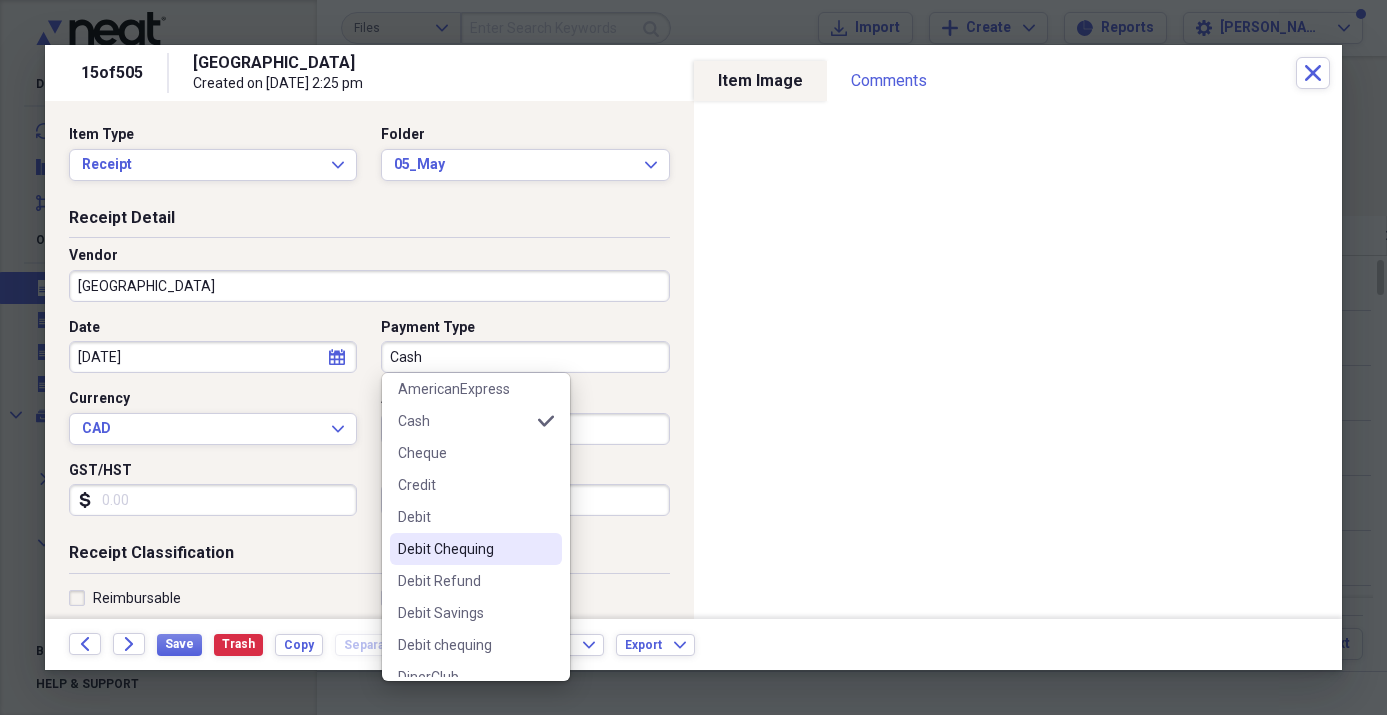 click on "Debit Chequing" at bounding box center [476, 549] 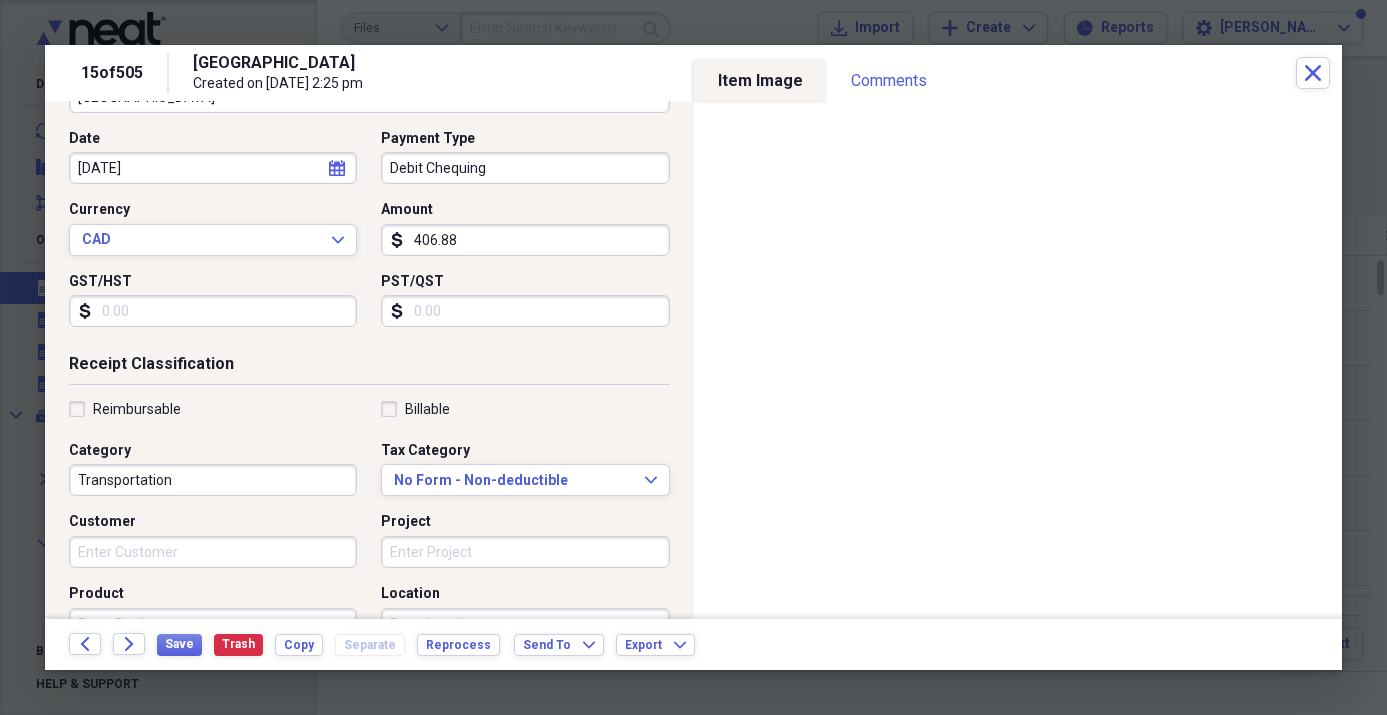 scroll, scrollTop: 196, scrollLeft: 0, axis: vertical 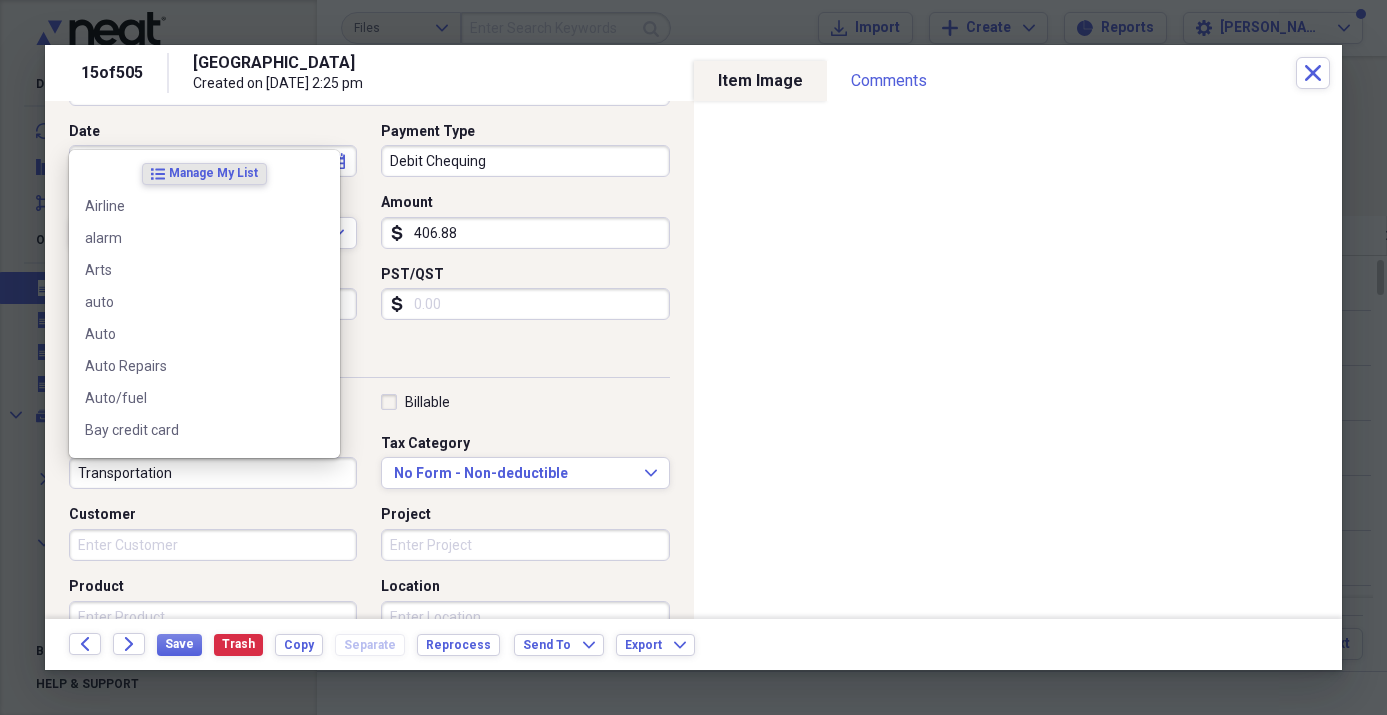 click on "Transportation" at bounding box center [213, 473] 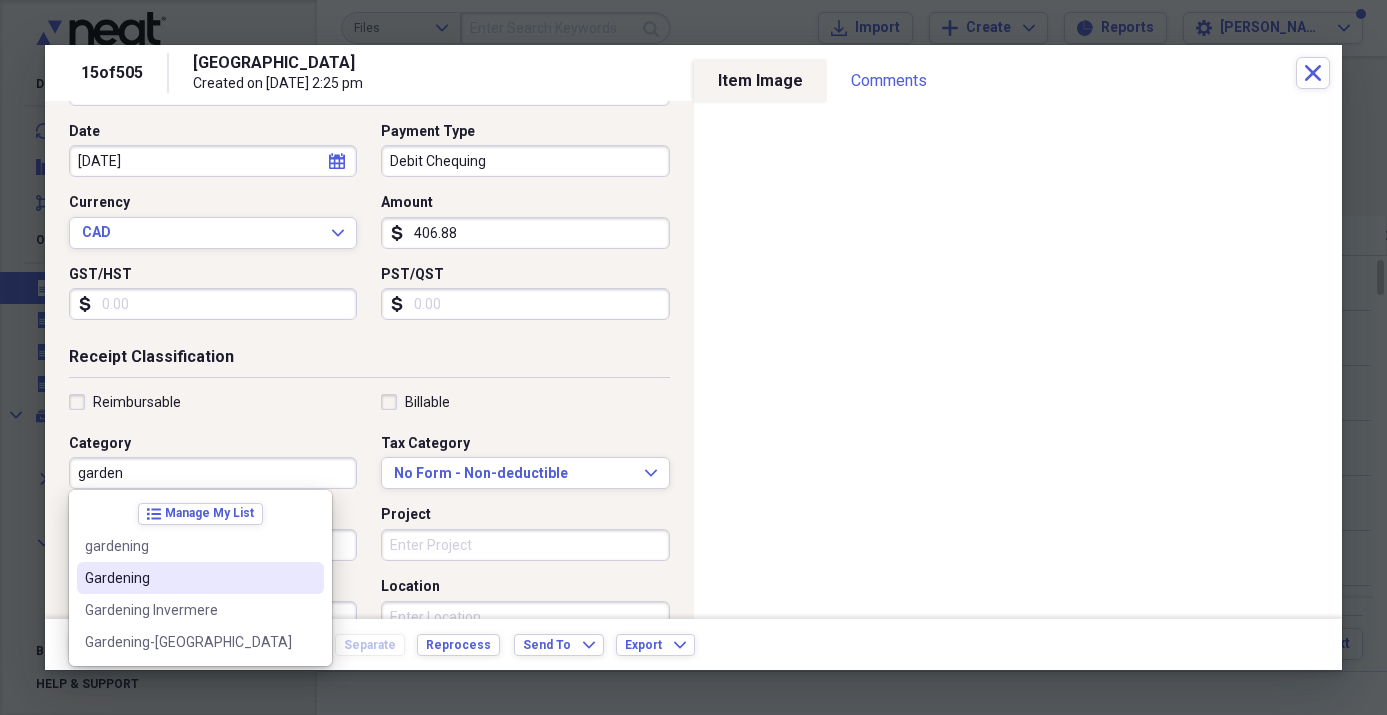 click on "Gardening" at bounding box center (188, 578) 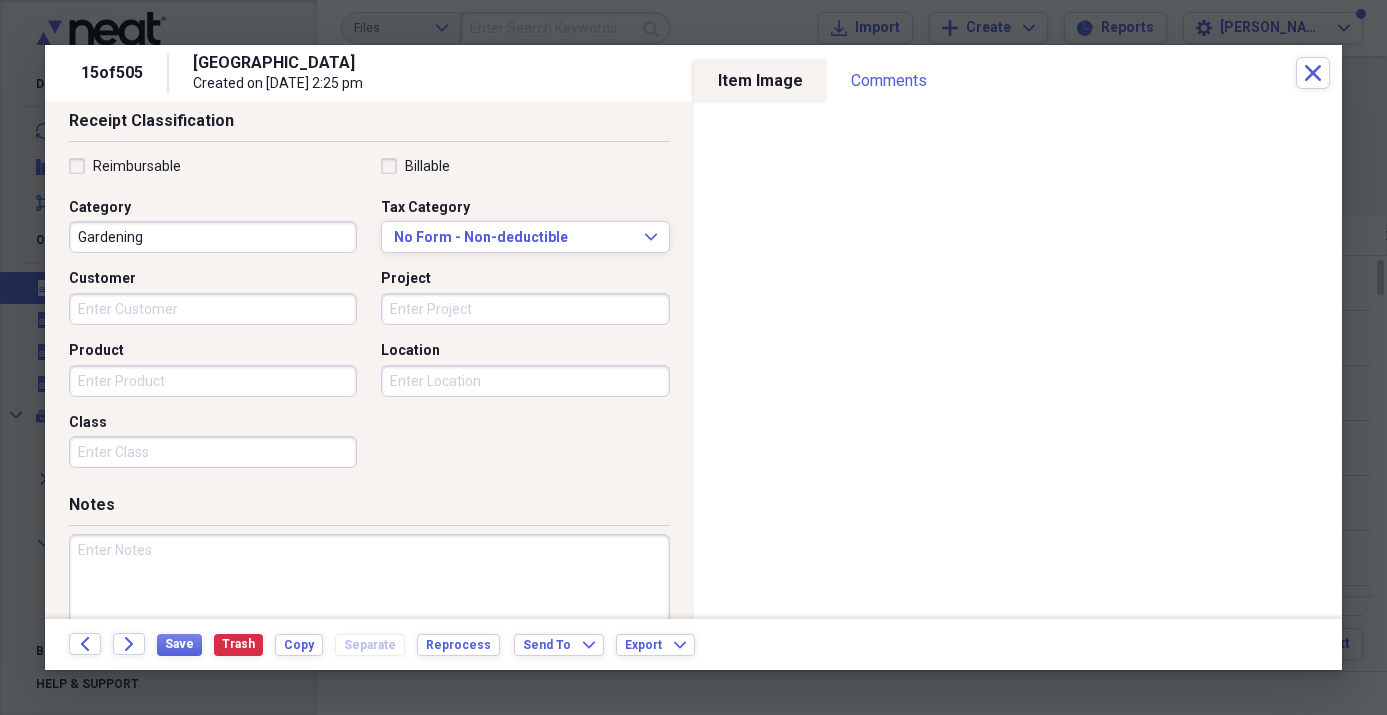 scroll, scrollTop: 502, scrollLeft: 0, axis: vertical 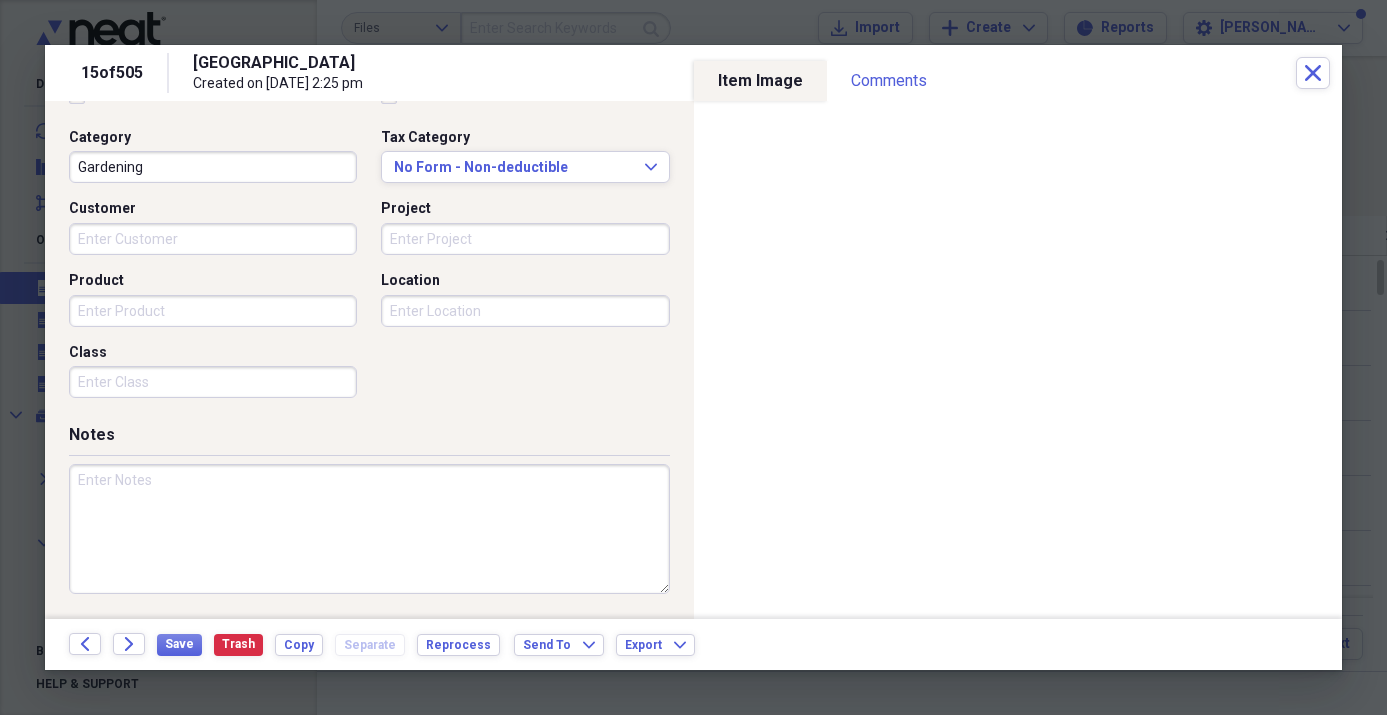 click at bounding box center [369, 529] 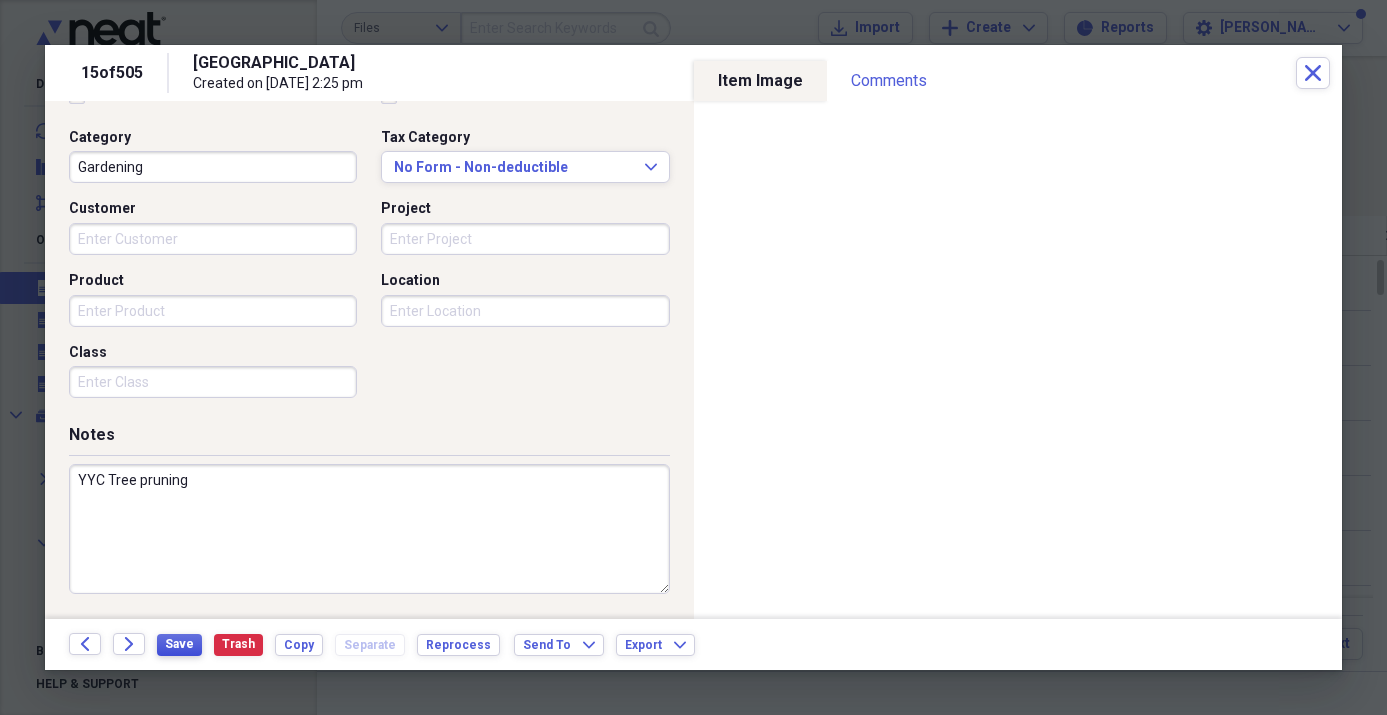 type on "YYC Tree pruning" 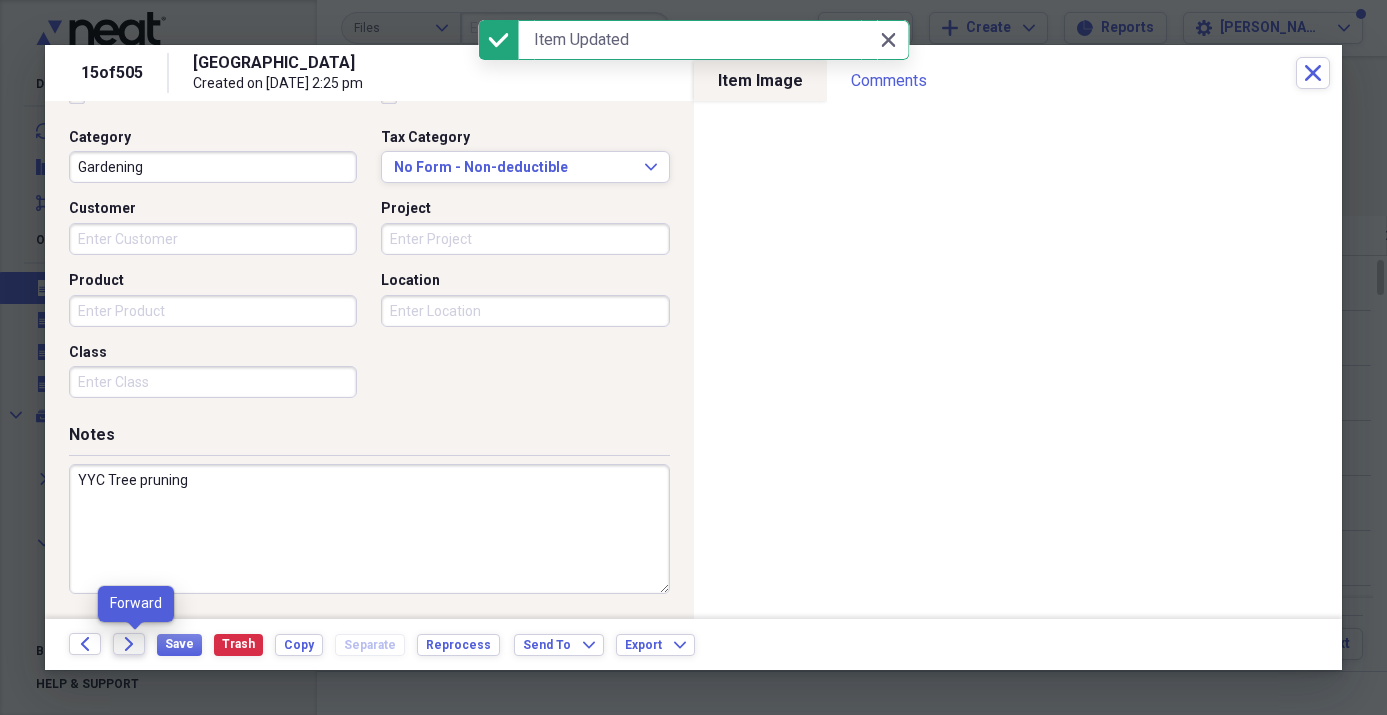 click on "Forward" 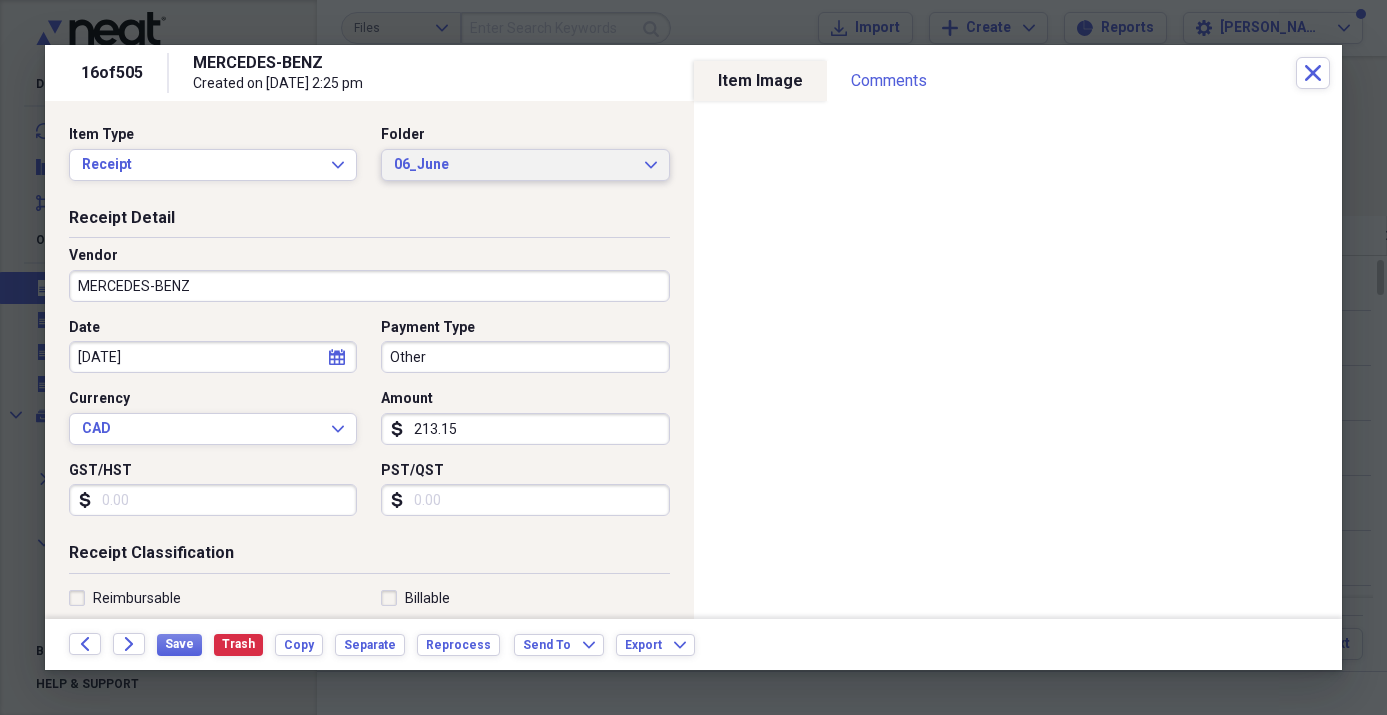 click on "06_June" at bounding box center (513, 165) 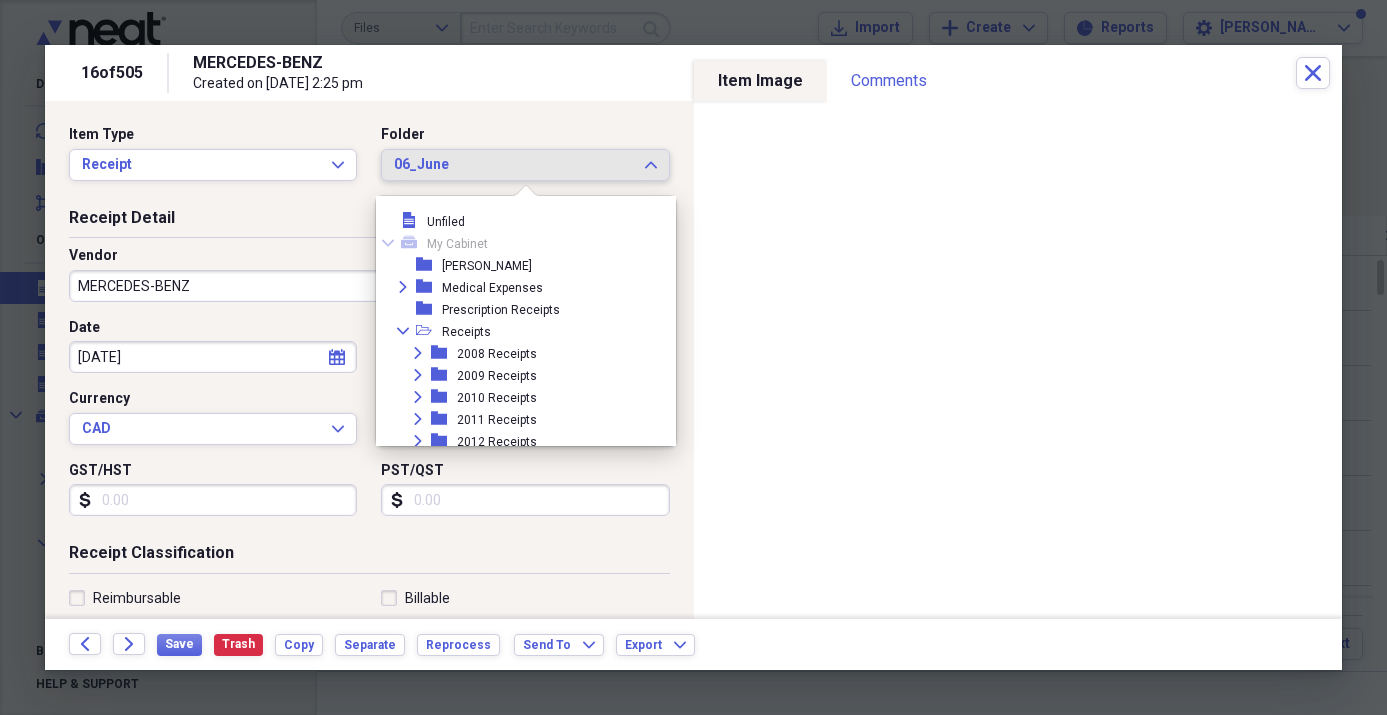 scroll, scrollTop: 869, scrollLeft: 0, axis: vertical 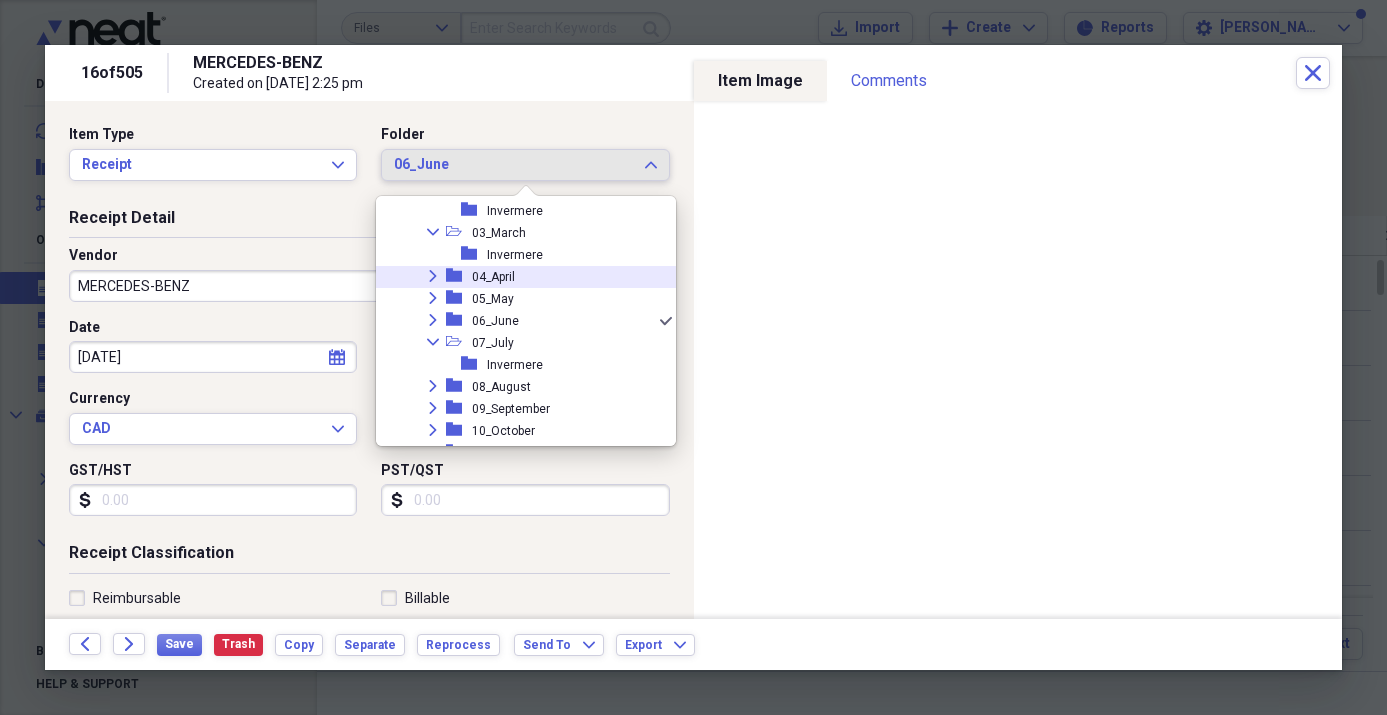 click on "04_April" at bounding box center [493, 277] 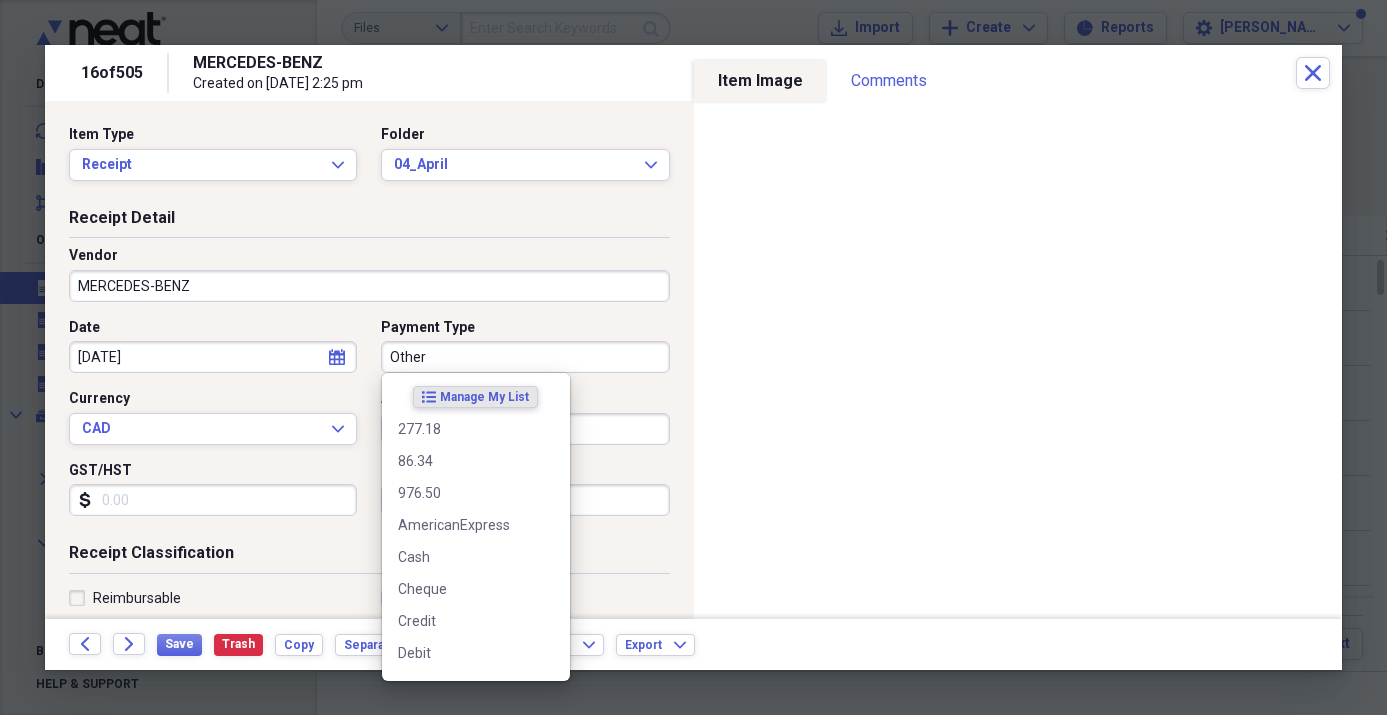 click on "Other" at bounding box center [525, 357] 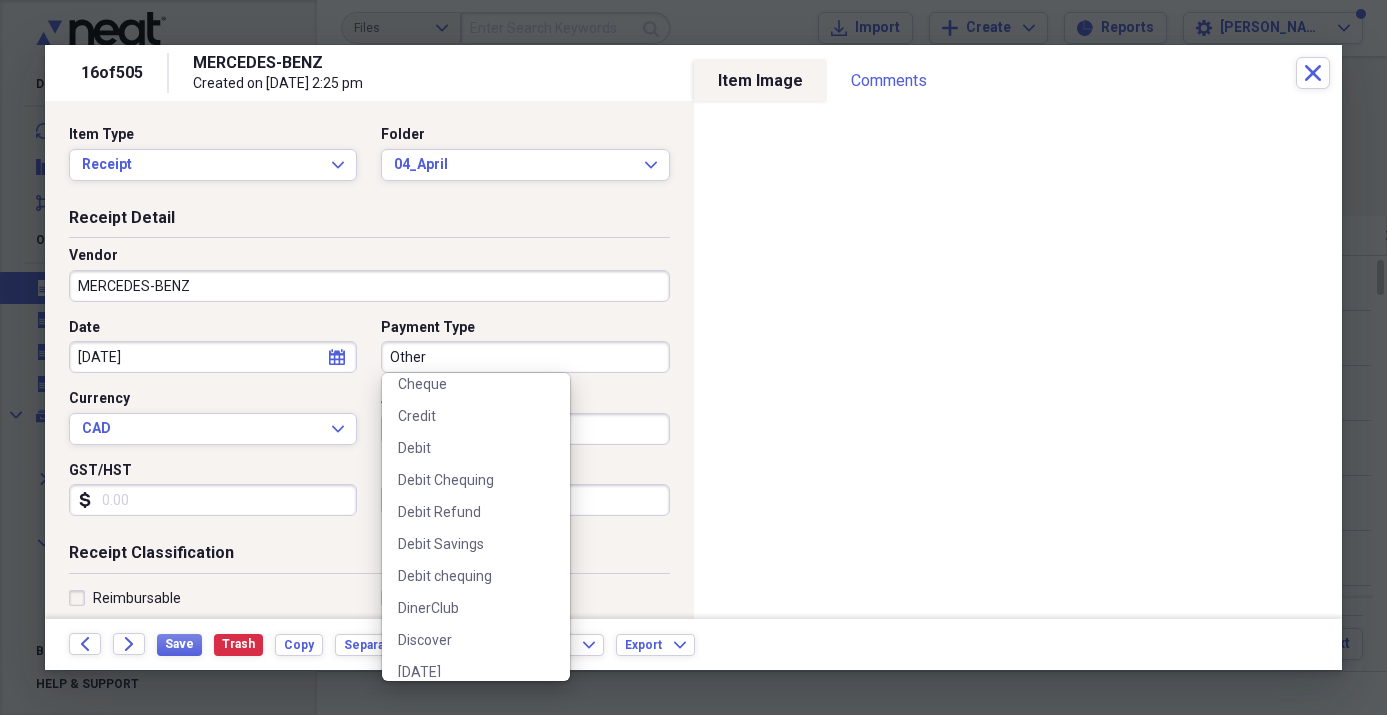 scroll, scrollTop: 209, scrollLeft: 0, axis: vertical 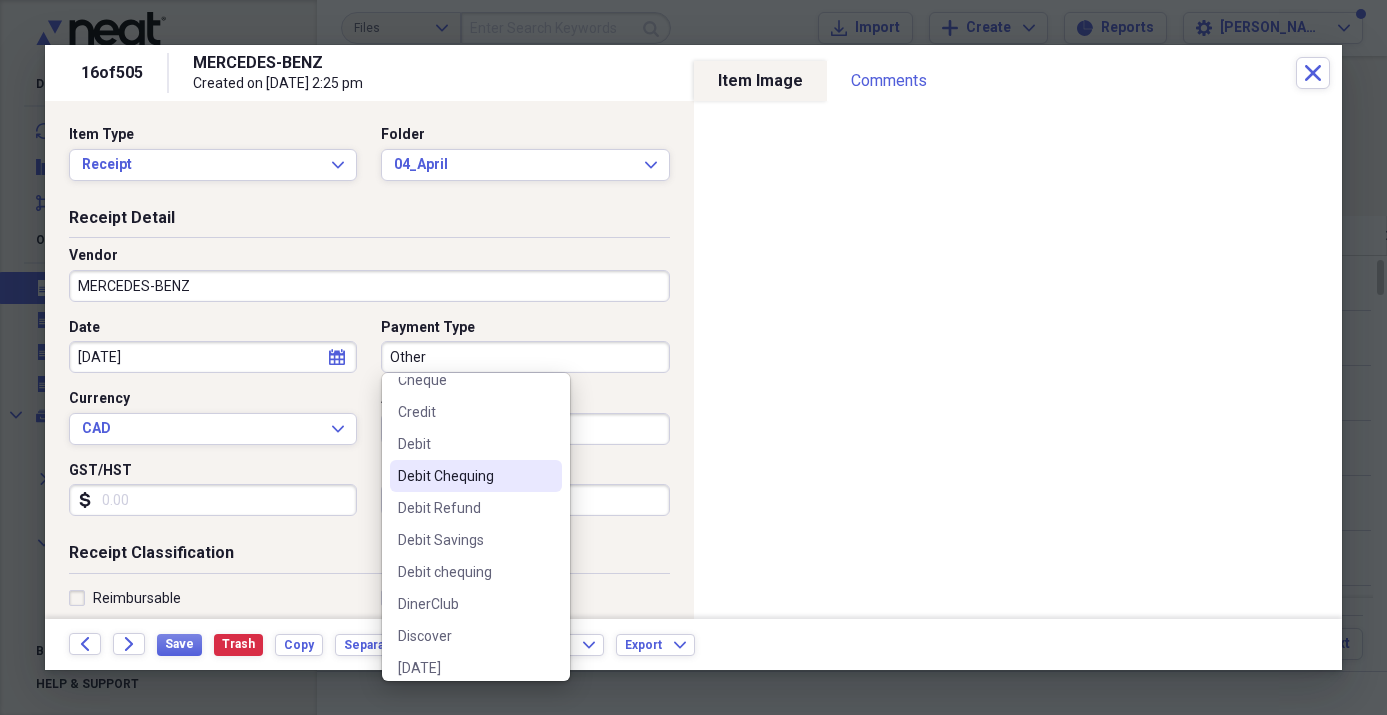 click on "Debit Chequing" at bounding box center (464, 476) 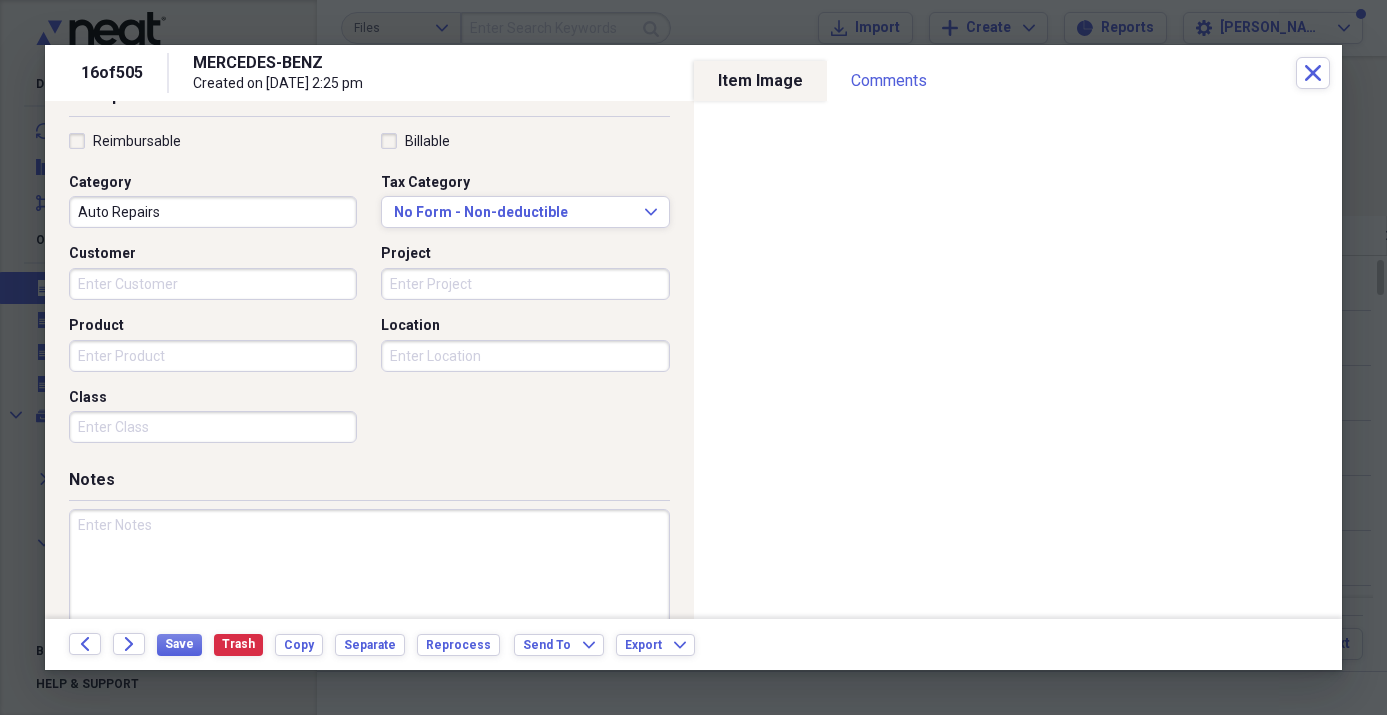 scroll, scrollTop: 461, scrollLeft: 0, axis: vertical 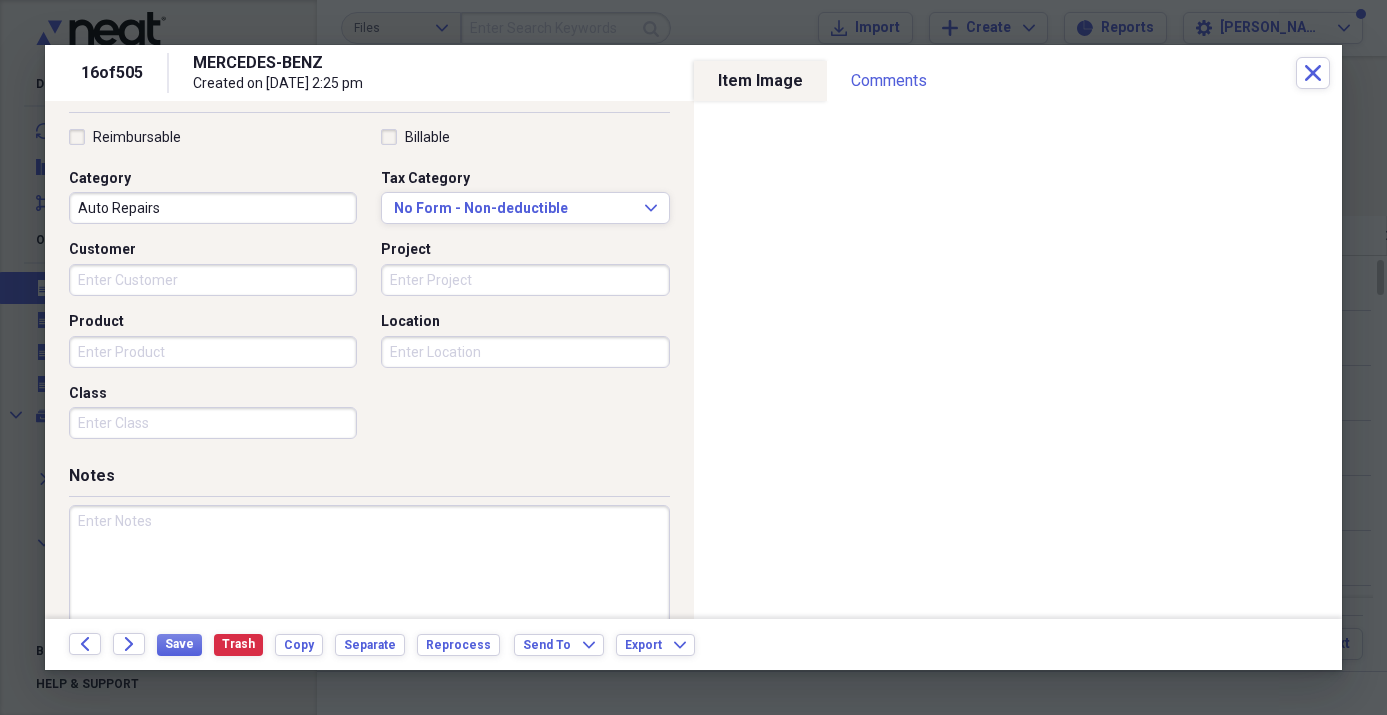 click at bounding box center (369, 570) 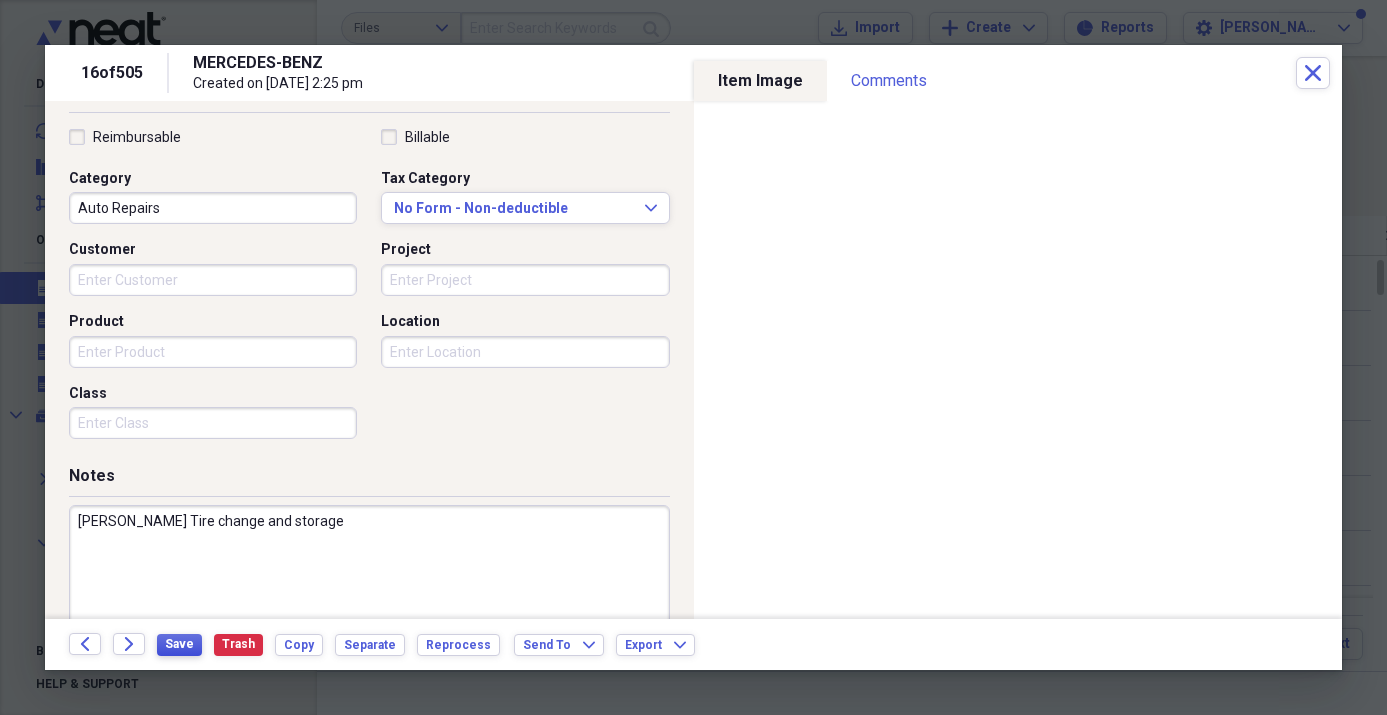 type on "[PERSON_NAME] Tire change and storage" 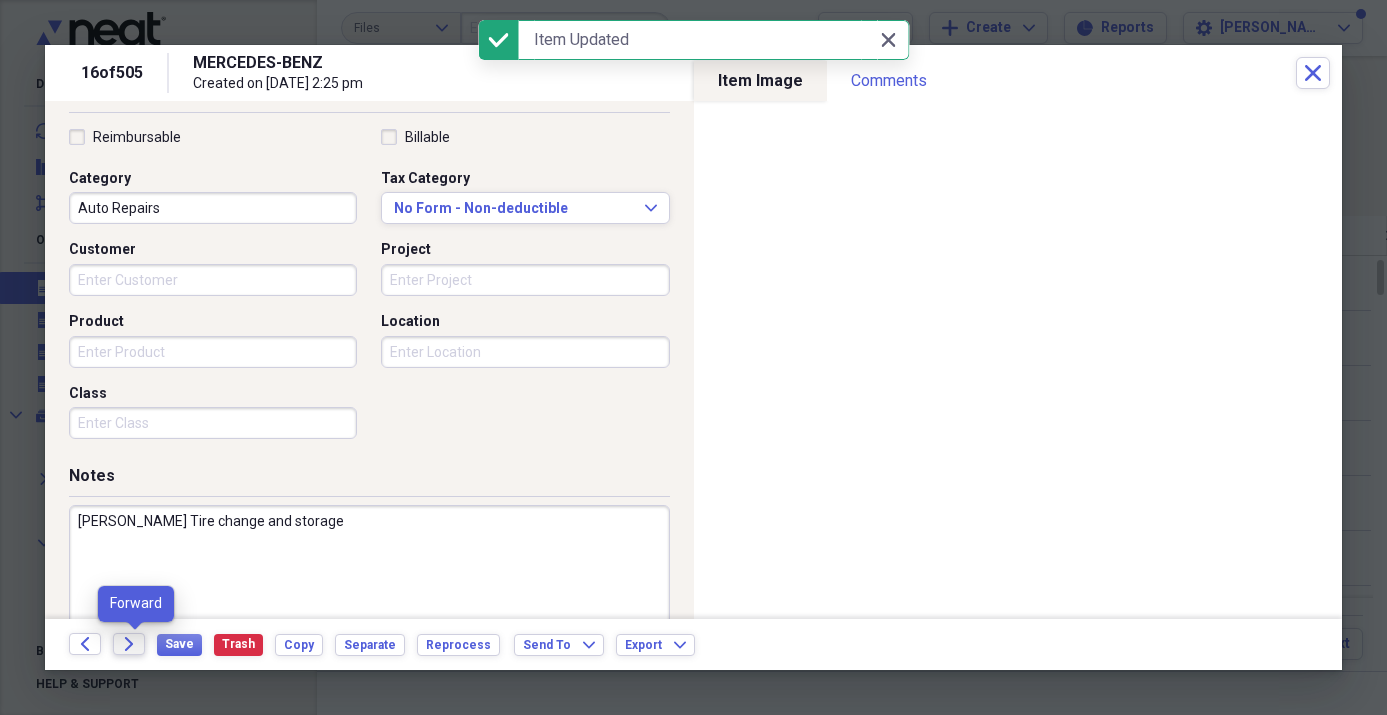 click 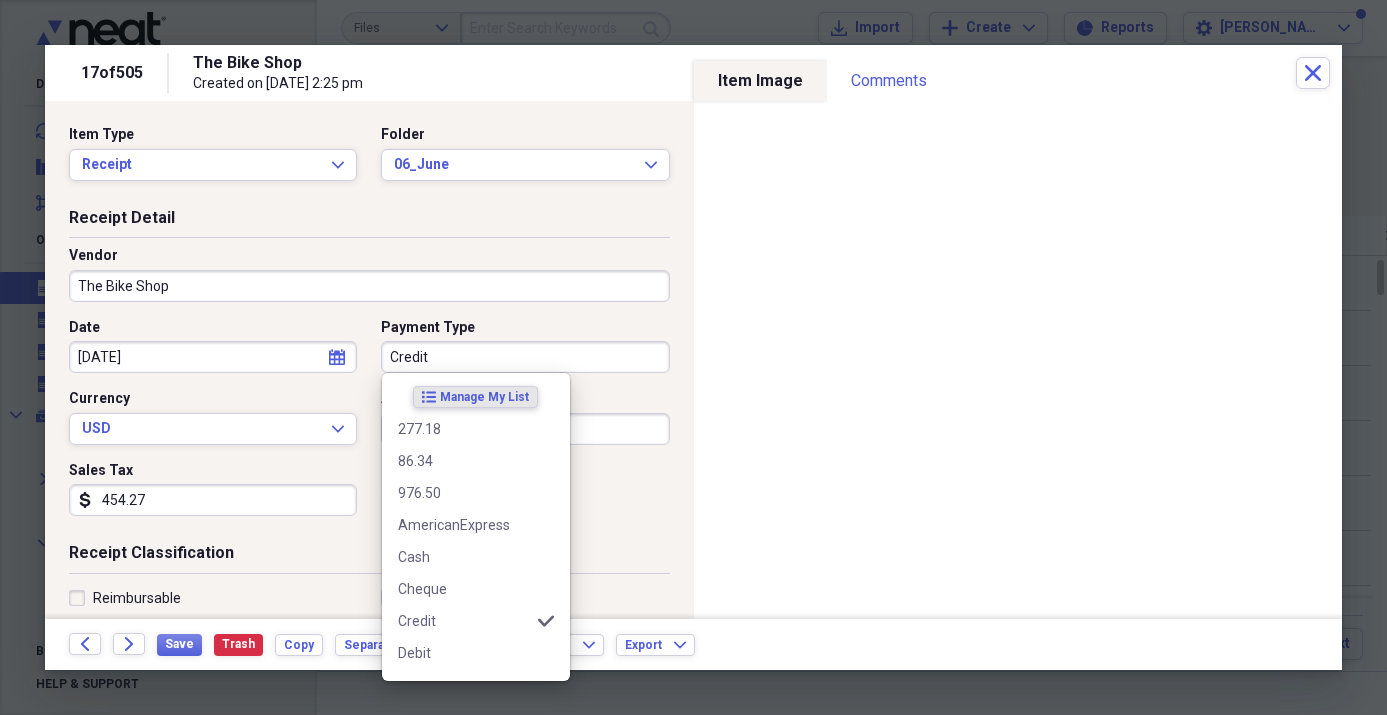 click on "Credit" at bounding box center (525, 357) 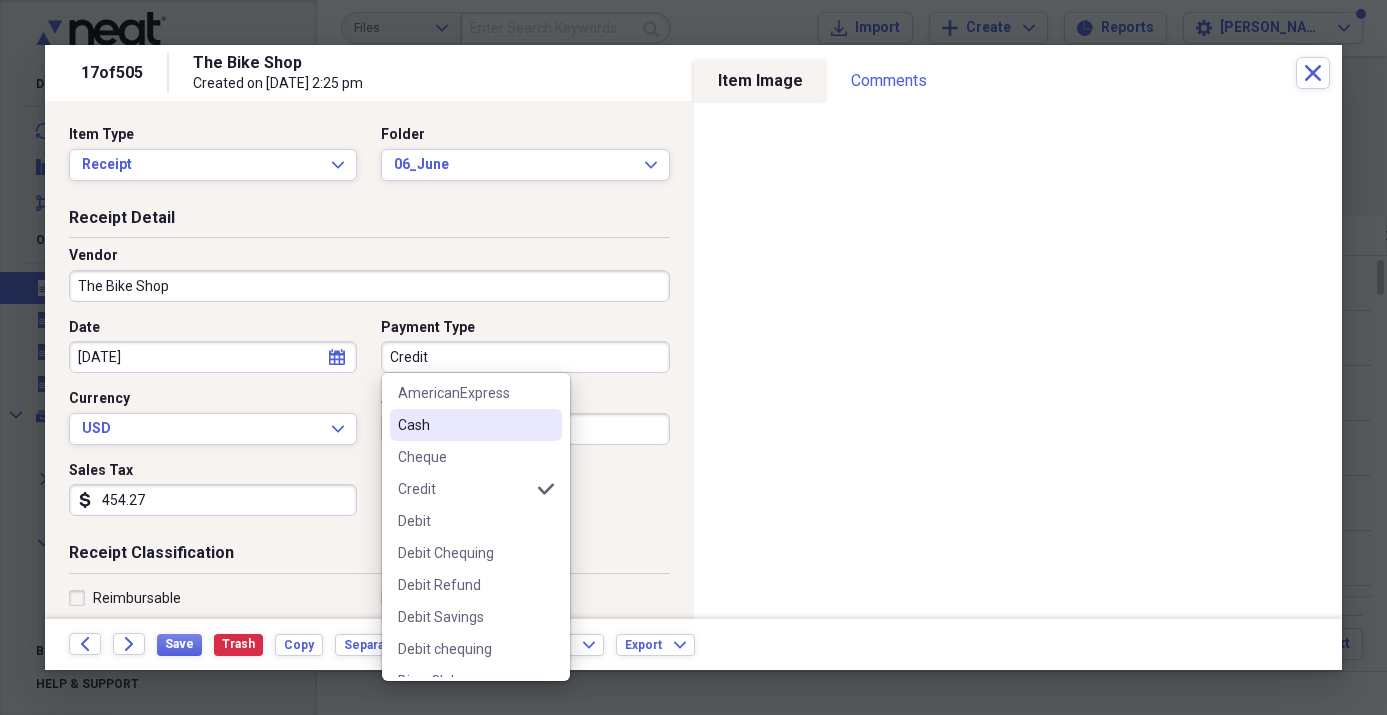 scroll, scrollTop: 156, scrollLeft: 0, axis: vertical 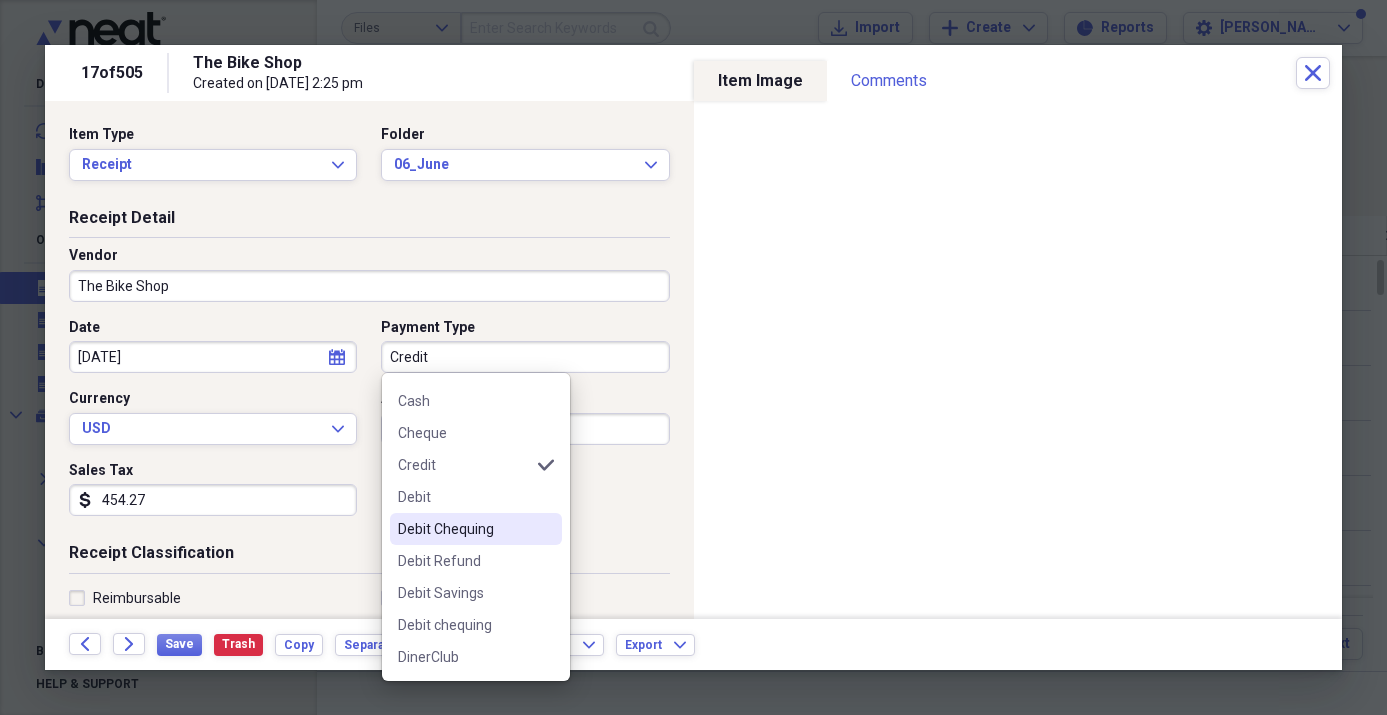 click on "Debit Chequing" at bounding box center (464, 529) 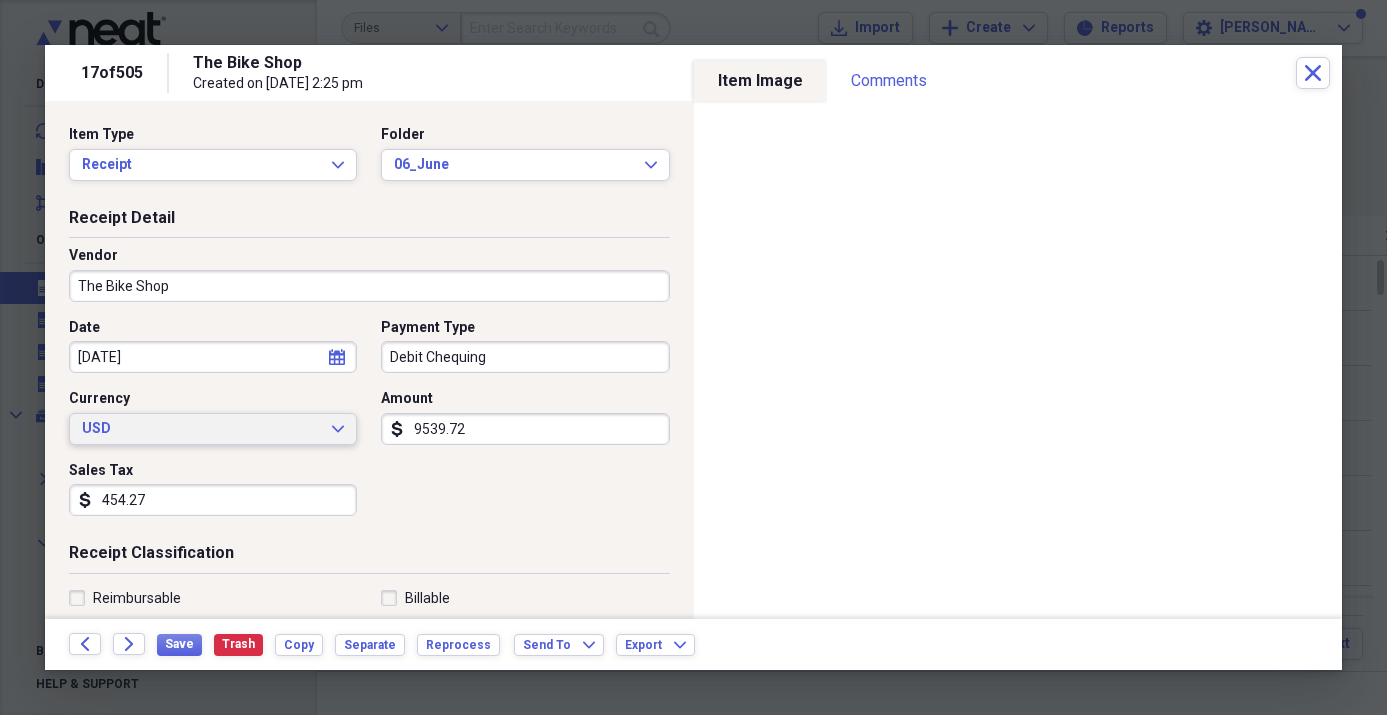 click on "USD" at bounding box center [201, 429] 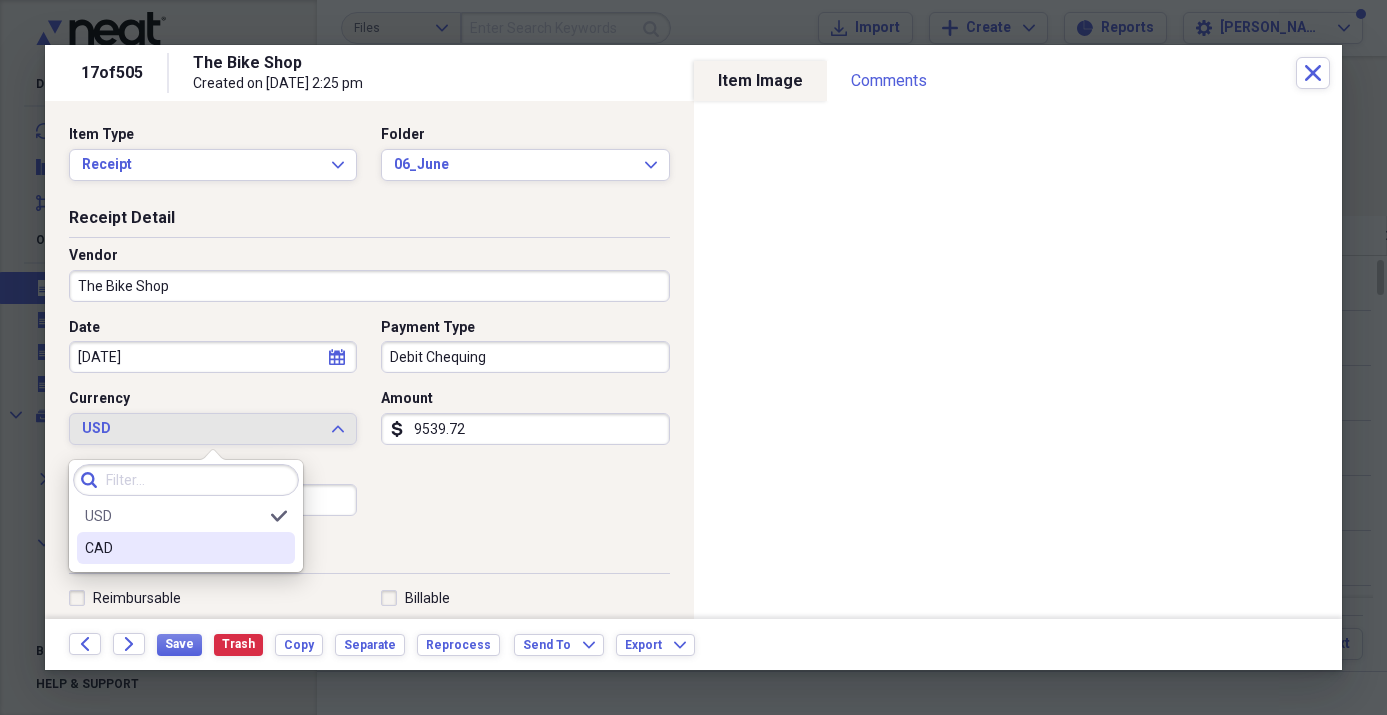 click on "CAD" at bounding box center (174, 548) 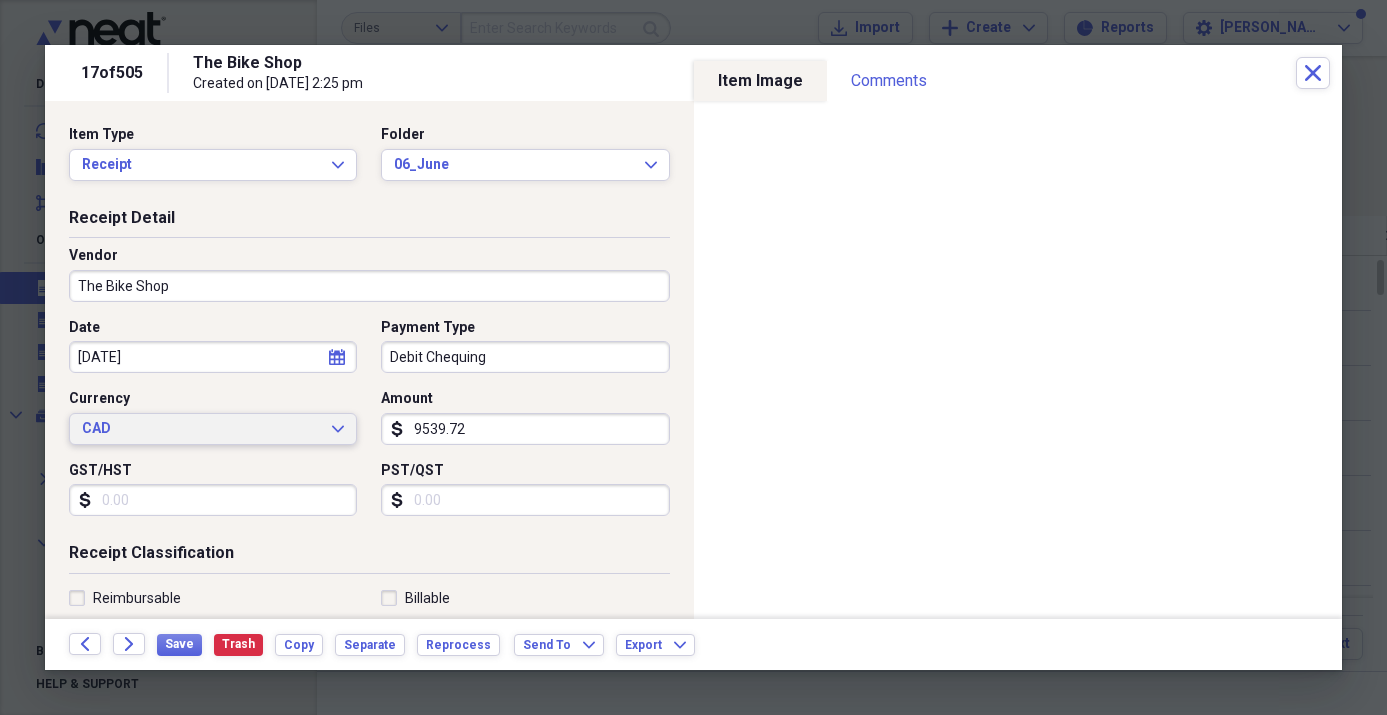 scroll, scrollTop: 3, scrollLeft: 0, axis: vertical 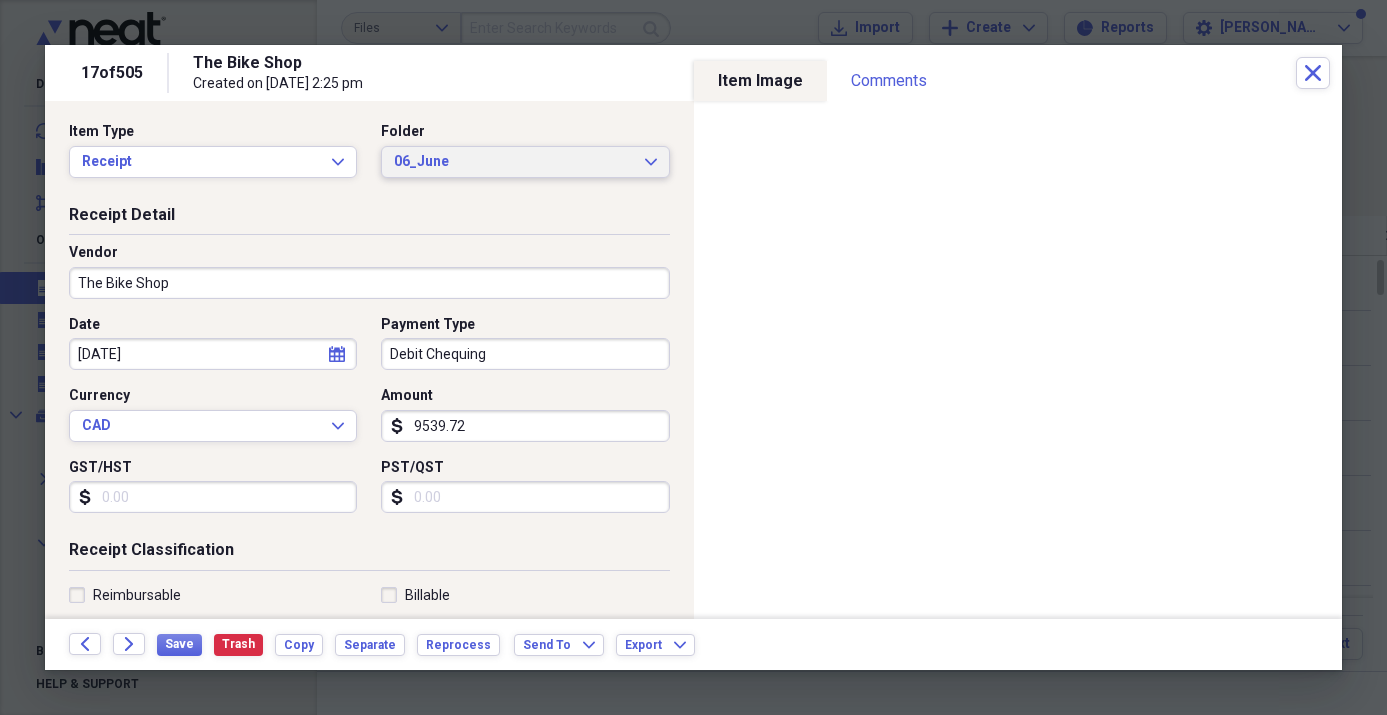 click on "06_June" at bounding box center (513, 162) 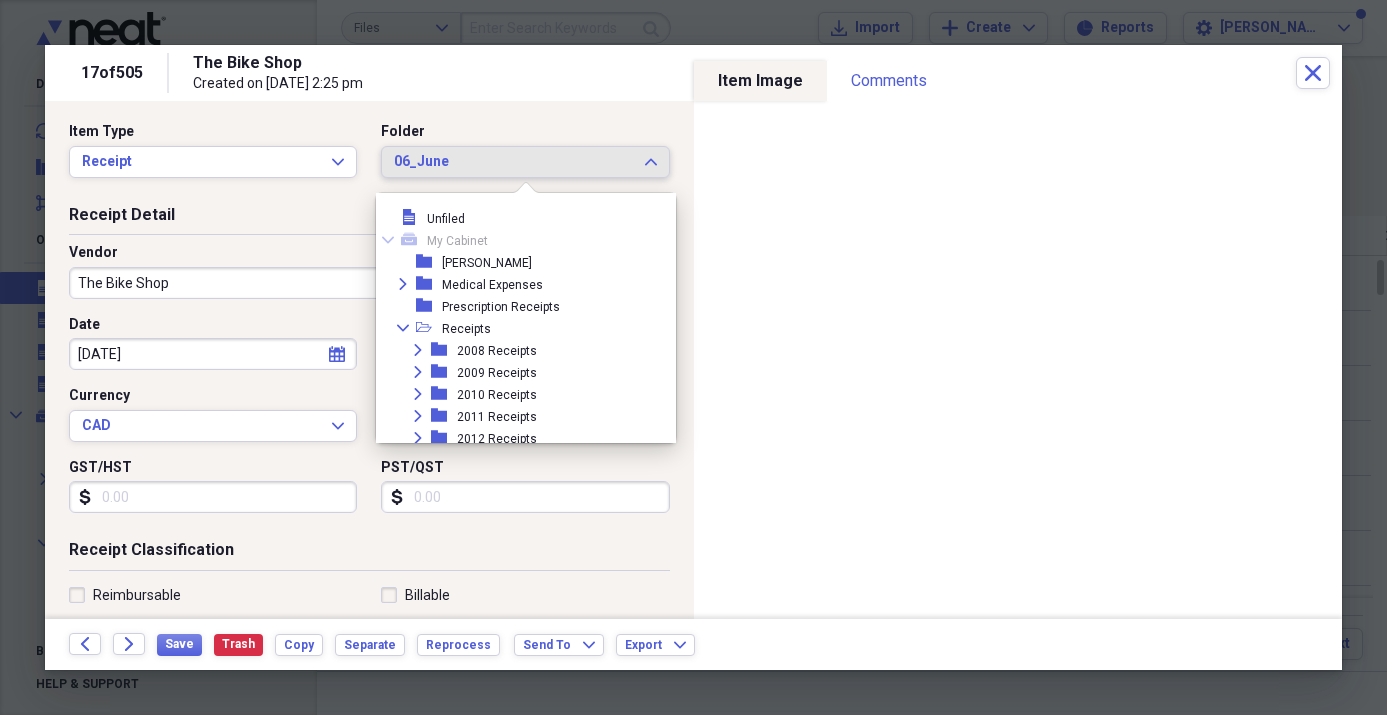 scroll, scrollTop: 869, scrollLeft: 0, axis: vertical 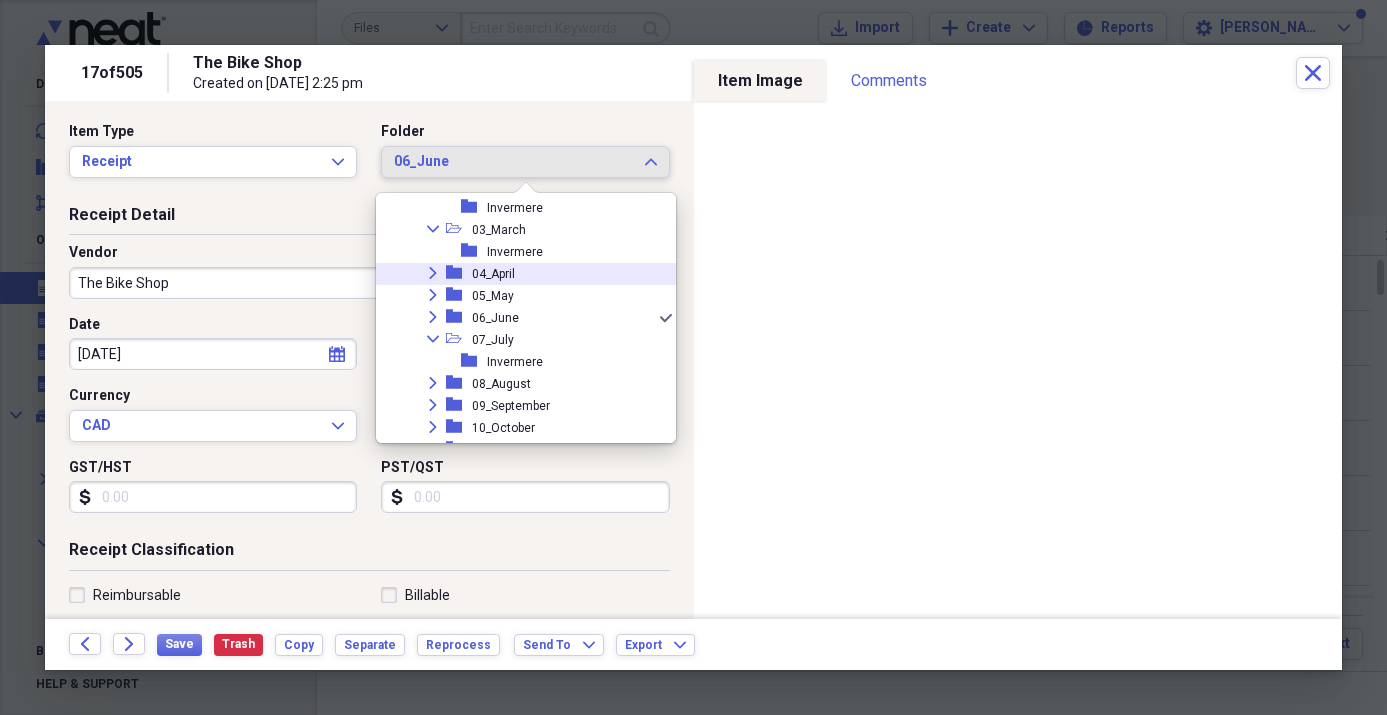 click on "04_April" at bounding box center [493, 274] 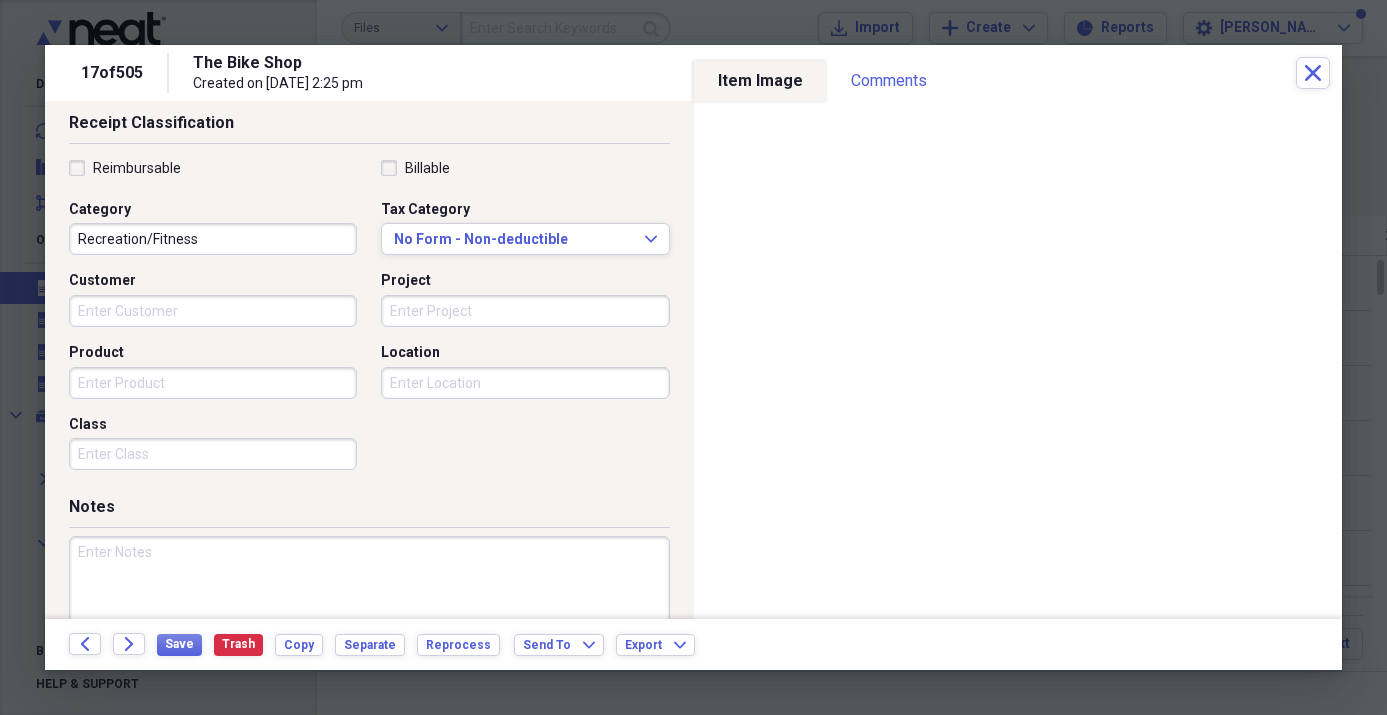 scroll, scrollTop: 502, scrollLeft: 0, axis: vertical 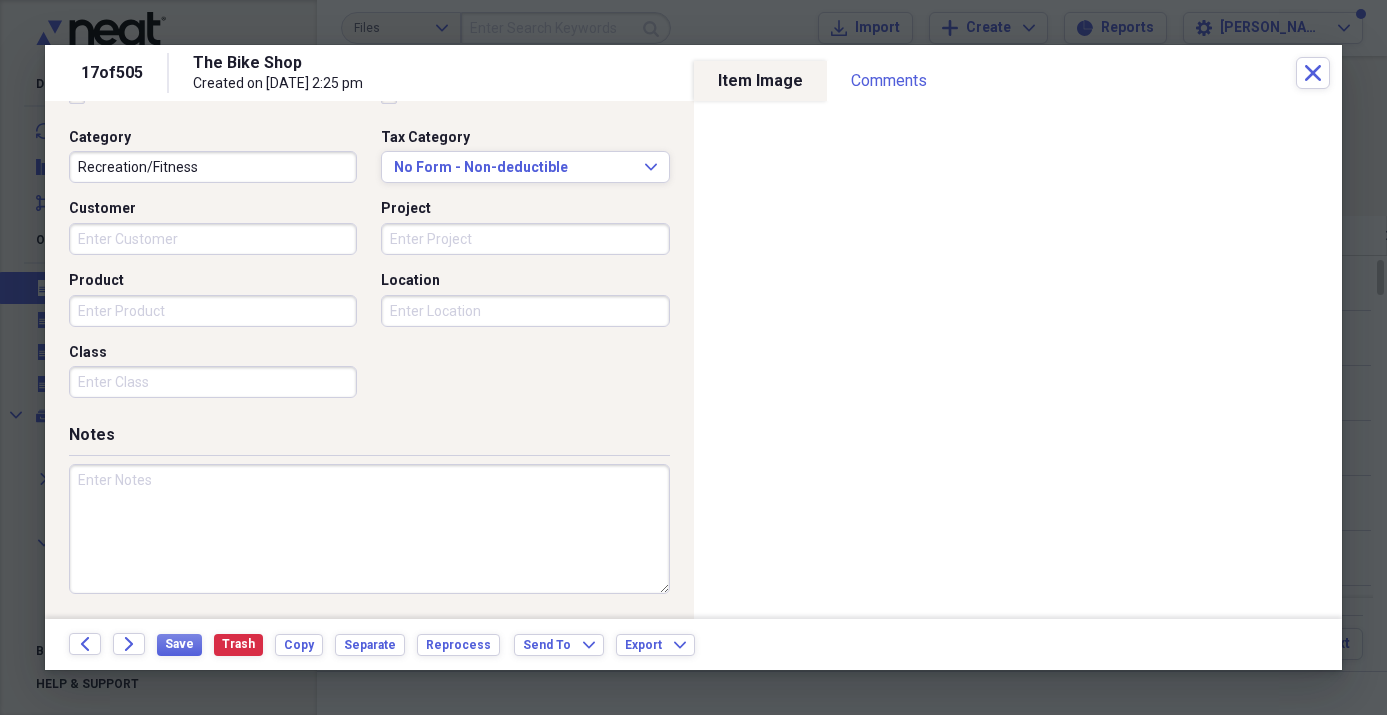 click at bounding box center [369, 529] 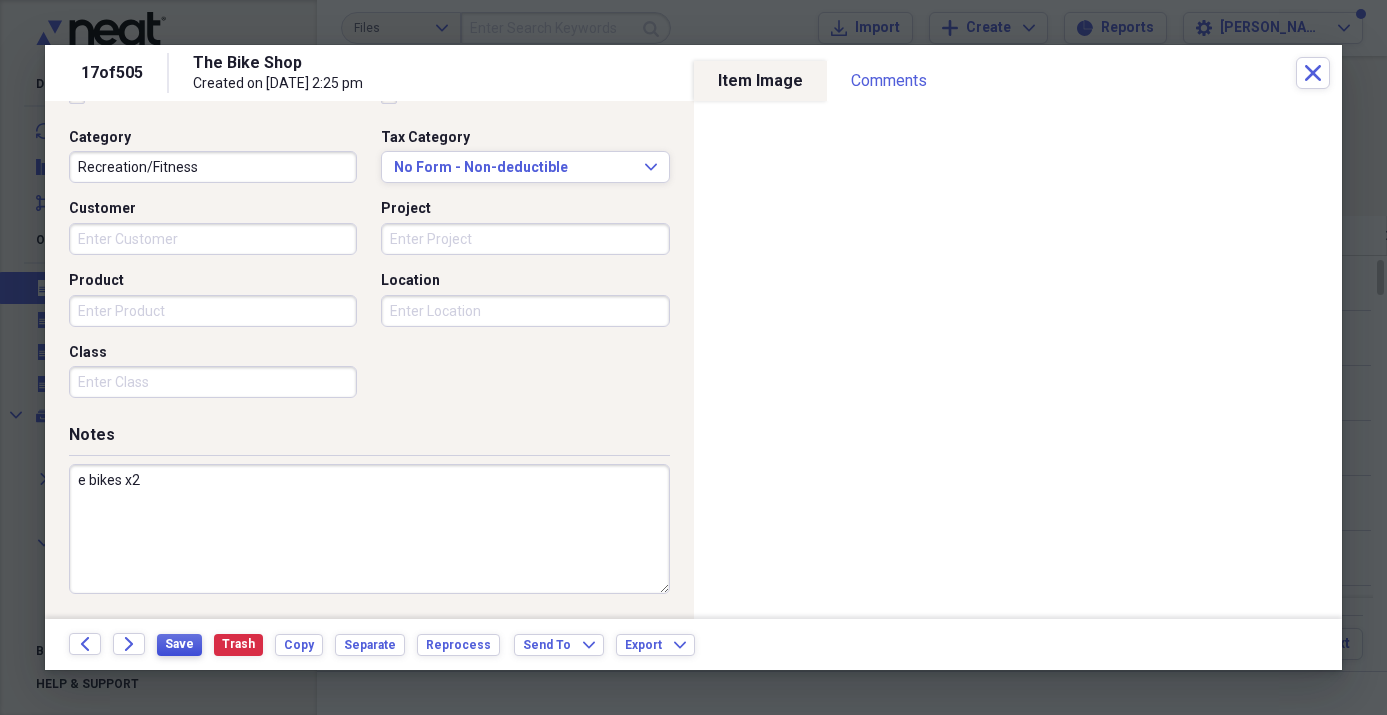 type on "e bikes x2" 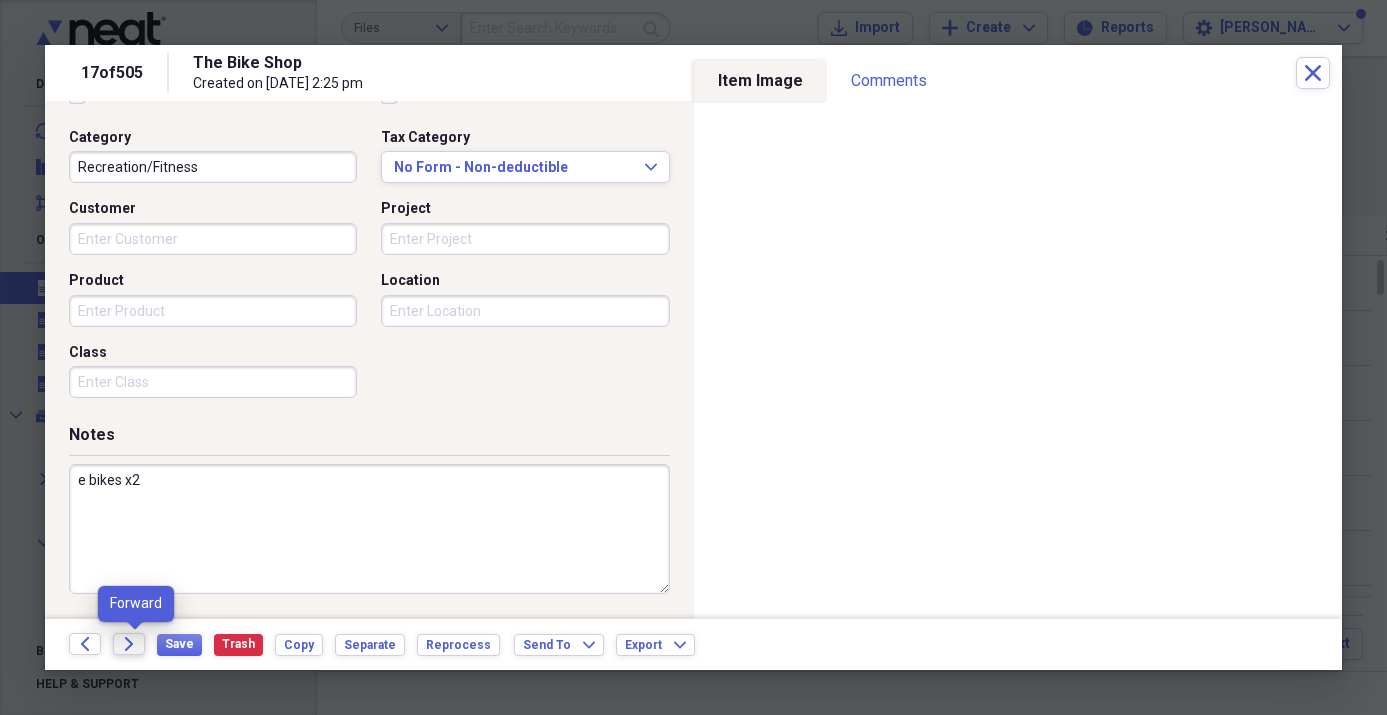 click 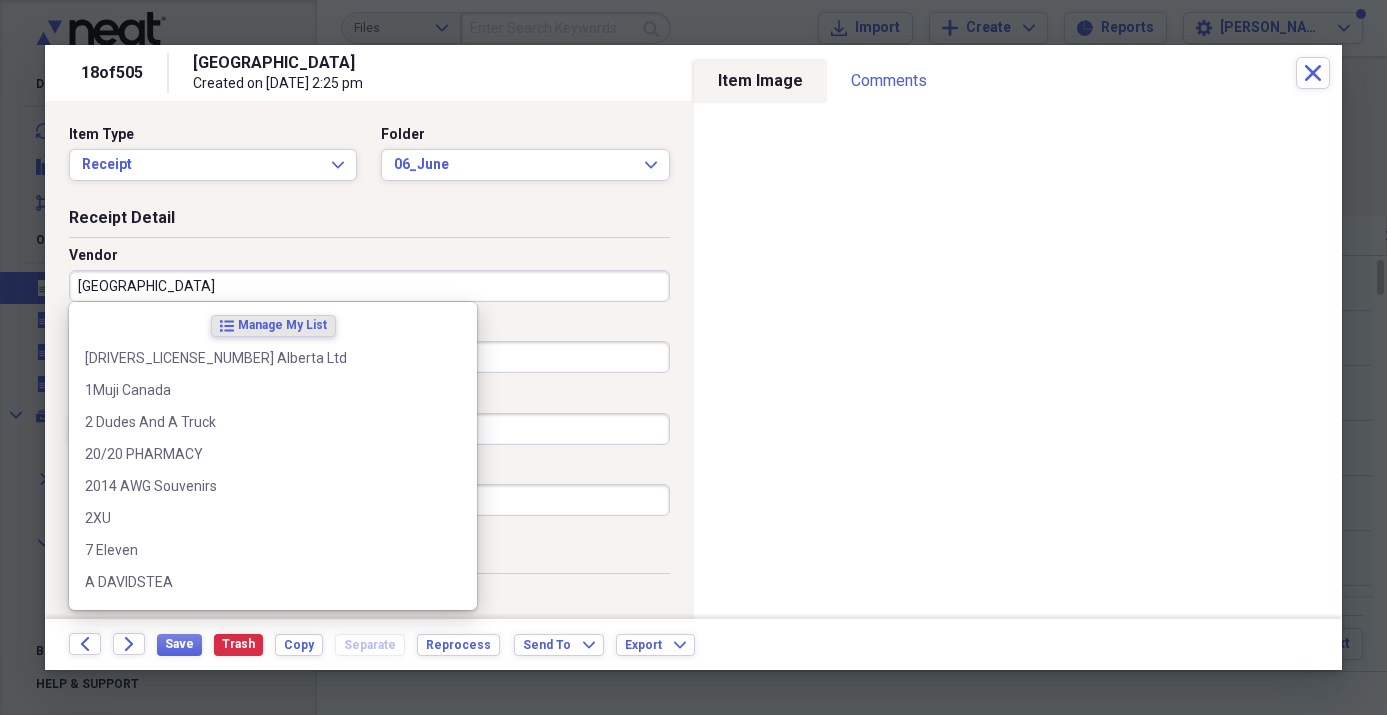 click on "[GEOGRAPHIC_DATA]" at bounding box center (369, 286) 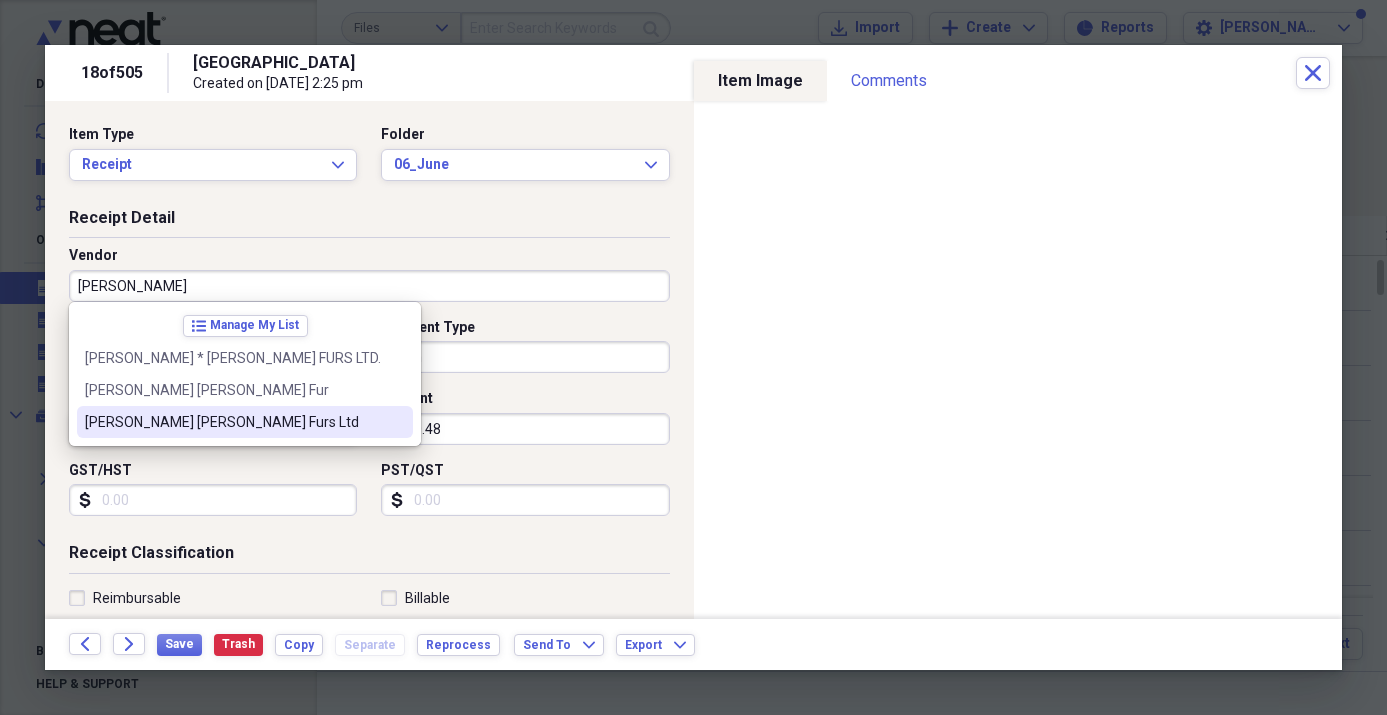 click on "[PERSON_NAME] [PERSON_NAME] Furs Ltd" at bounding box center (233, 422) 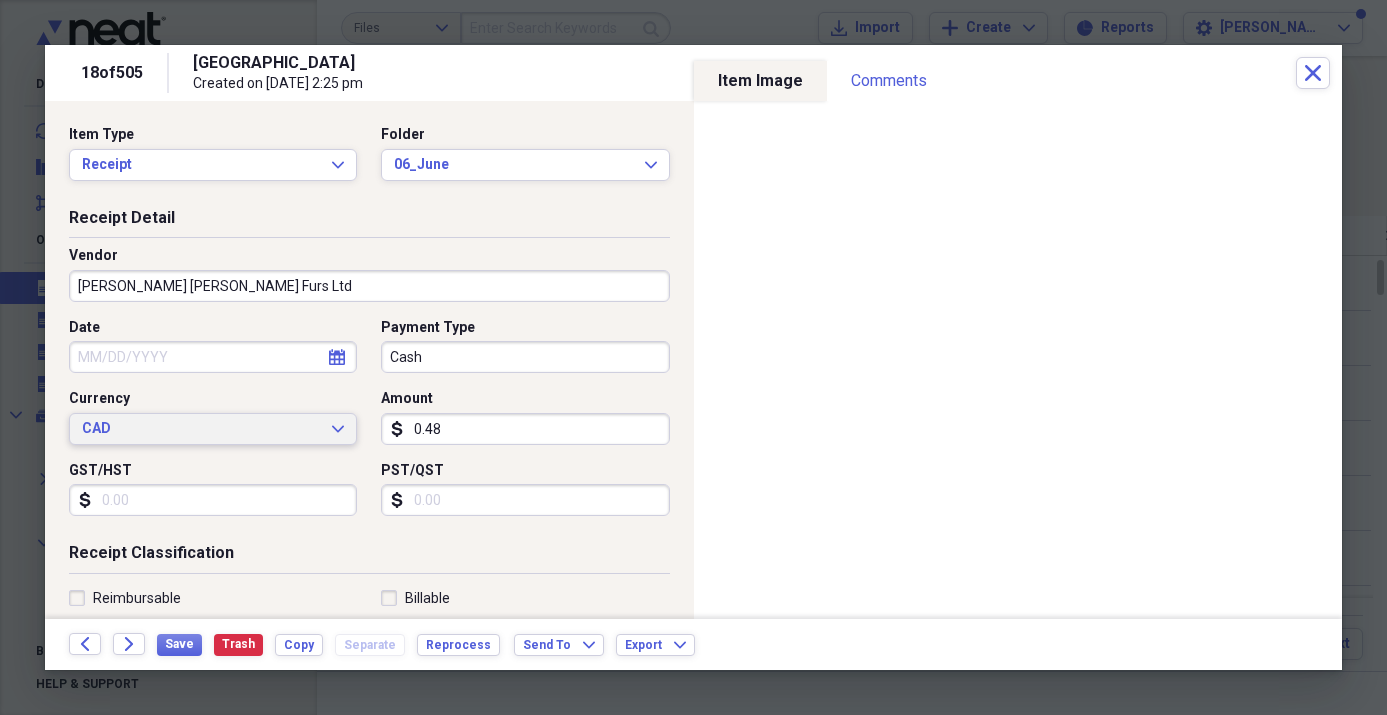 type on "Clothing" 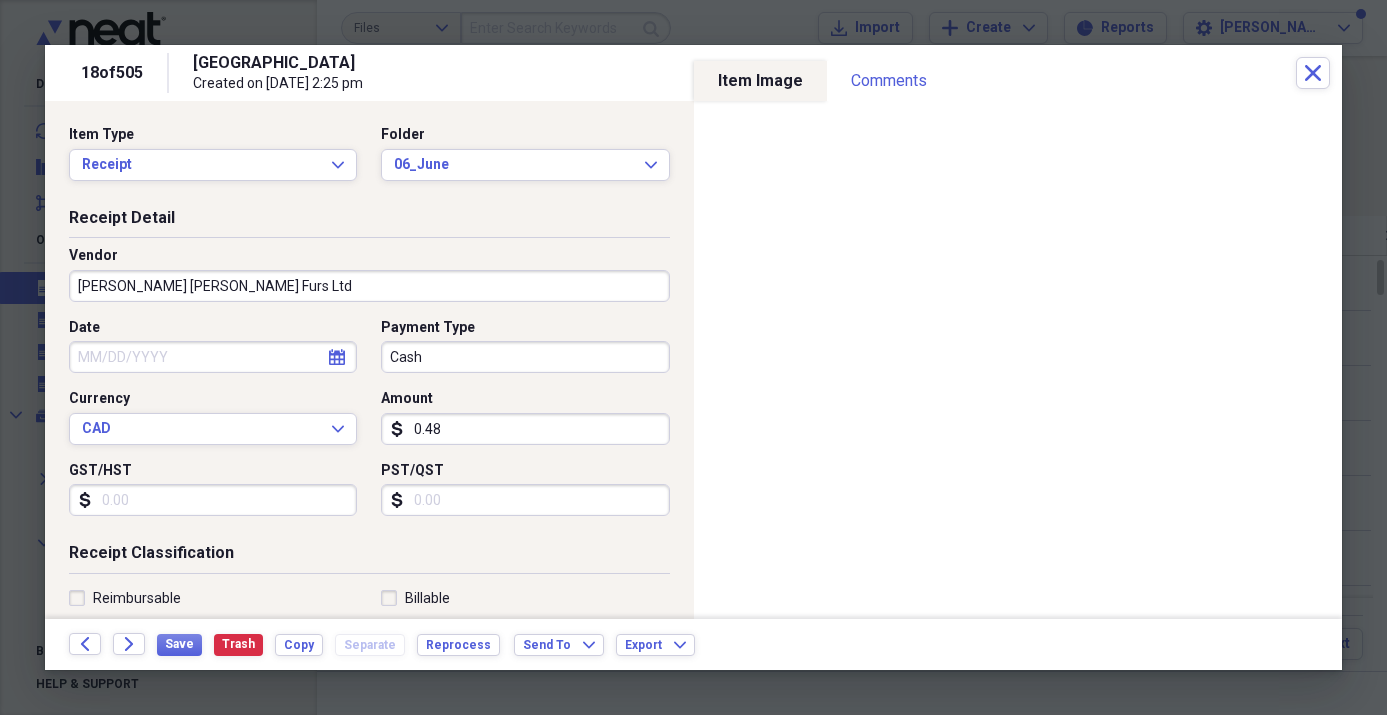 click on "Date" at bounding box center [213, 357] 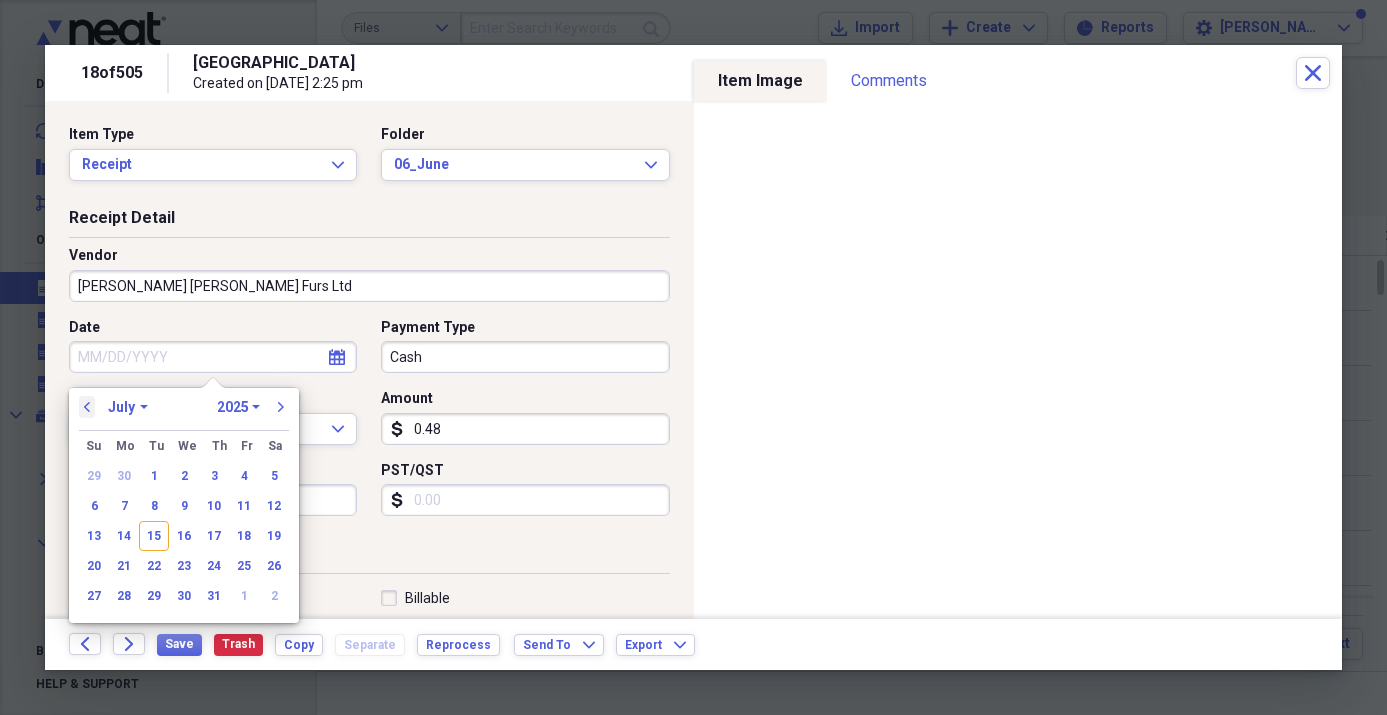 click on "previous" at bounding box center [87, 407] 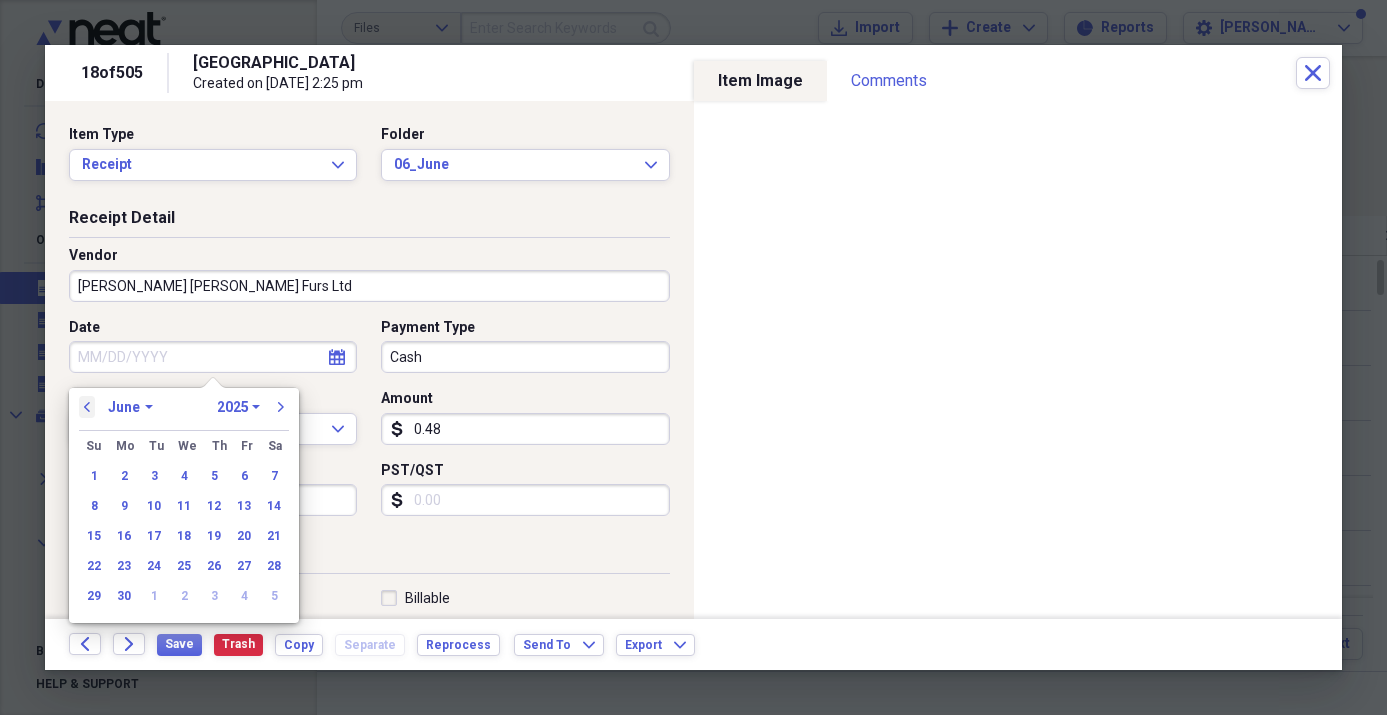 click on "previous" at bounding box center [87, 407] 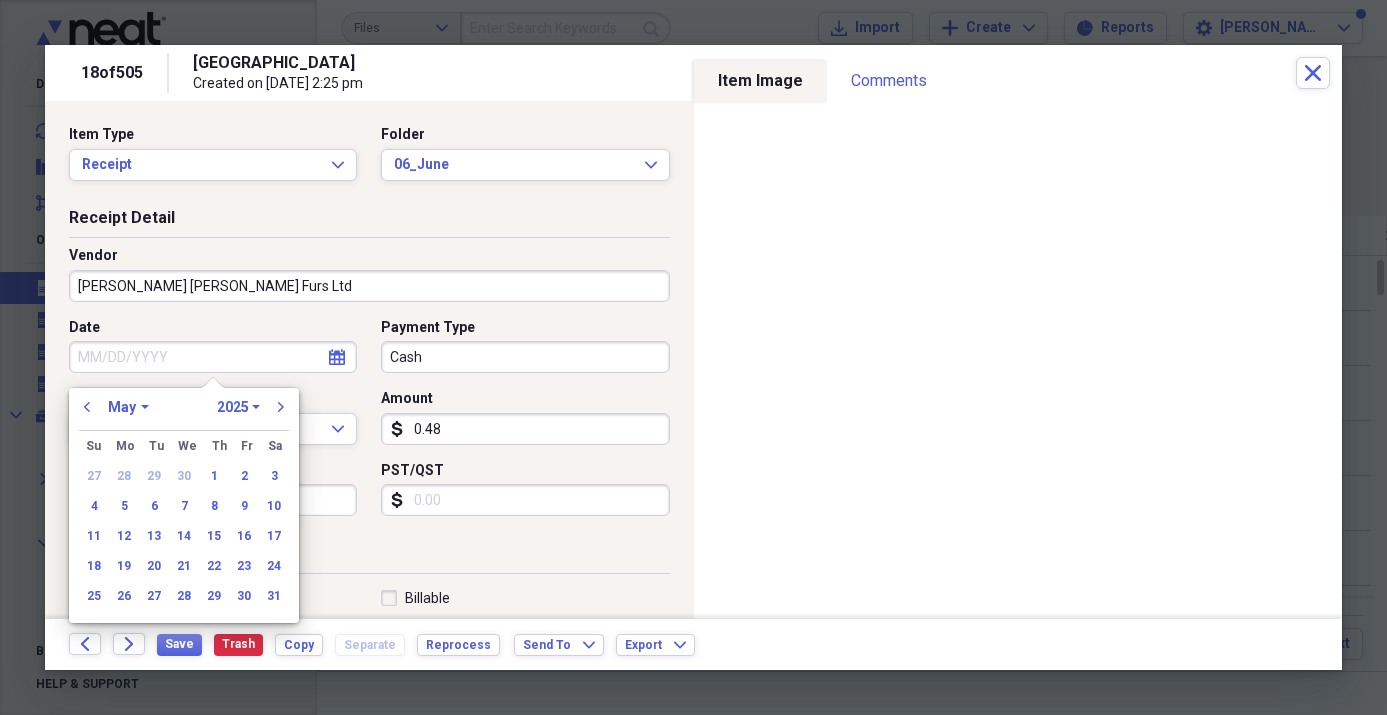 drag, startPoint x: 216, startPoint y: 470, endPoint x: 223, endPoint y: 448, distance: 23.086792 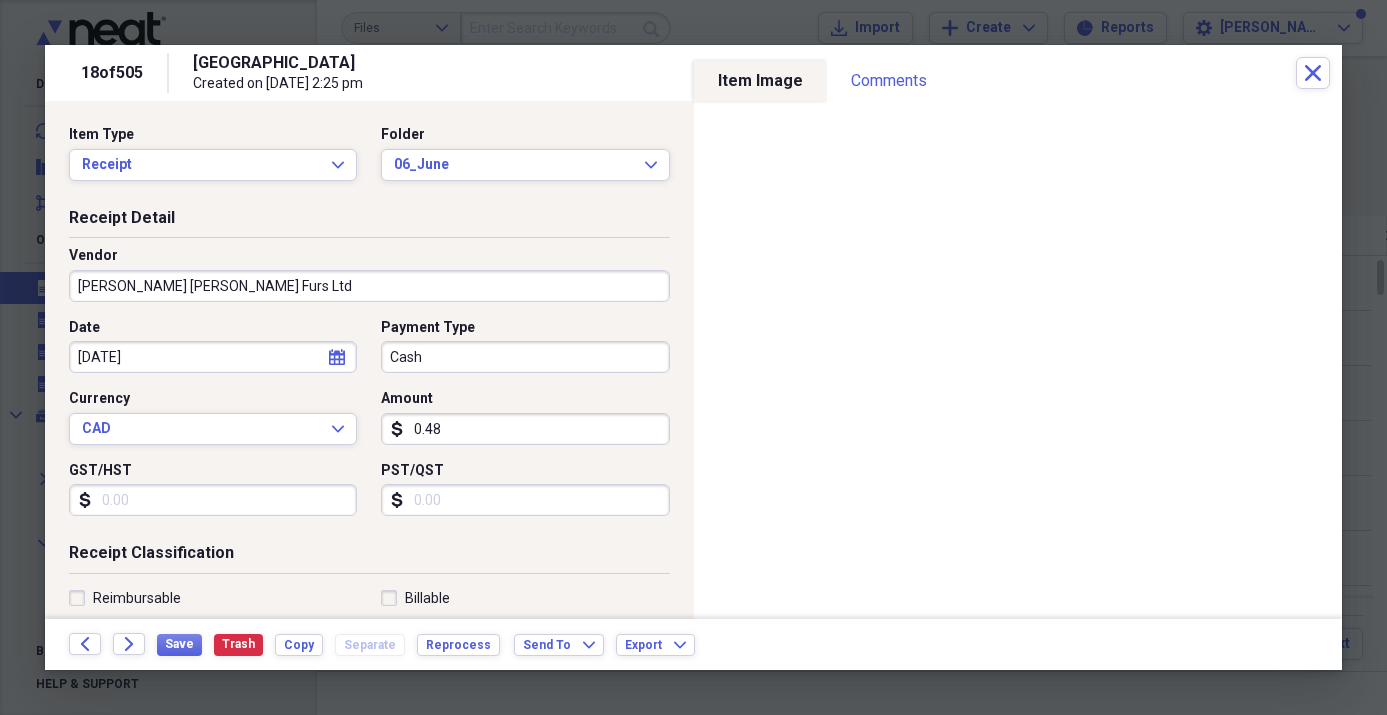type on "[DATE]" 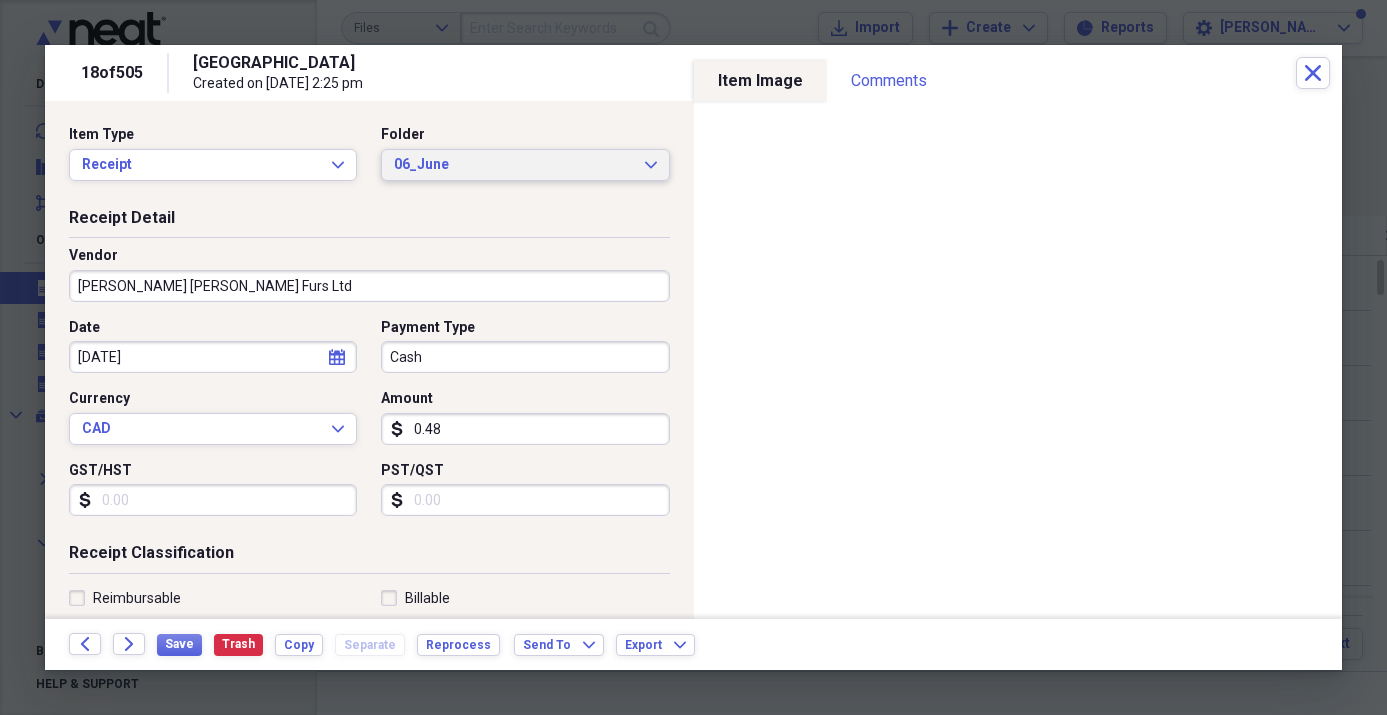 click on "06_June" at bounding box center [513, 165] 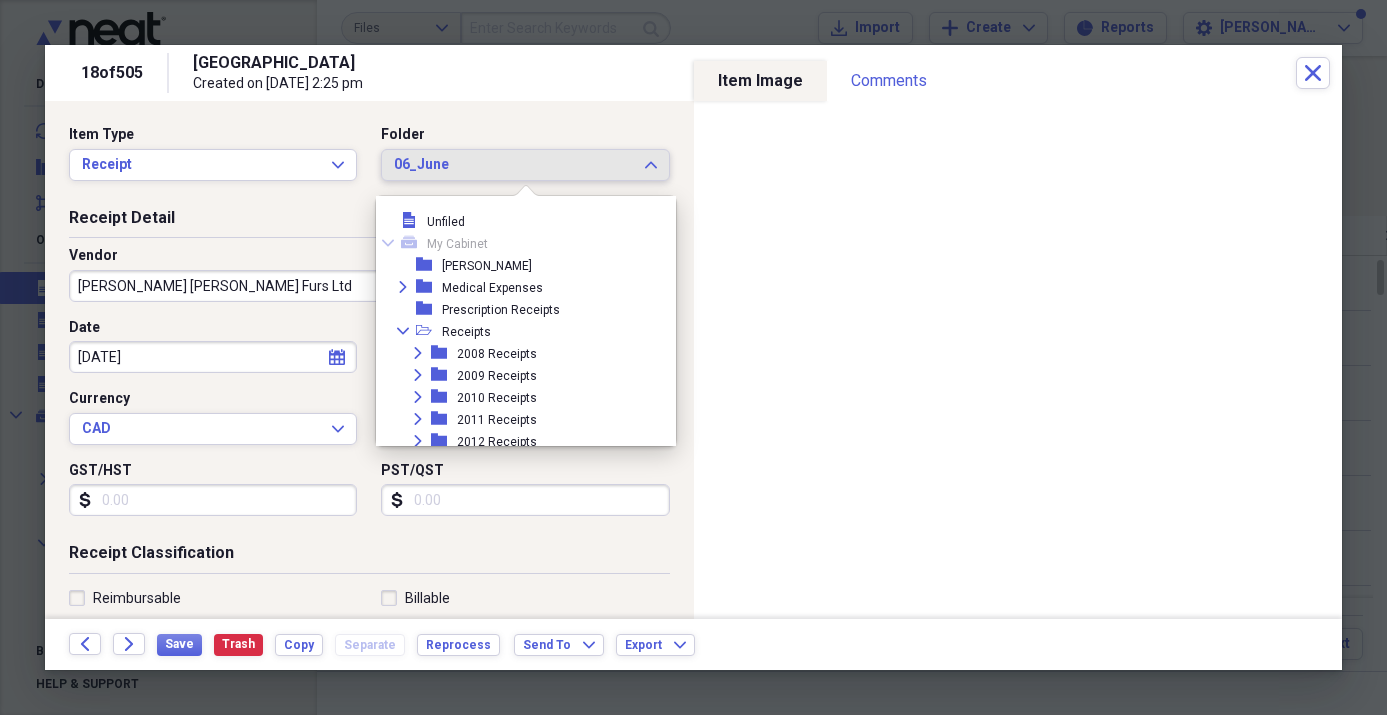 scroll, scrollTop: 869, scrollLeft: 0, axis: vertical 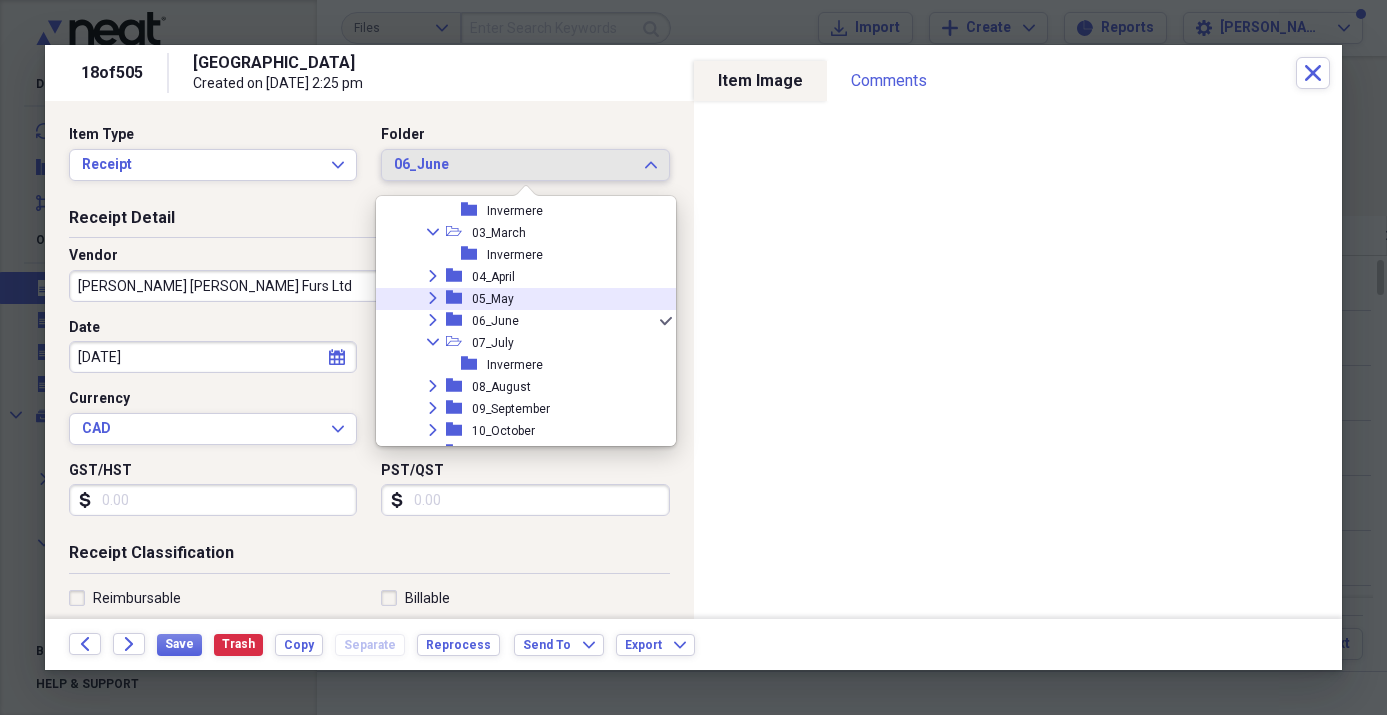 click on "05_May" at bounding box center (493, 299) 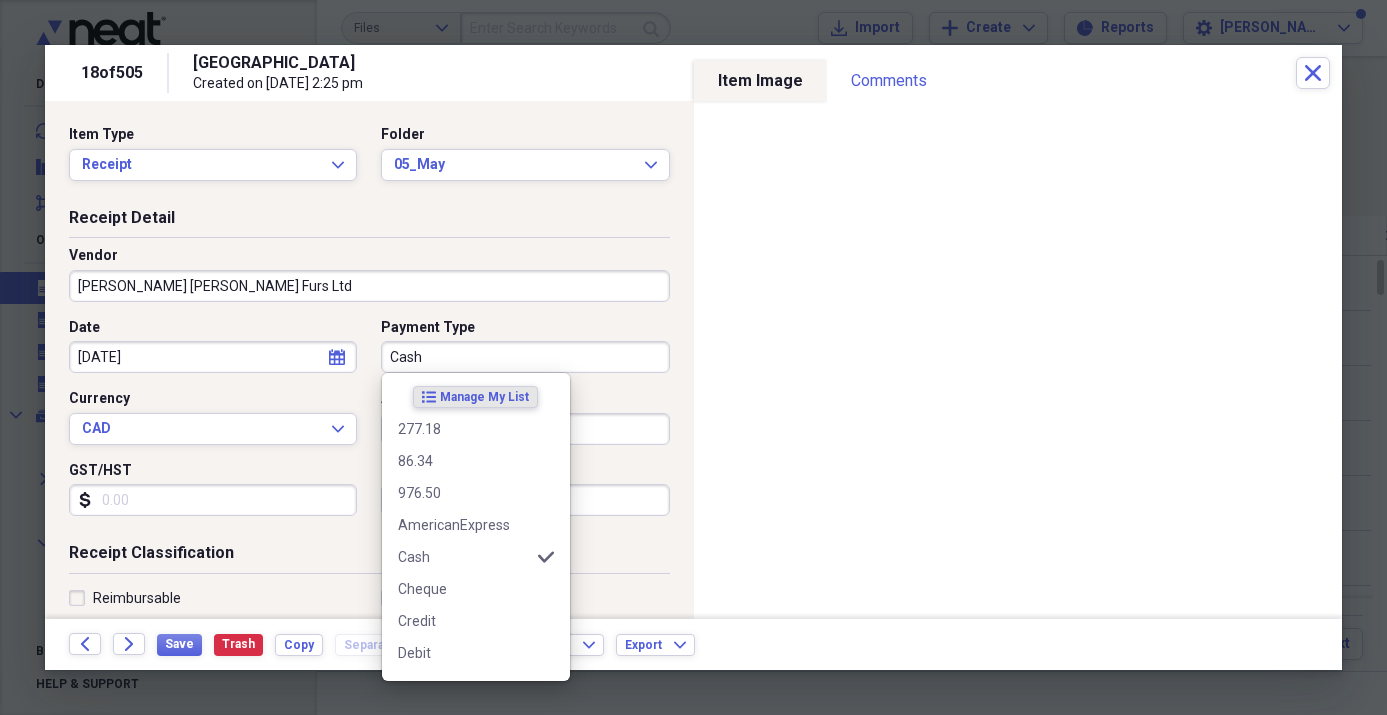 click on "Cash" at bounding box center (525, 357) 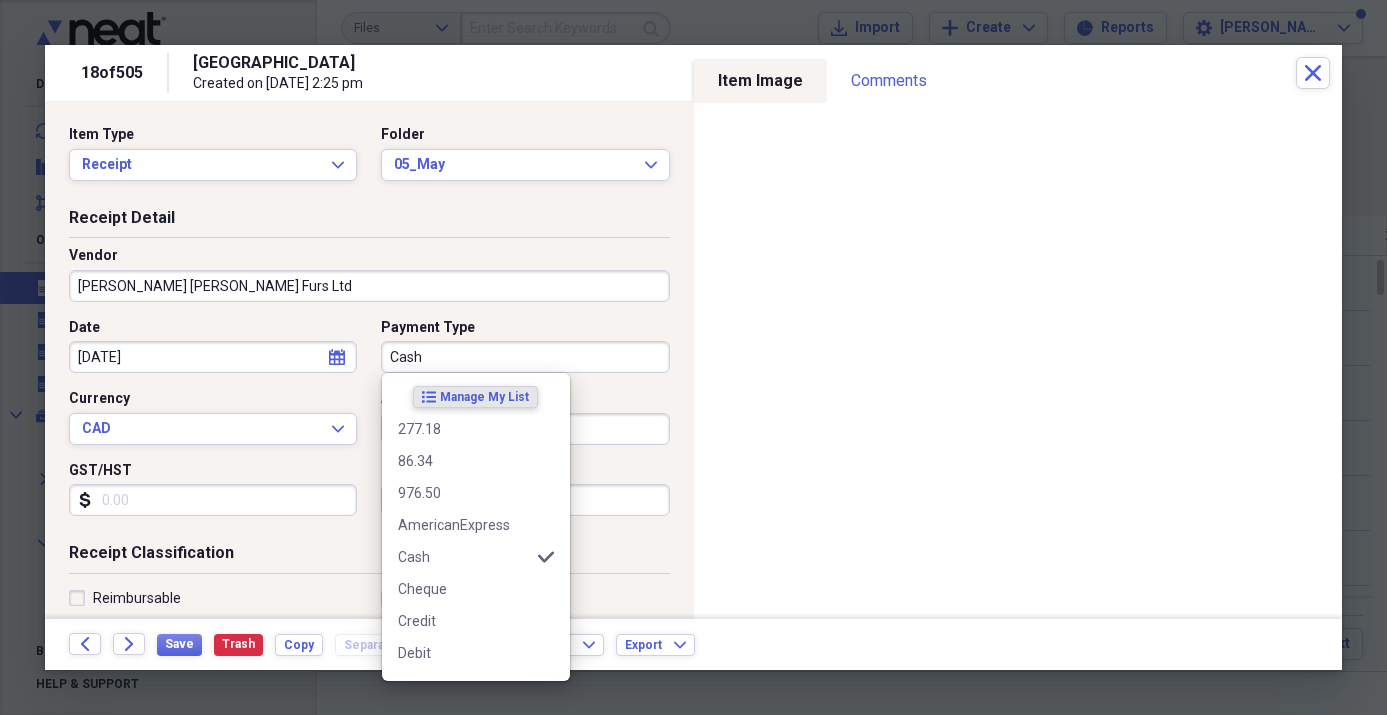click on "Cash" at bounding box center [525, 357] 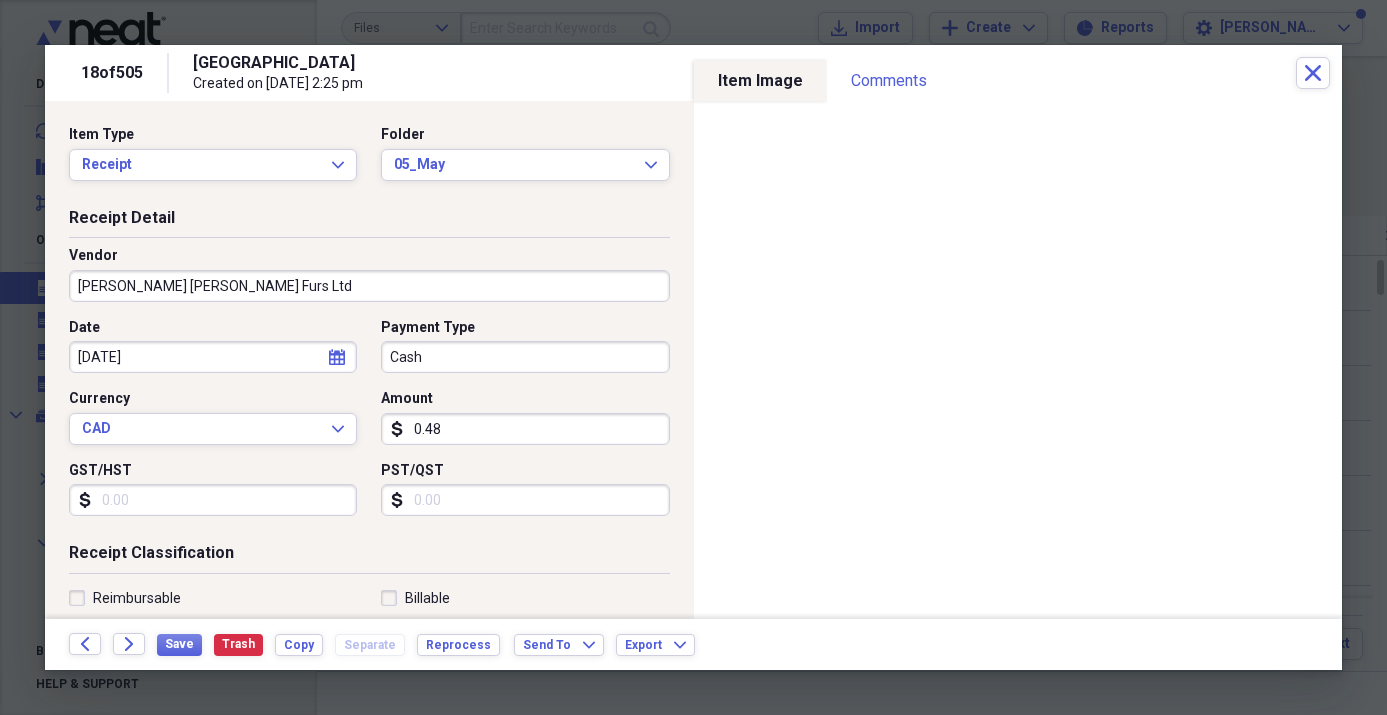 click on "Date [DATE] calendar Calendar Payment Type Cash Currency CAD Expand Amount dollar-sign 0.48 GST/HST dollar-sign PST/QST dollar-sign" at bounding box center [369, 425] 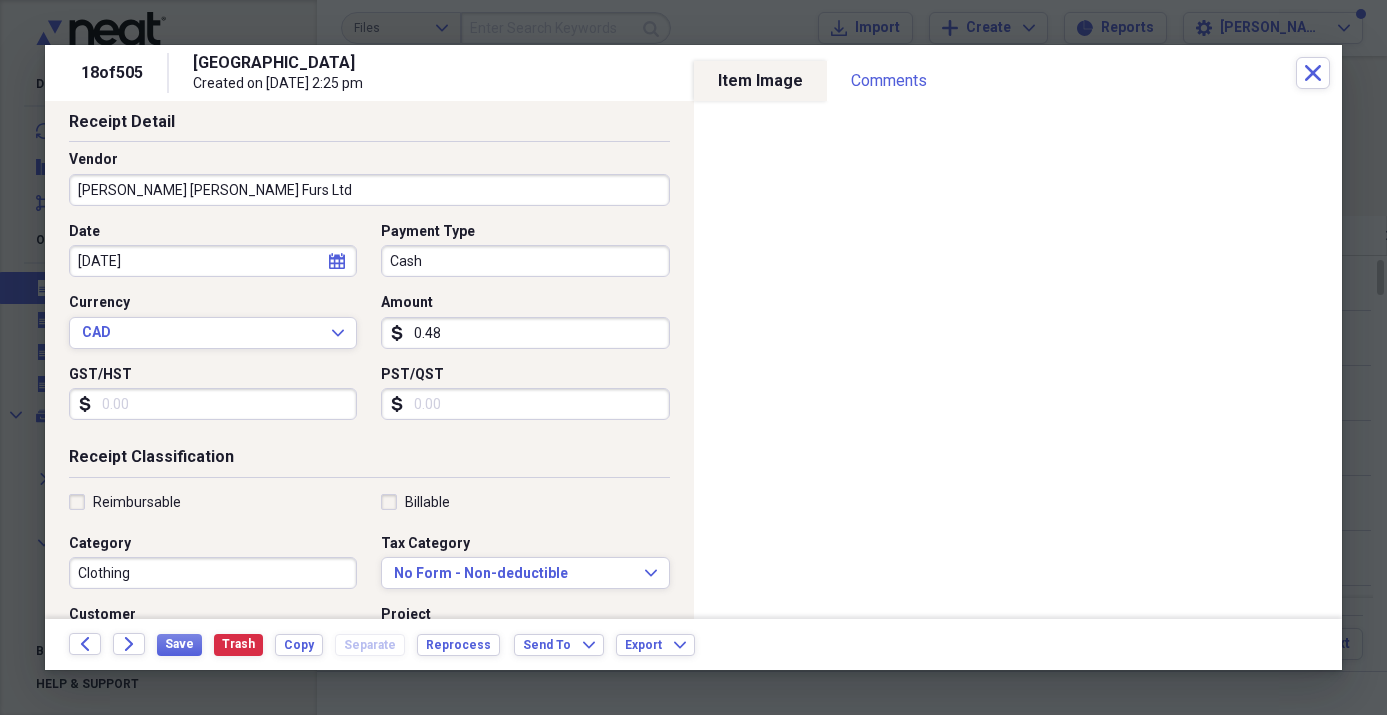 scroll, scrollTop: 114, scrollLeft: 0, axis: vertical 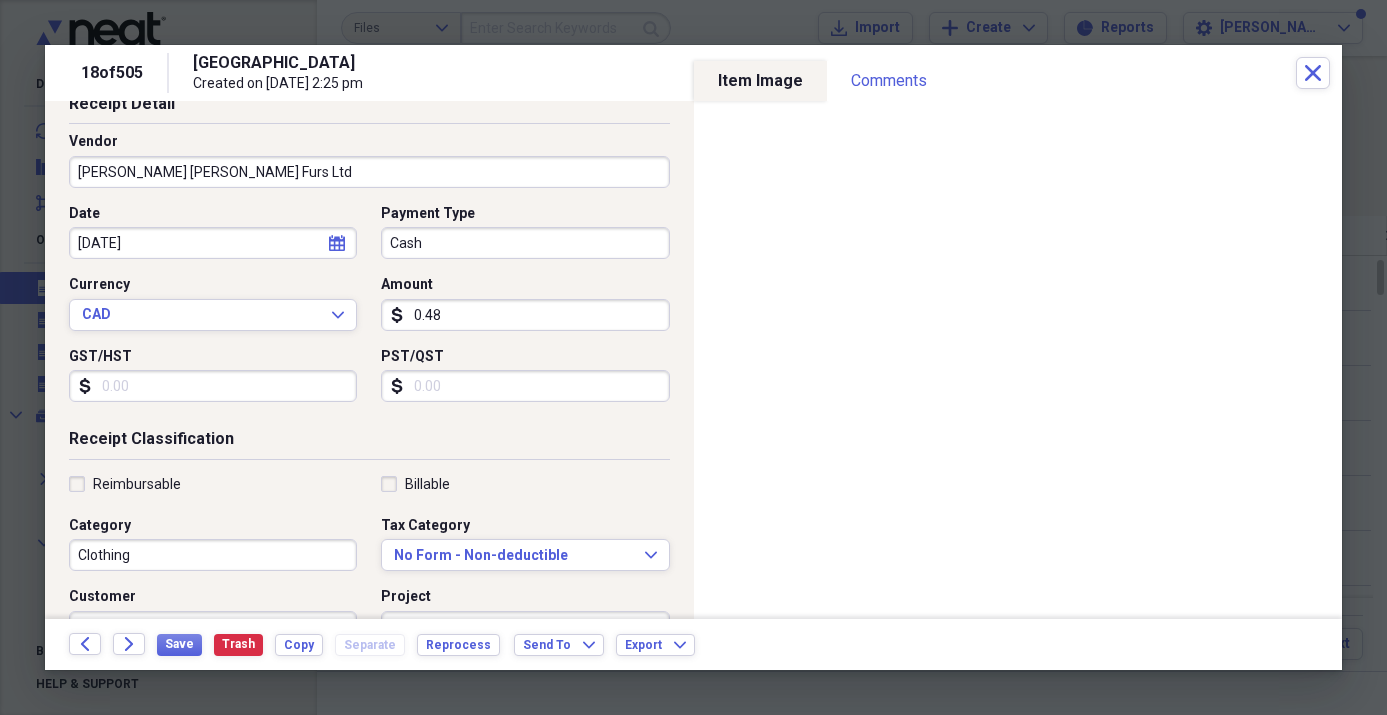 click on "0.48" at bounding box center [525, 315] 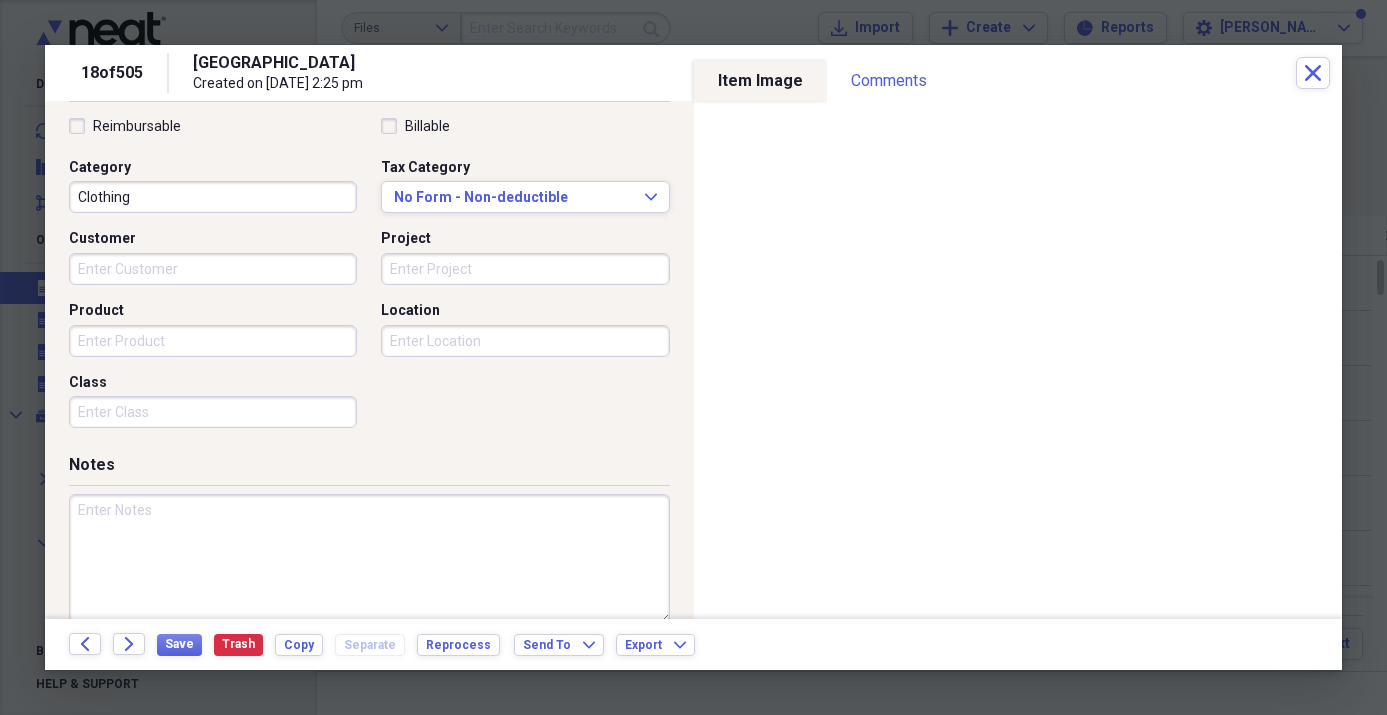 scroll, scrollTop: 498, scrollLeft: 0, axis: vertical 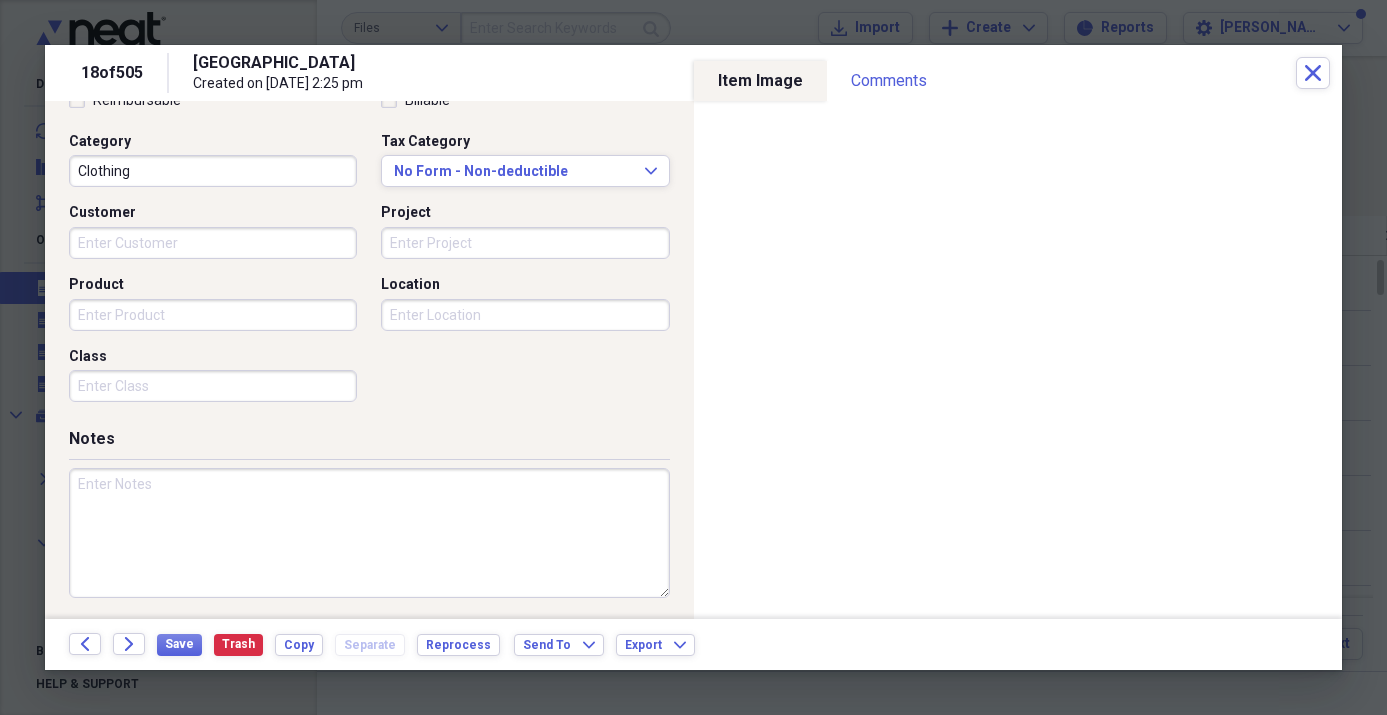 type on "110.00" 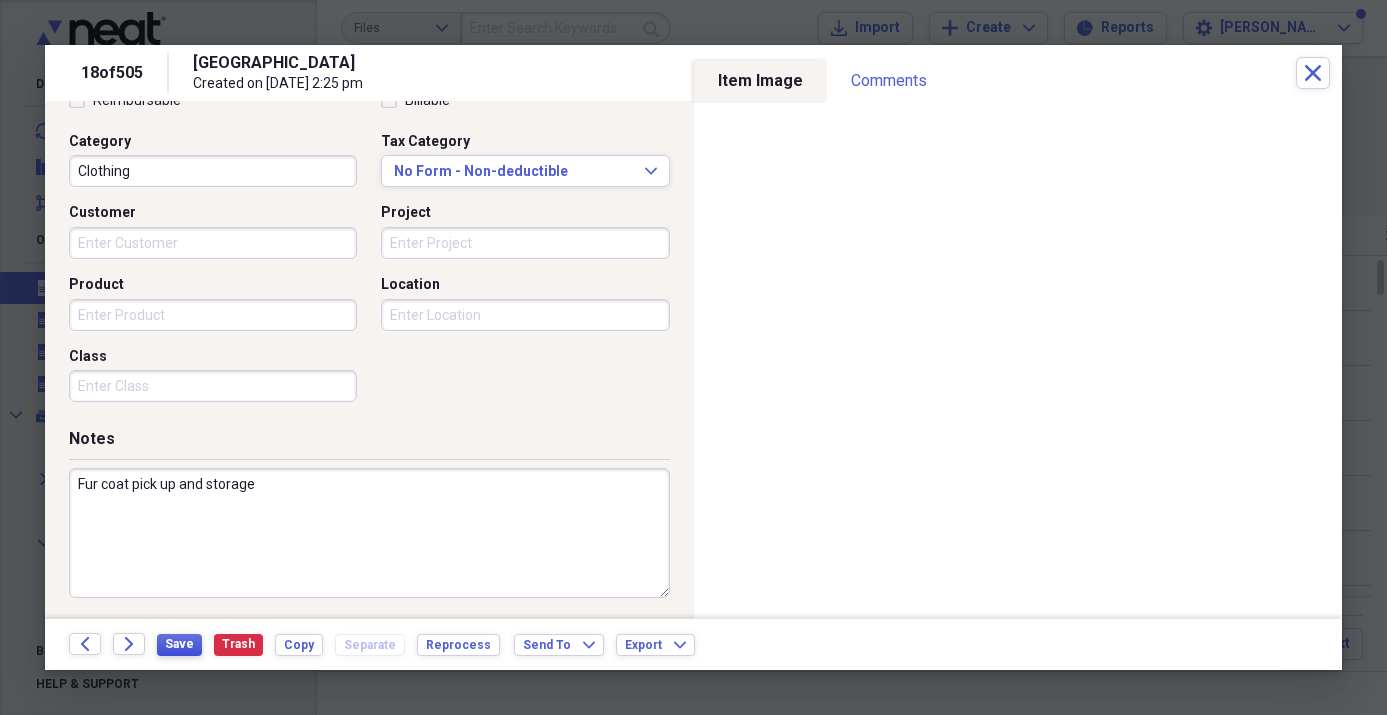 type on "Fur coat pick up and storage" 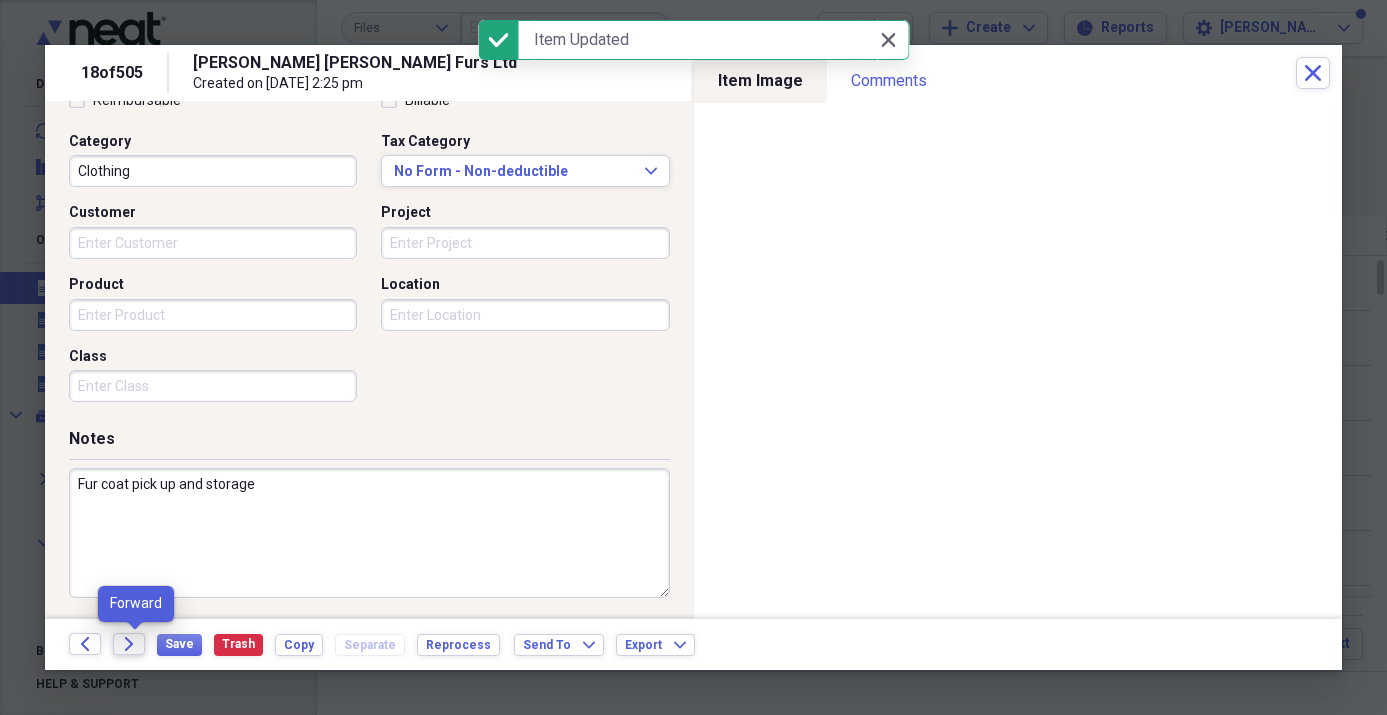 click on "Forward" 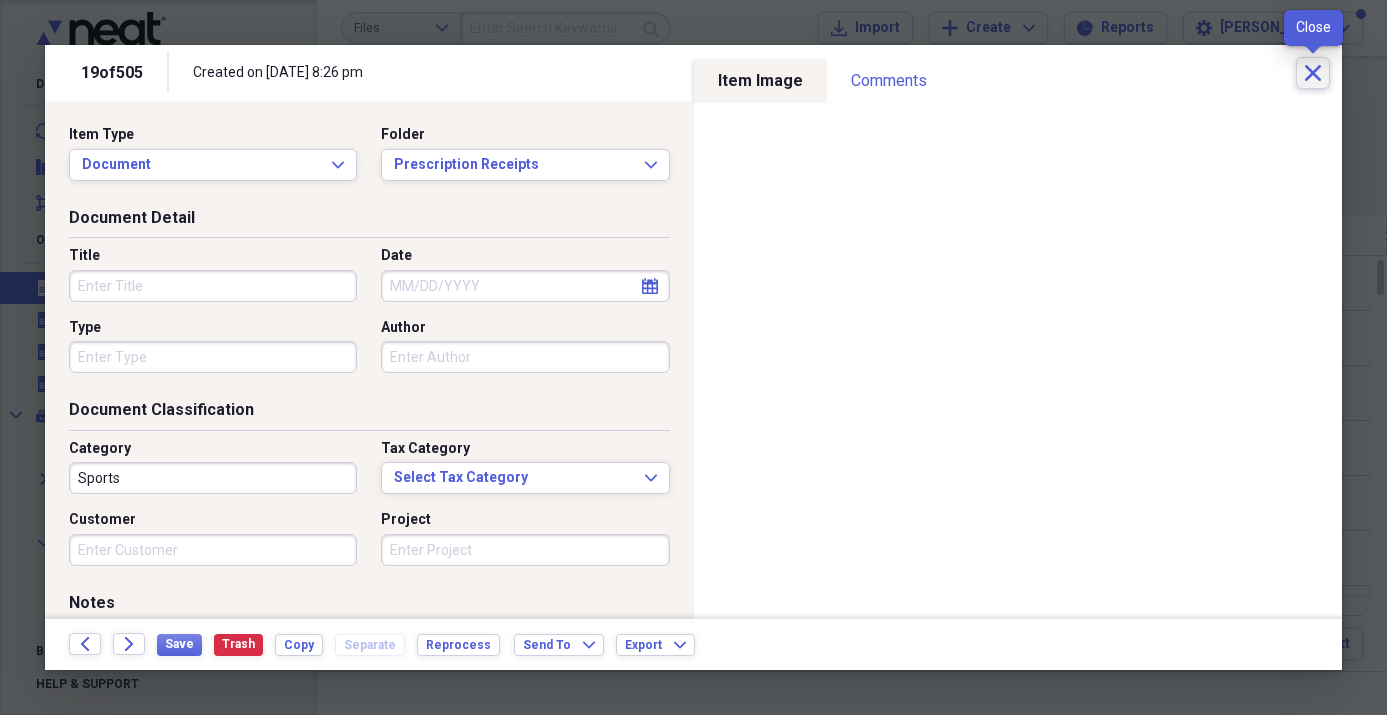 click 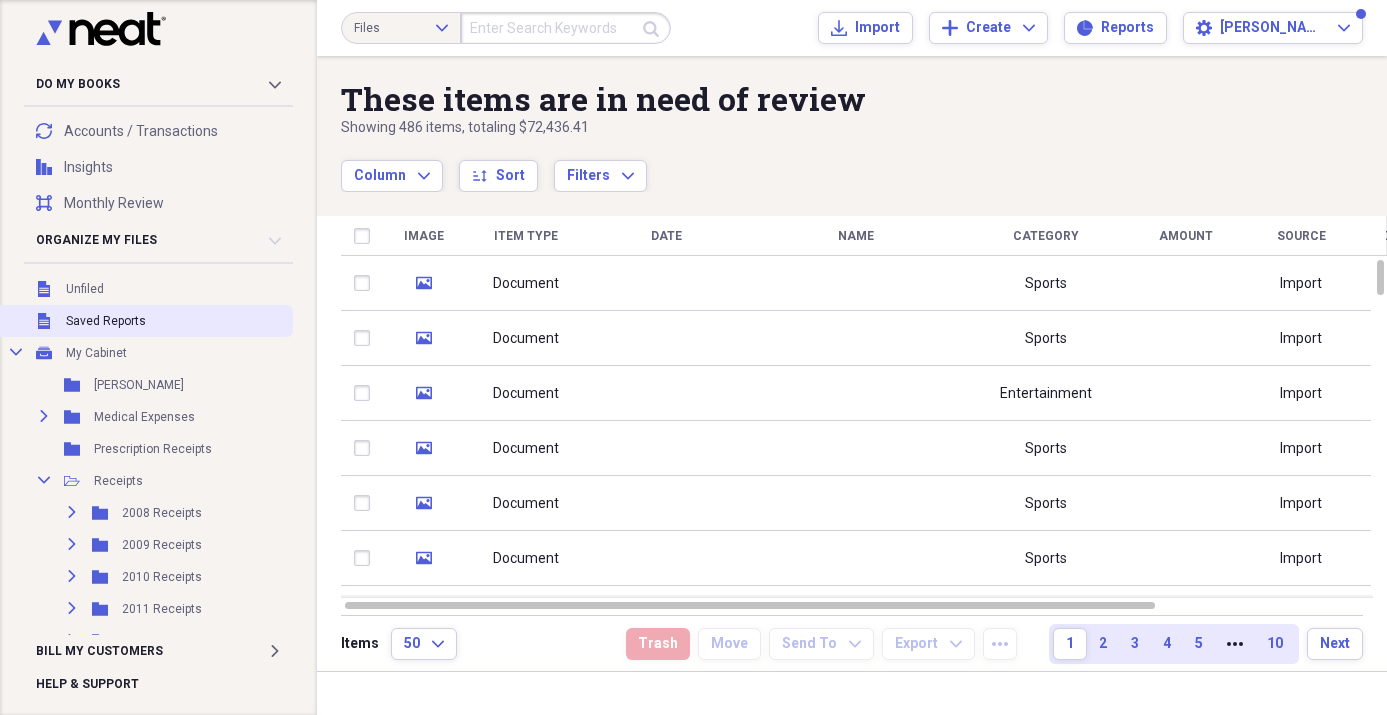 scroll, scrollTop: 87, scrollLeft: 0, axis: vertical 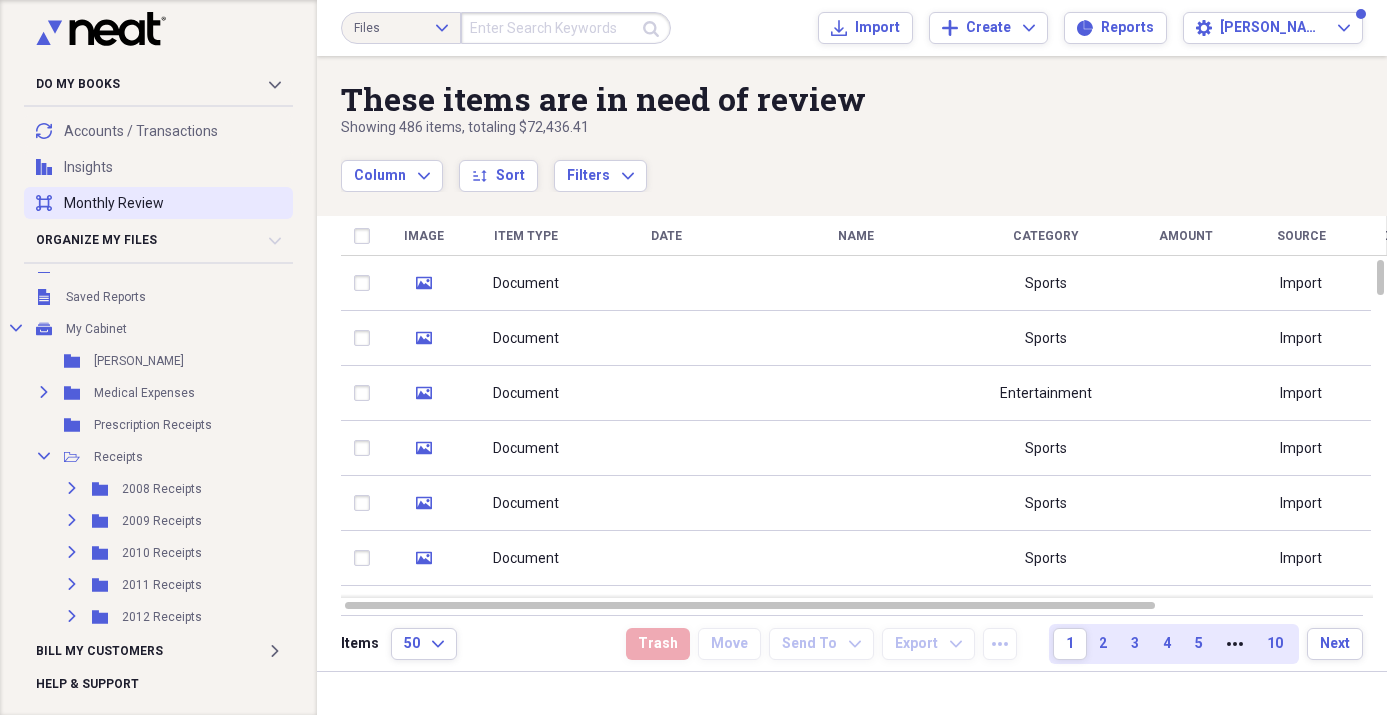 click on "reconciliation Monthly Review" at bounding box center (158, 203) 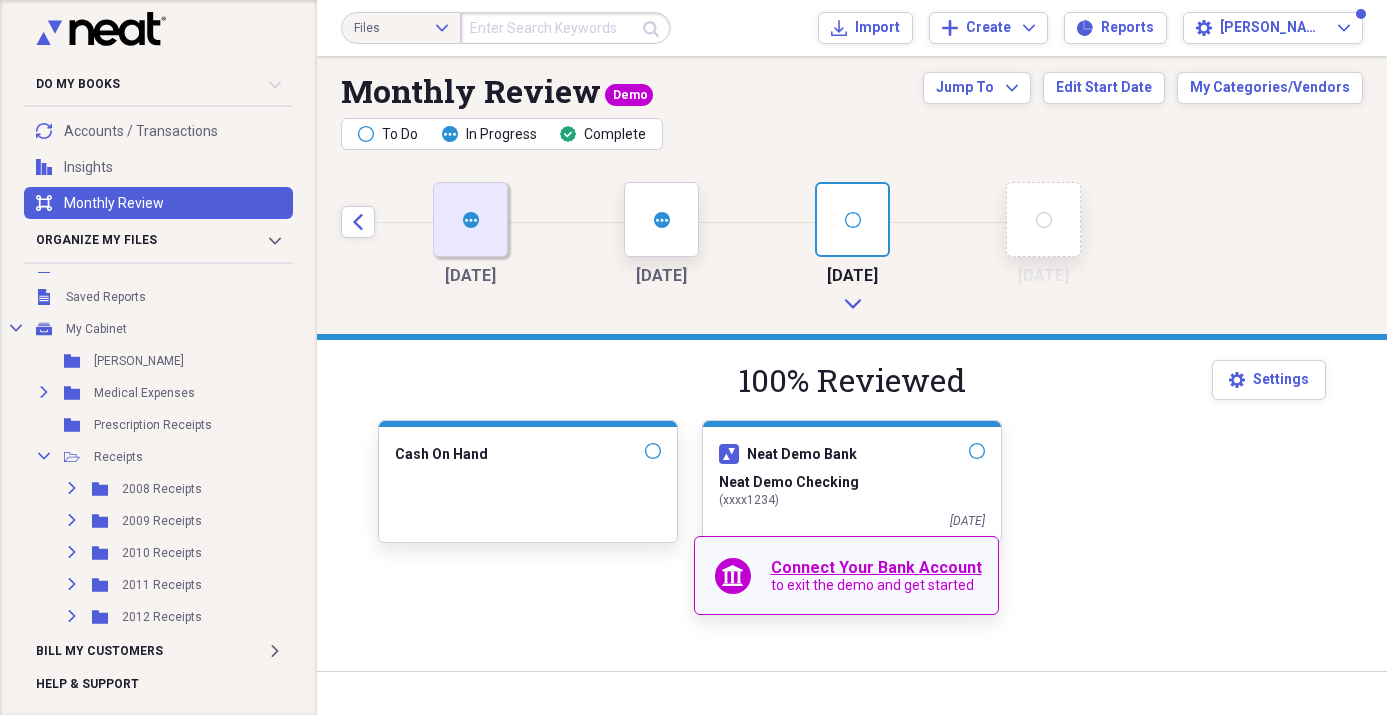 click on "ready-to-close" at bounding box center [470, 219] 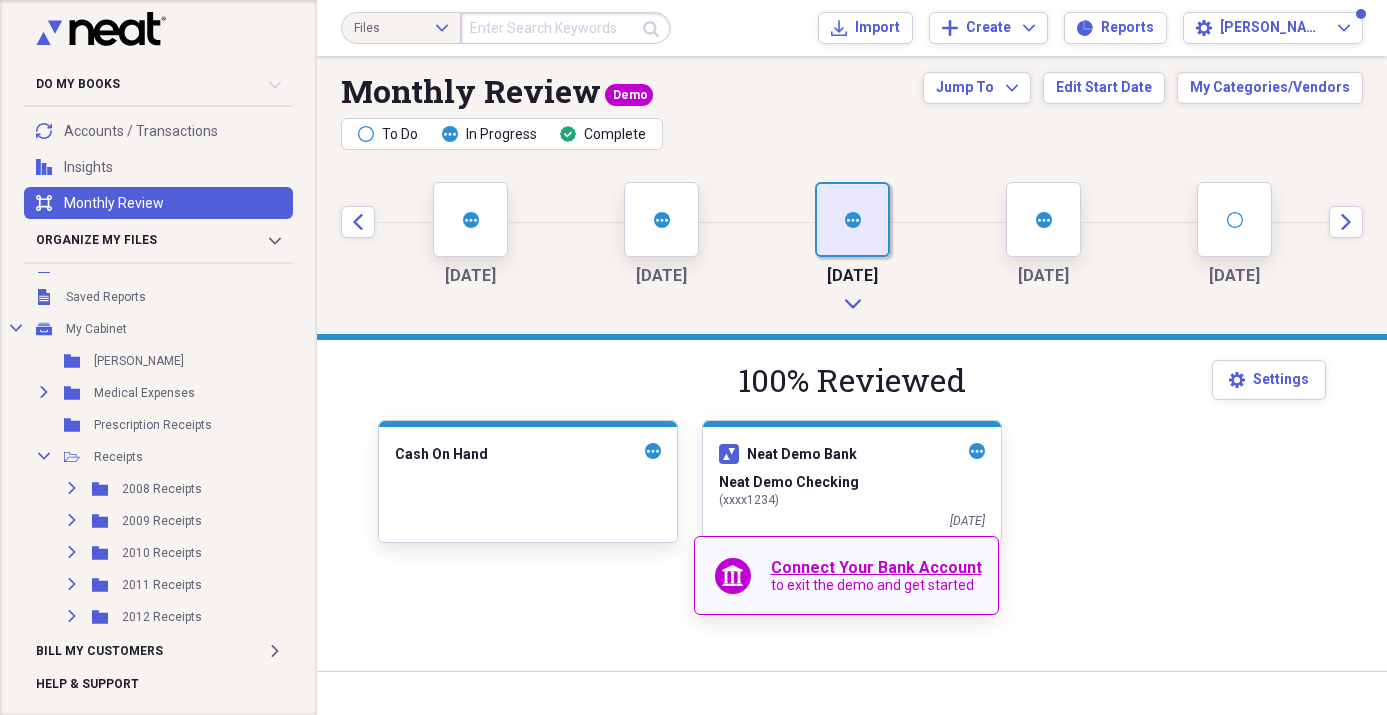 click on "ready-to-close" at bounding box center [470, 219] 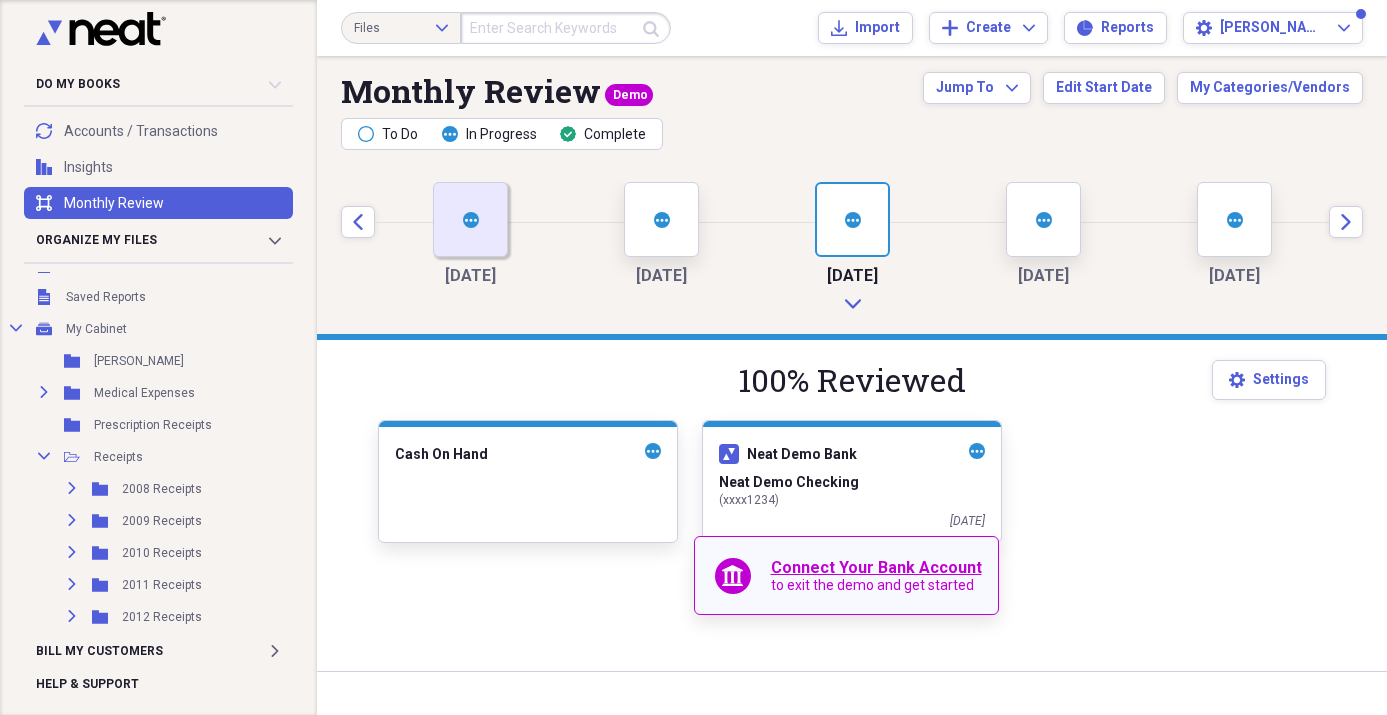 click on "ready-to-close" at bounding box center (470, 219) 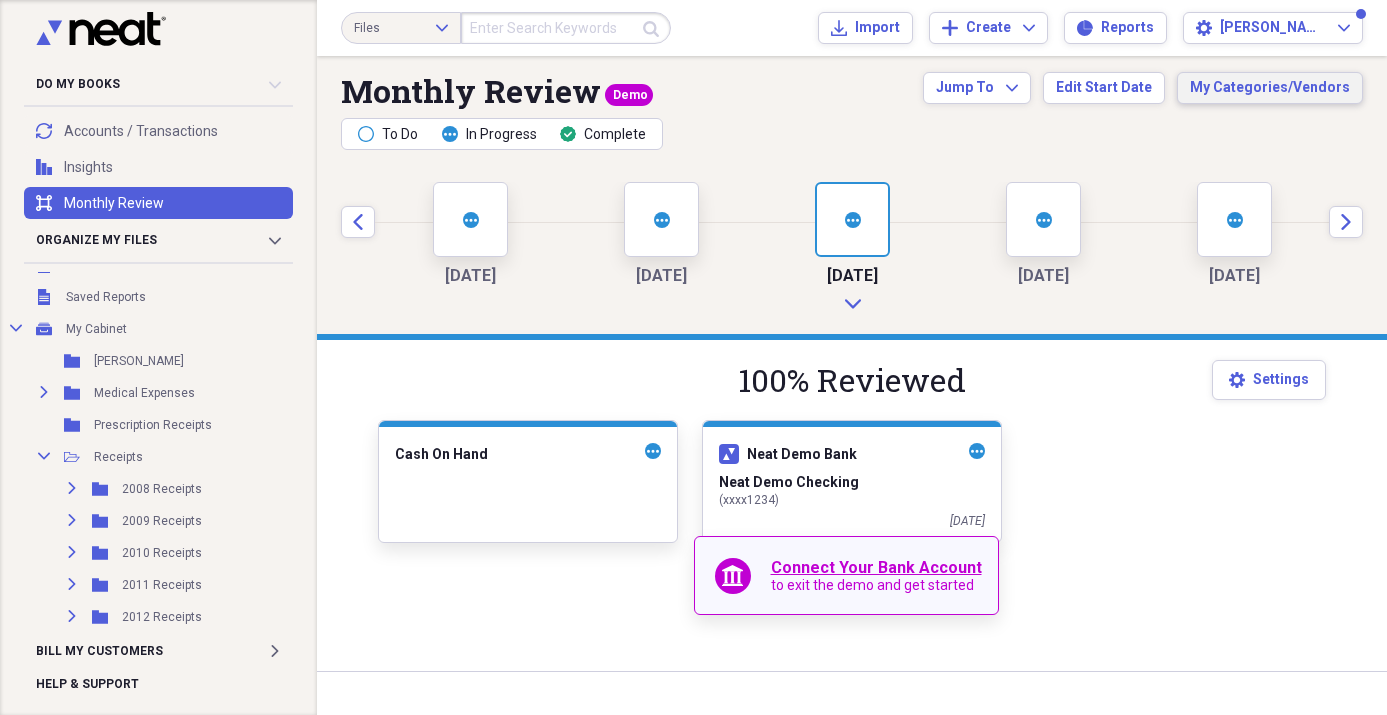 click on "My Categories/Vendors" at bounding box center (1270, 88) 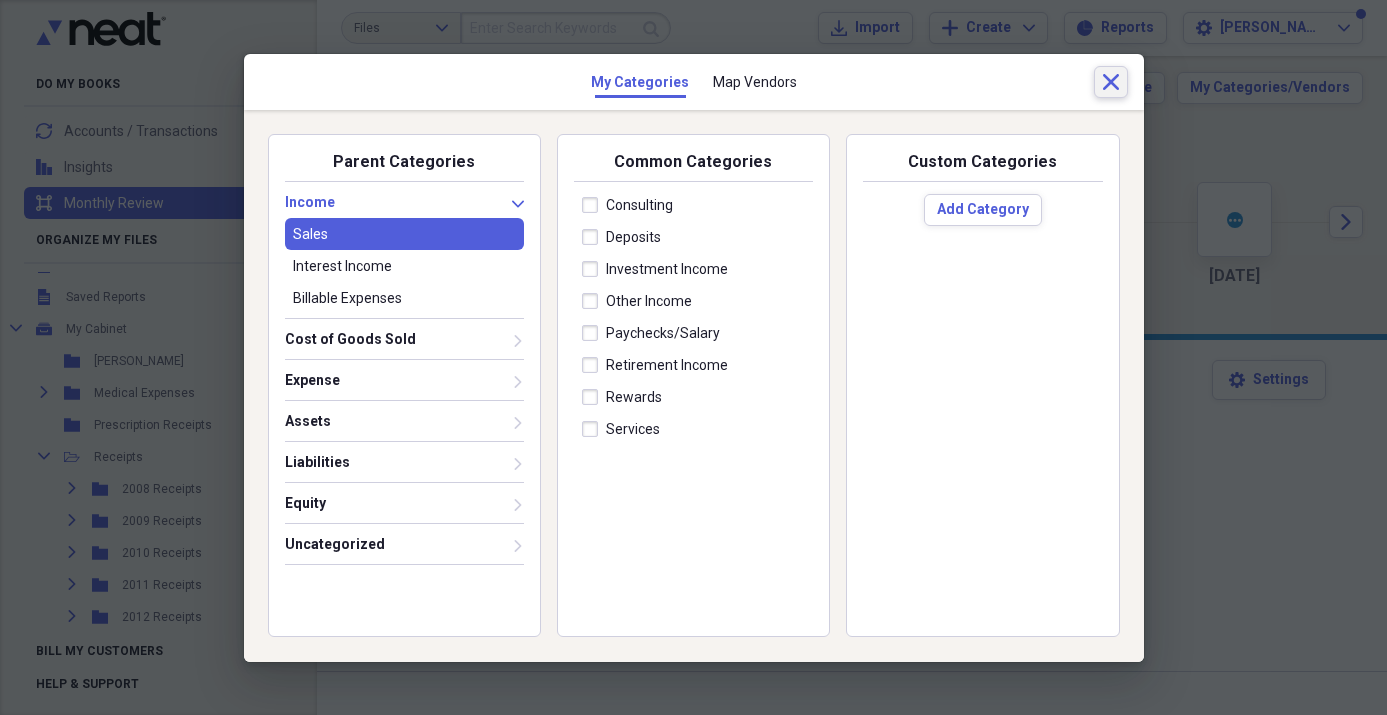 click on "close" 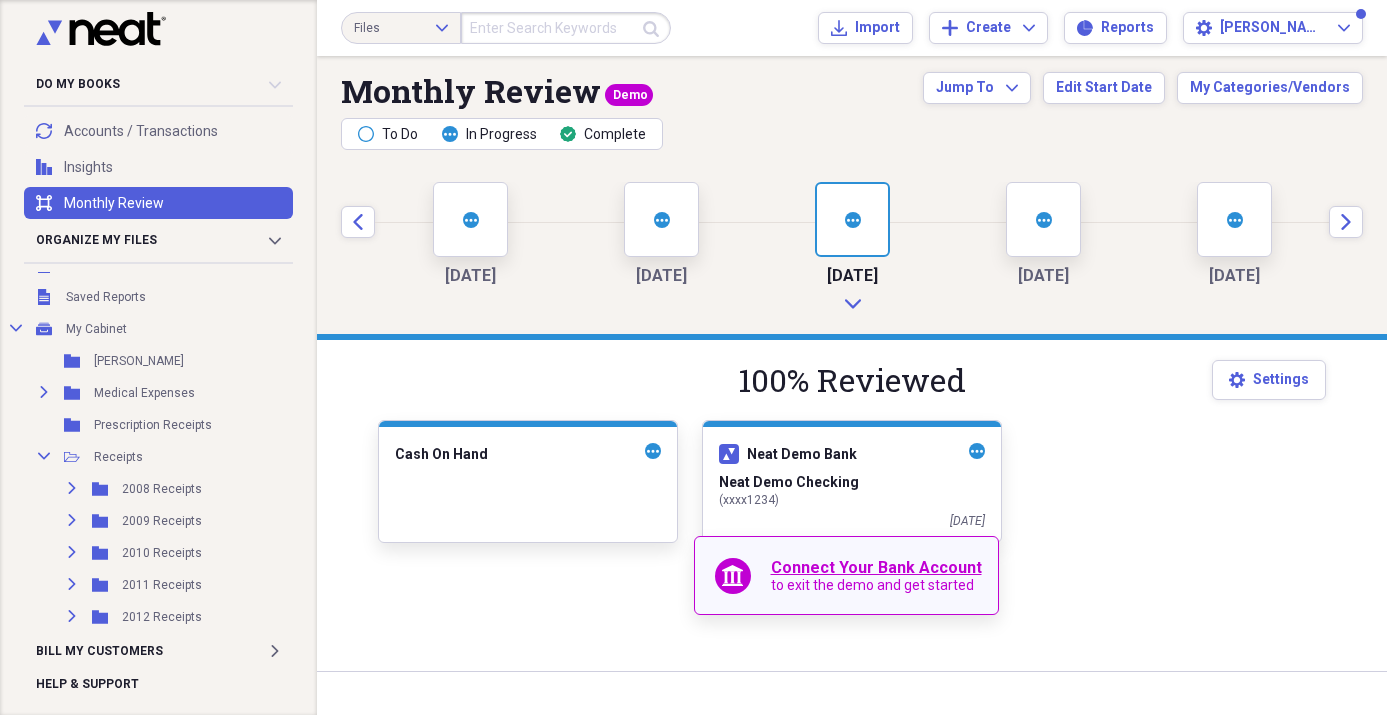 click on "chevron-down" 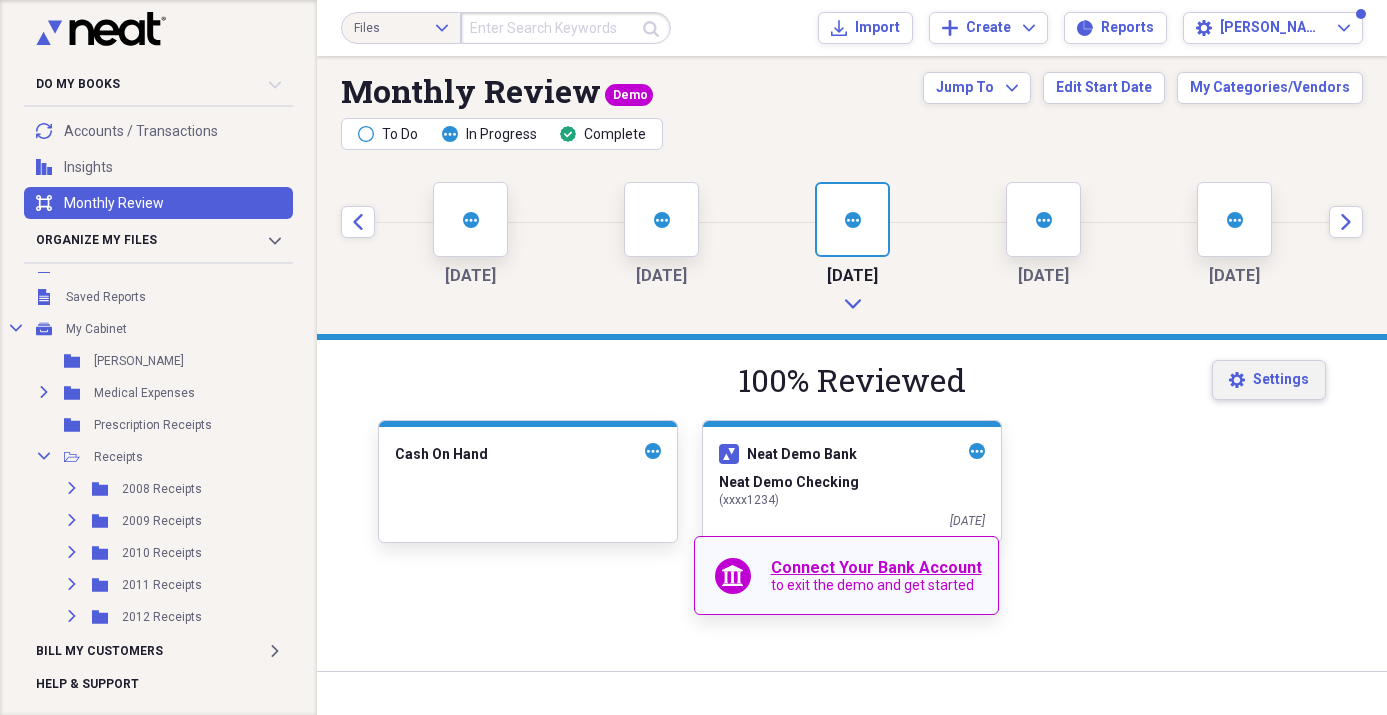click on "settings Settings" at bounding box center [1269, 380] 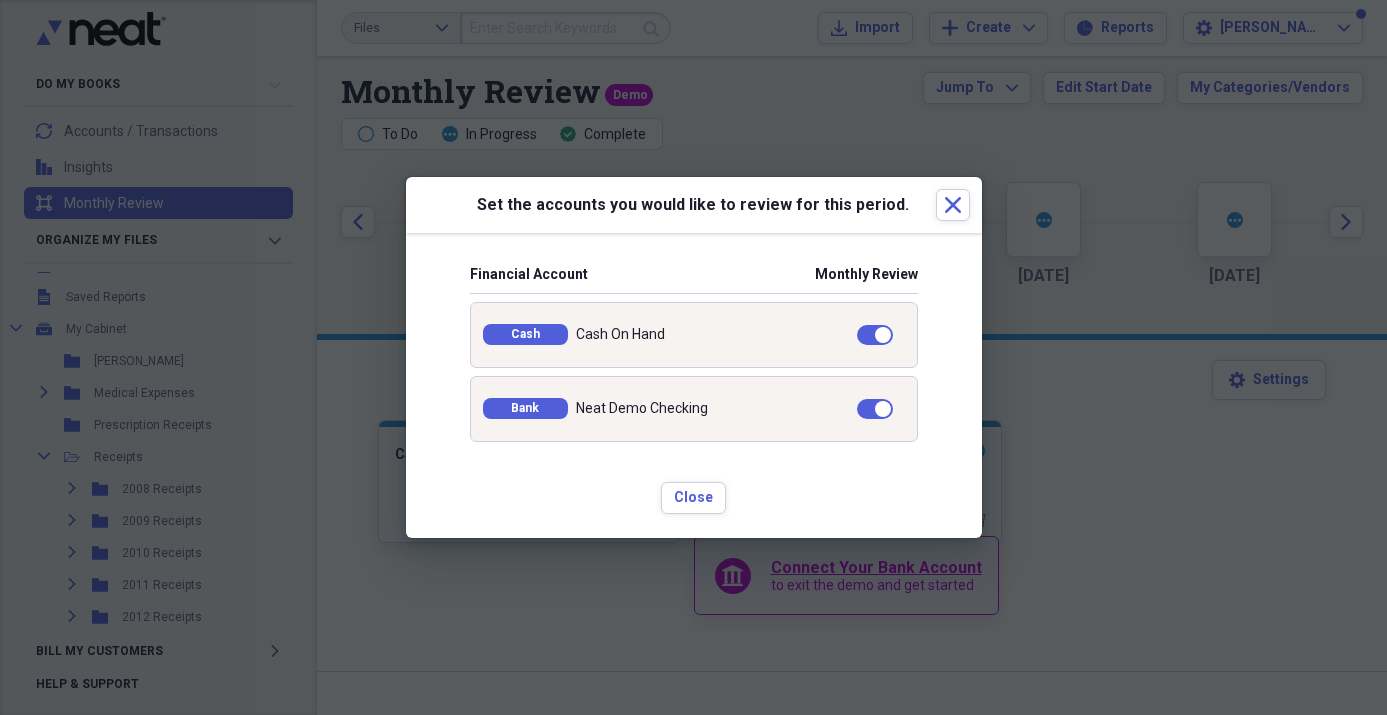 click at bounding box center [875, 335] 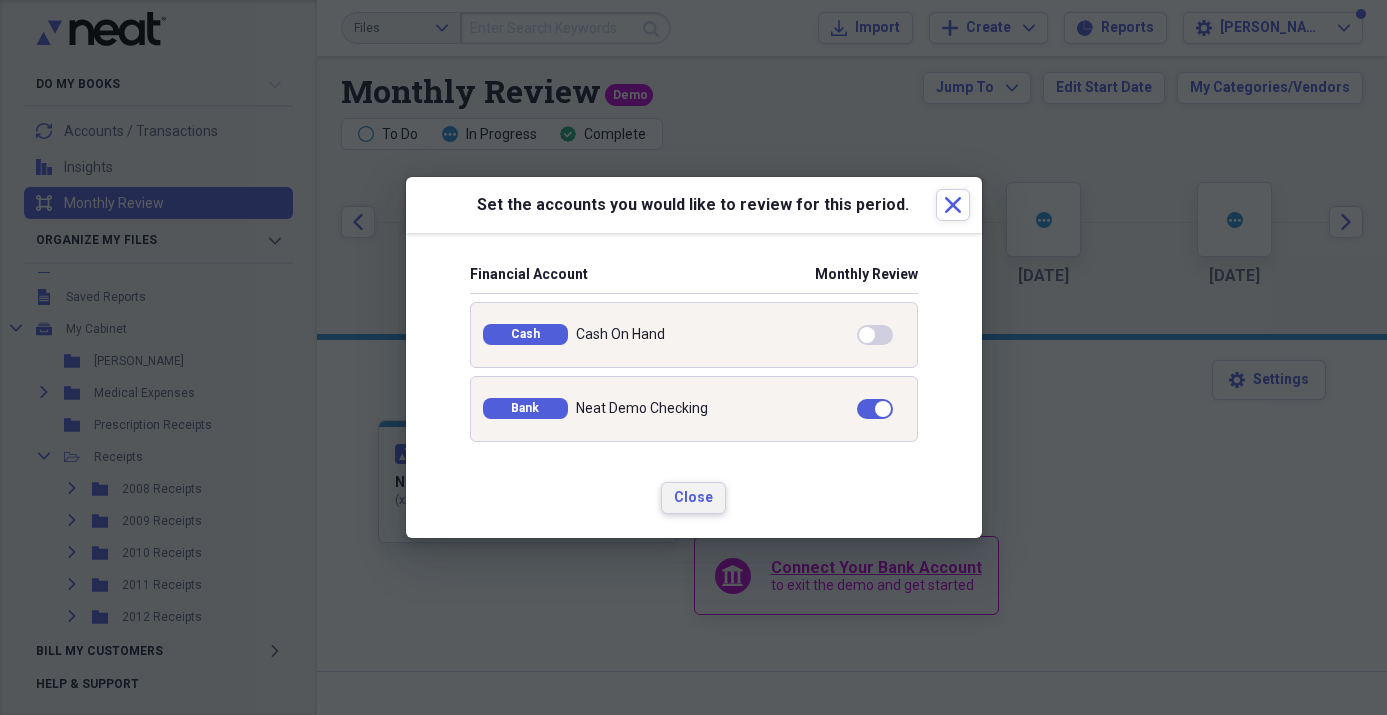 click on "Close" at bounding box center [693, 498] 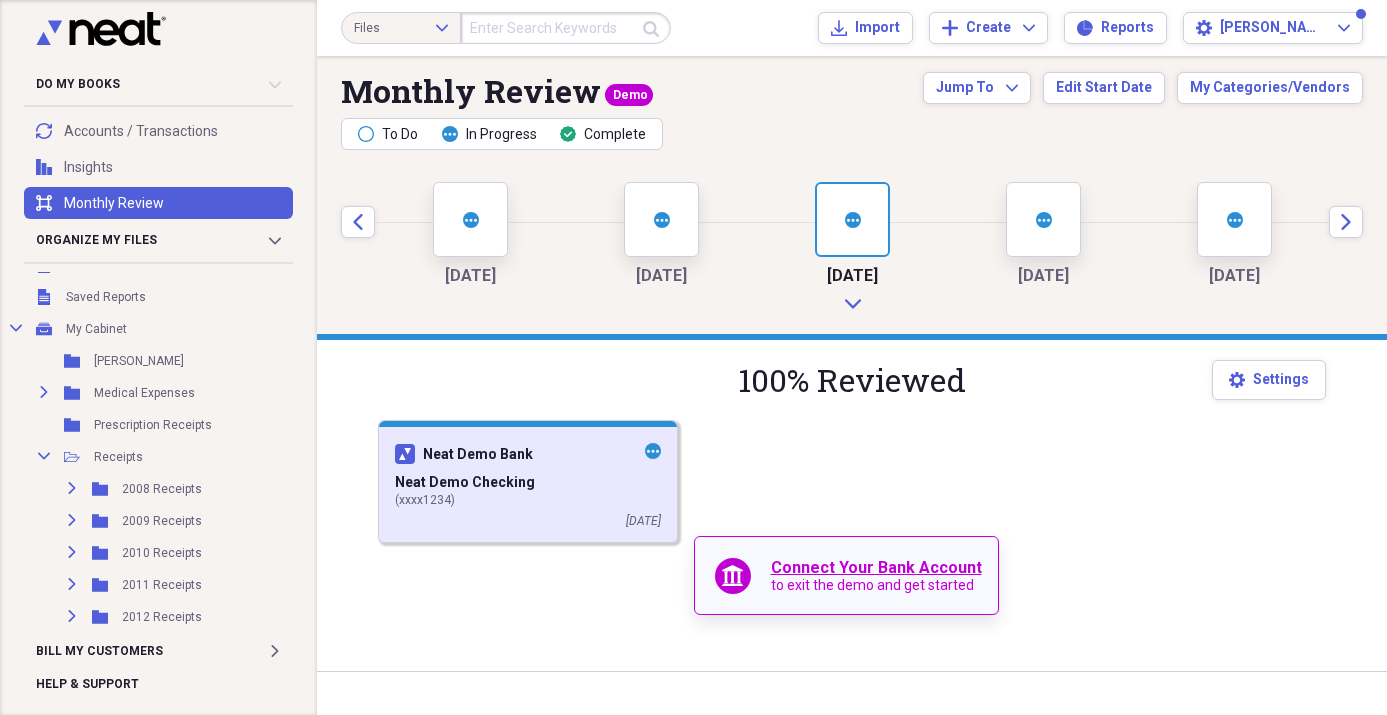 click on "Neat Demo Bank" at bounding box center (478, 454) 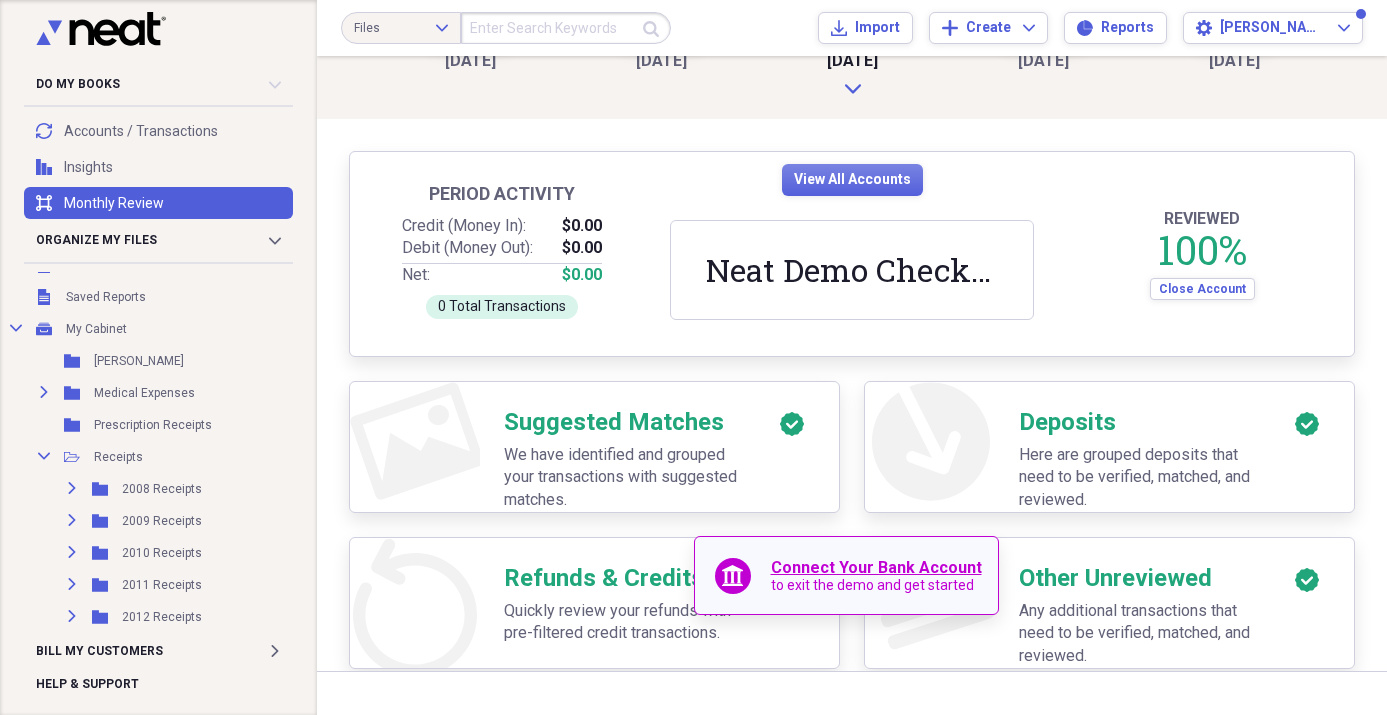 scroll, scrollTop: 245, scrollLeft: 0, axis: vertical 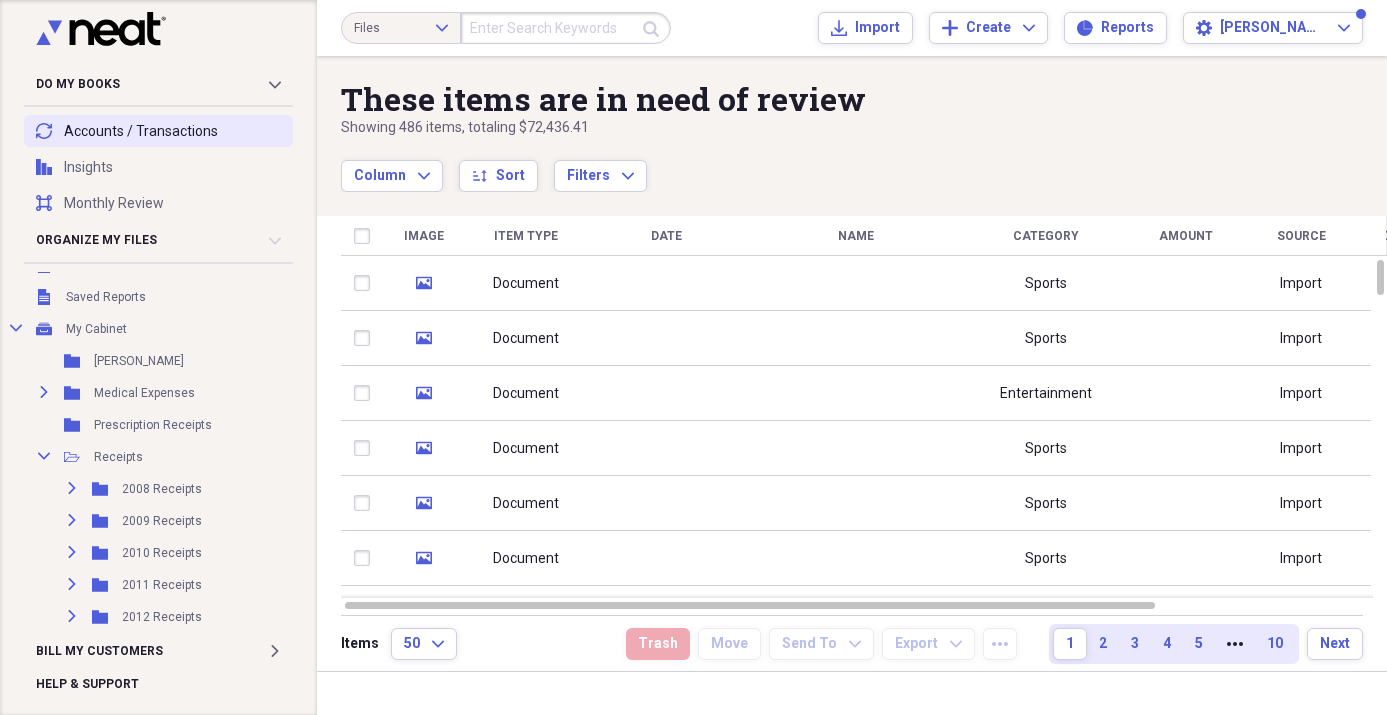 click on "transactions Accounts / Transactions" at bounding box center (158, 131) 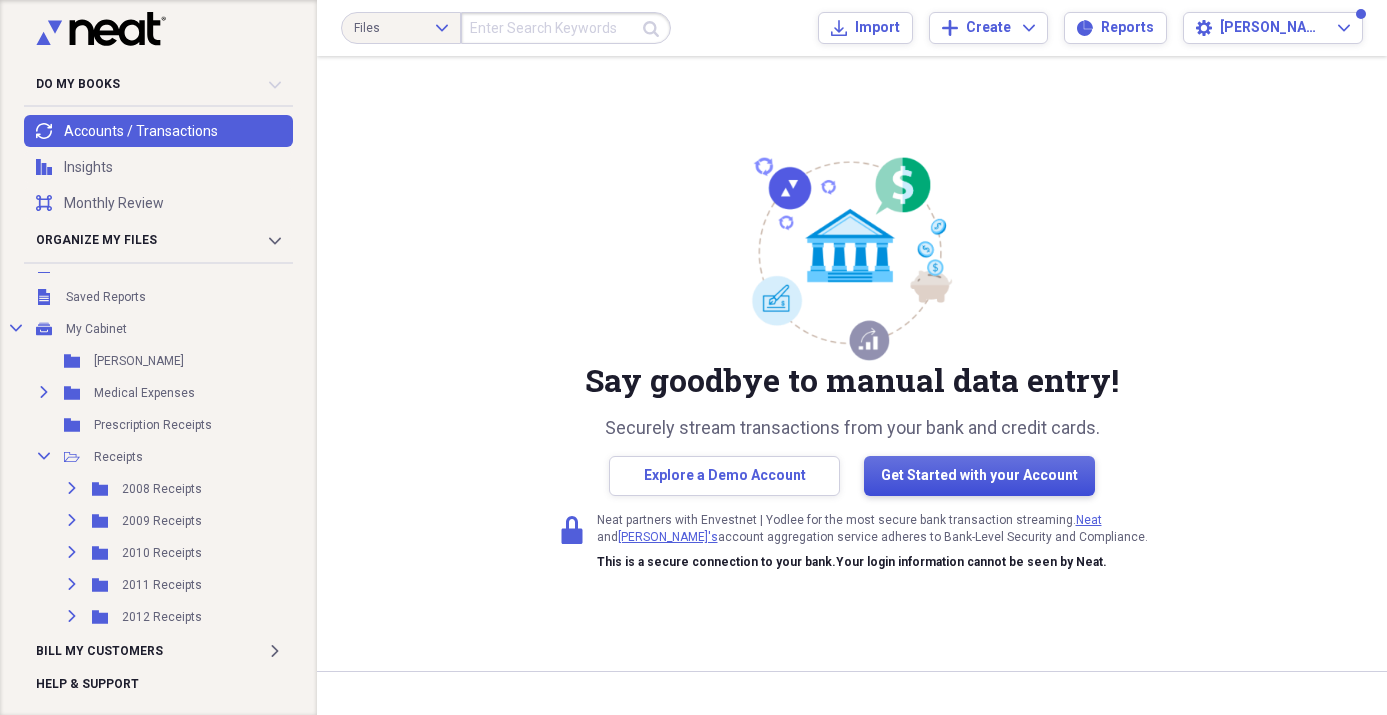 click on "Get Started with your Account" at bounding box center [979, 476] 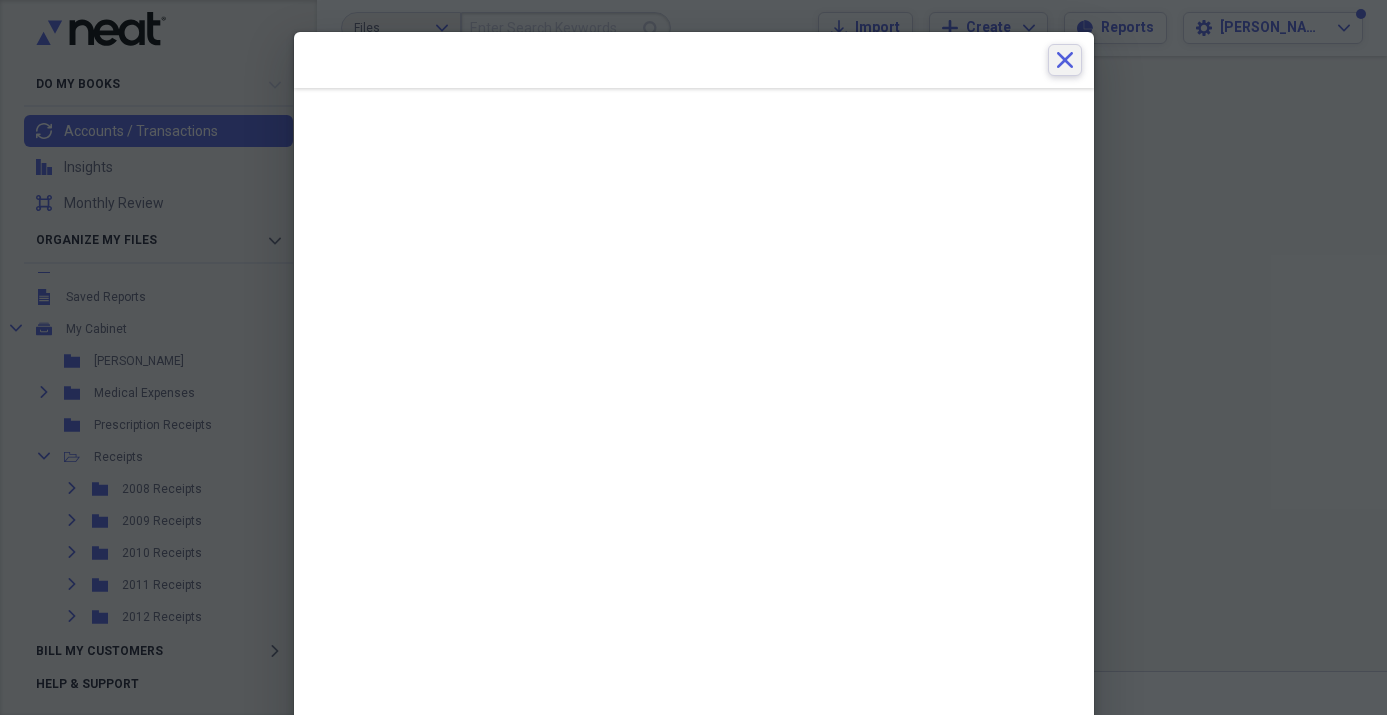 drag, startPoint x: 1058, startPoint y: 59, endPoint x: 1028, endPoint y: 72, distance: 32.695564 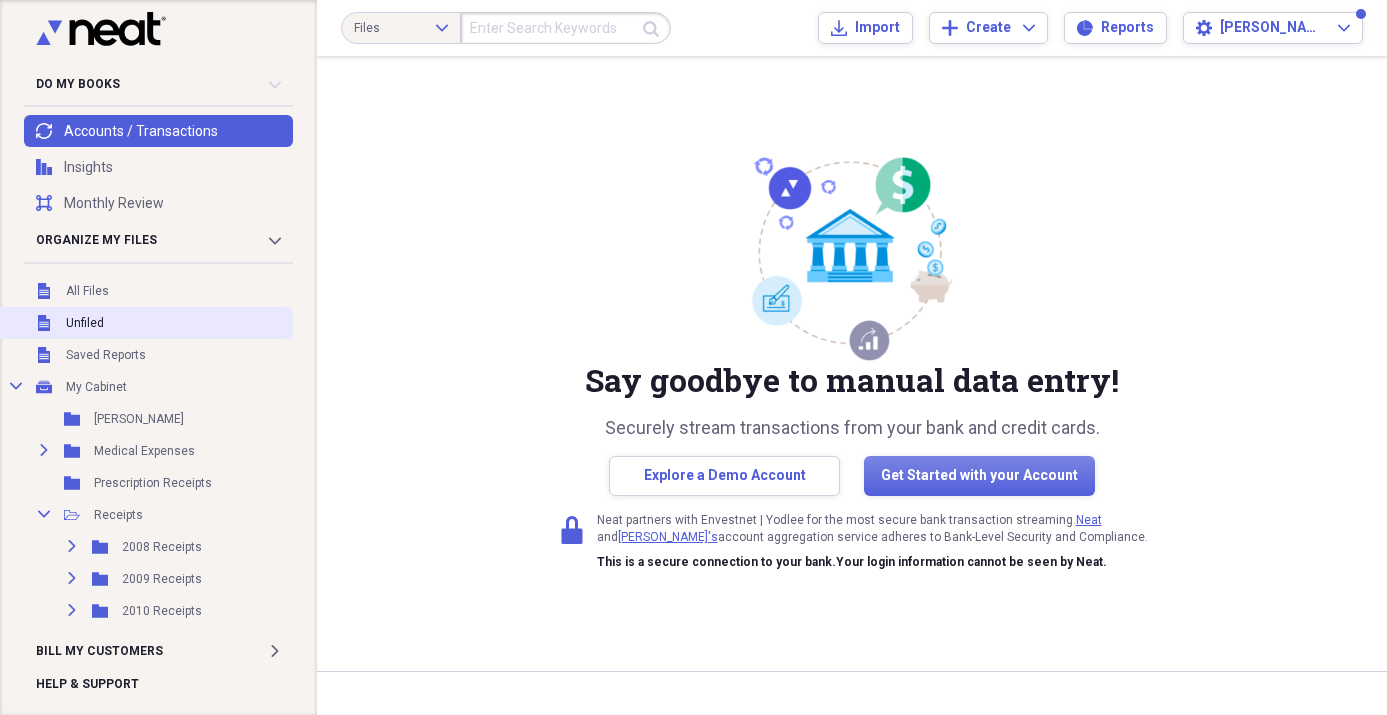 scroll, scrollTop: 0, scrollLeft: 0, axis: both 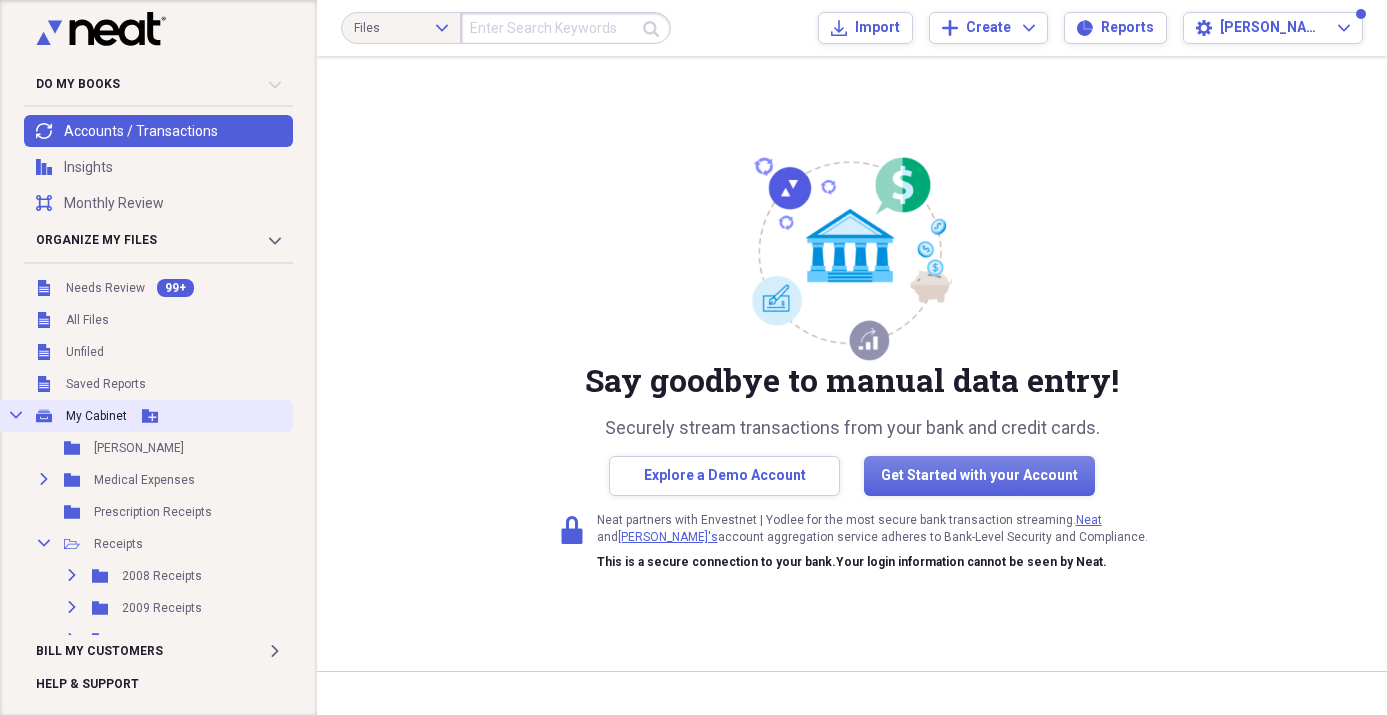 click on "Collapse" 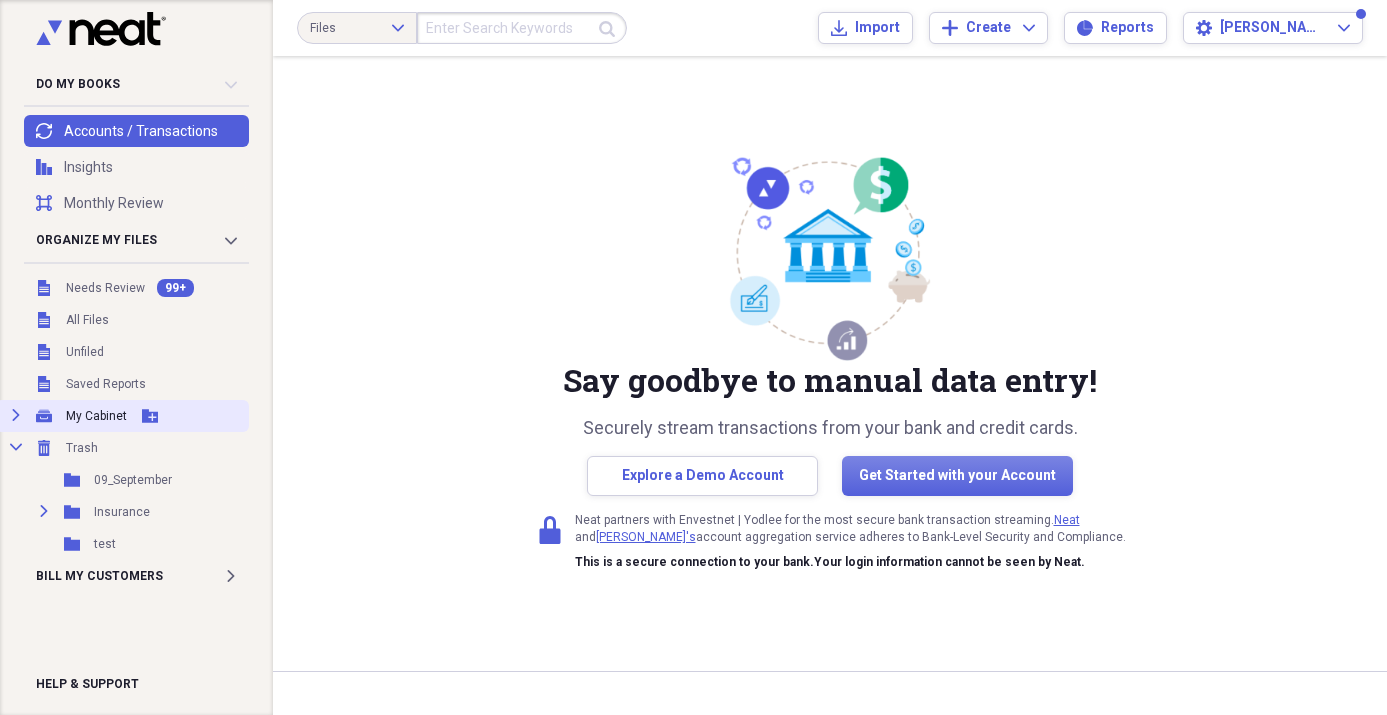 click on "Expand" at bounding box center (16, 415) 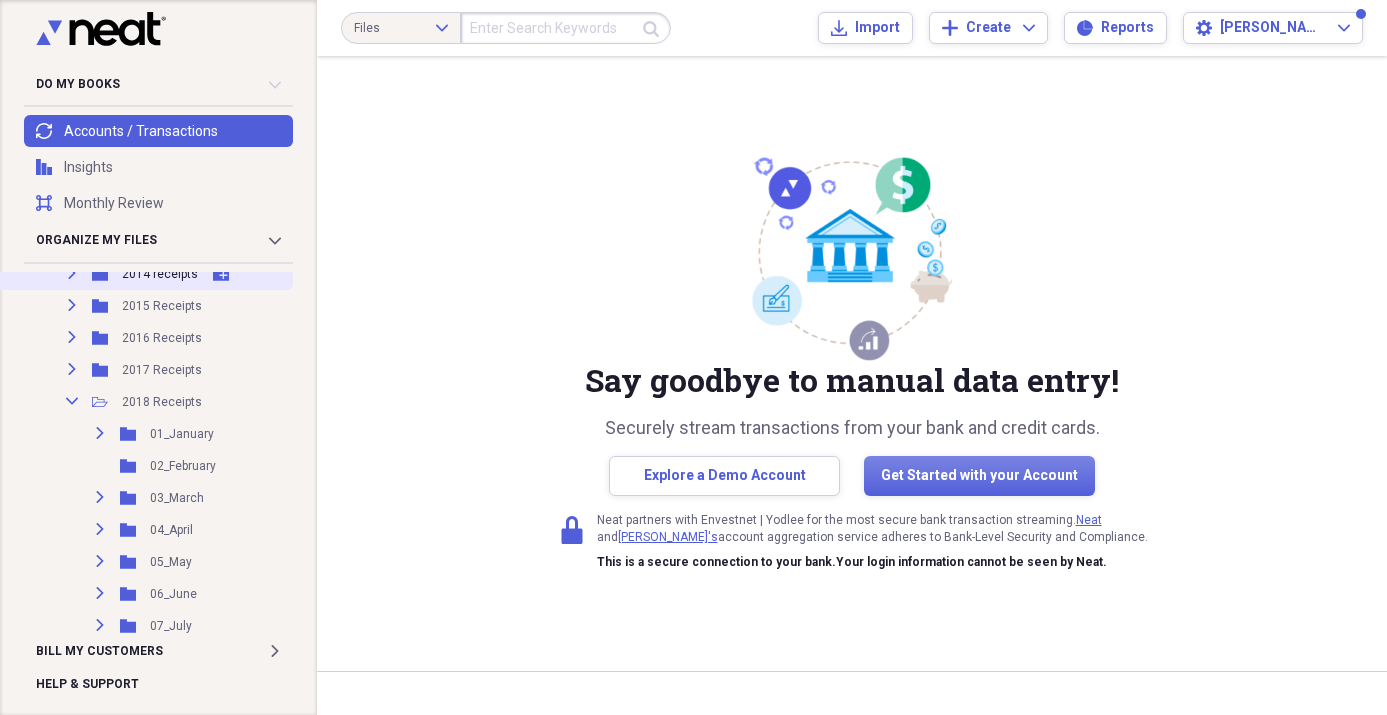 scroll, scrollTop: 500, scrollLeft: 0, axis: vertical 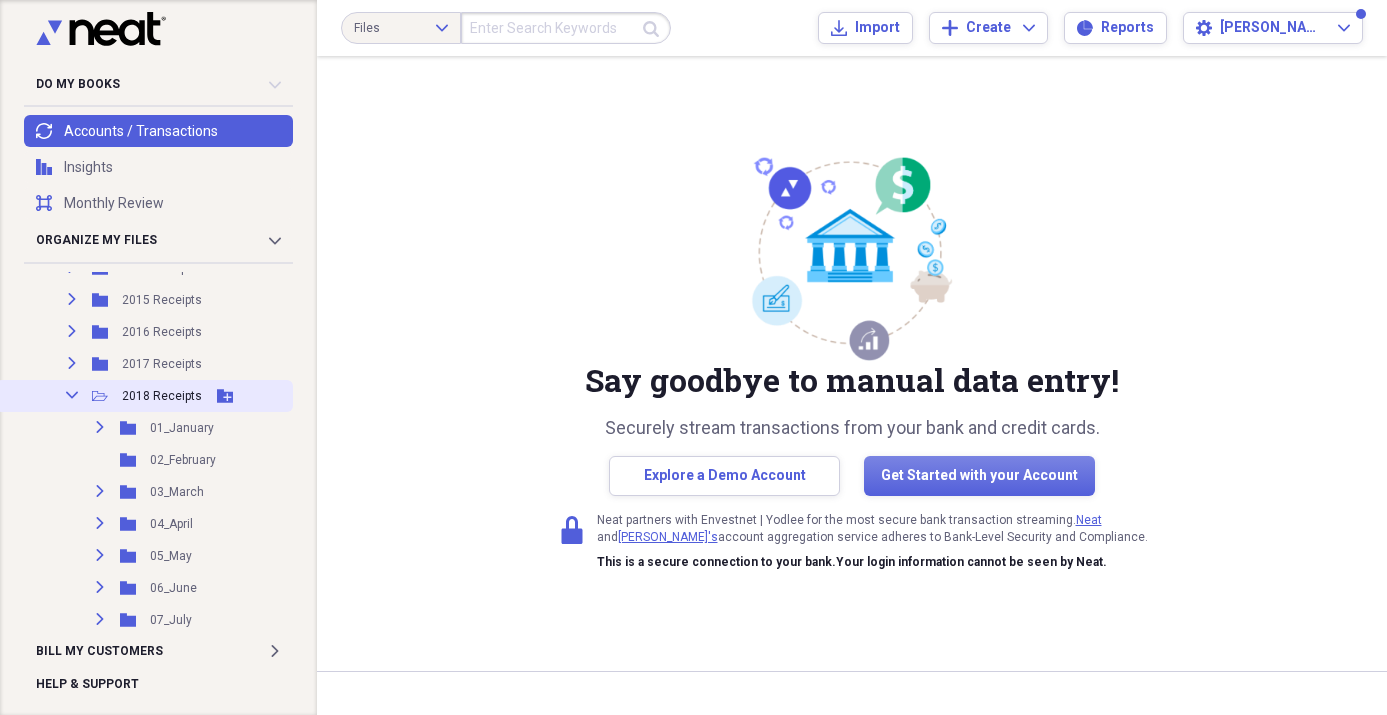 click 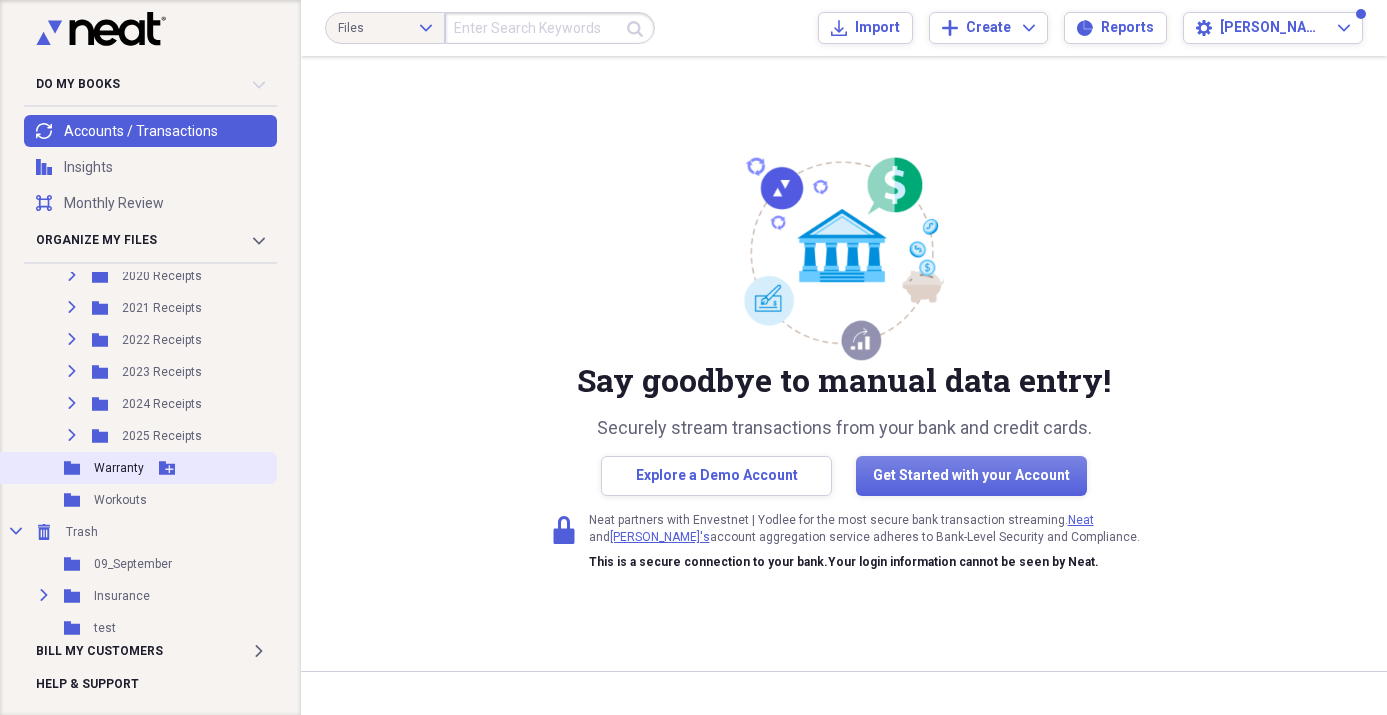 scroll, scrollTop: 692, scrollLeft: 0, axis: vertical 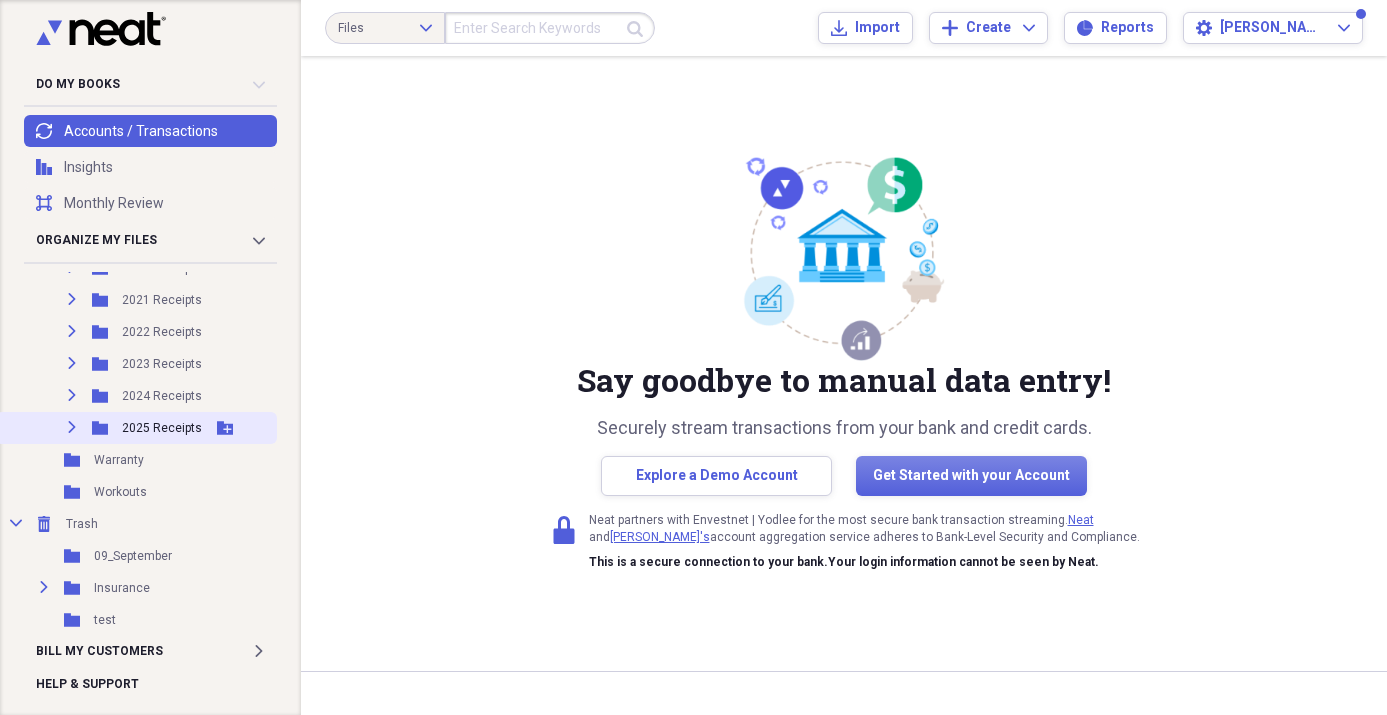 click on "Expand" 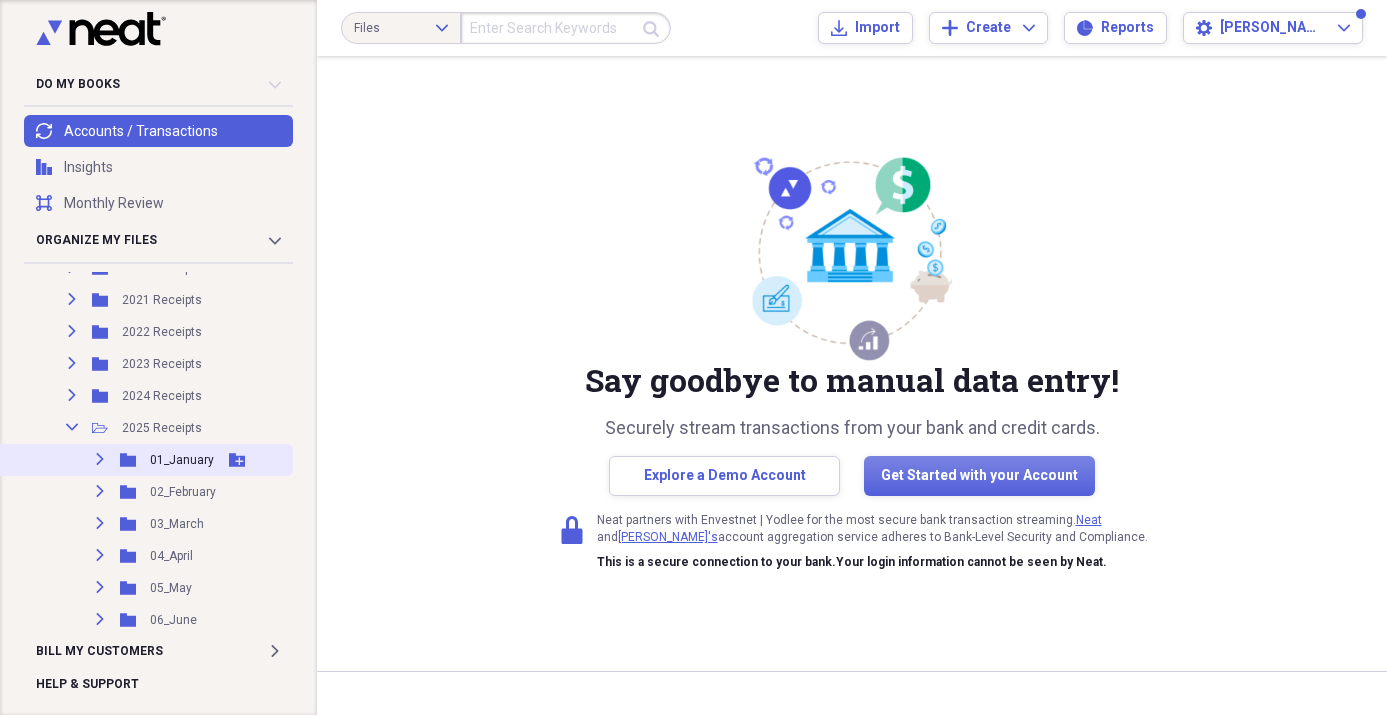 click on "Expand" 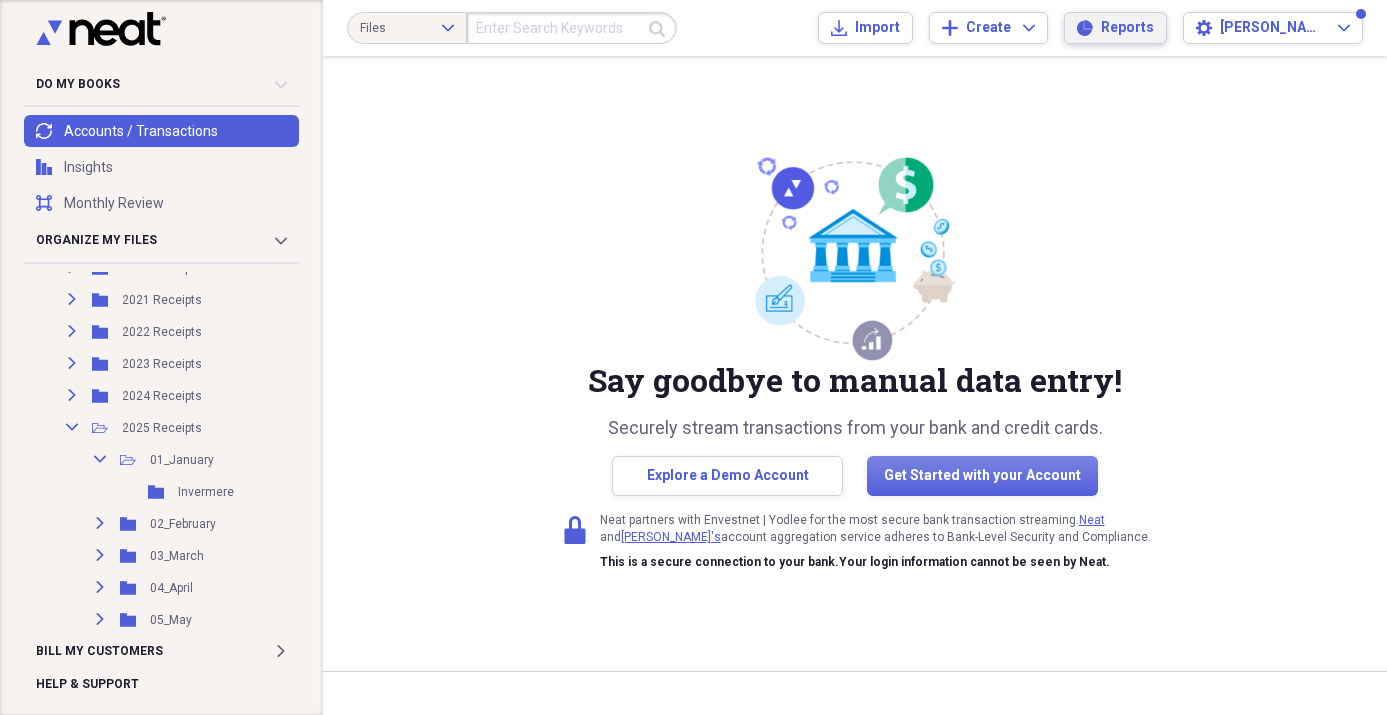 click on "Reports" at bounding box center (1127, 28) 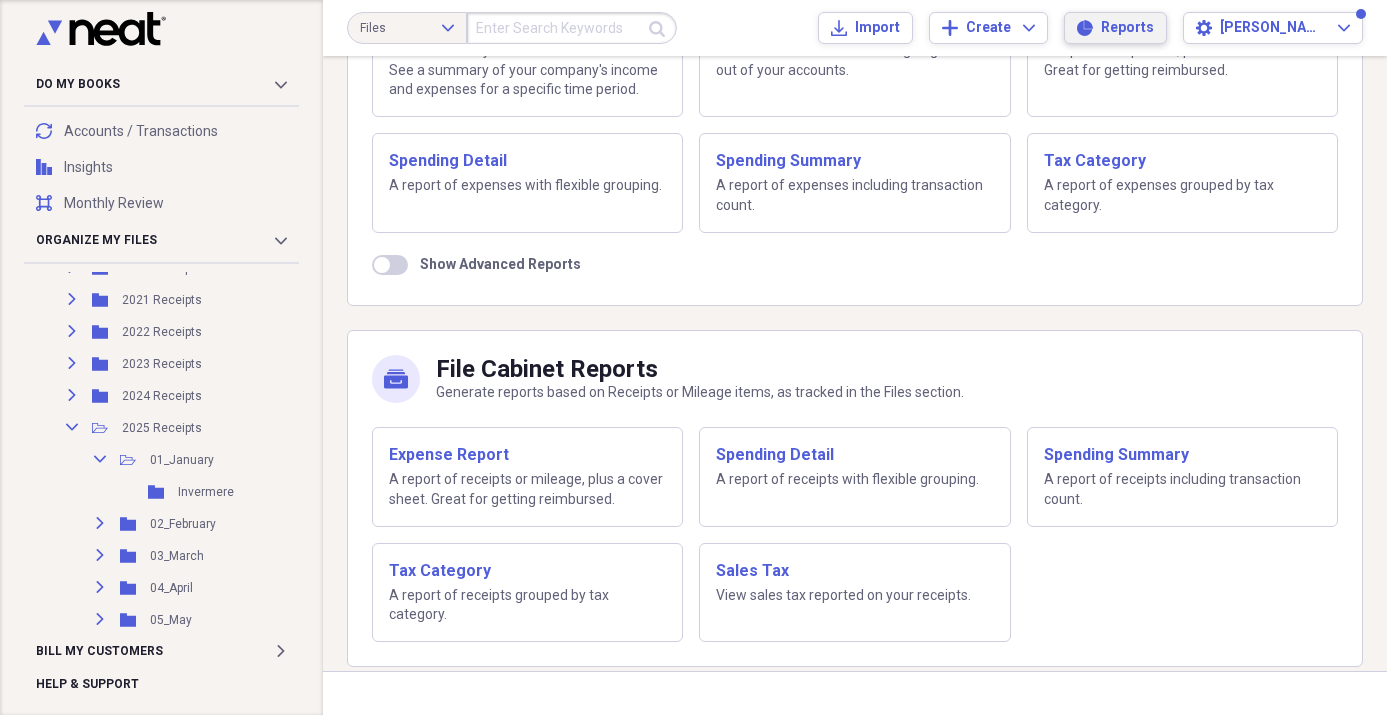 scroll, scrollTop: 237, scrollLeft: 0, axis: vertical 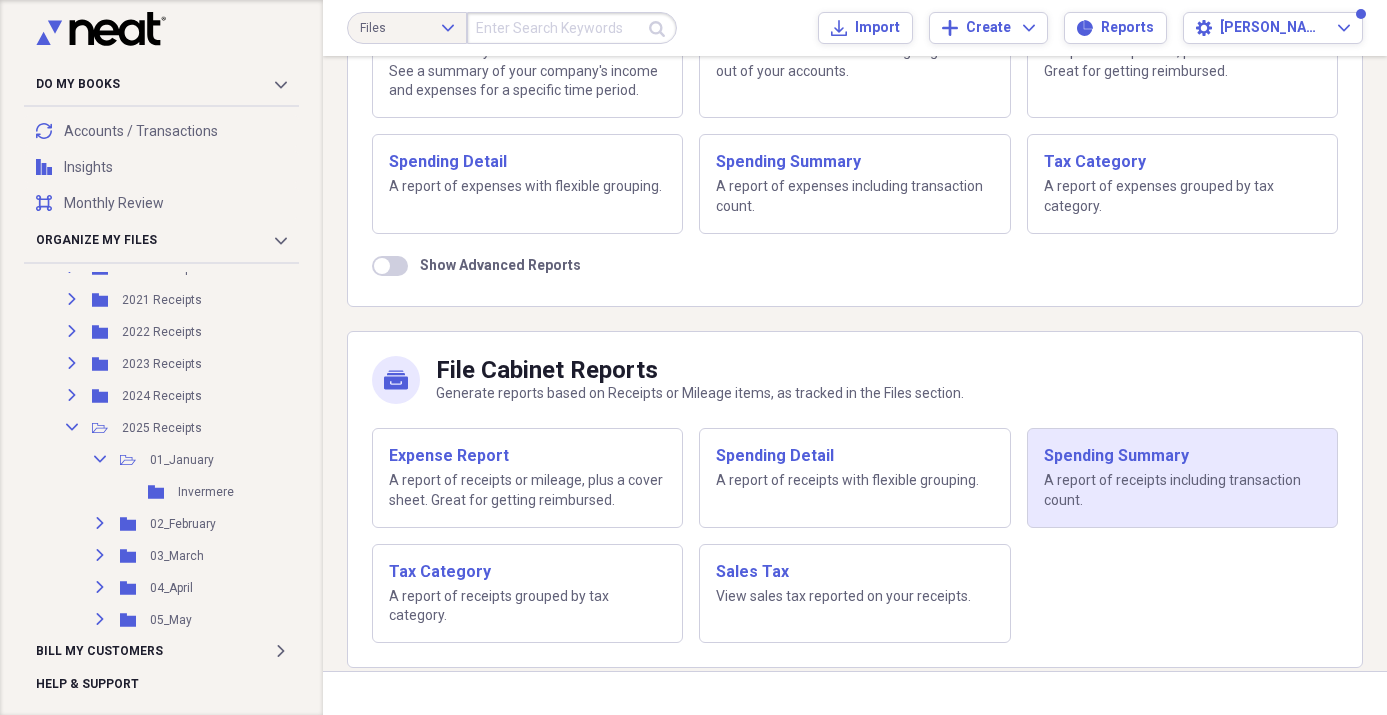 click on "Spending Summary" at bounding box center (1182, 456) 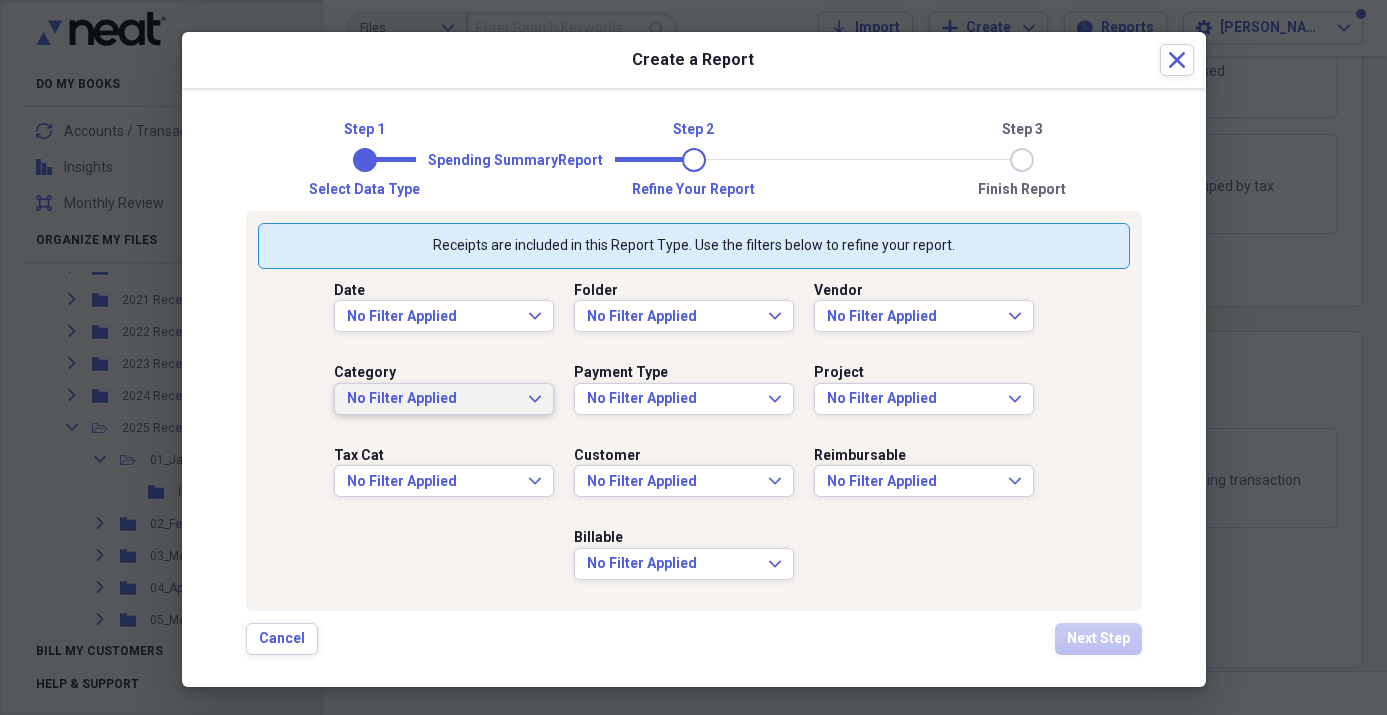 click on "Expand" 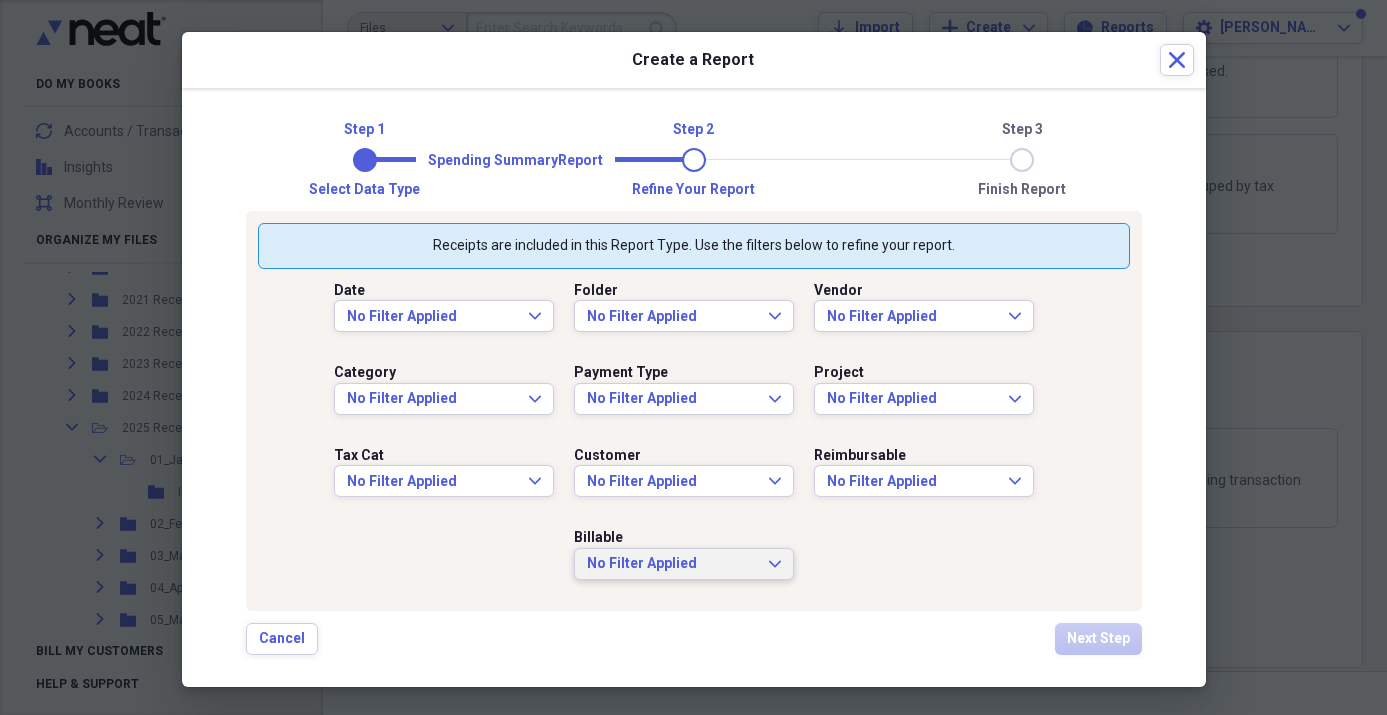 click on "Expand" 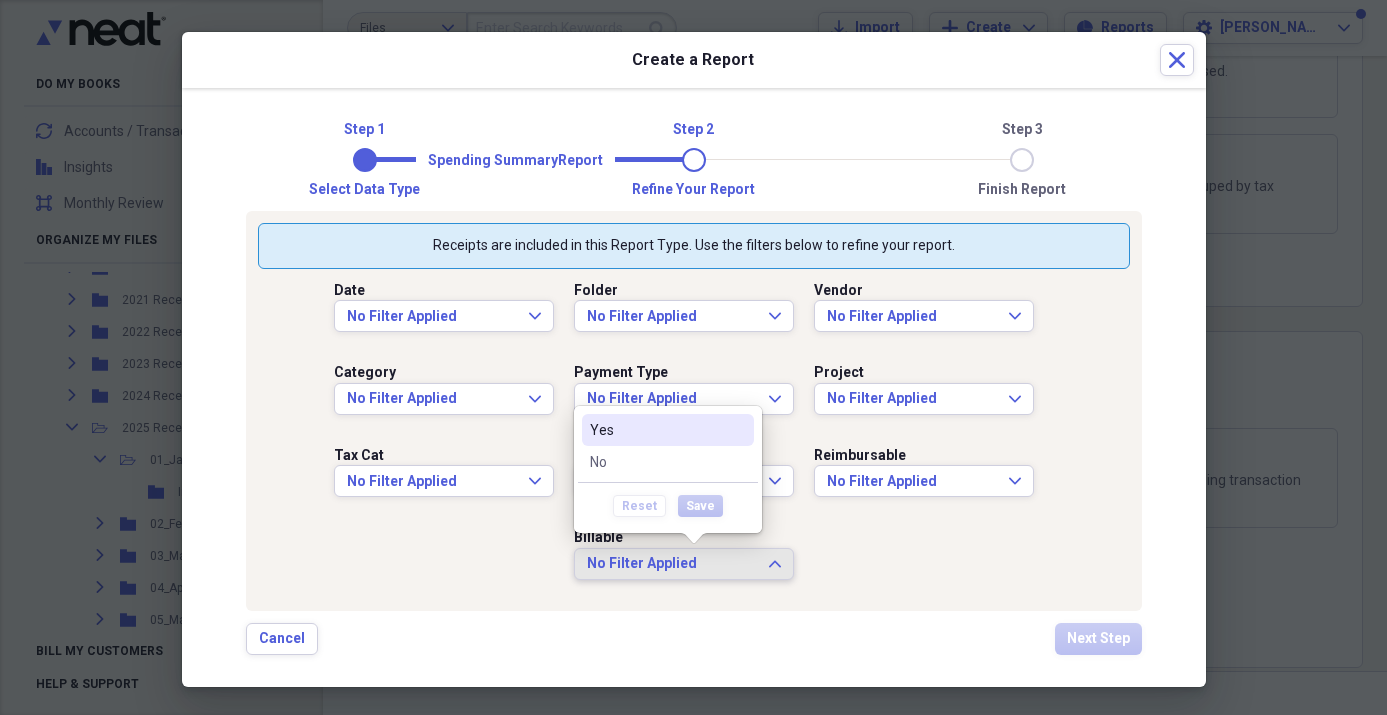 click on "Expand" 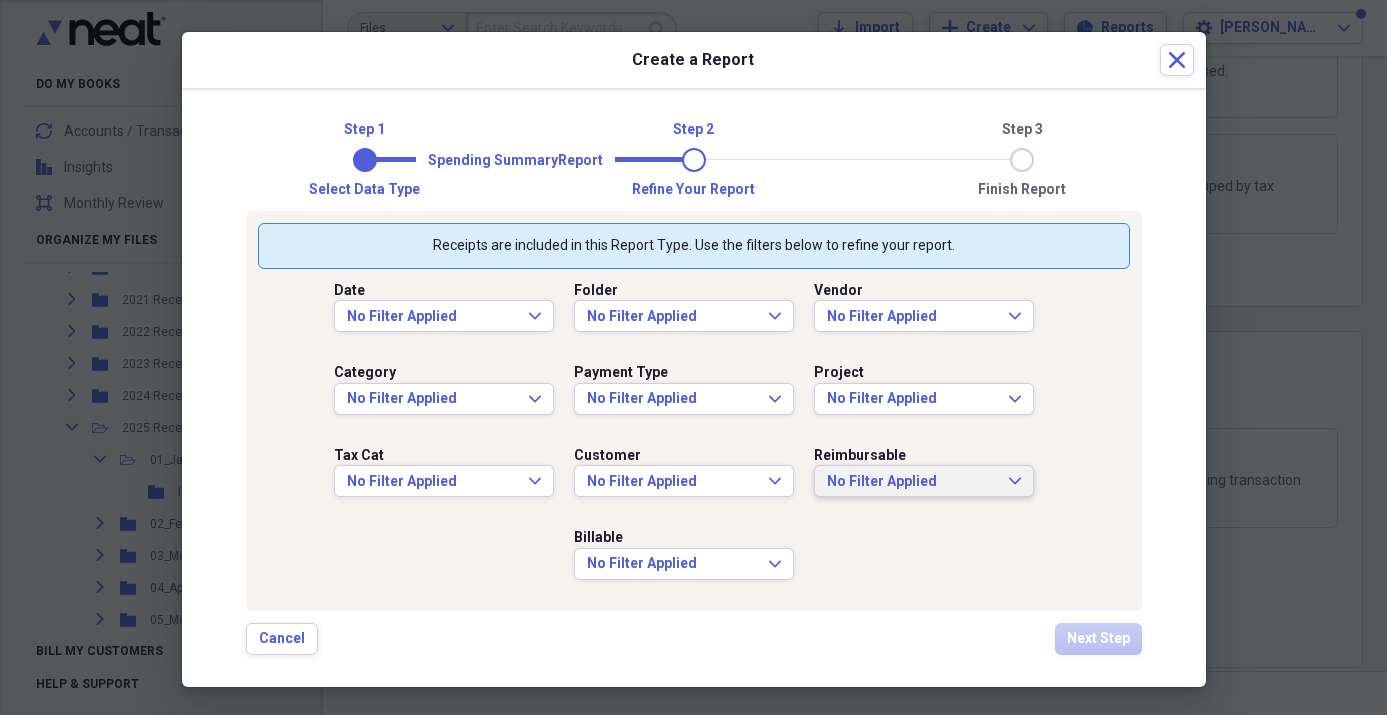 click on "No Filter Applied" at bounding box center [912, 482] 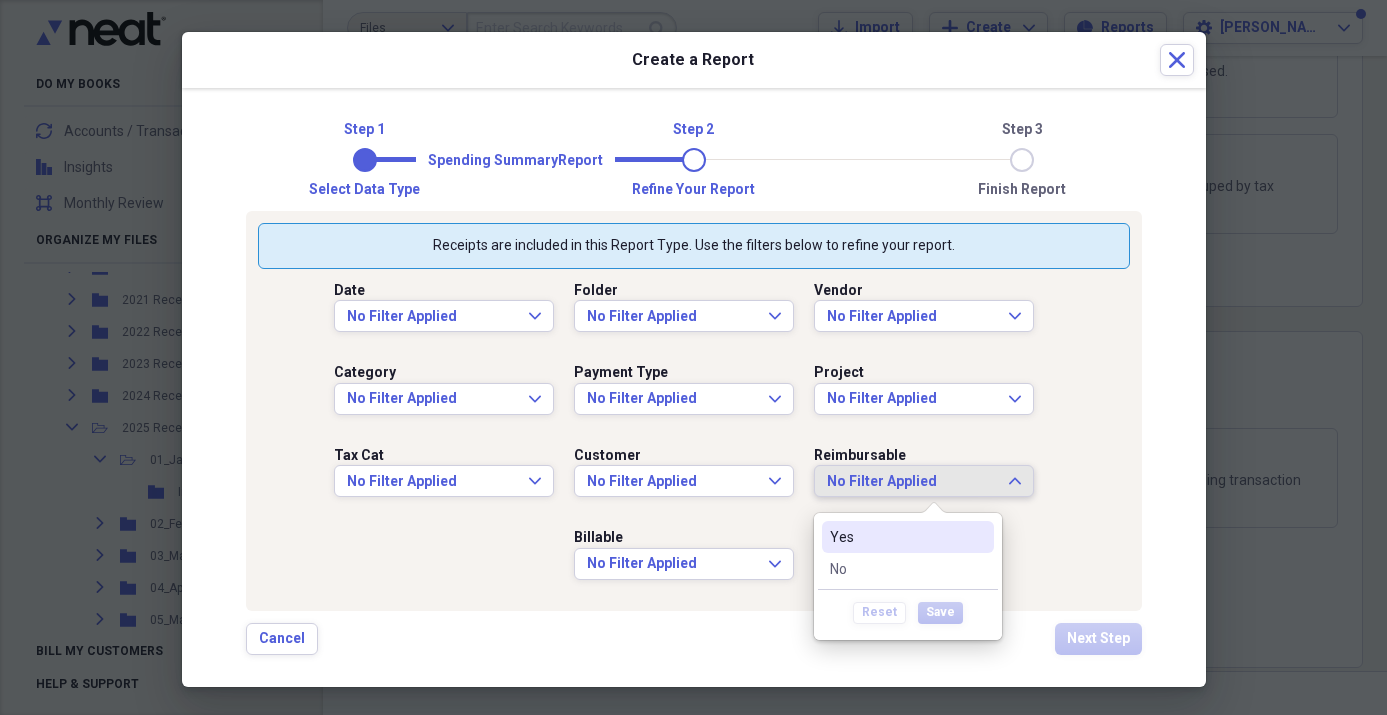 click on "No Filter Applied" at bounding box center [912, 482] 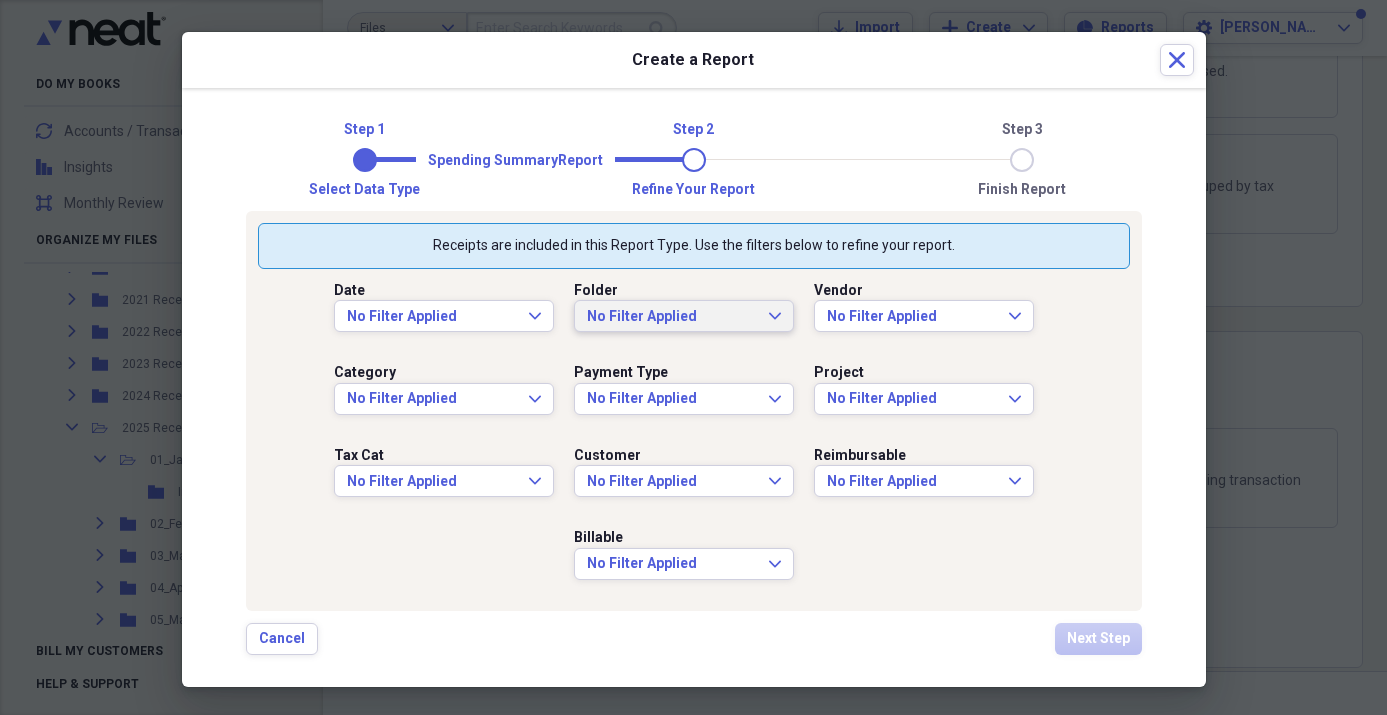 click on "Expand" 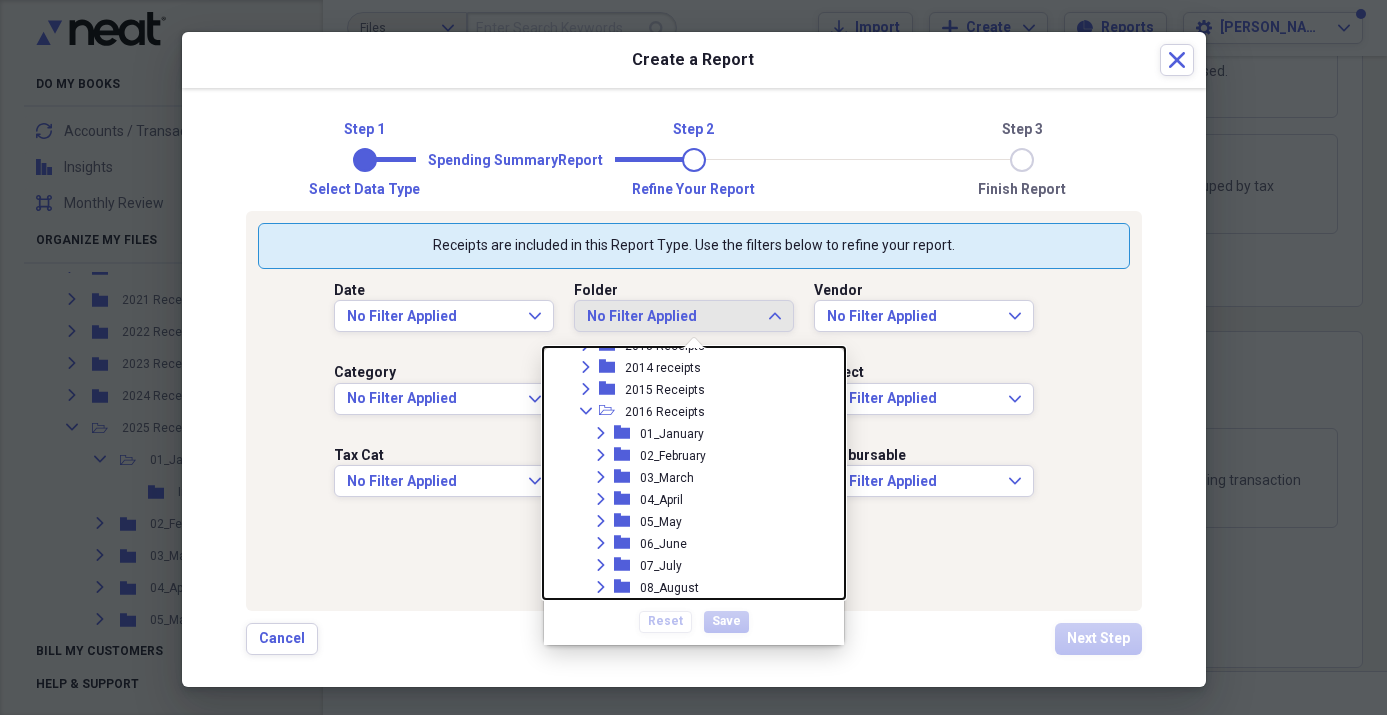 scroll, scrollTop: 274, scrollLeft: 0, axis: vertical 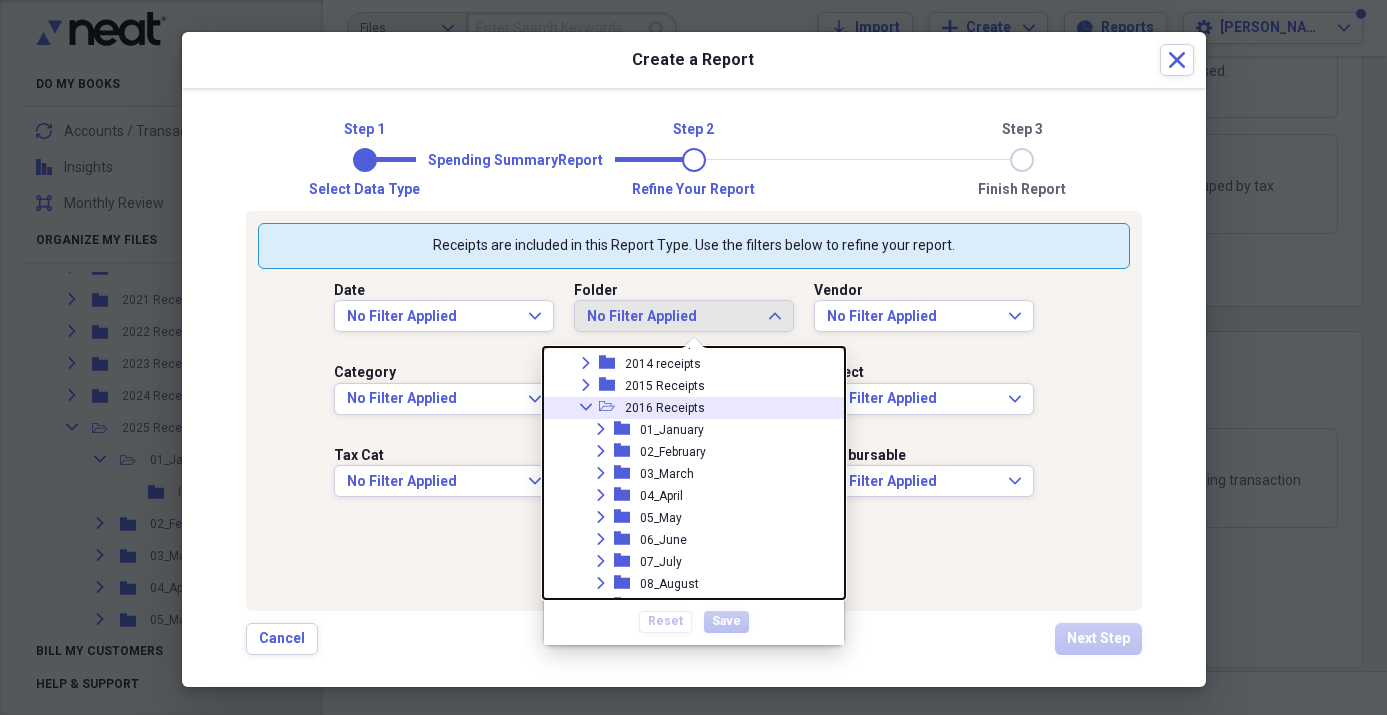 click on "Collapse" 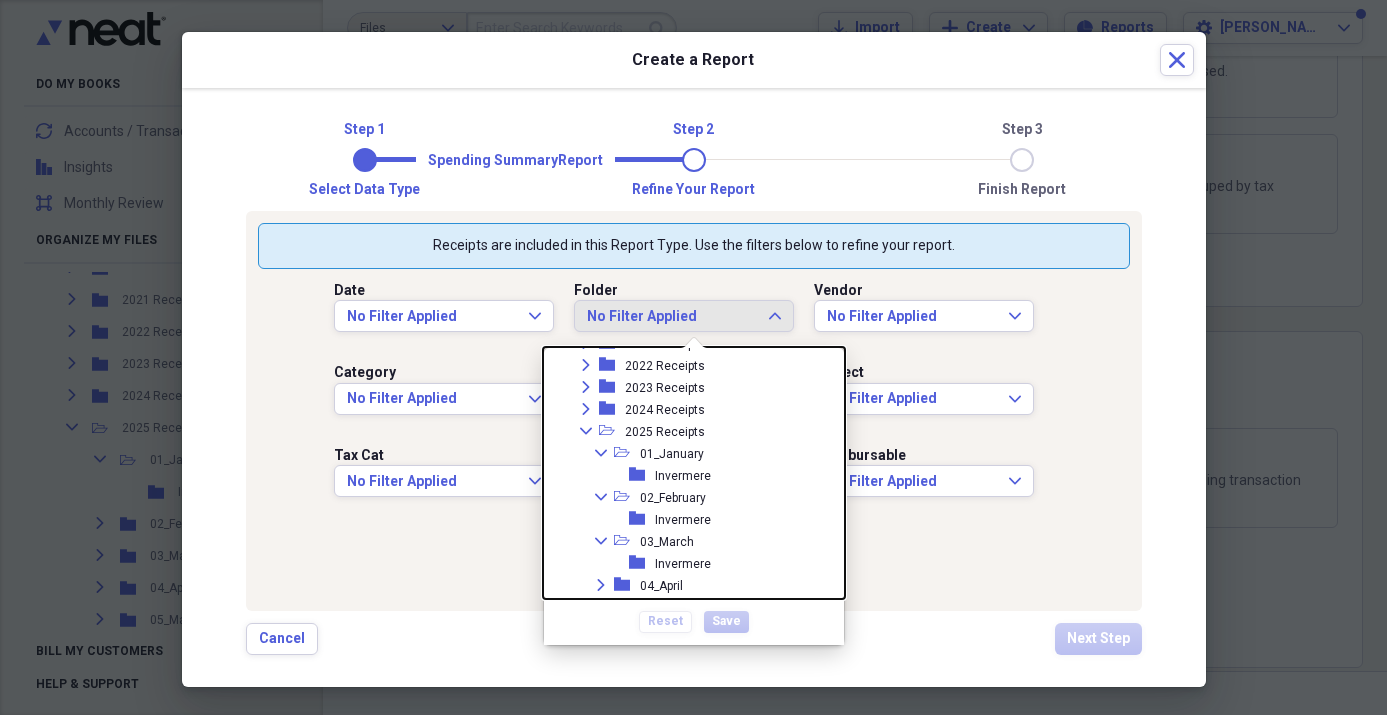 scroll, scrollTop: 454, scrollLeft: 0, axis: vertical 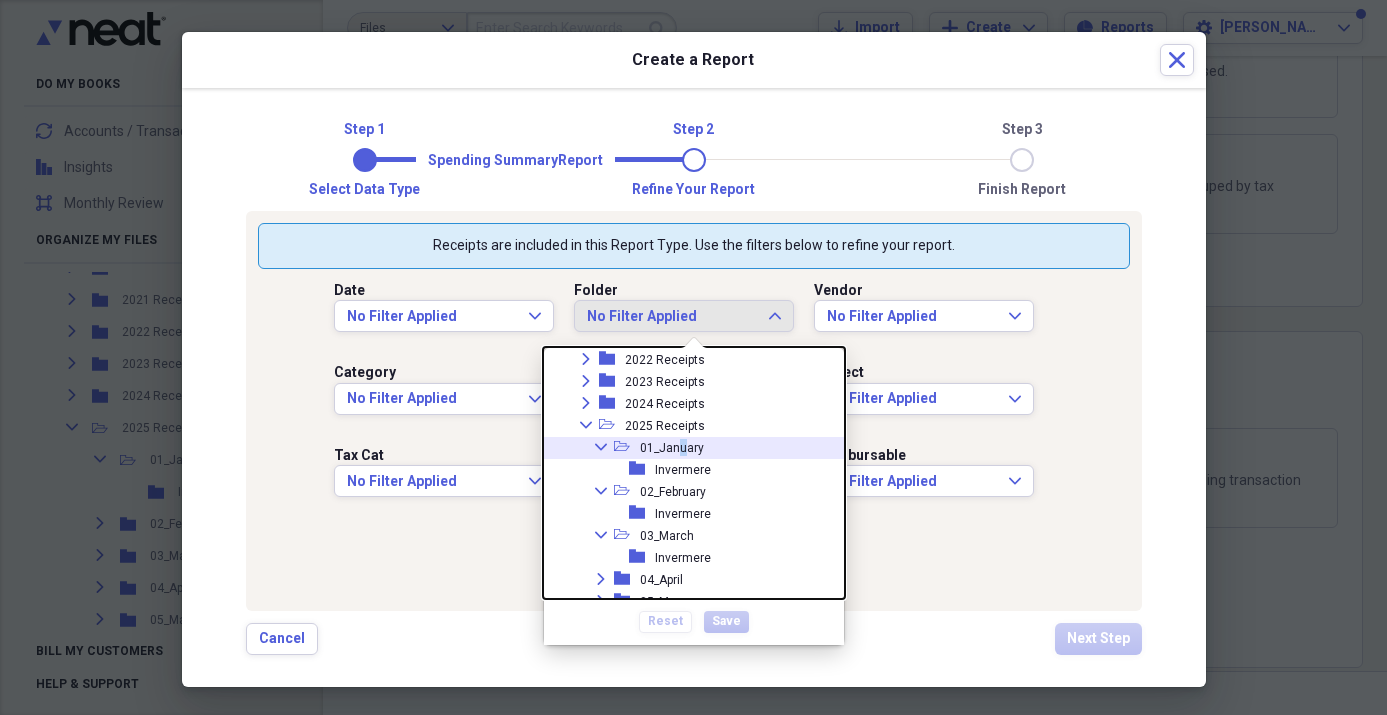 click on "01_January" at bounding box center (672, 448) 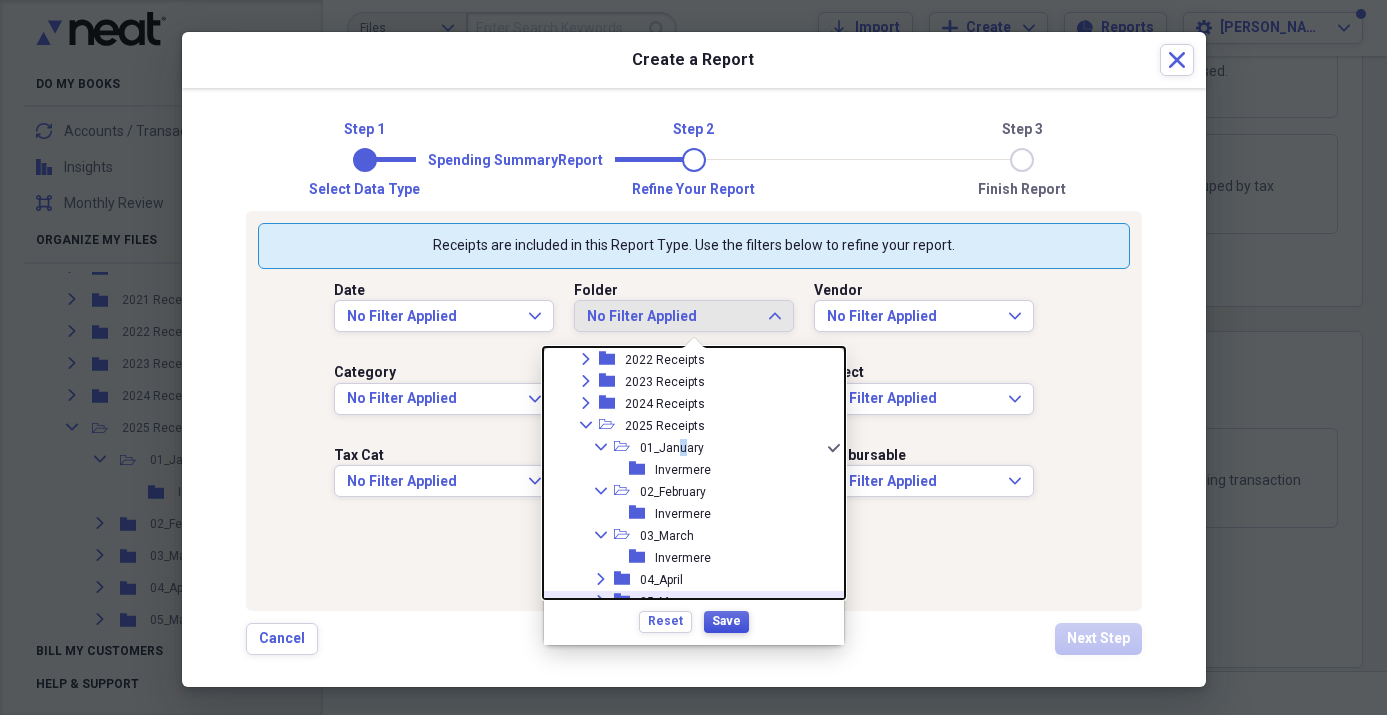 click on "Save" at bounding box center [726, 621] 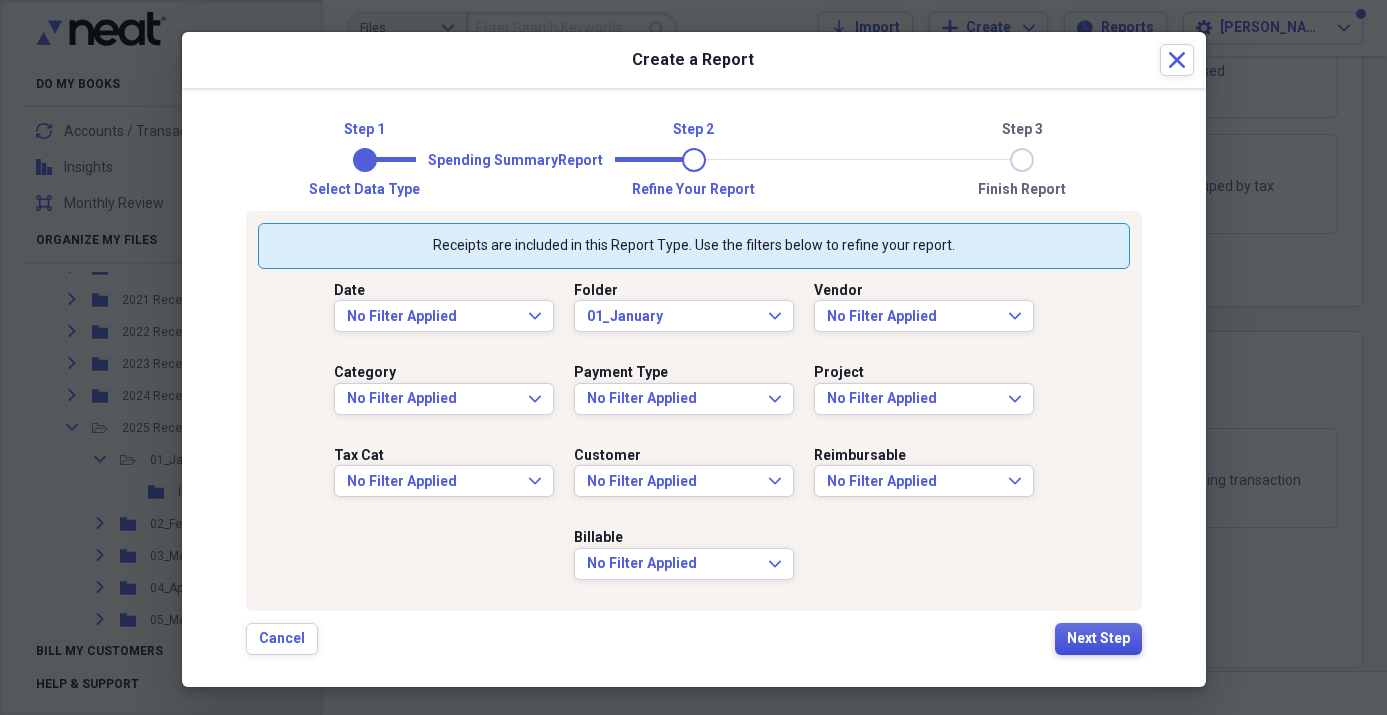 click on "Next Step" at bounding box center [1098, 639] 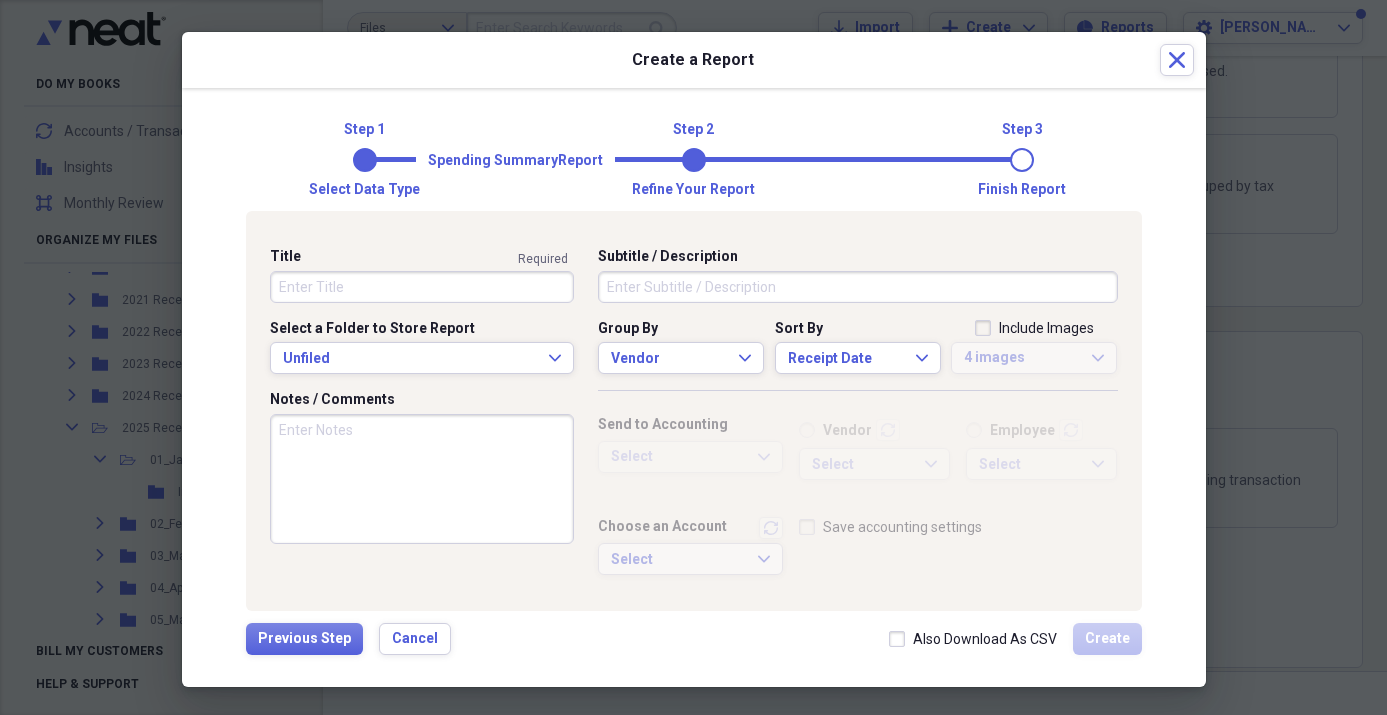 click on "Title" at bounding box center (422, 287) 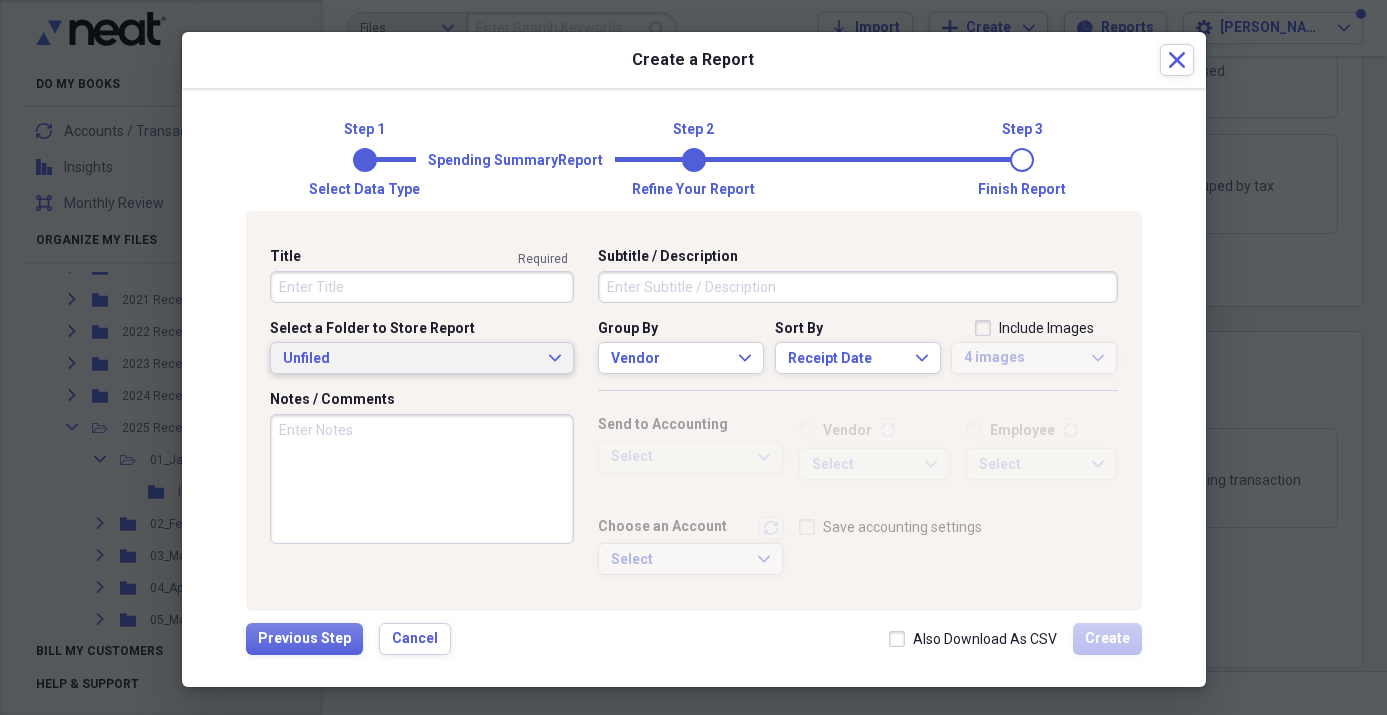 click on "Select a Folder to Store Report Unfiled Expand" at bounding box center (422, 347) 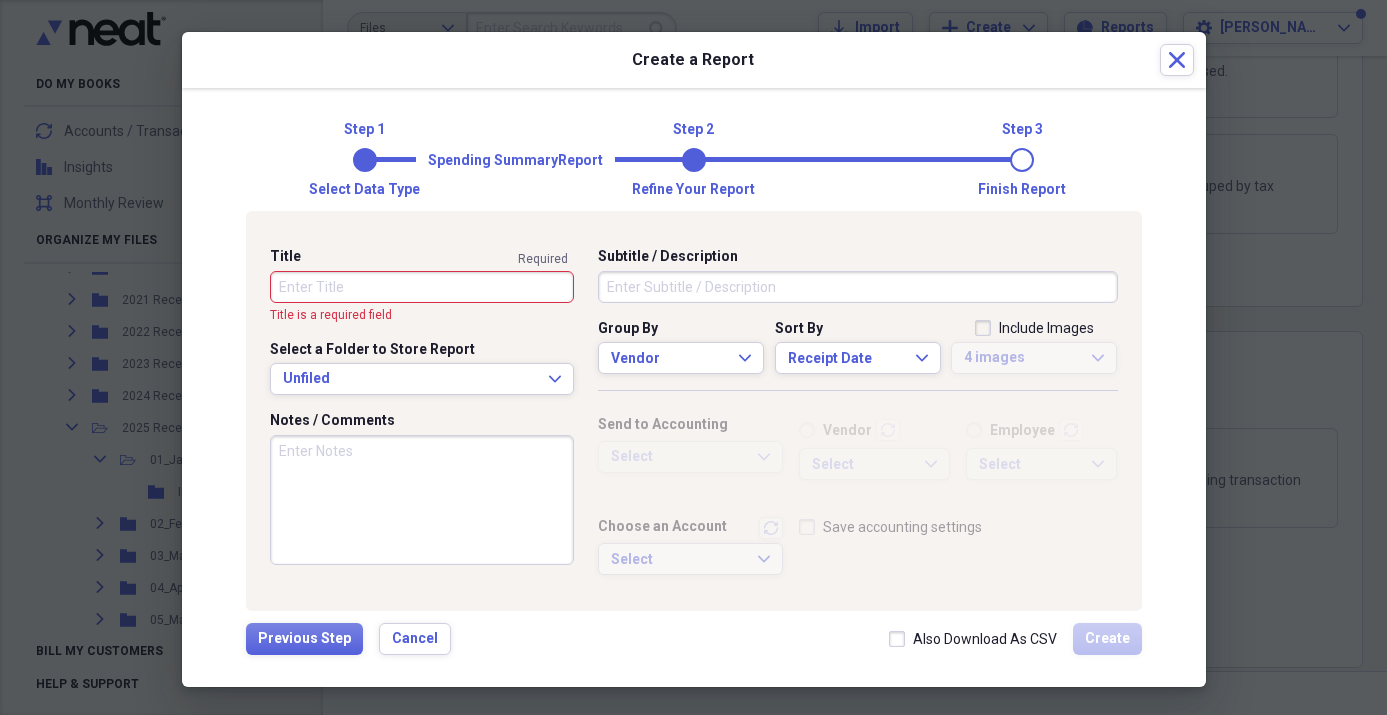 click on "Title" at bounding box center (422, 287) 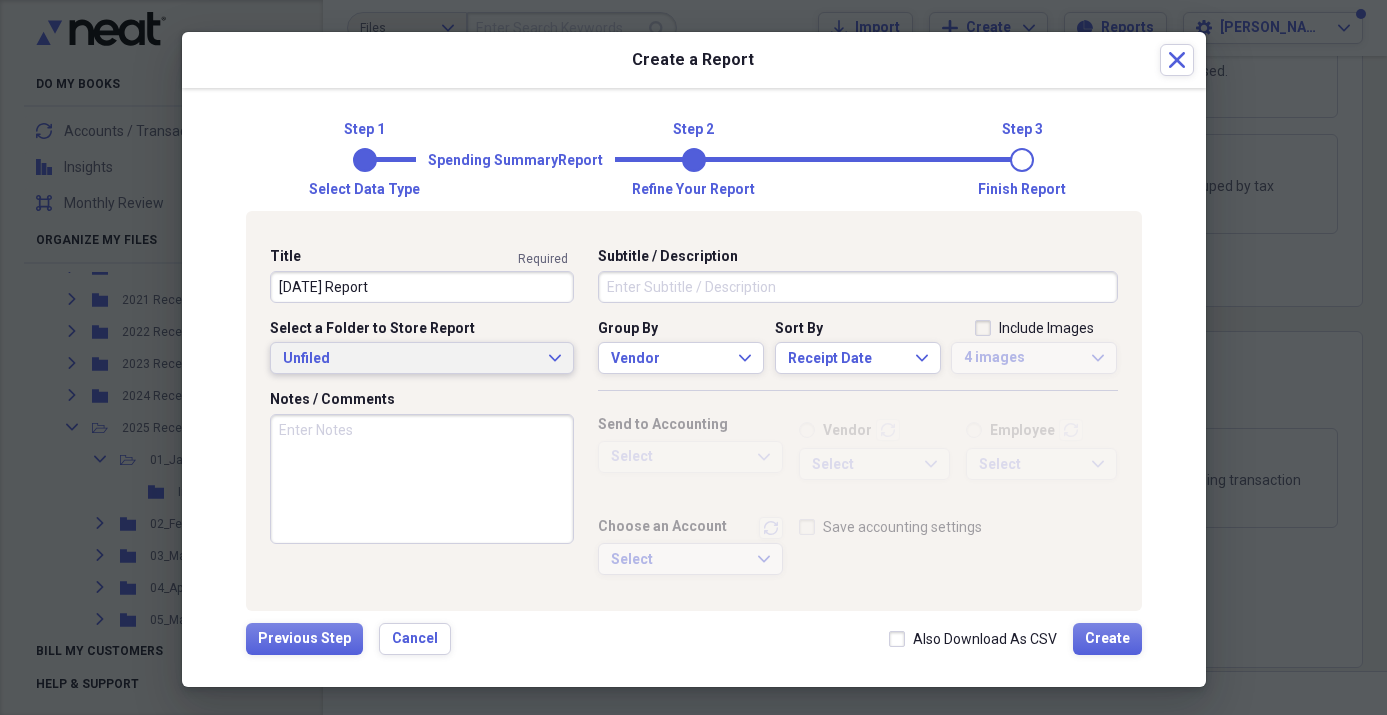 type on "[DATE] Report" 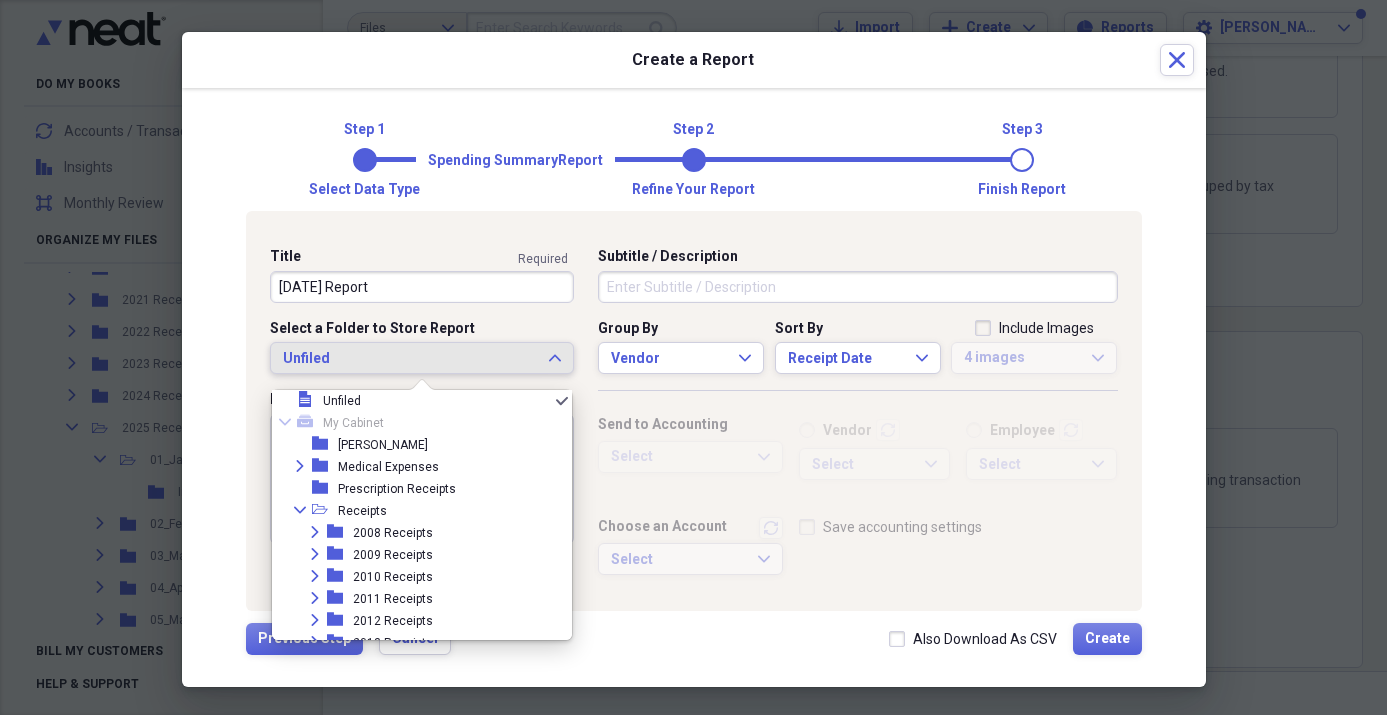scroll, scrollTop: 0, scrollLeft: 0, axis: both 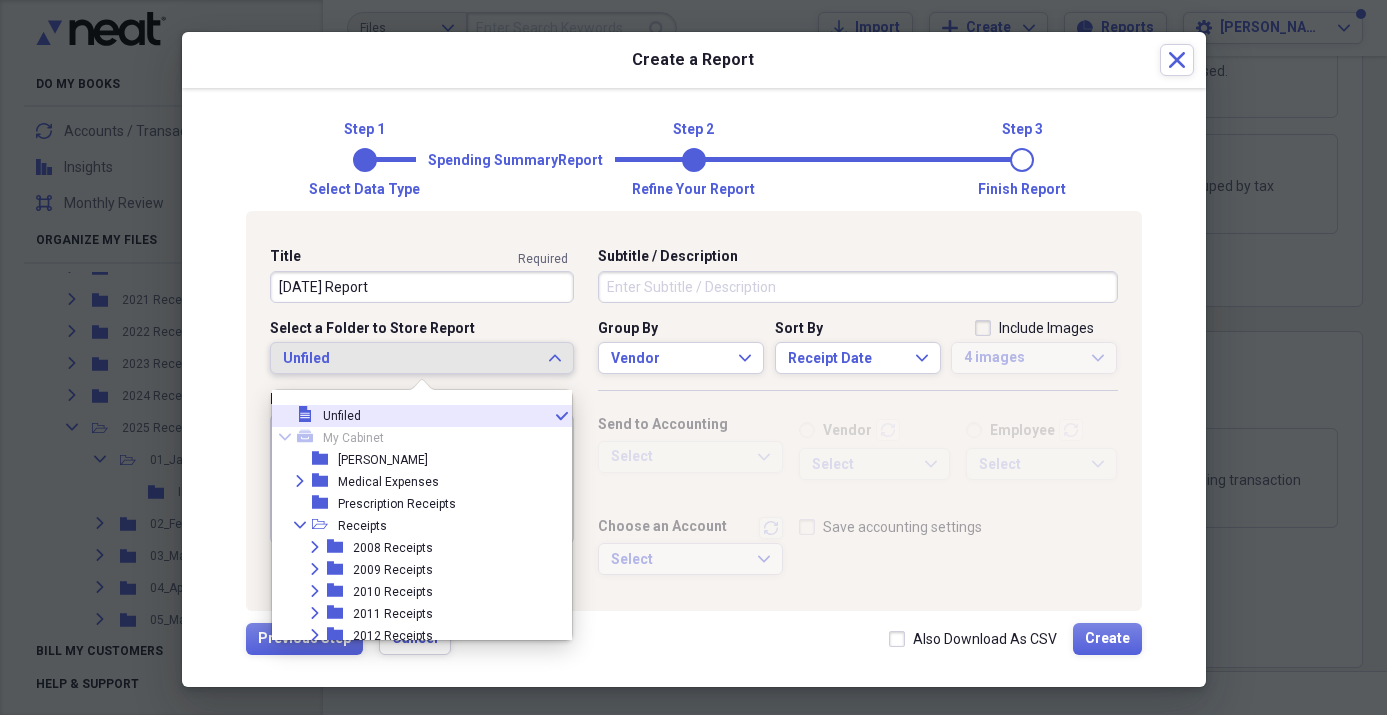 click on "Unfiled" at bounding box center (410, 359) 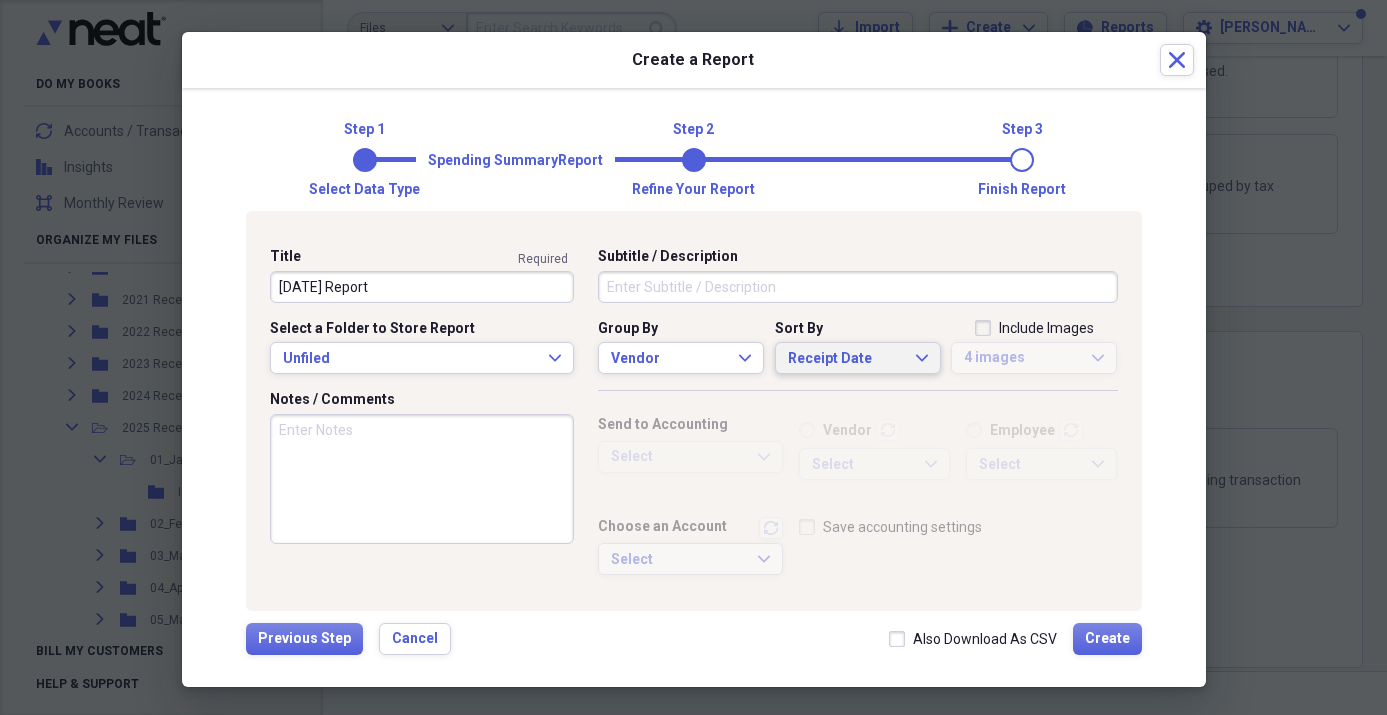 click on "Expand" 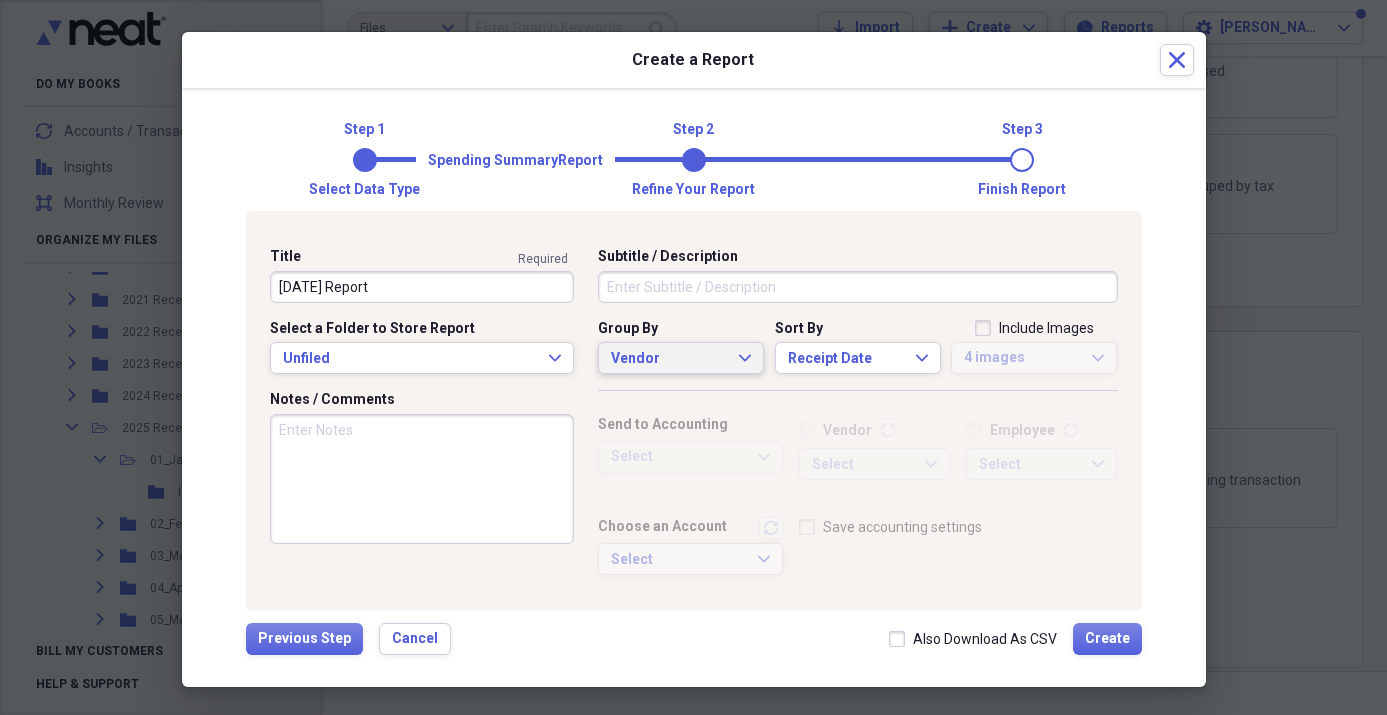 click on "Vendor" at bounding box center [669, 359] 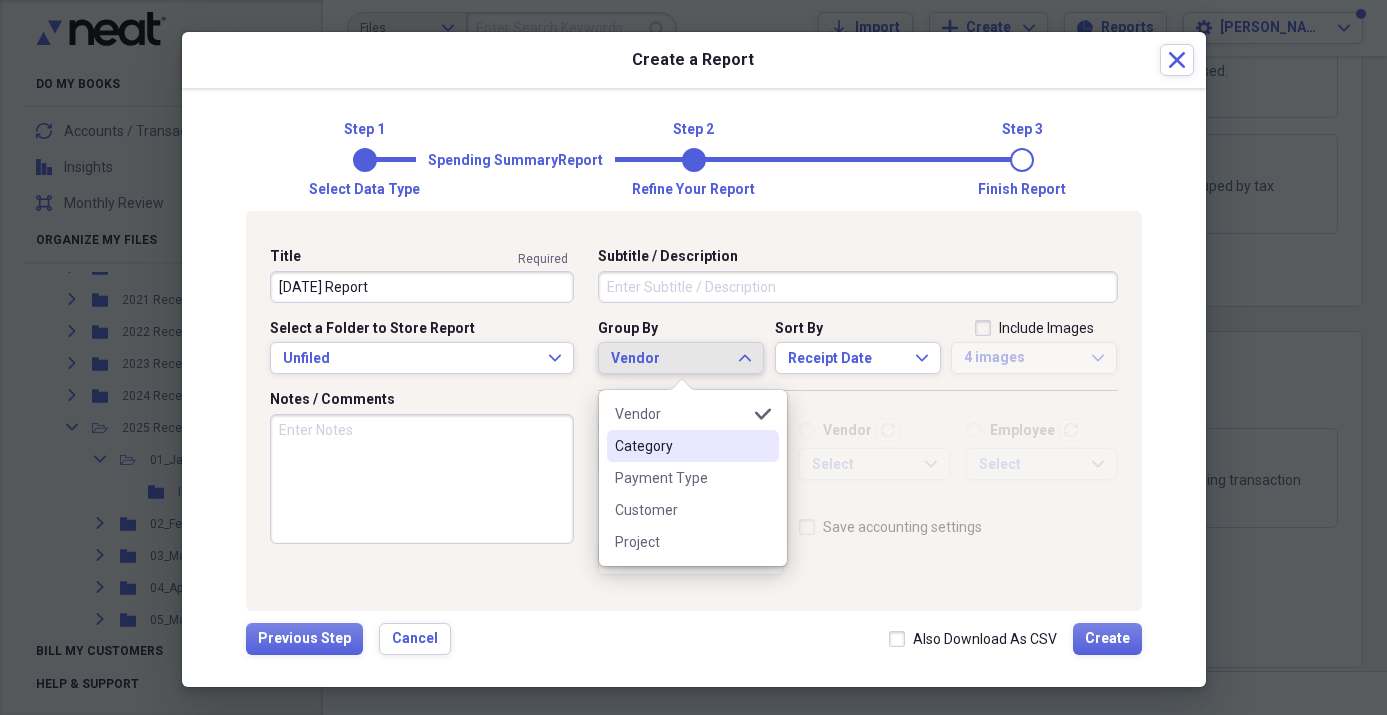 click on "Category" at bounding box center [681, 446] 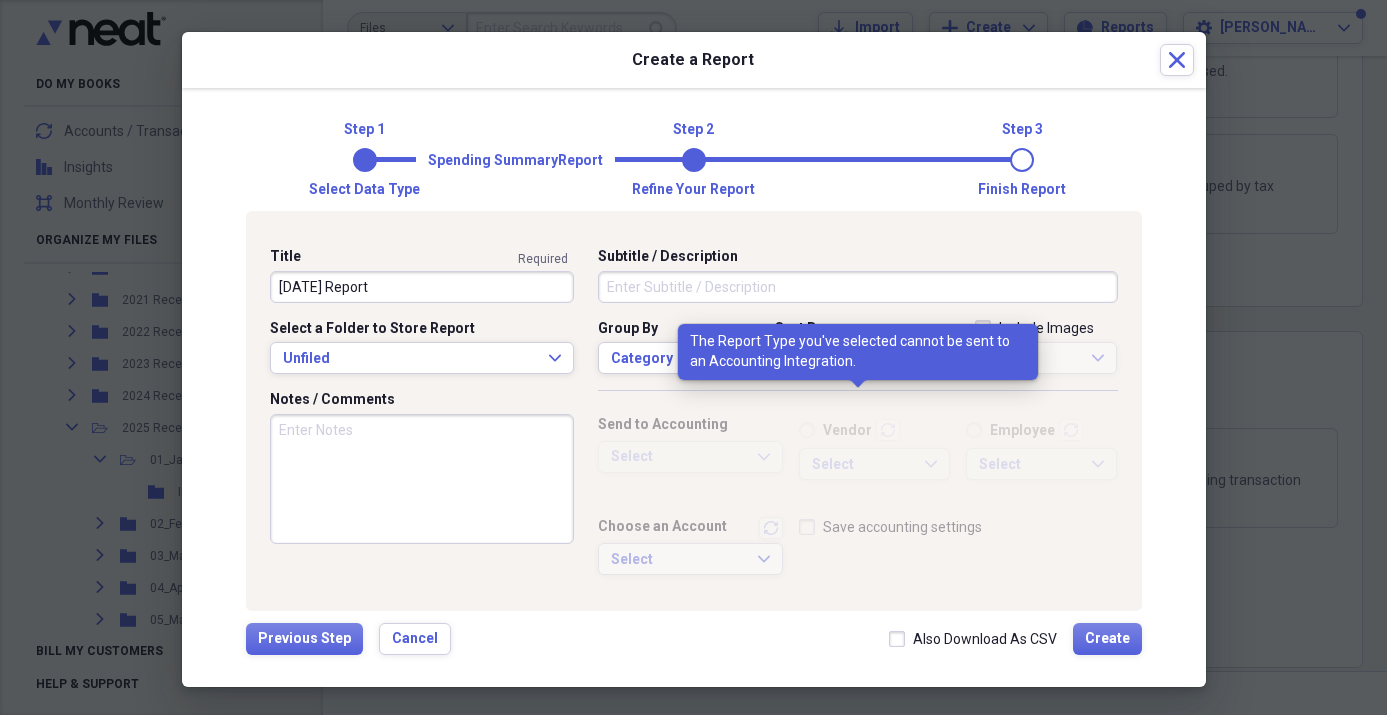 click on "Vendor transactions" at bounding box center [874, 431] 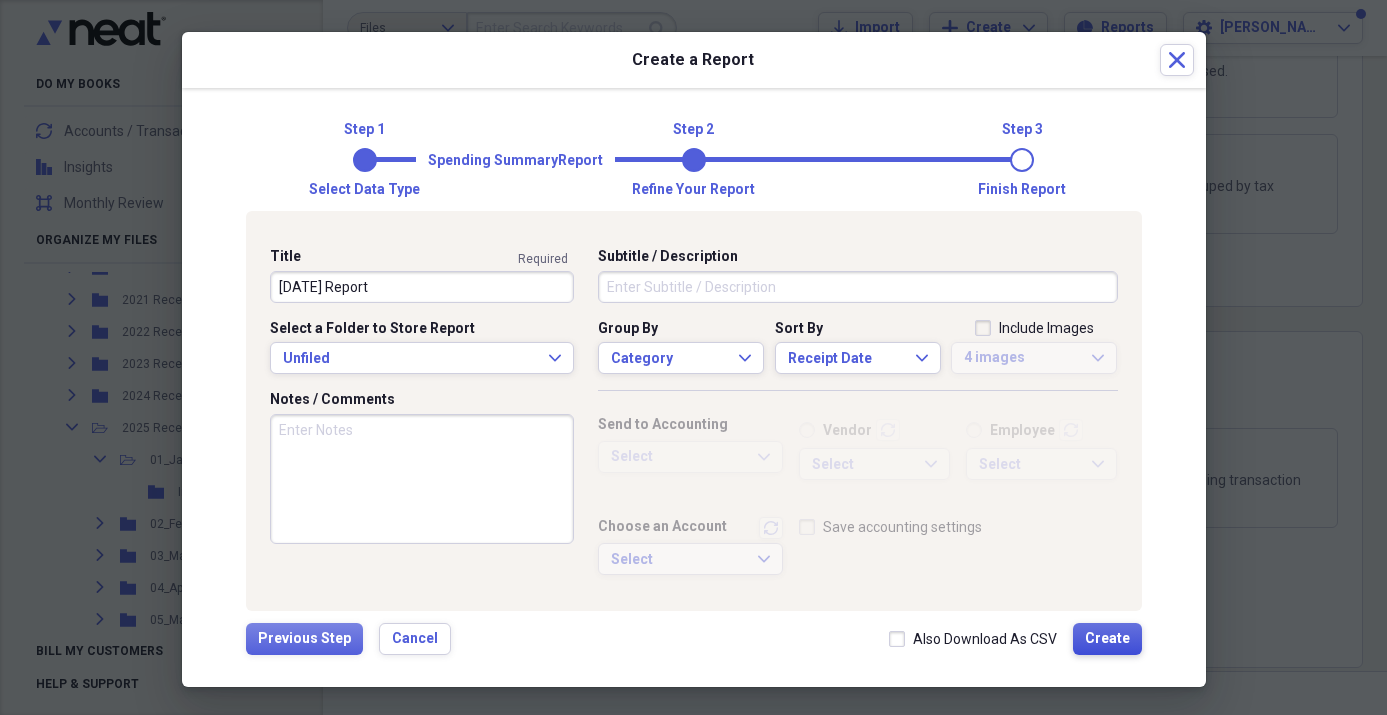 click on "Create" at bounding box center [1107, 639] 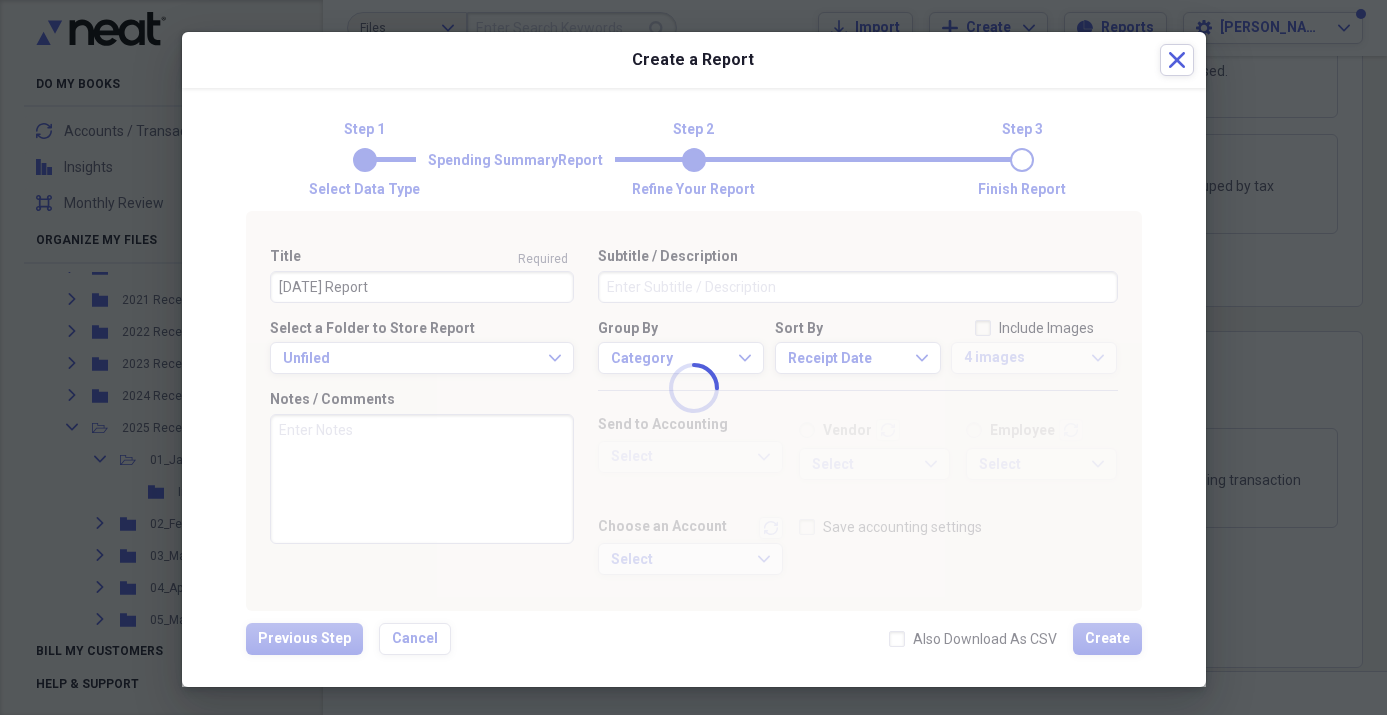 type 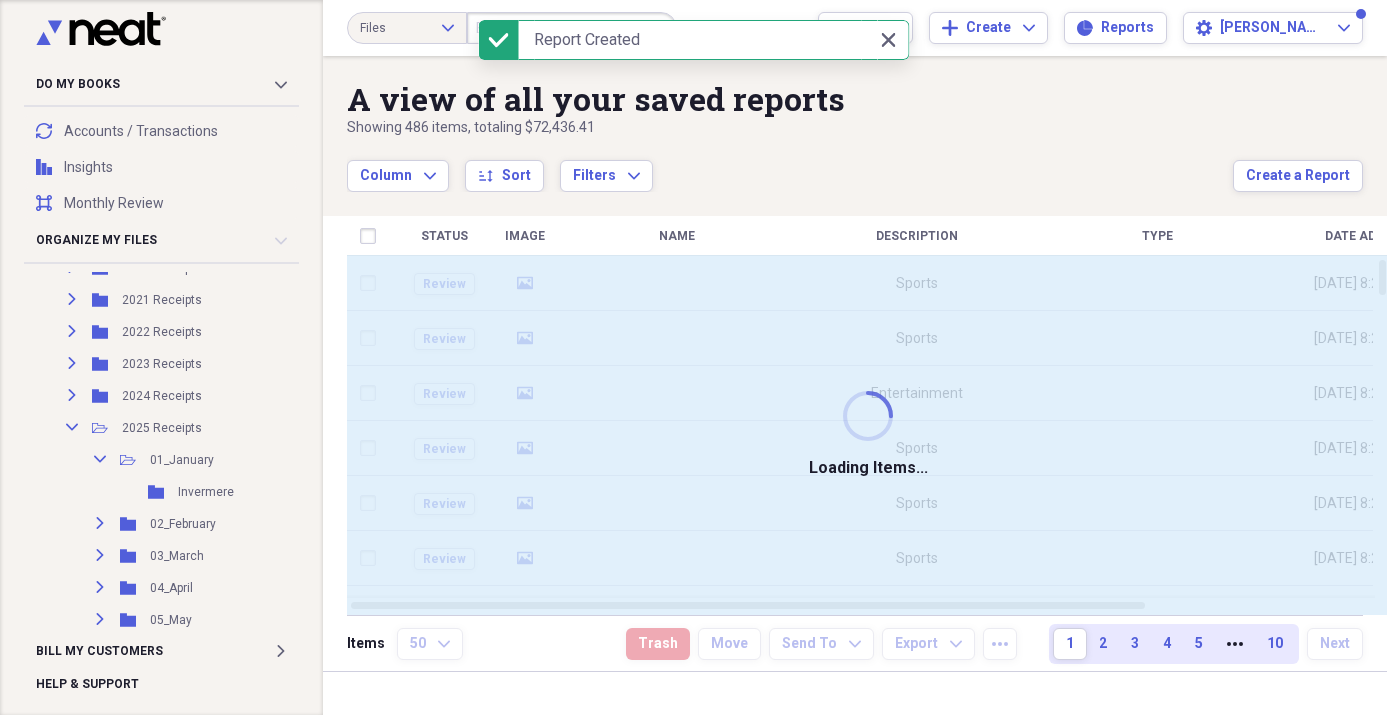 scroll, scrollTop: 0, scrollLeft: 0, axis: both 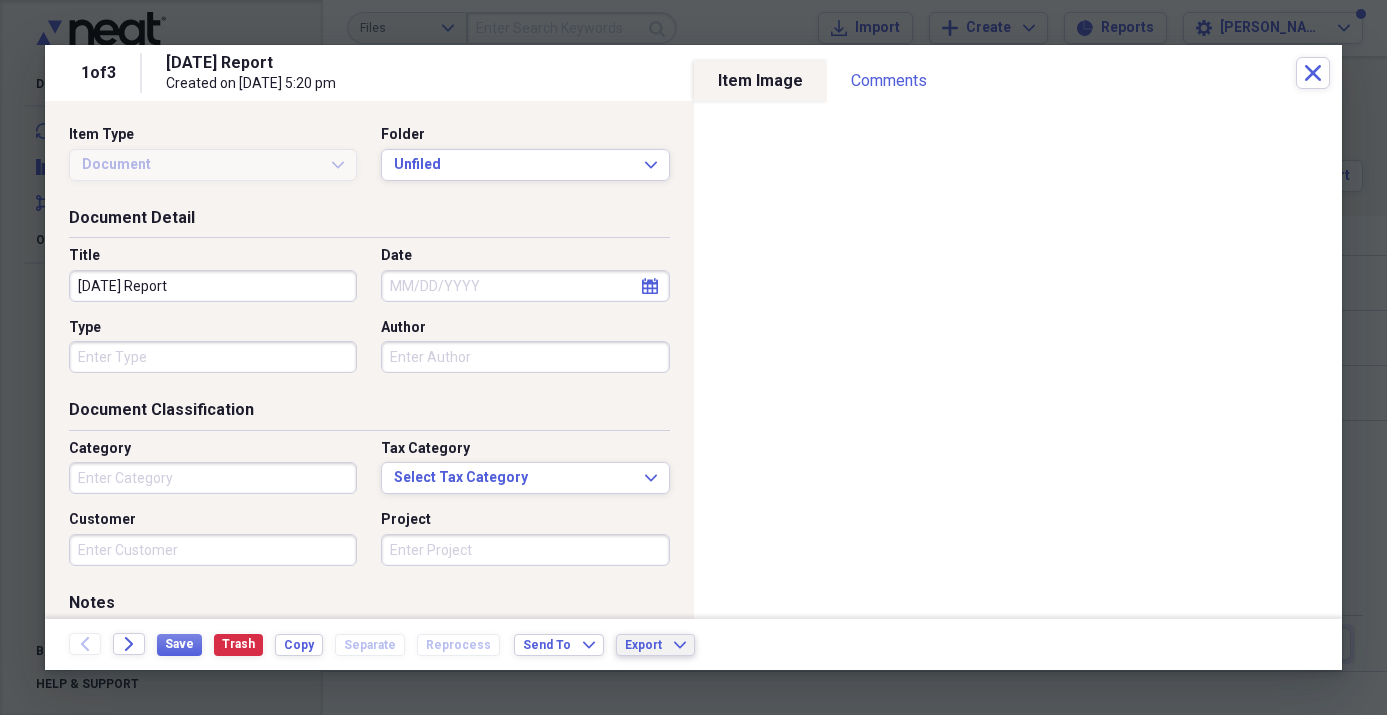 click on "Export Expand" at bounding box center (655, 645) 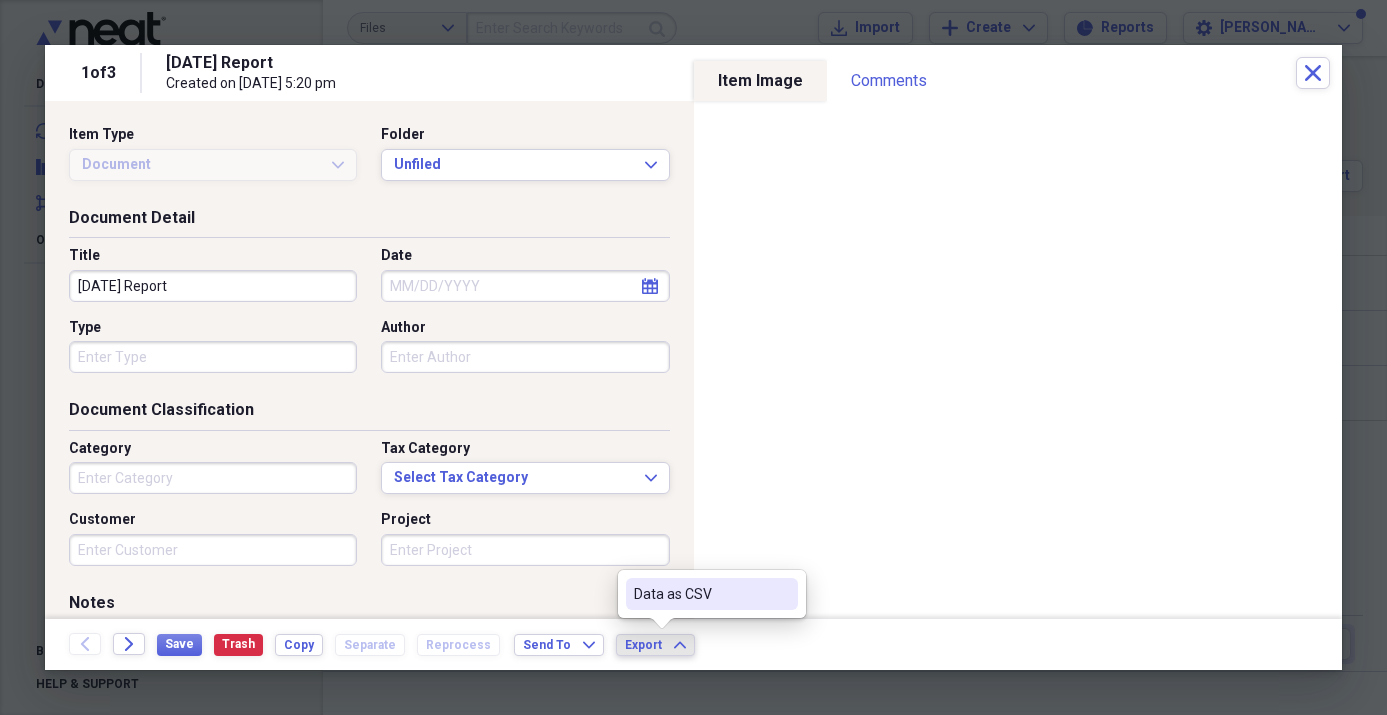 click on "Data as CSV" at bounding box center [700, 594] 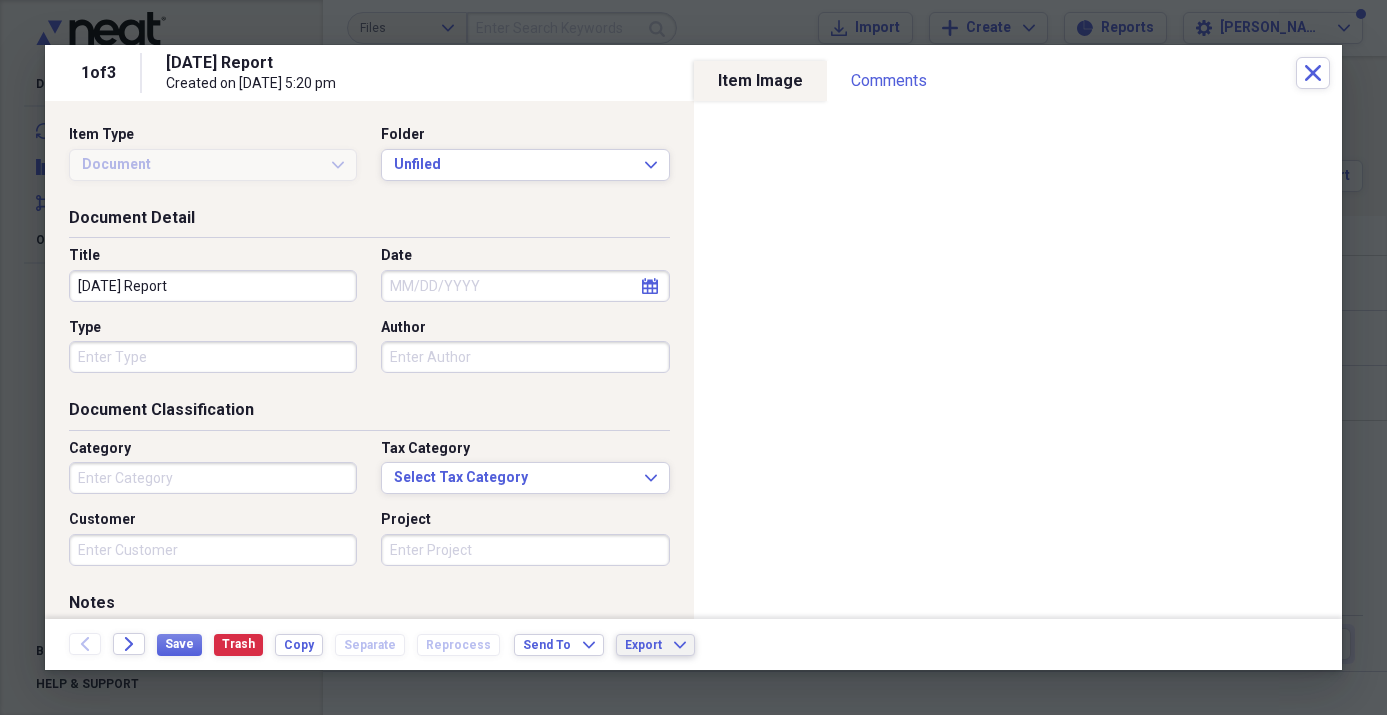 type on "Sports" 